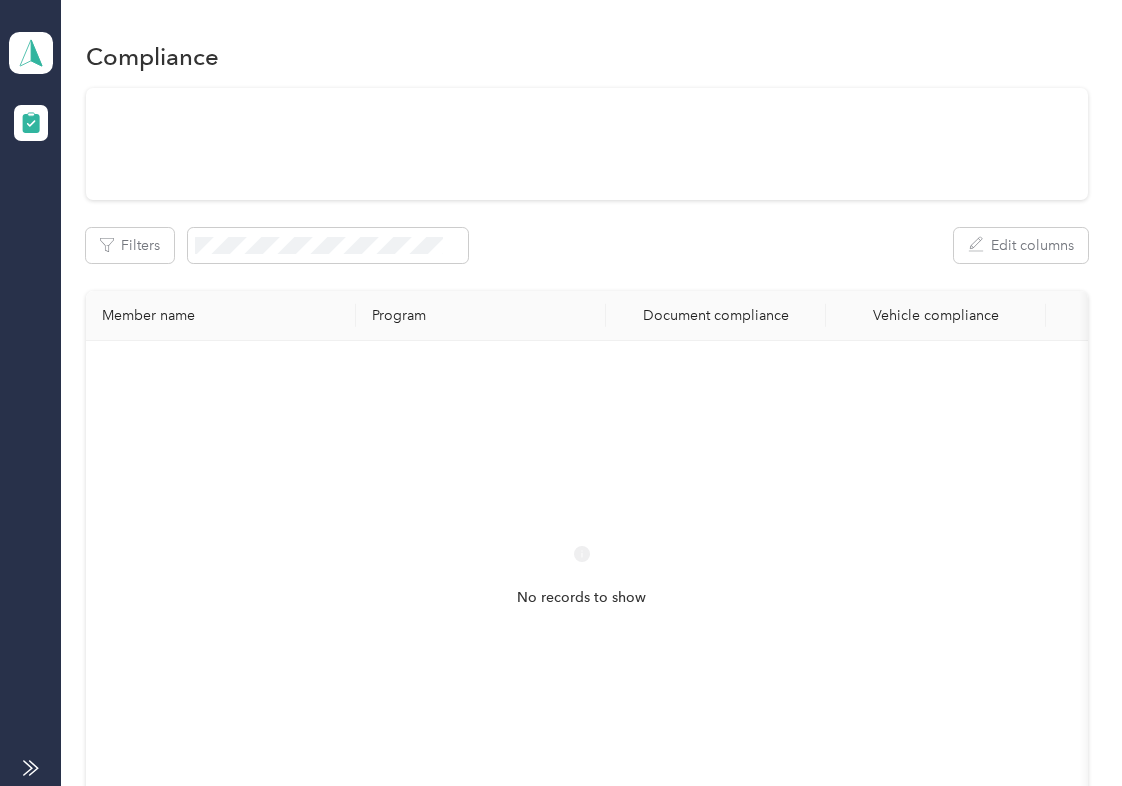 scroll, scrollTop: 0, scrollLeft: 0, axis: both 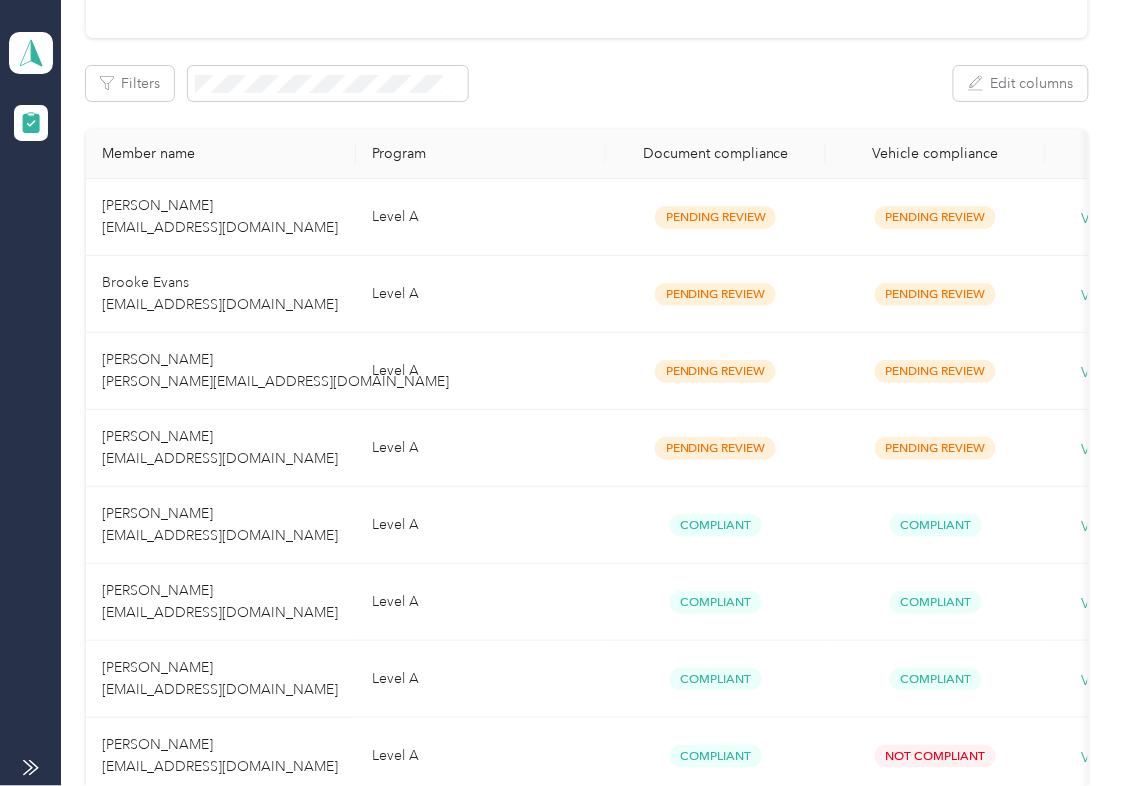 click on "Level A" at bounding box center [481, 217] 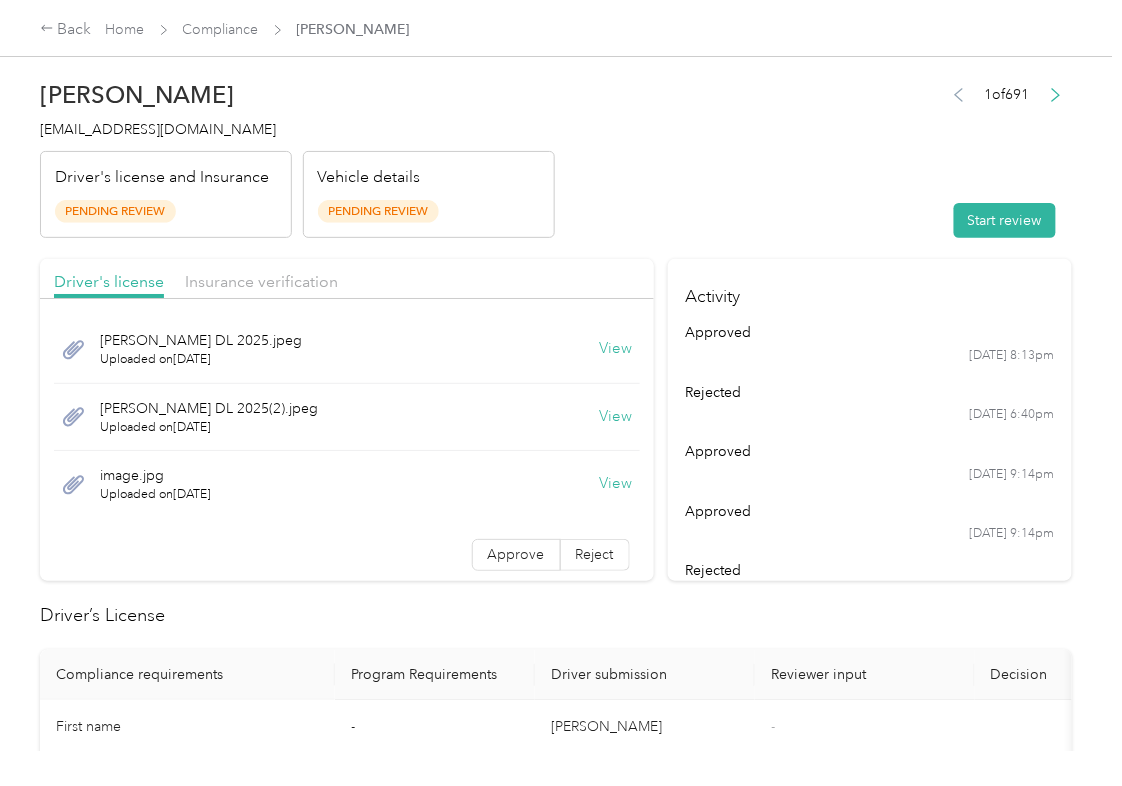 click on "[PERSON_NAME] [EMAIL_ADDRESS][DOMAIN_NAME] Driver's license and Insurance Pending Review Vehicle details Pending Review 1  of  691 Start review" at bounding box center [556, 154] 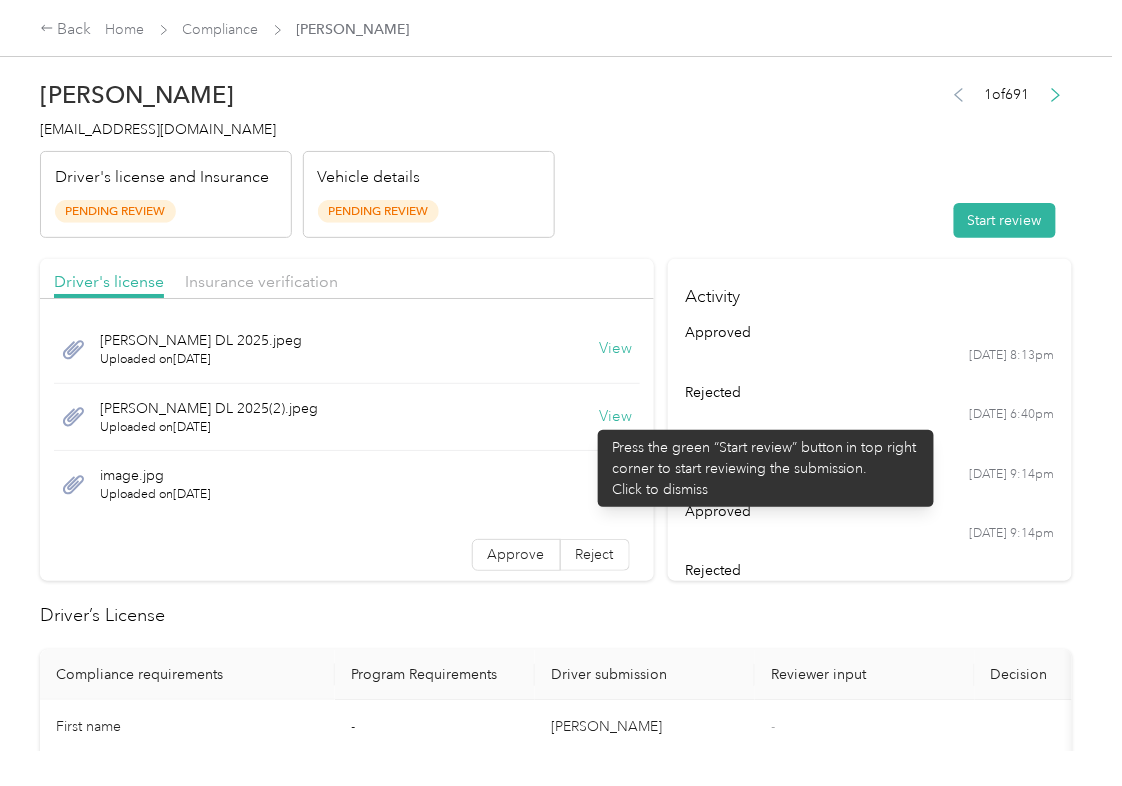 click on "View" at bounding box center [616, 417] 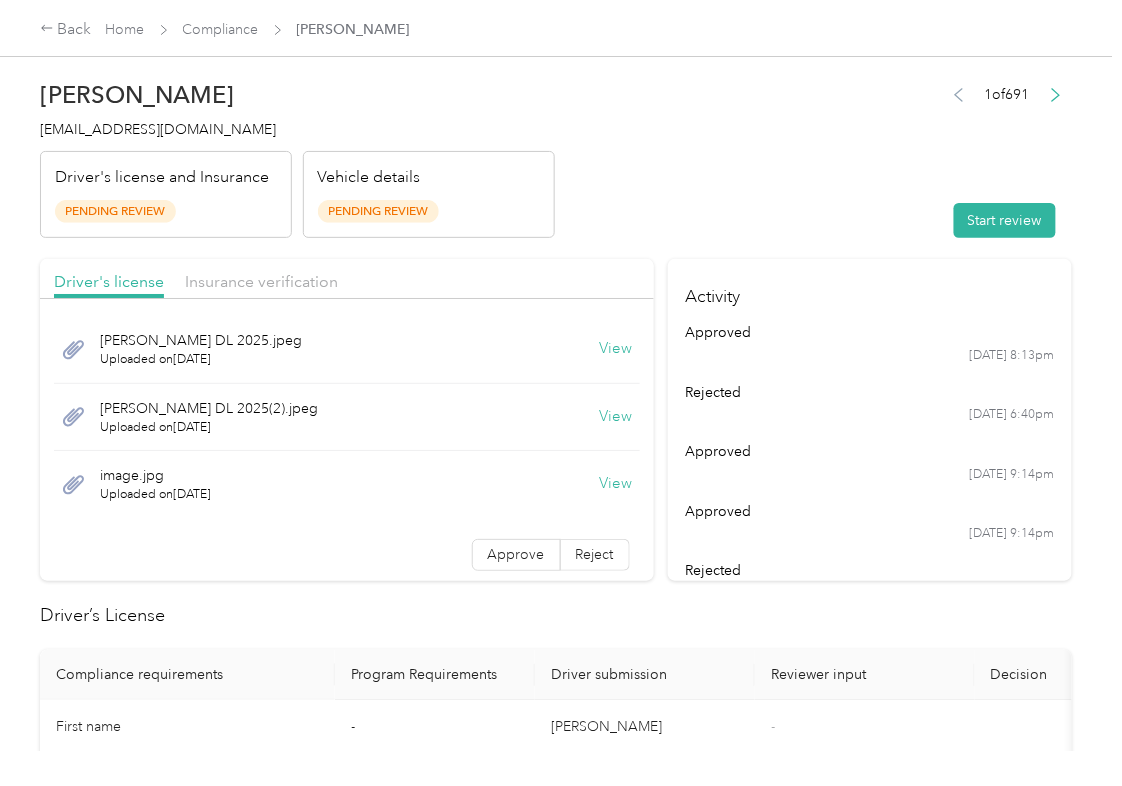 drag, startPoint x: 592, startPoint y: 492, endPoint x: 577, endPoint y: 418, distance: 75.50497 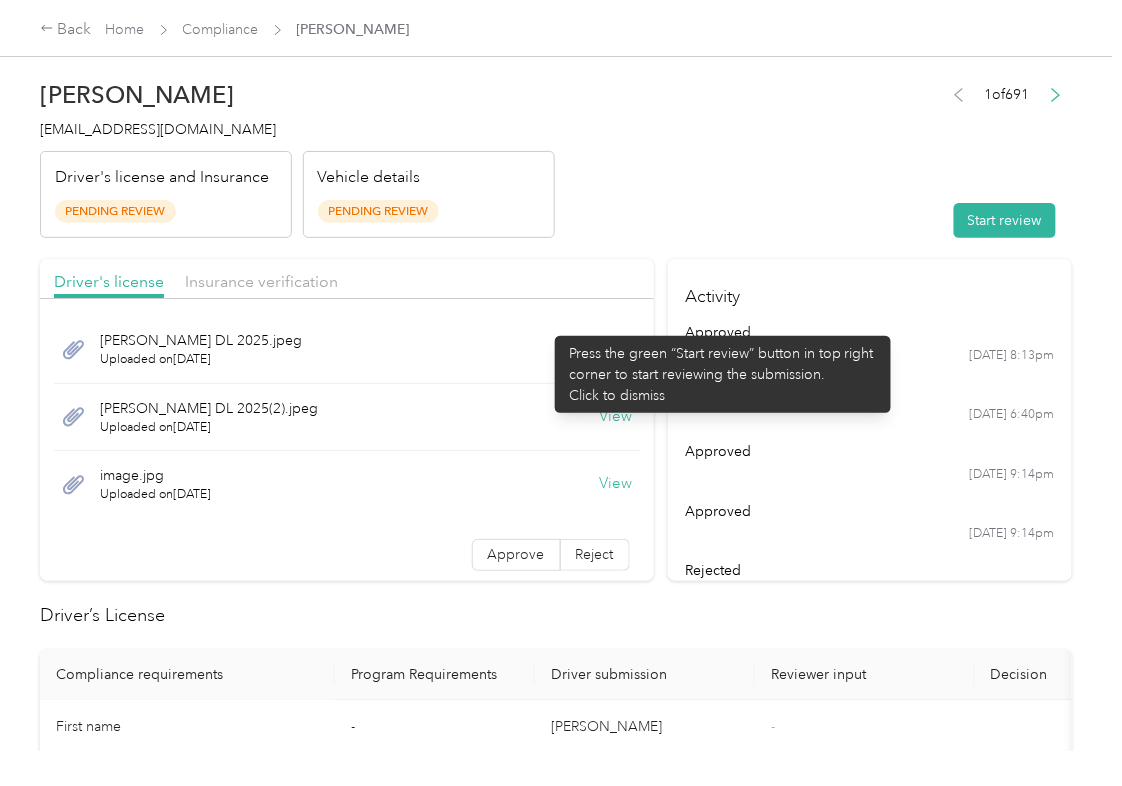 click on "Driver's license Insurance verification" at bounding box center [347, 279] 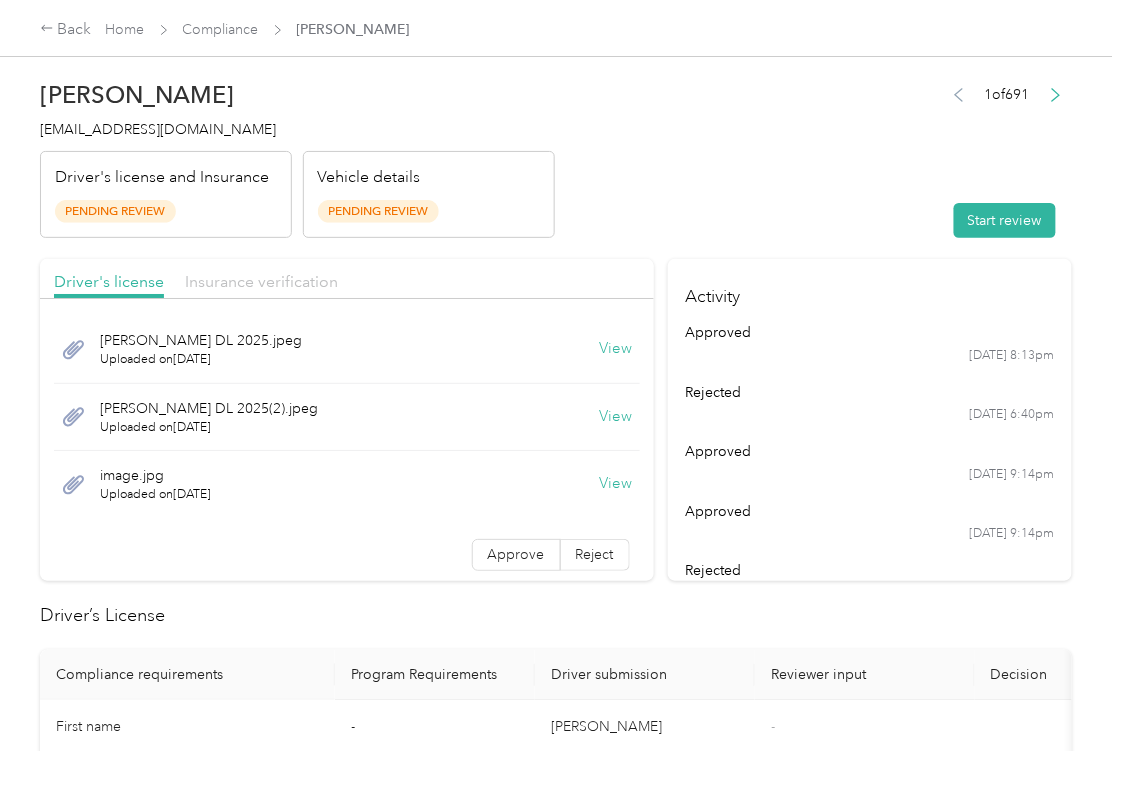 click on "Insurance verification" at bounding box center (261, 281) 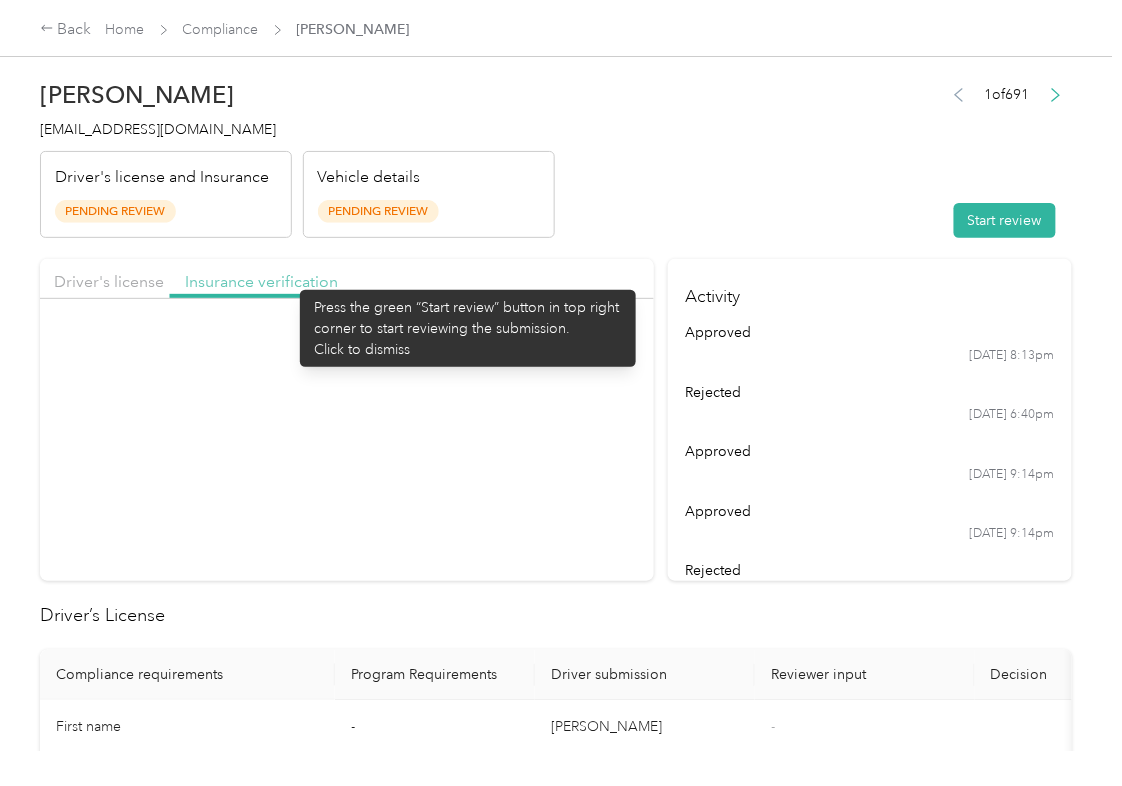 click on "Insurance verification" at bounding box center [261, 281] 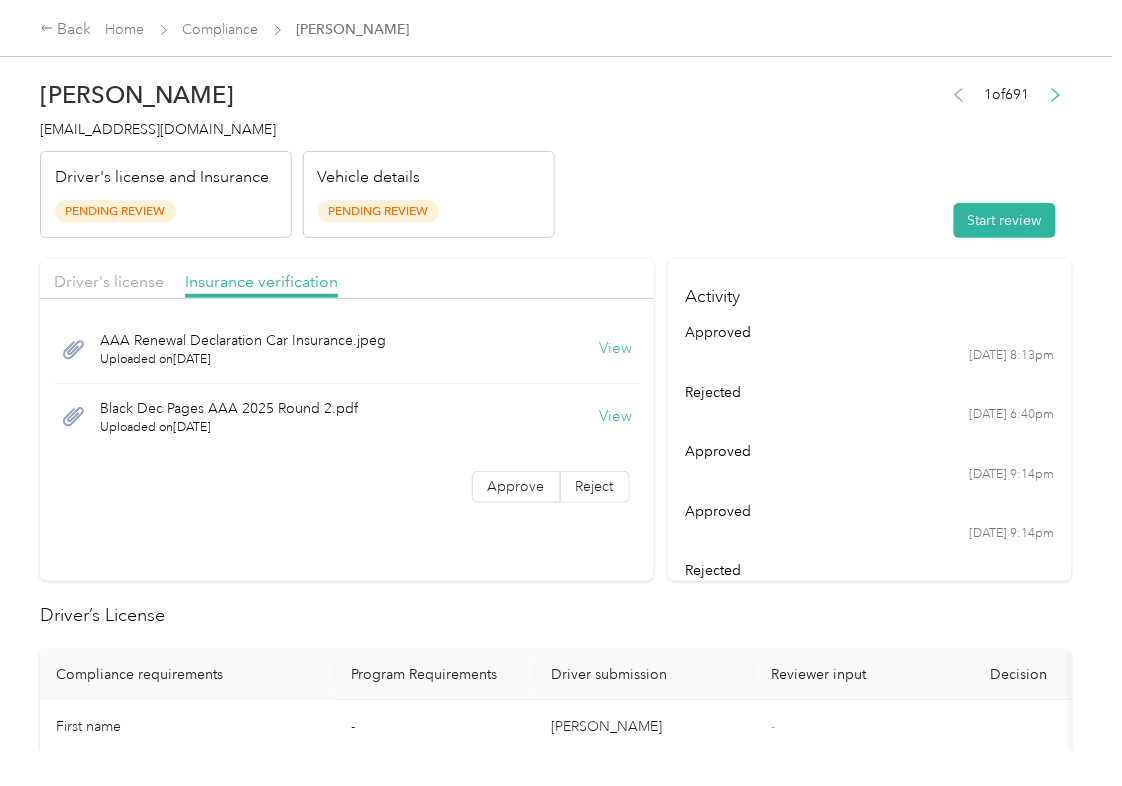 click on "View" at bounding box center [616, 349] 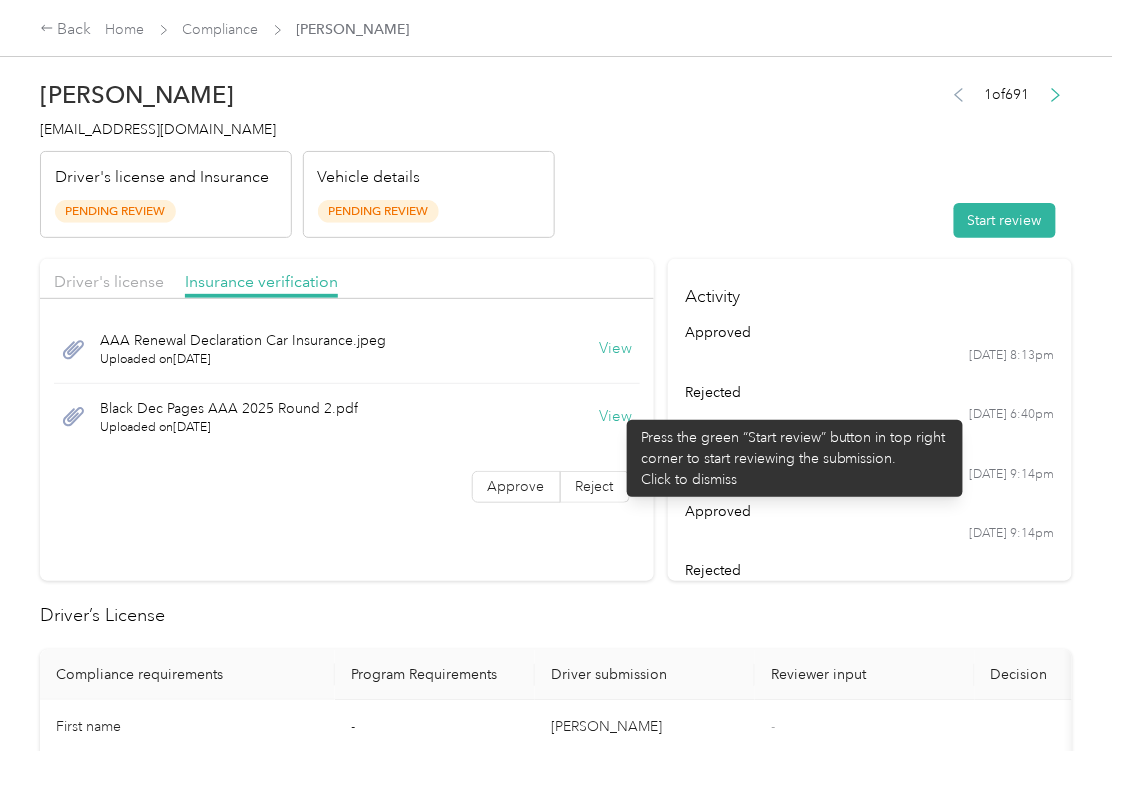 click on "View" at bounding box center (616, 417) 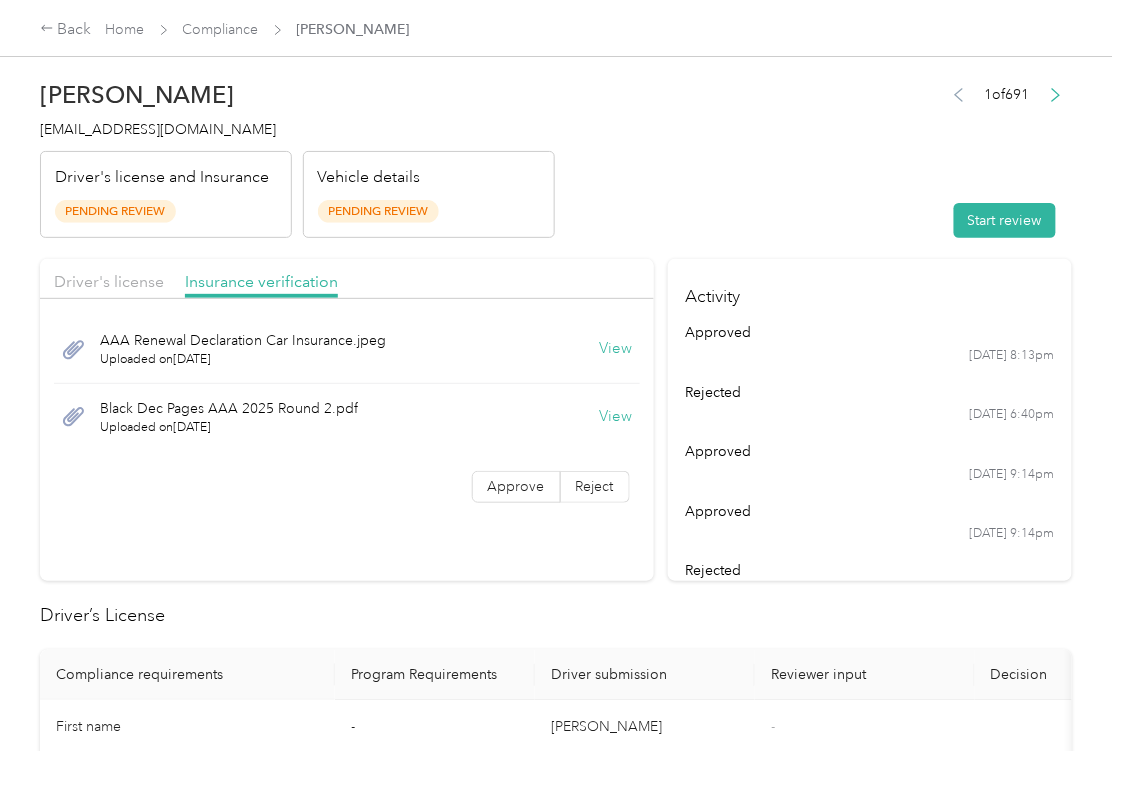 click on "[PERSON_NAME] [EMAIL_ADDRESS][DOMAIN_NAME] Driver's license and Insurance Pending Review Vehicle details Pending Review 1  of  691 Start review Driver's license Insurance verification AAA Renewal Declaration Car Insurance.jpeg Uploaded on  [DATE] View Black Dec Pages AAA 2025 Round 2.pdf Uploaded on  [DATE] View Approve Reject Activity approved [DATE] 8:13pm rejected [DATE] 6:40pm approved [DATE] 9:14pm approved [DATE] 9:14pm rejected [DATE] 9:14pm Driver’s License  Compliance requirements Program Requirements Driver submission Reviewer input Decision Rejection reason             First name - [PERSON_NAME] - Last name - Black - Mobile number - [PHONE_NUMBER] - Driver License expiration * 0 month-diff [DATE] - Approve Reject Insurance Declaration Compliance requirements Program Requirements Driver submission Reviewer input Decision Rejection reason             State * - [US_STATE] - Zip code * - 49423 - Insurance Declaration expiration * 0 month-diff [DATE] - Approve Reject $100,000 min - -" at bounding box center (556, 1263) 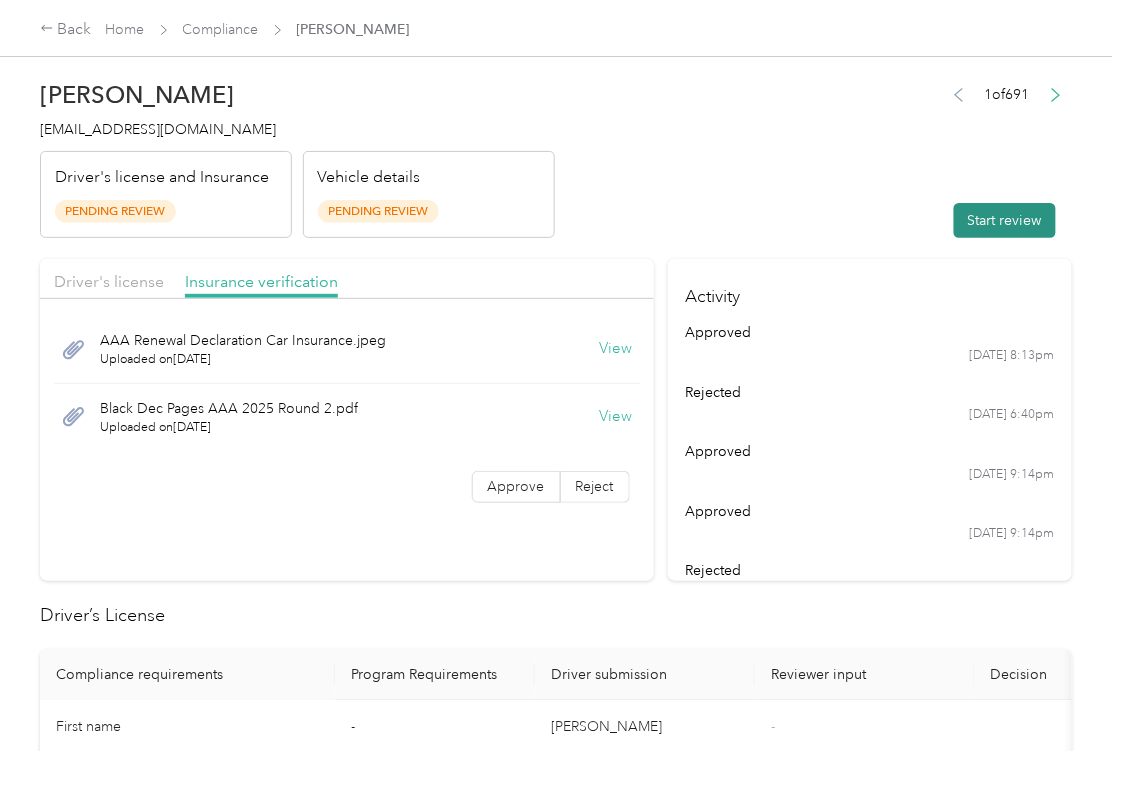 click on "Start review" at bounding box center [1005, 220] 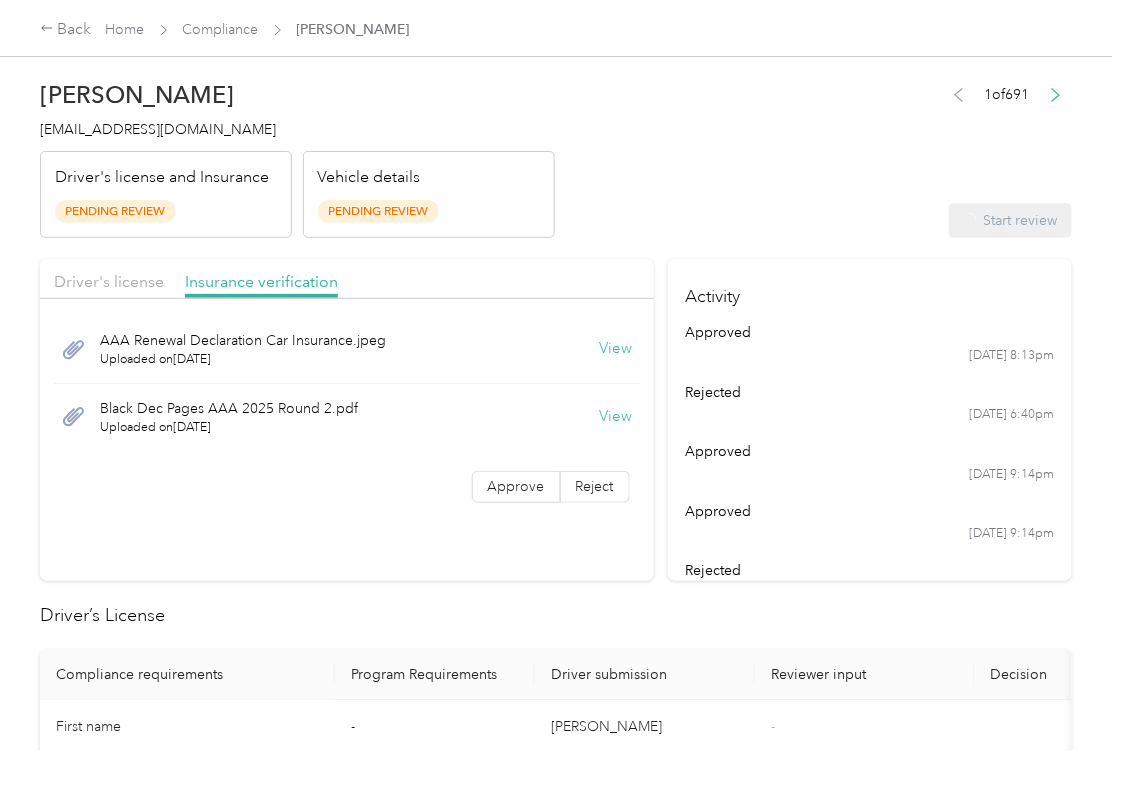 click on "Driver's license" at bounding box center [109, 282] 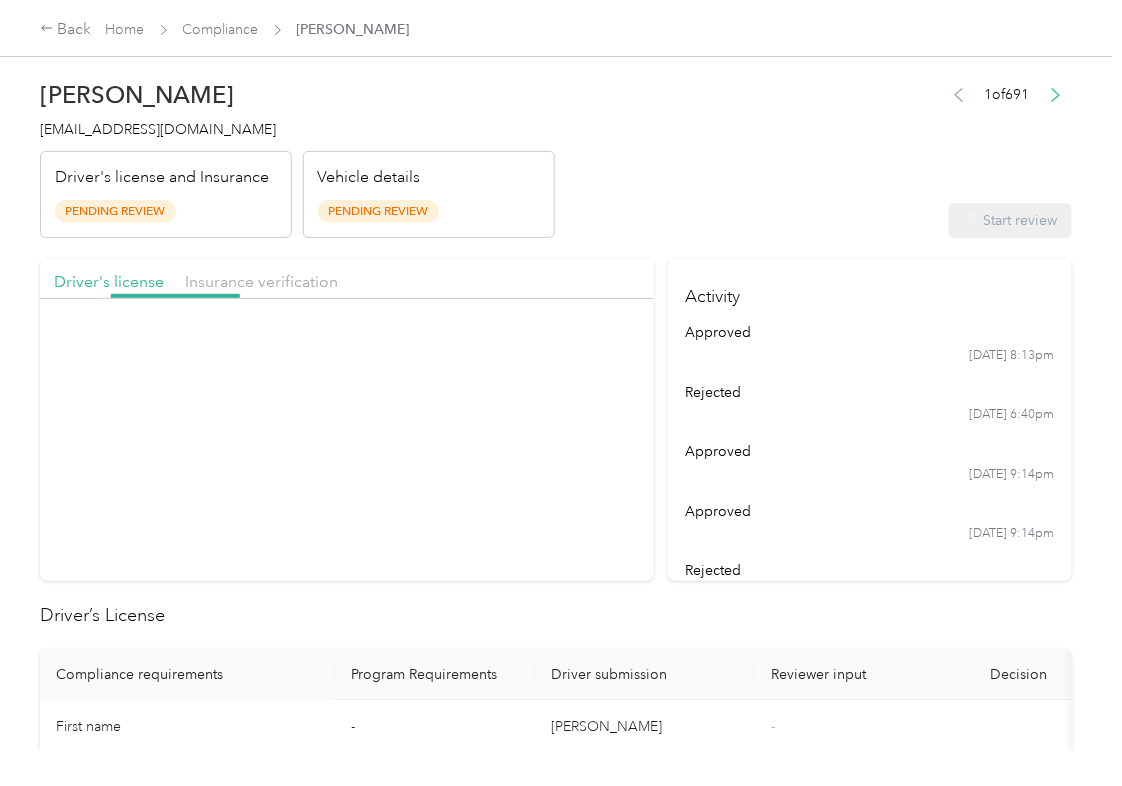 click on "Driver's license" at bounding box center (109, 282) 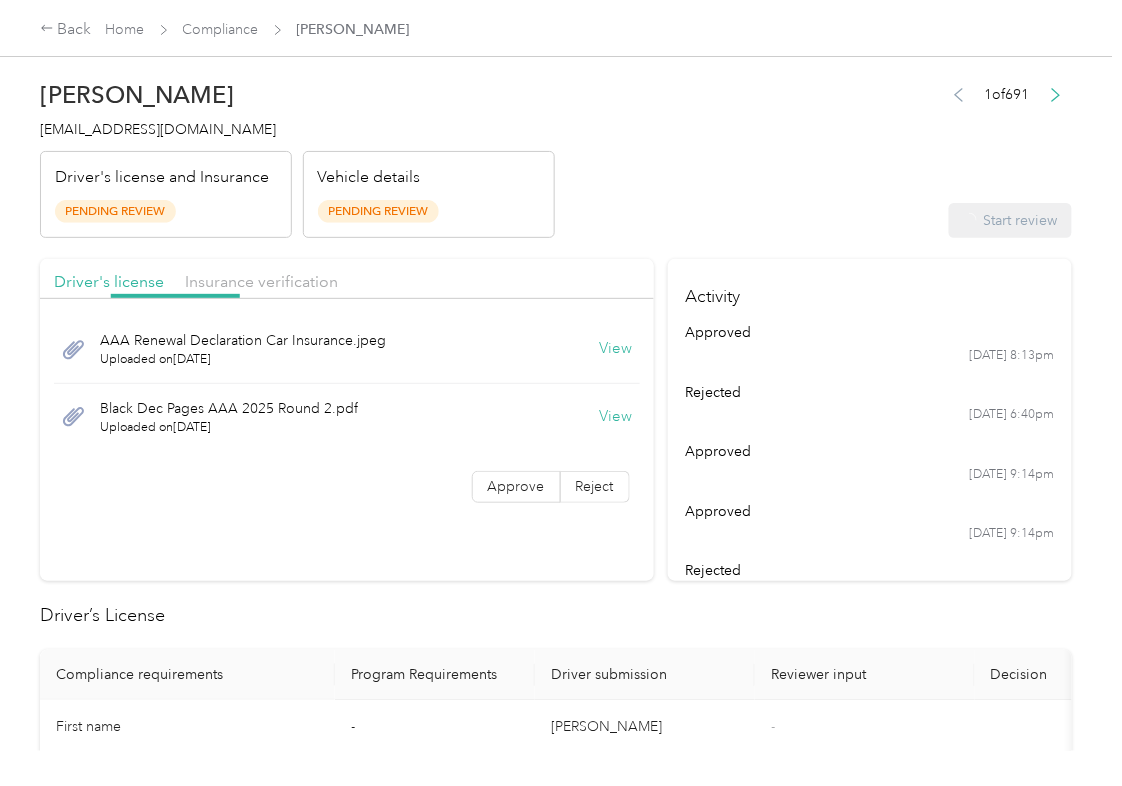 click on "Driver's license" at bounding box center [109, 282] 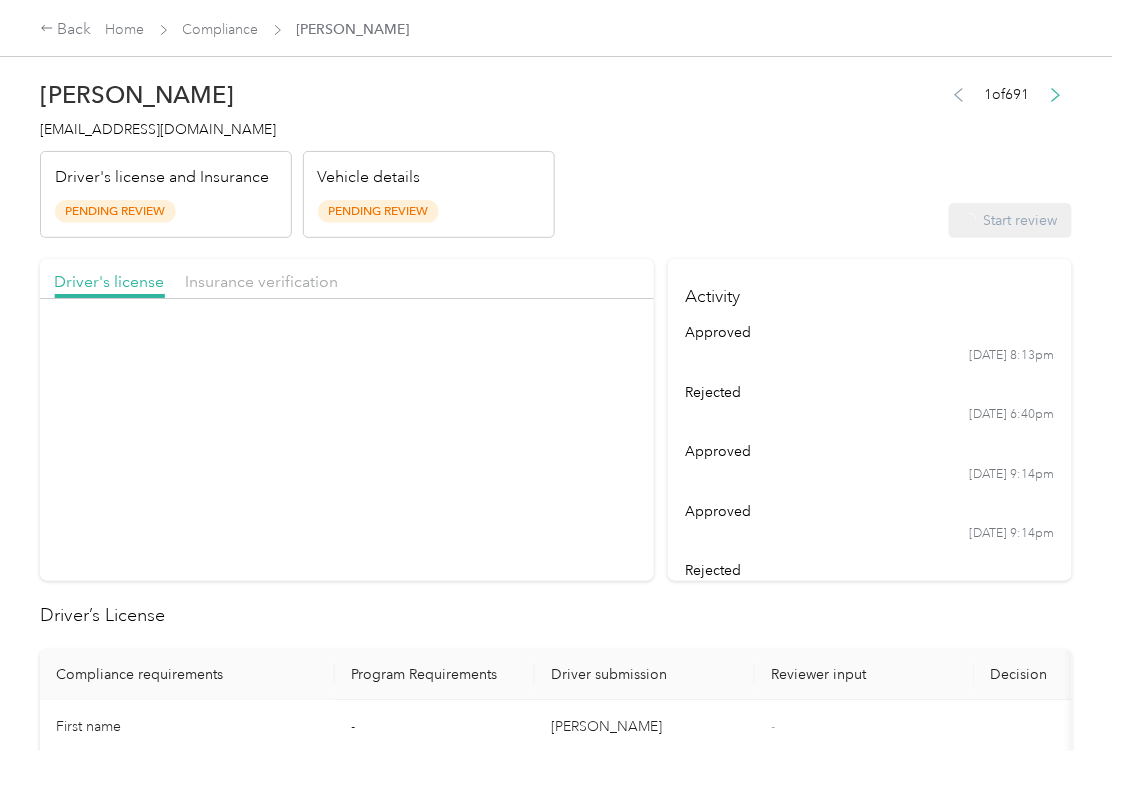 click on "Driver's license" at bounding box center [109, 282] 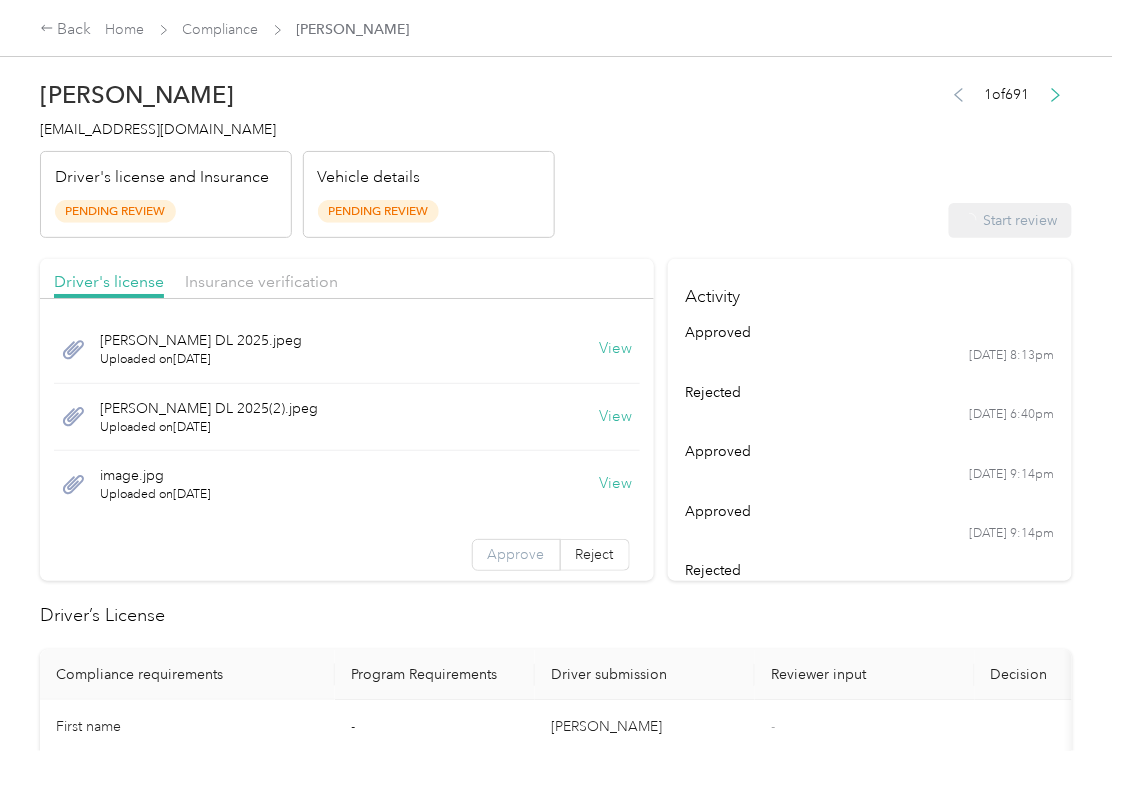 click on "Approve" at bounding box center [516, 555] 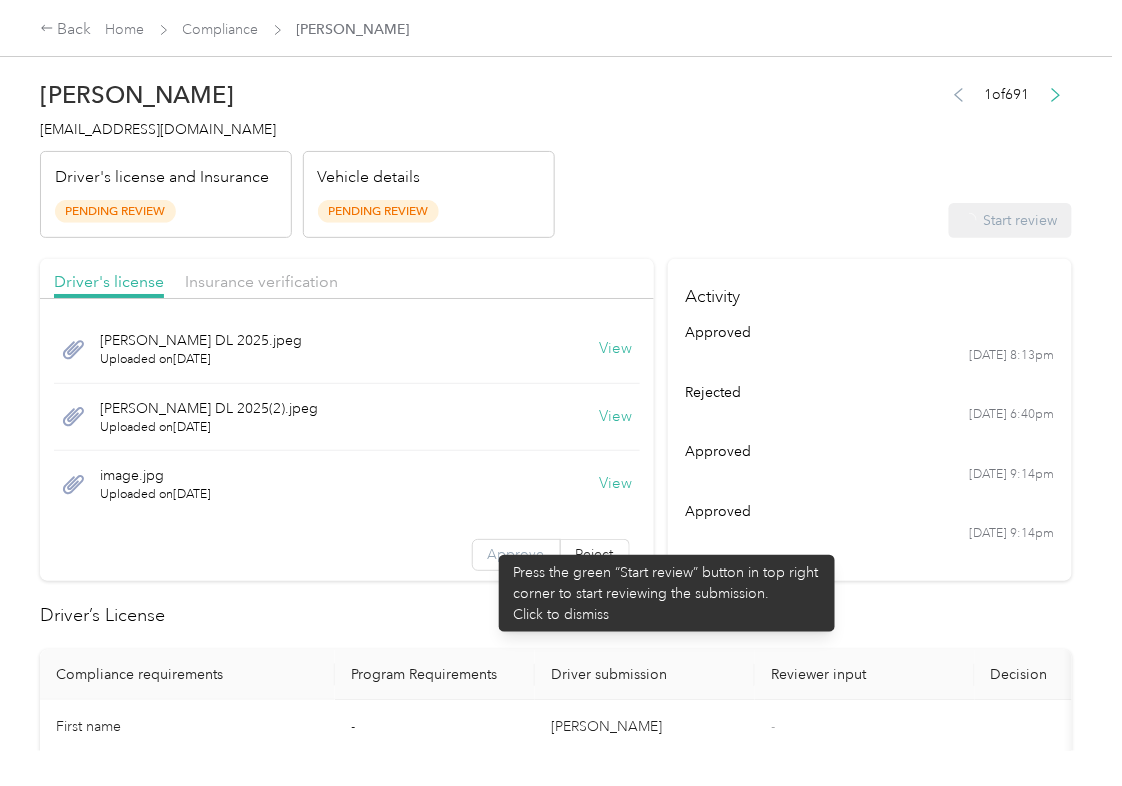 click on "Approve" at bounding box center (516, 555) 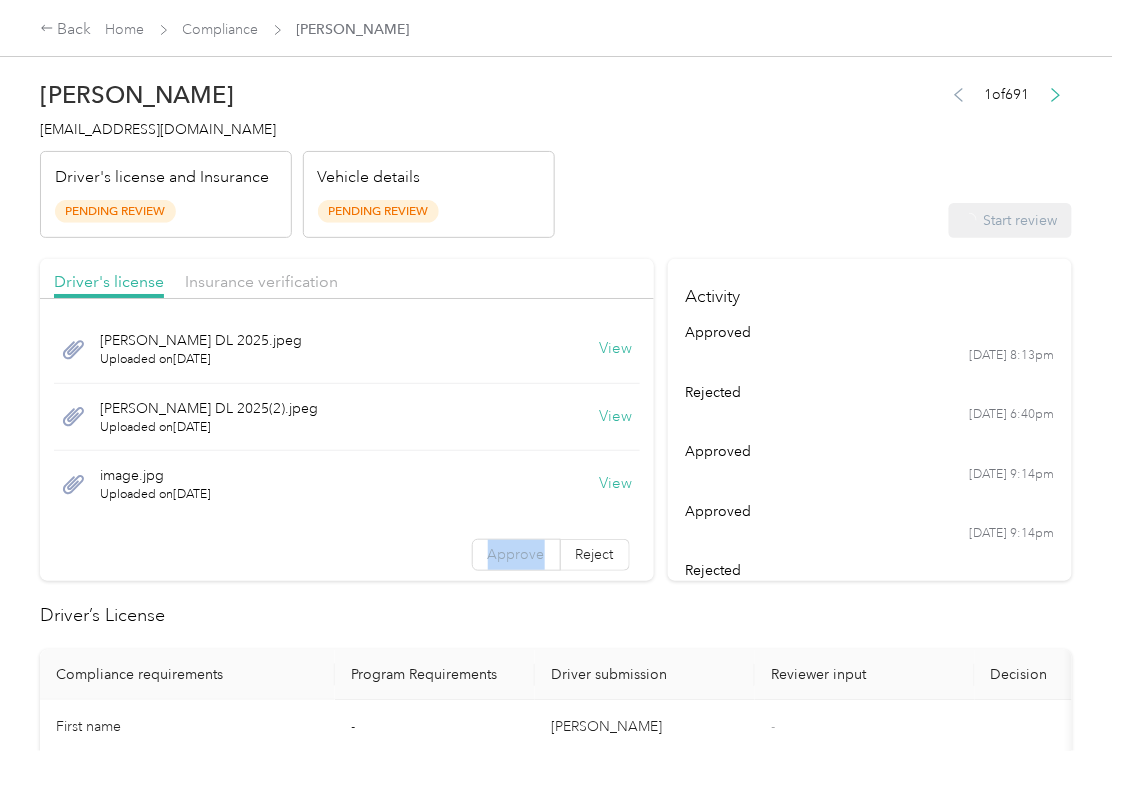 click on "Approve" at bounding box center (516, 555) 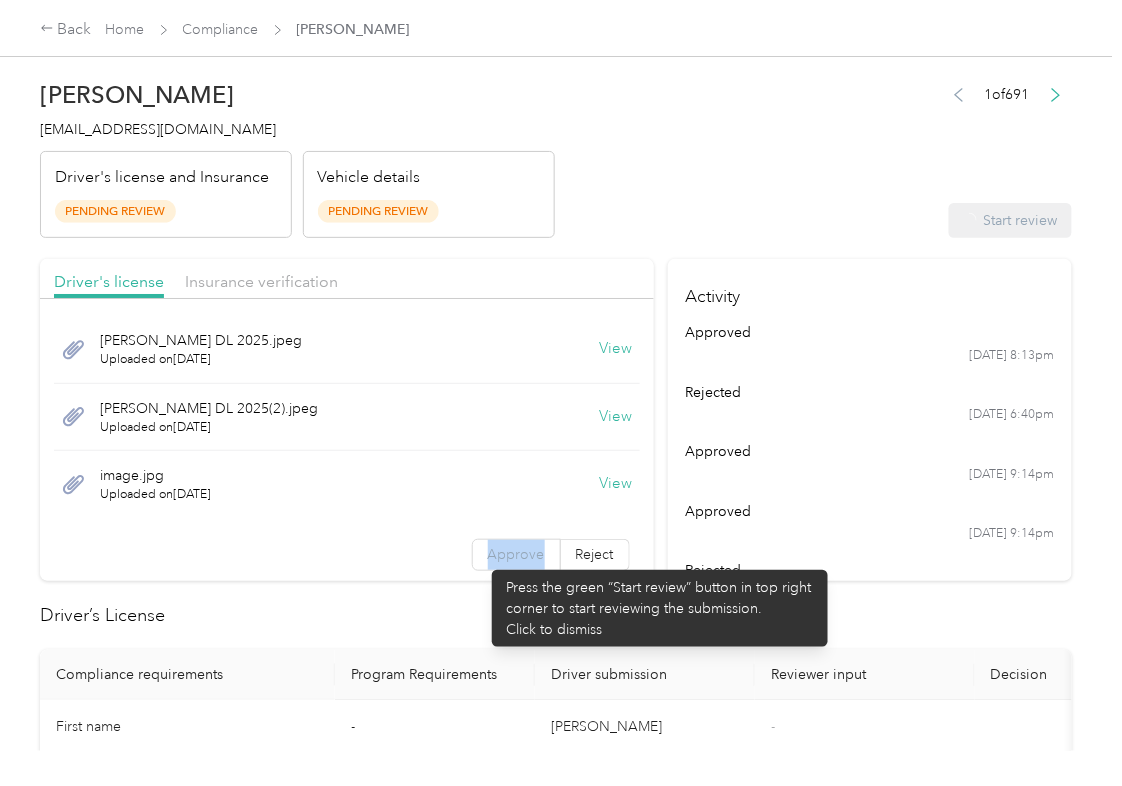 click on "Approve" at bounding box center [516, 554] 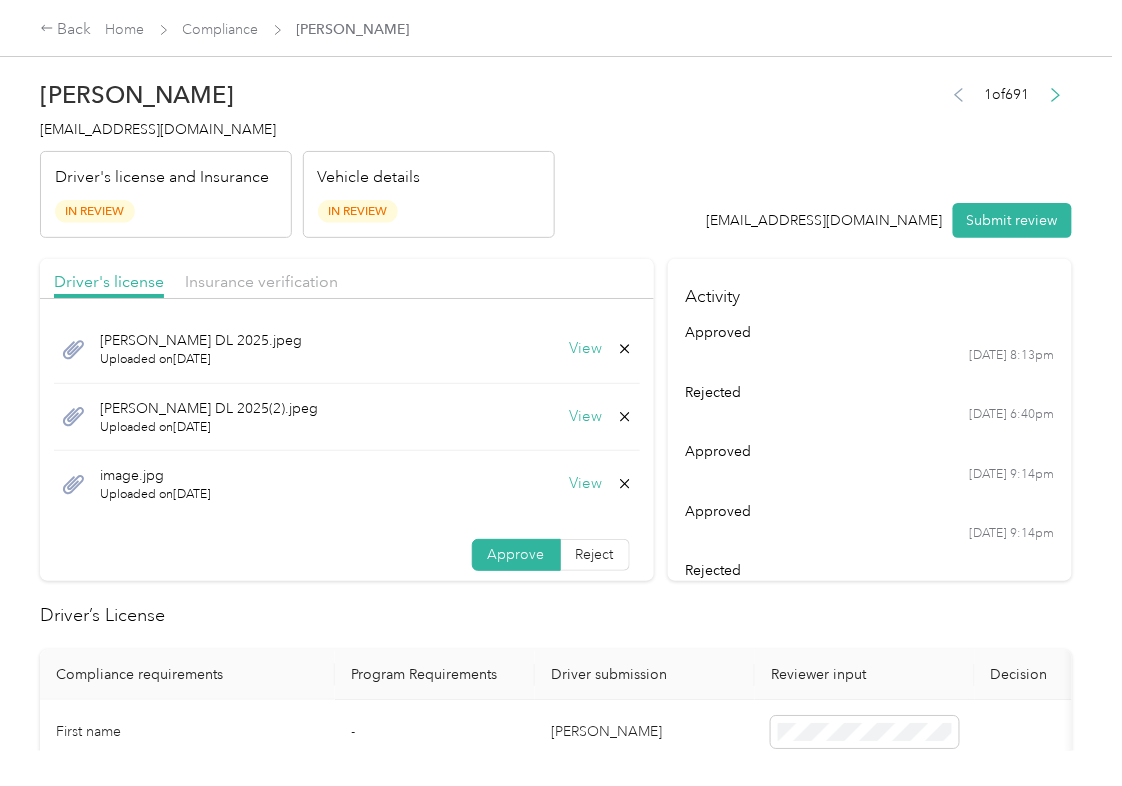 click on "Approve" at bounding box center (516, 554) 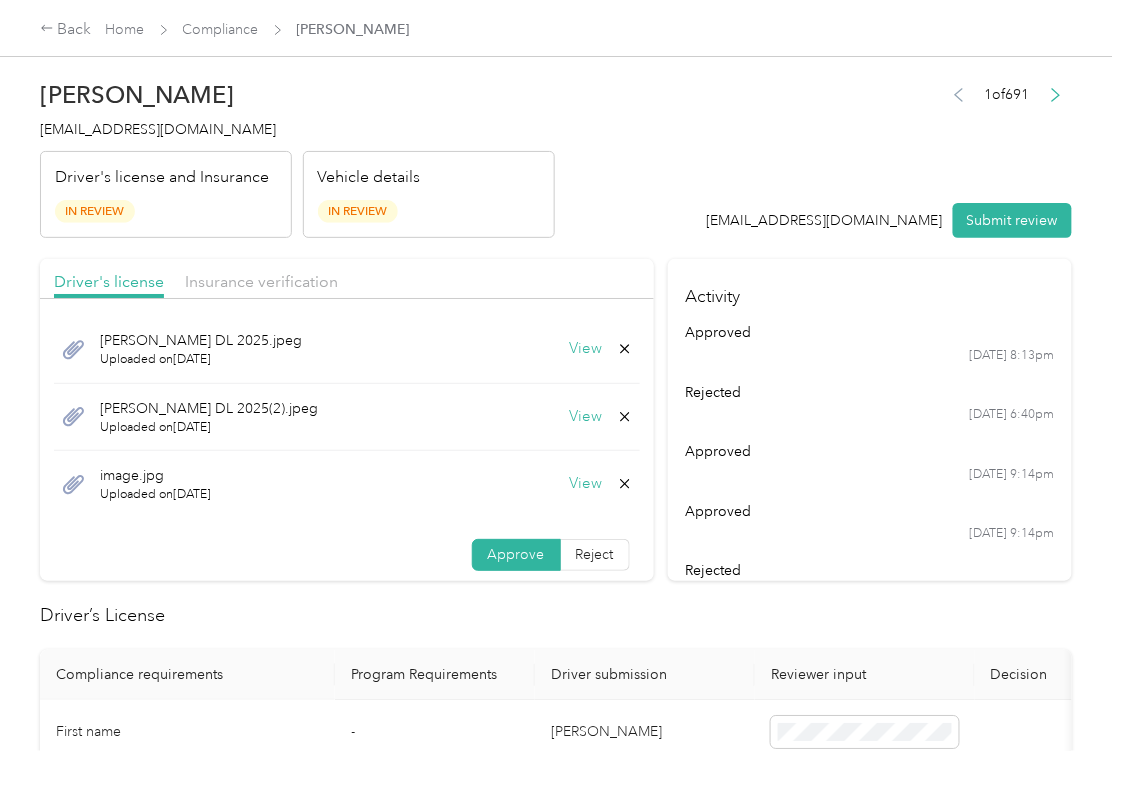 drag, startPoint x: 269, startPoint y: 302, endPoint x: 261, endPoint y: 289, distance: 15.264338 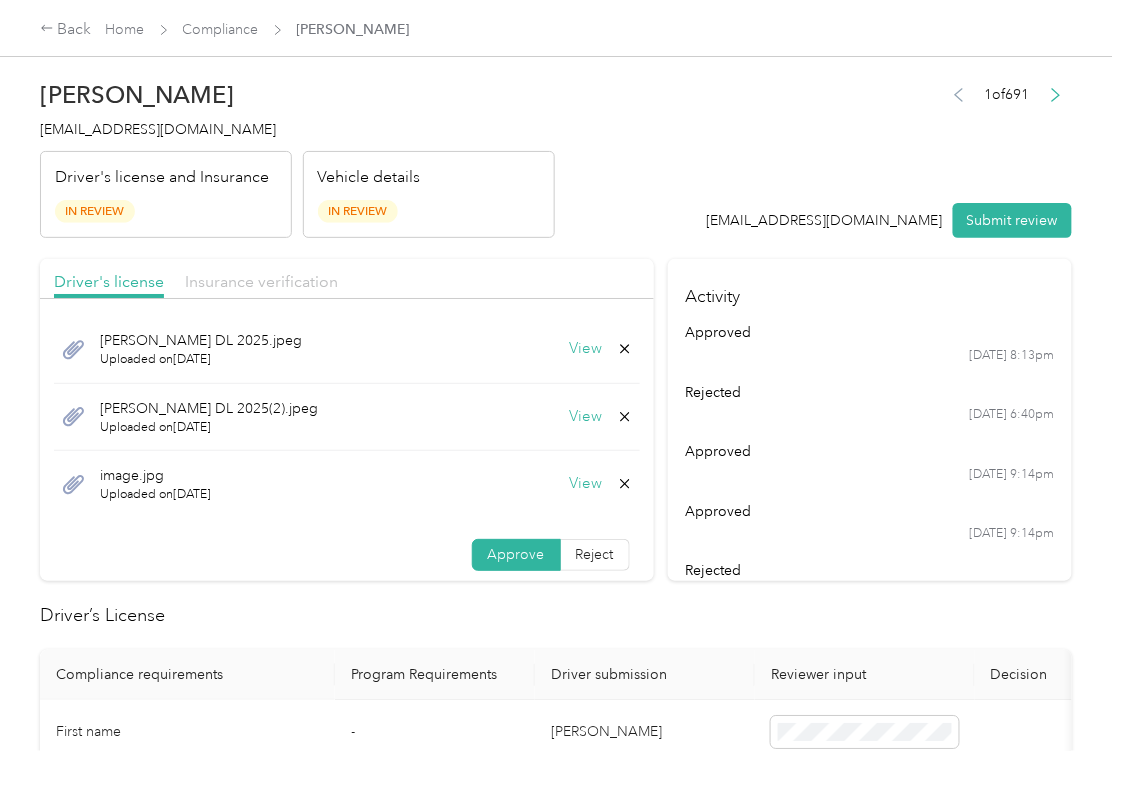 click on "Insurance verification" at bounding box center (261, 281) 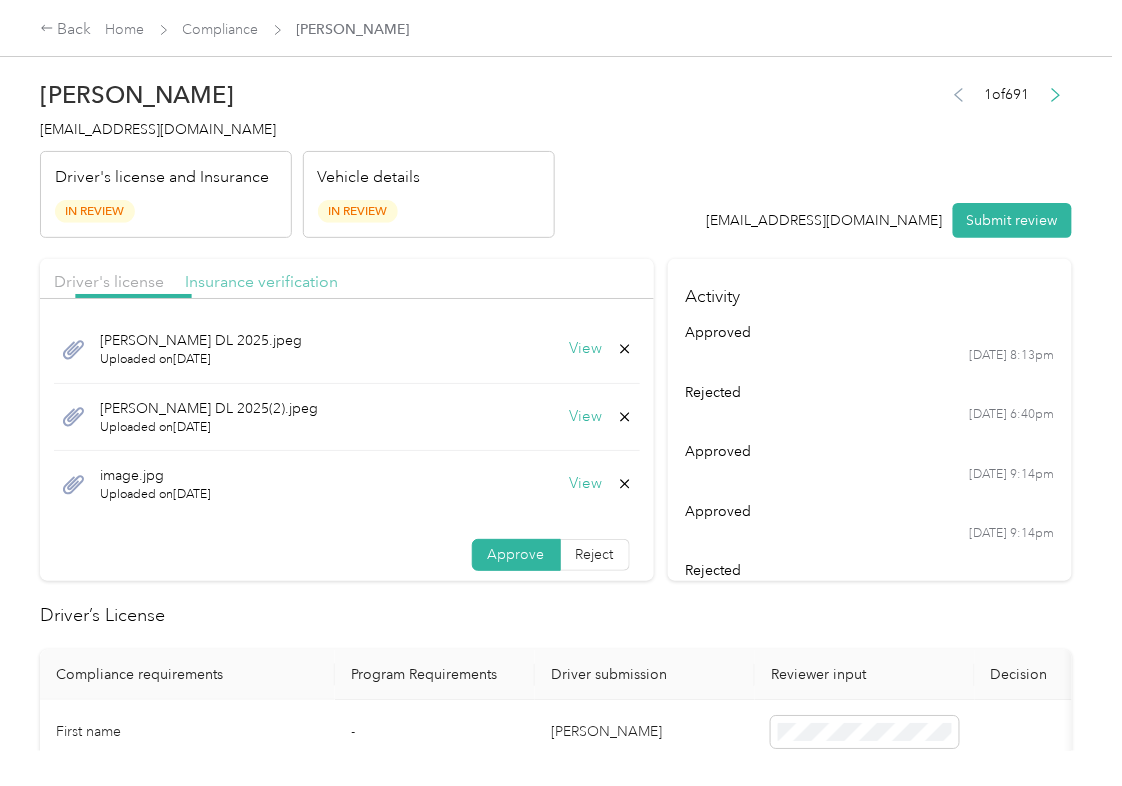 click on "Insurance verification" at bounding box center (261, 281) 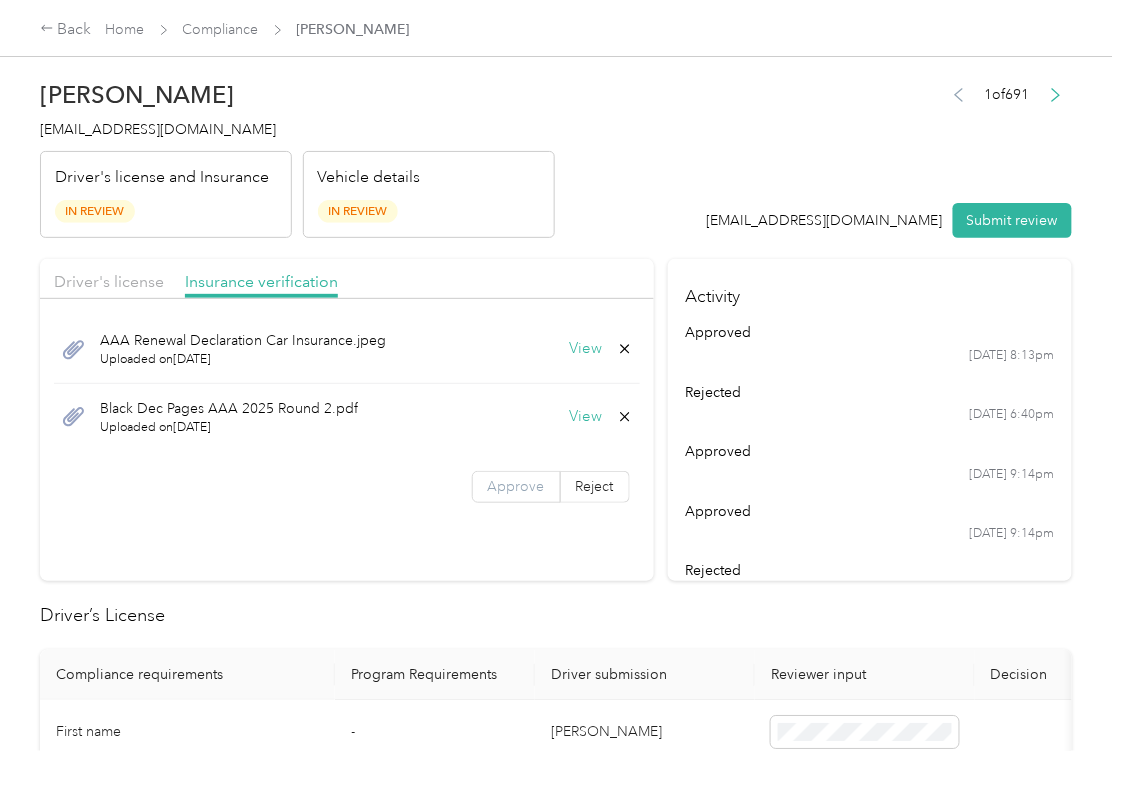 click on "Approve" at bounding box center [516, 486] 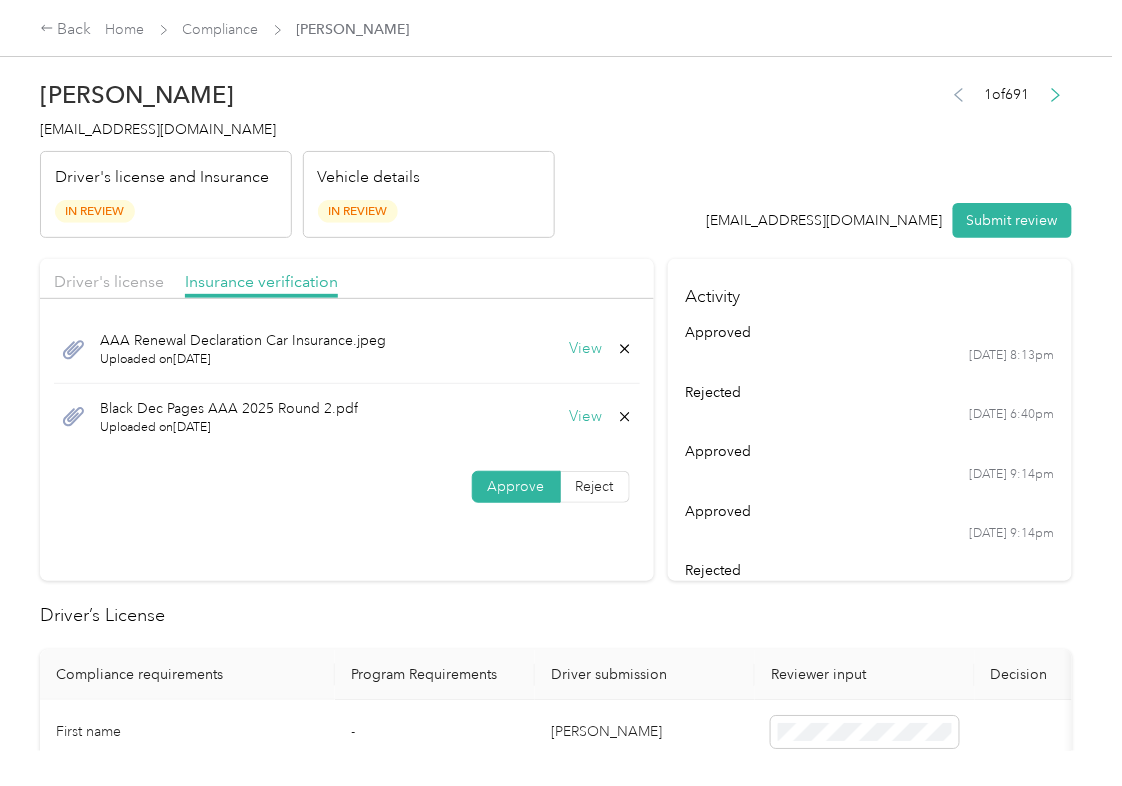 click on "Approve" at bounding box center (516, 486) 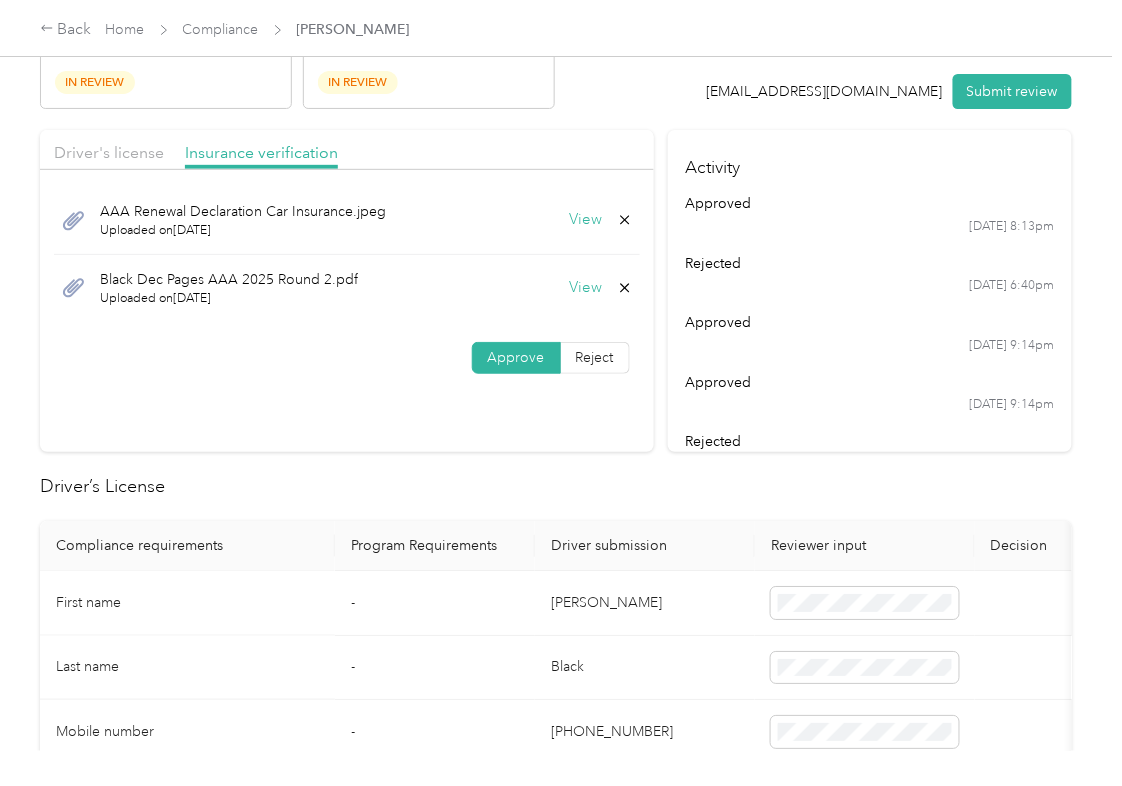 scroll, scrollTop: 266, scrollLeft: 0, axis: vertical 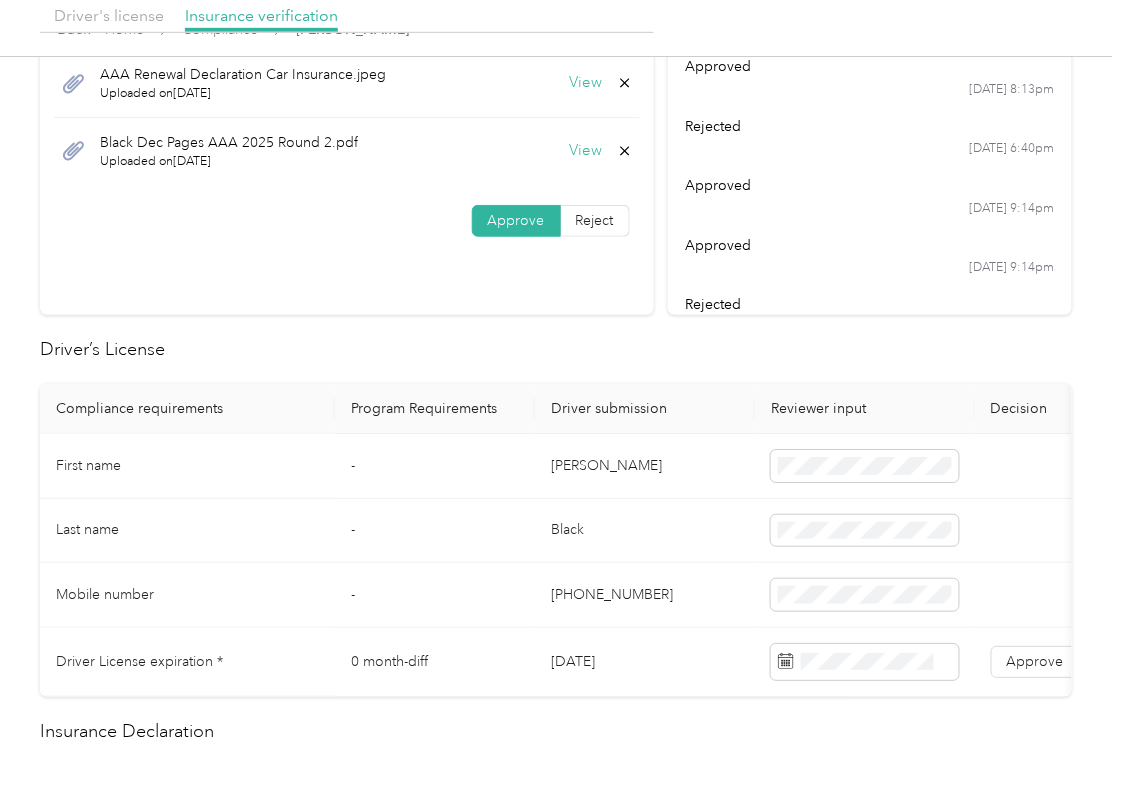 click on "[DATE]" at bounding box center [645, 662] 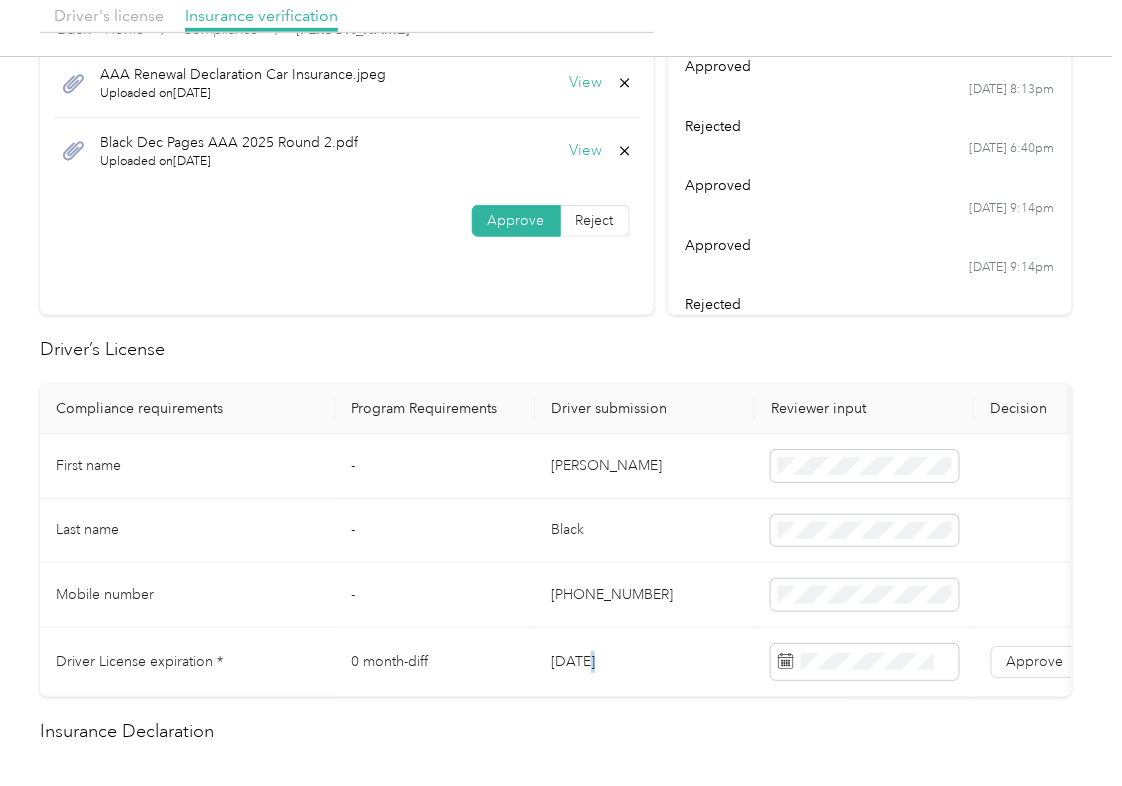 click on "[DATE]" at bounding box center (645, 662) 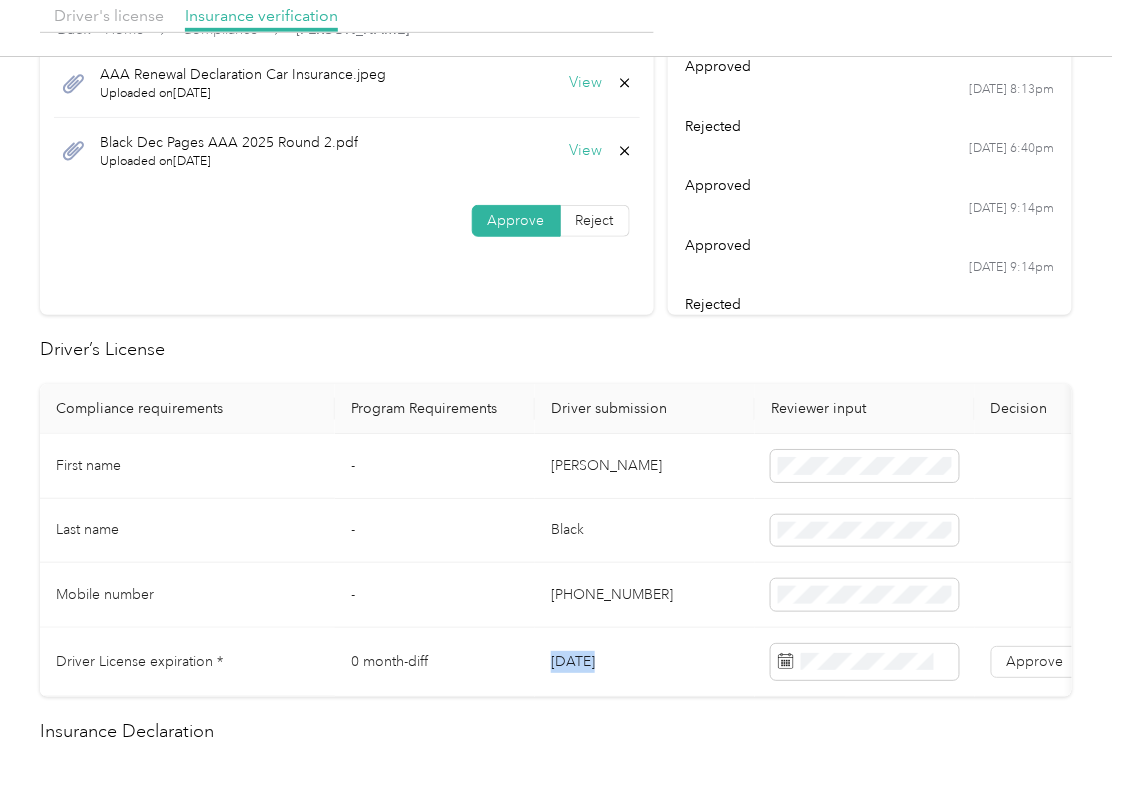 click on "[DATE]" at bounding box center (645, 662) 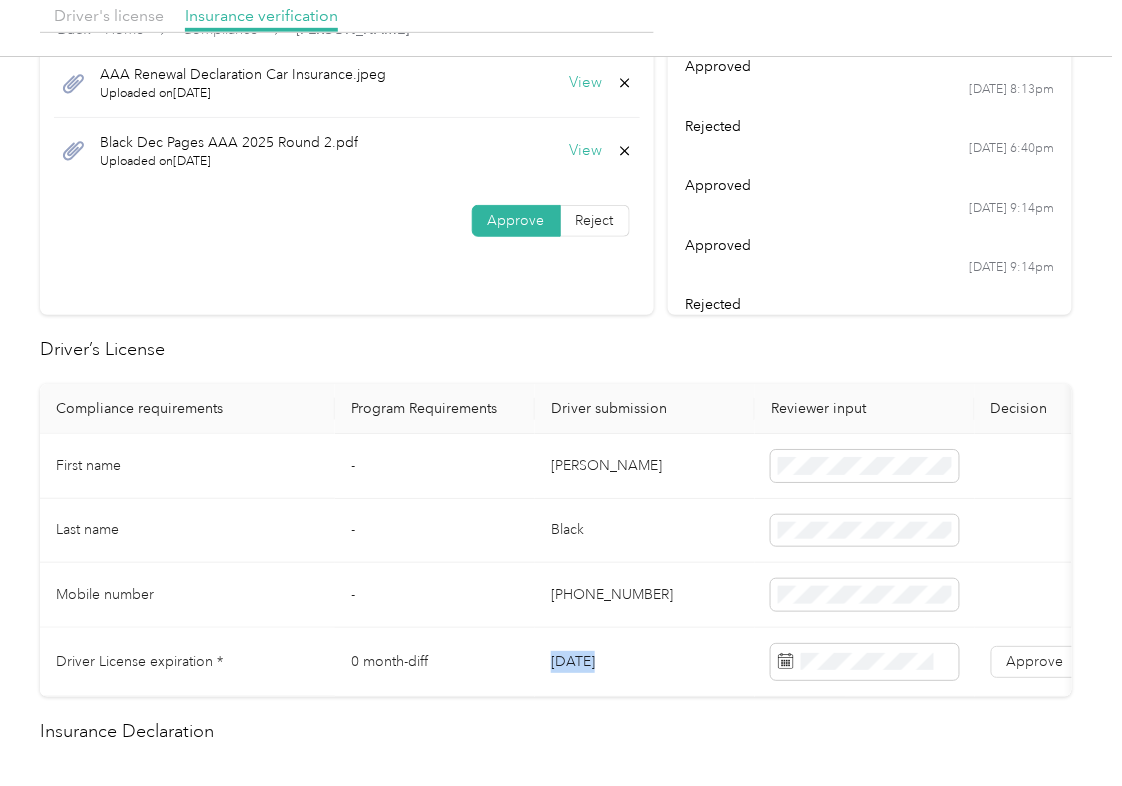 copy on "[DATE]" 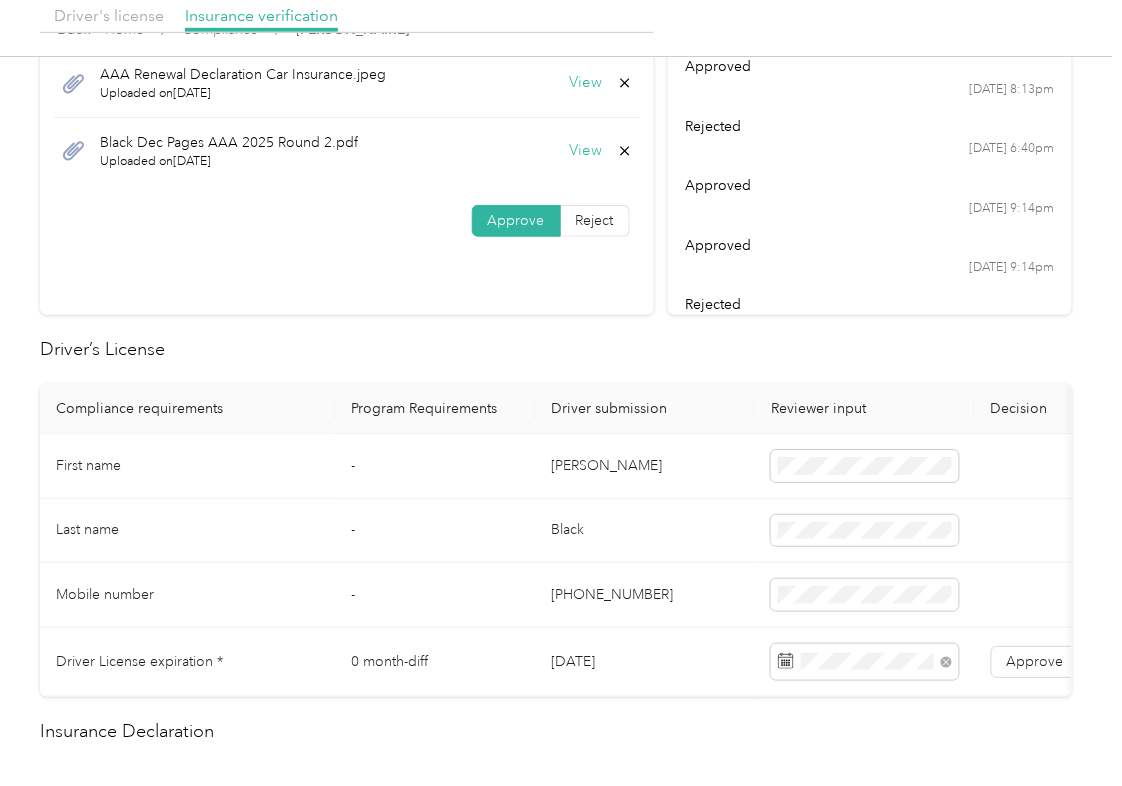 click on "Driver's license Insurance verification AAA Renewal Declaration Car Insurance.jpeg Uploaded on  [DATE] View Black Dec Pages AAA 2025 Round 2.pdf Uploaded on  [DATE] View Approve Reject" at bounding box center [347, 154] 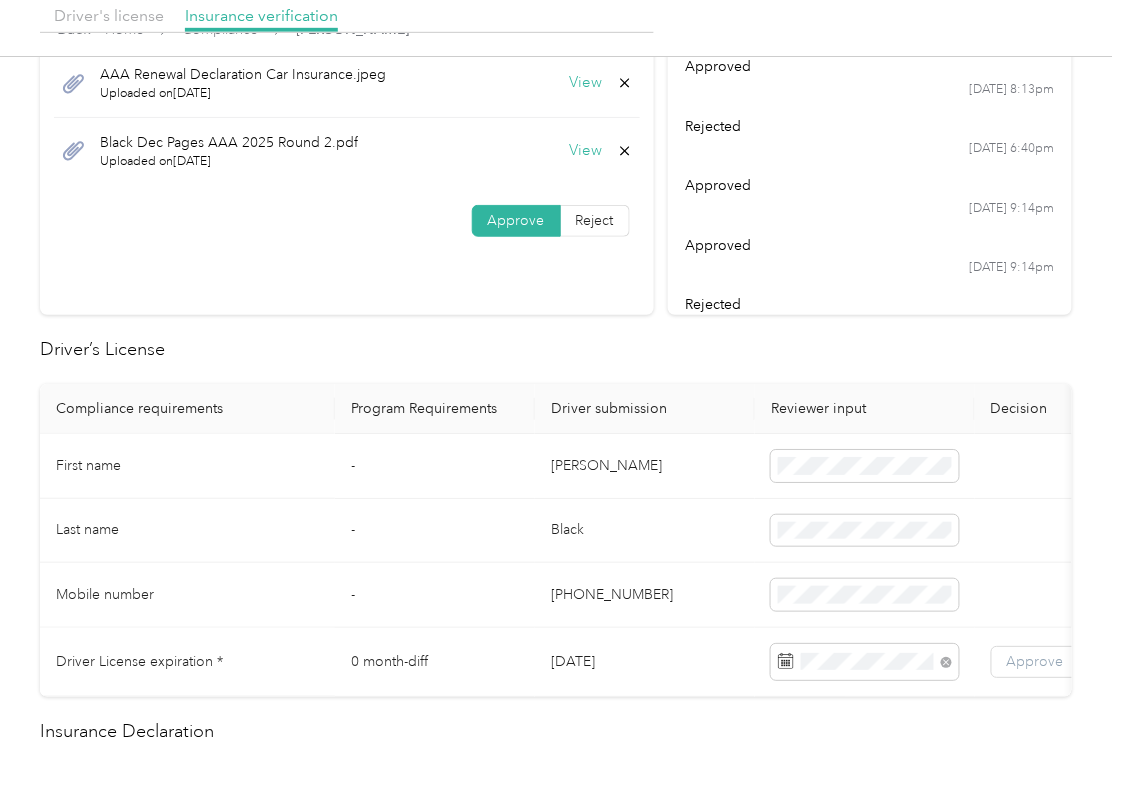 click on "Approve" at bounding box center [1035, 662] 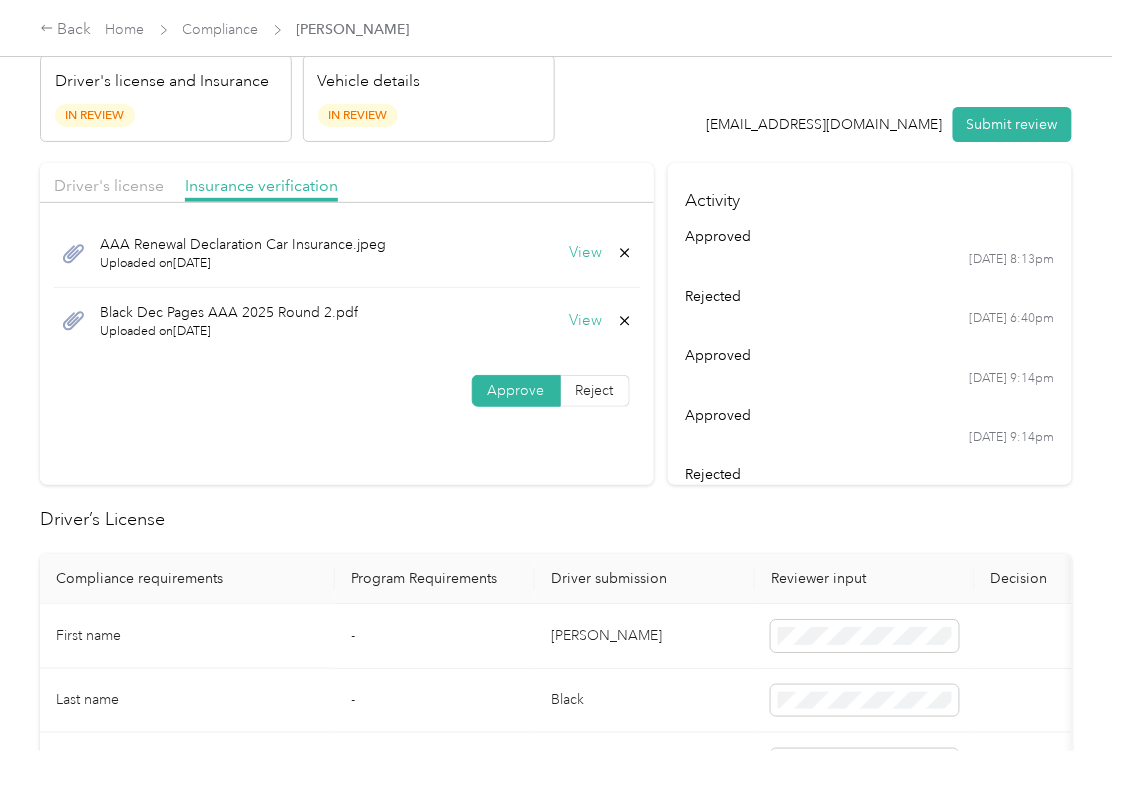 scroll, scrollTop: 0, scrollLeft: 0, axis: both 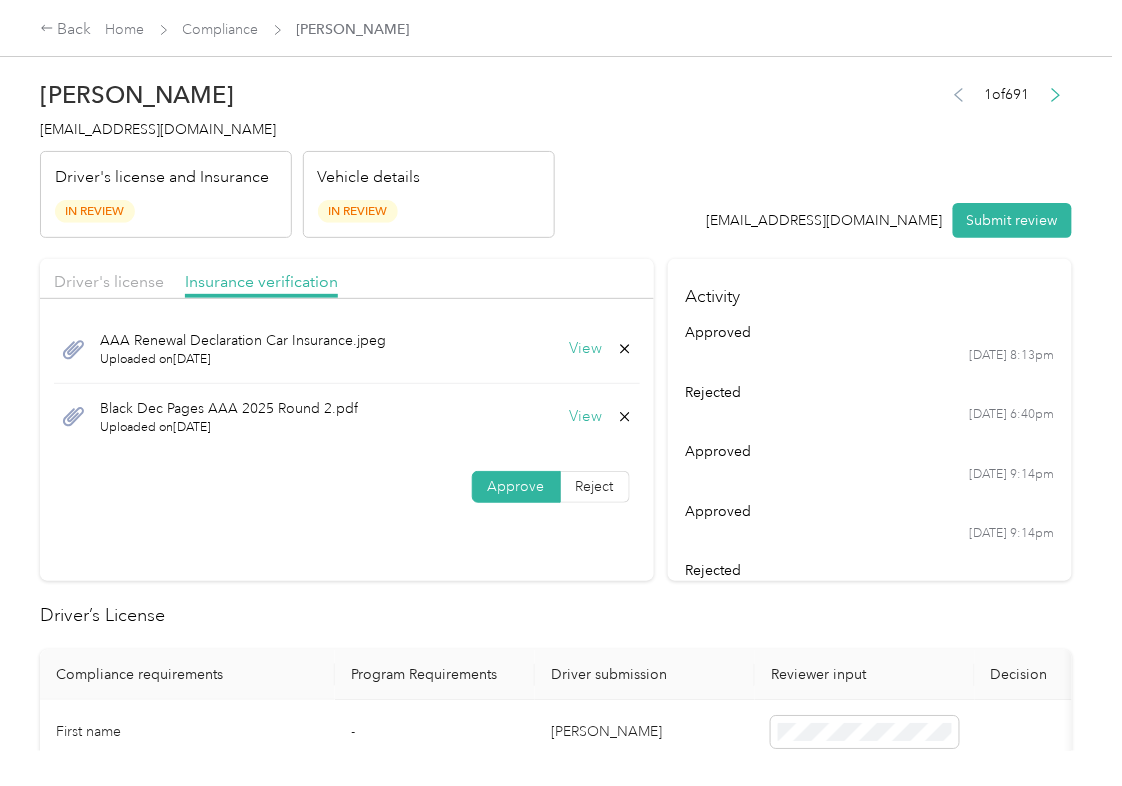 click on "Driver's license" at bounding box center (109, 282) 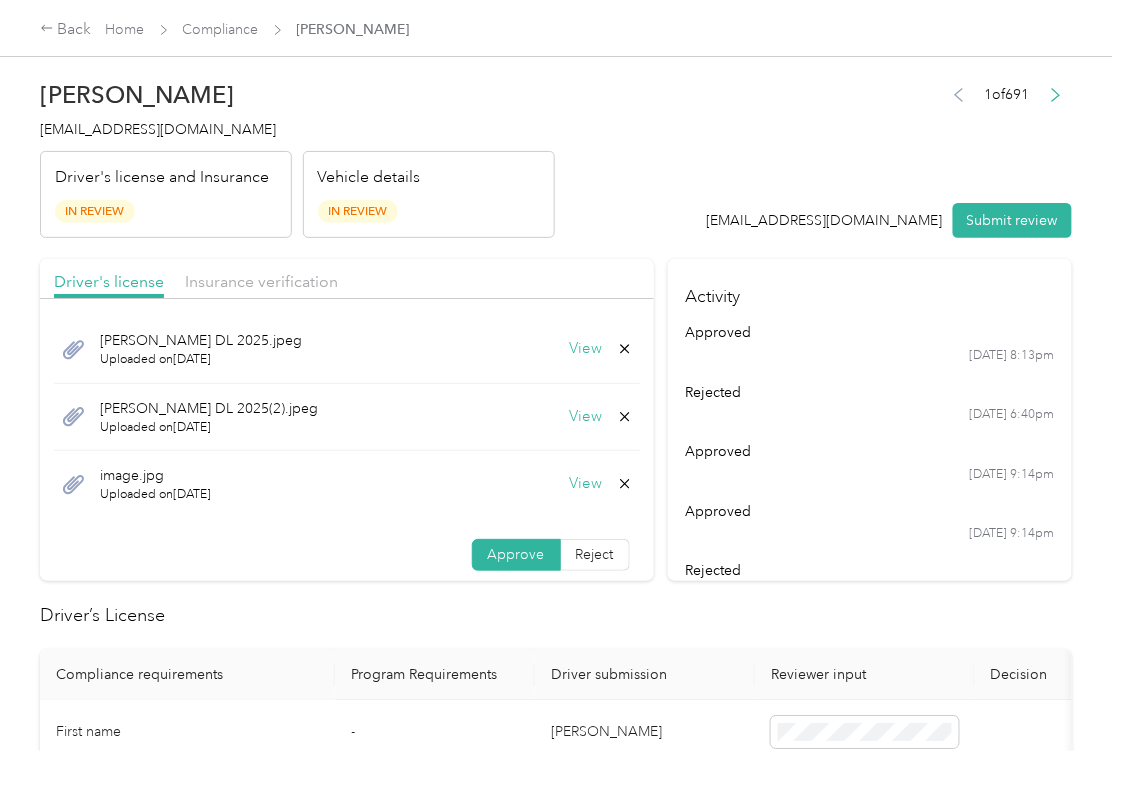 click on "View" at bounding box center (586, 484) 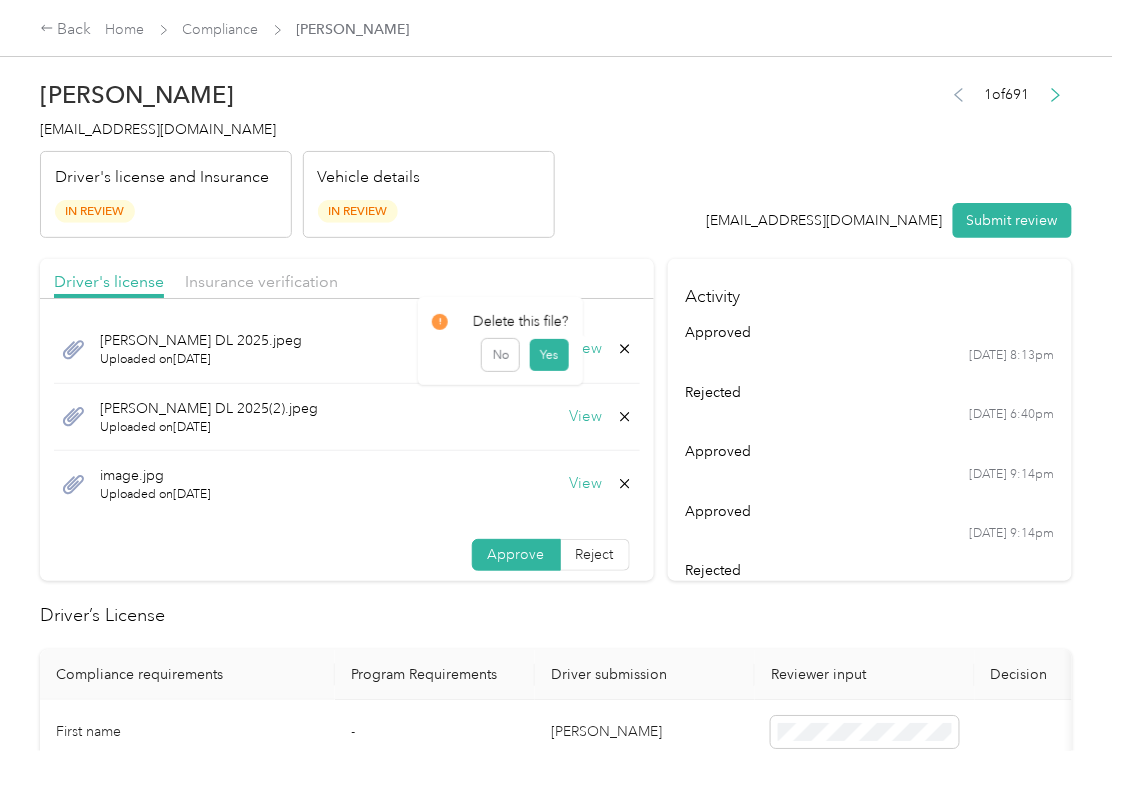 click 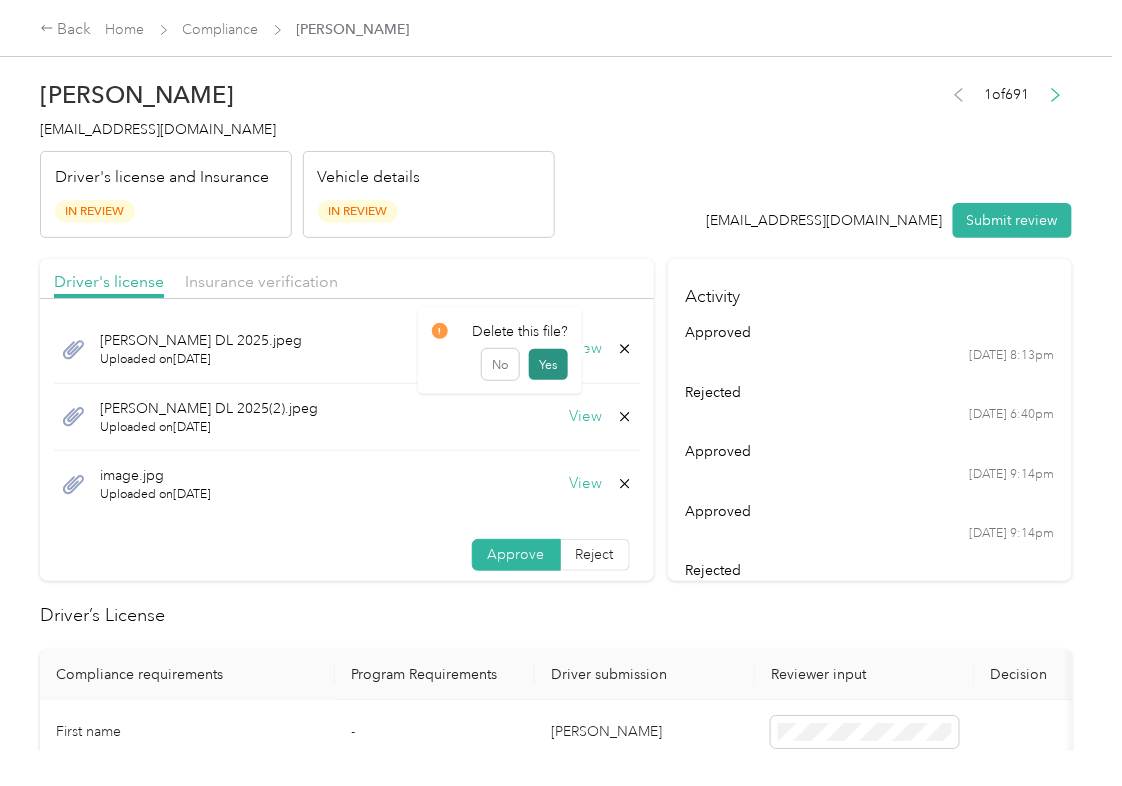 click on "Yes" at bounding box center (548, 365) 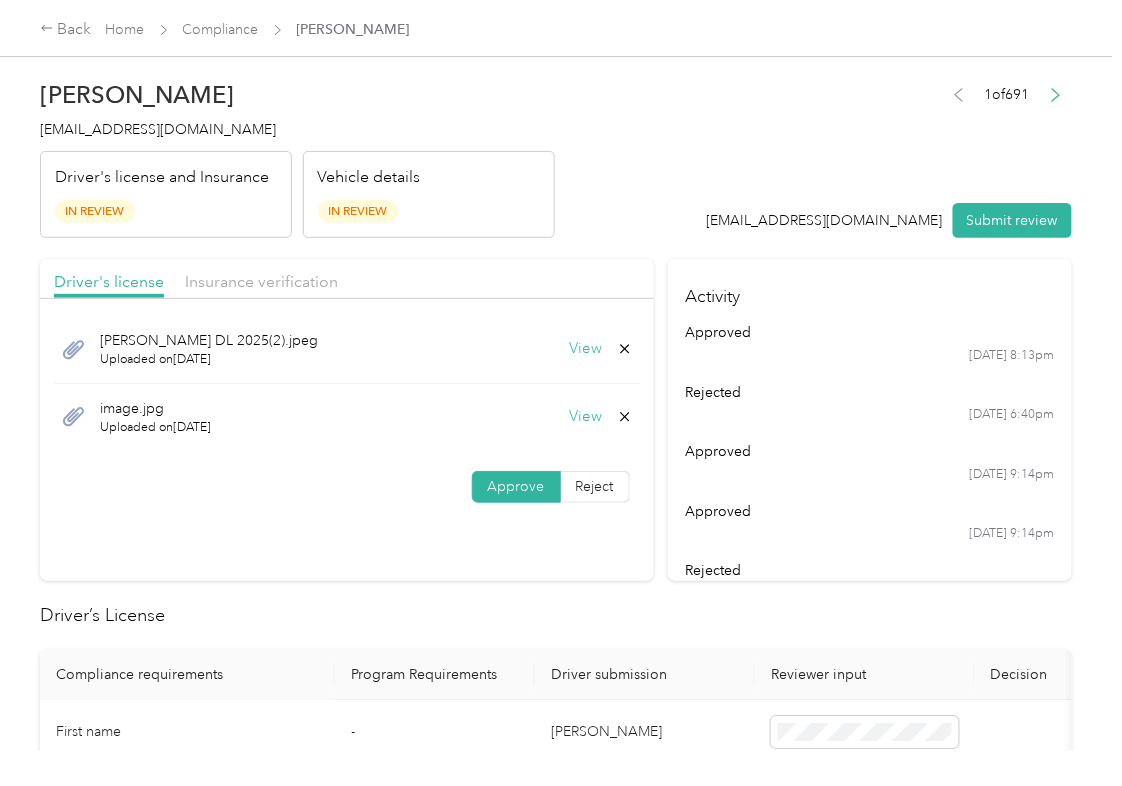 click 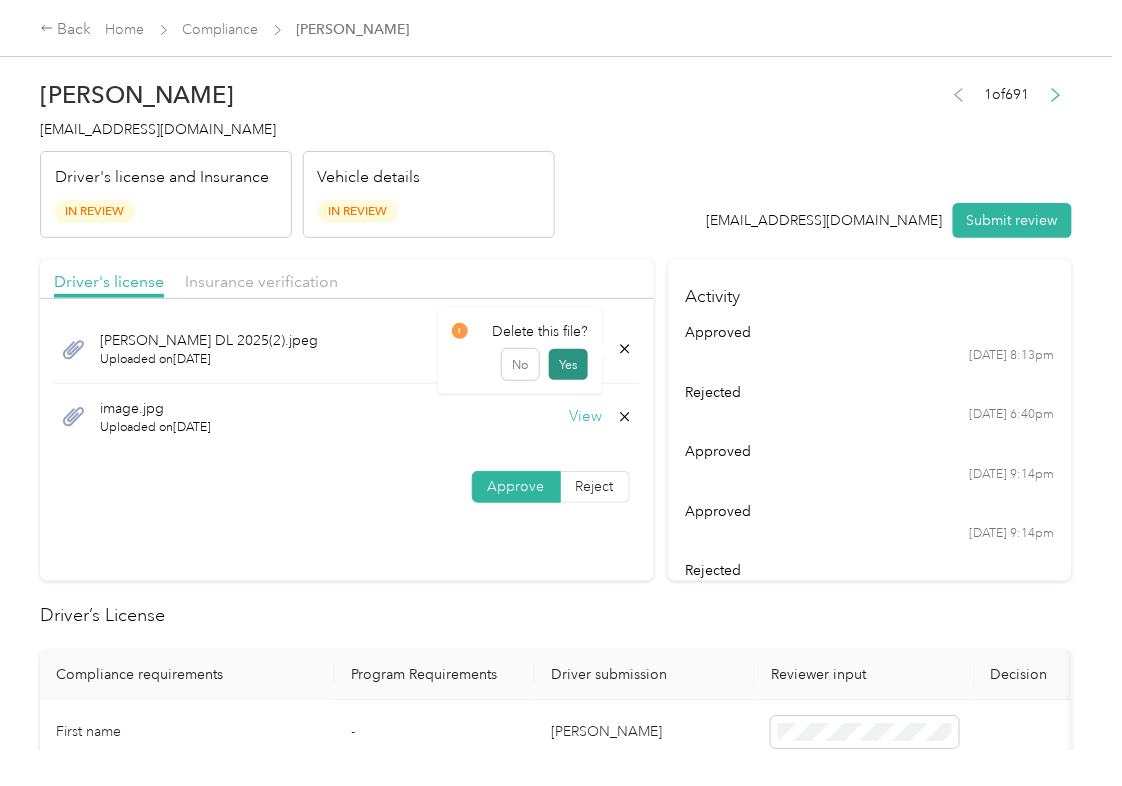 click on "Yes" at bounding box center (568, 365) 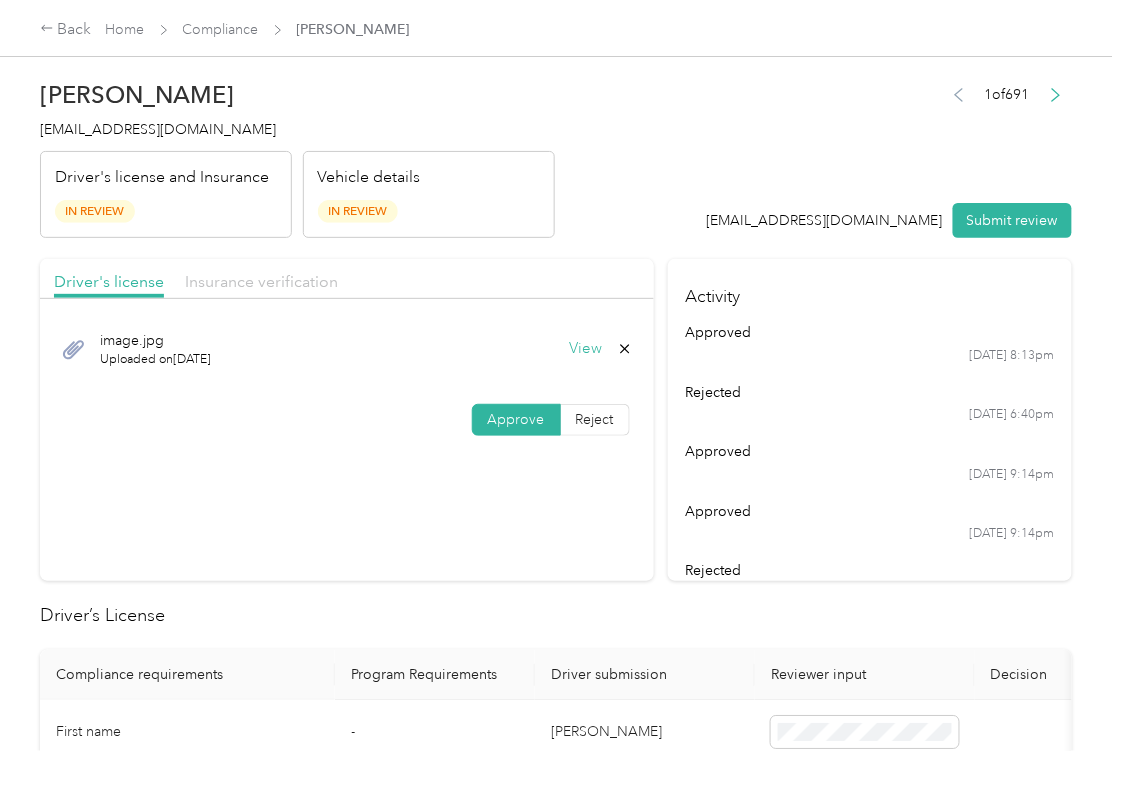 click on "Insurance verification" at bounding box center [261, 281] 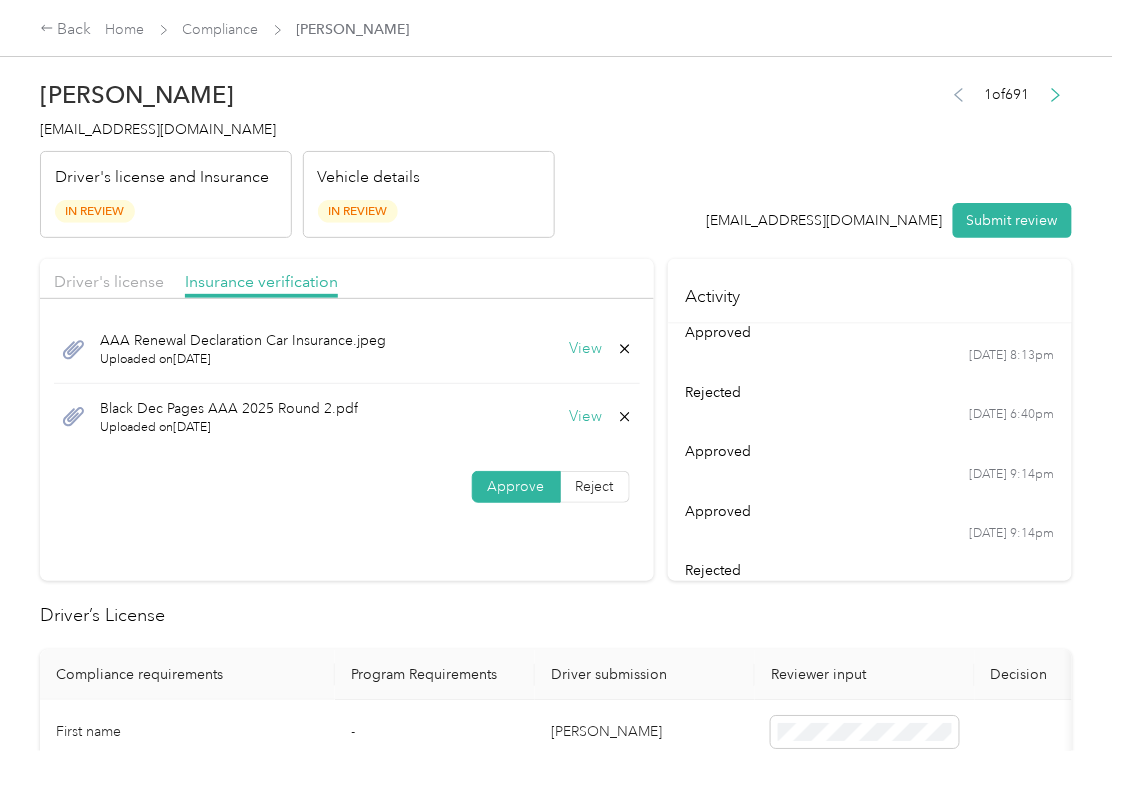 scroll, scrollTop: 45, scrollLeft: 0, axis: vertical 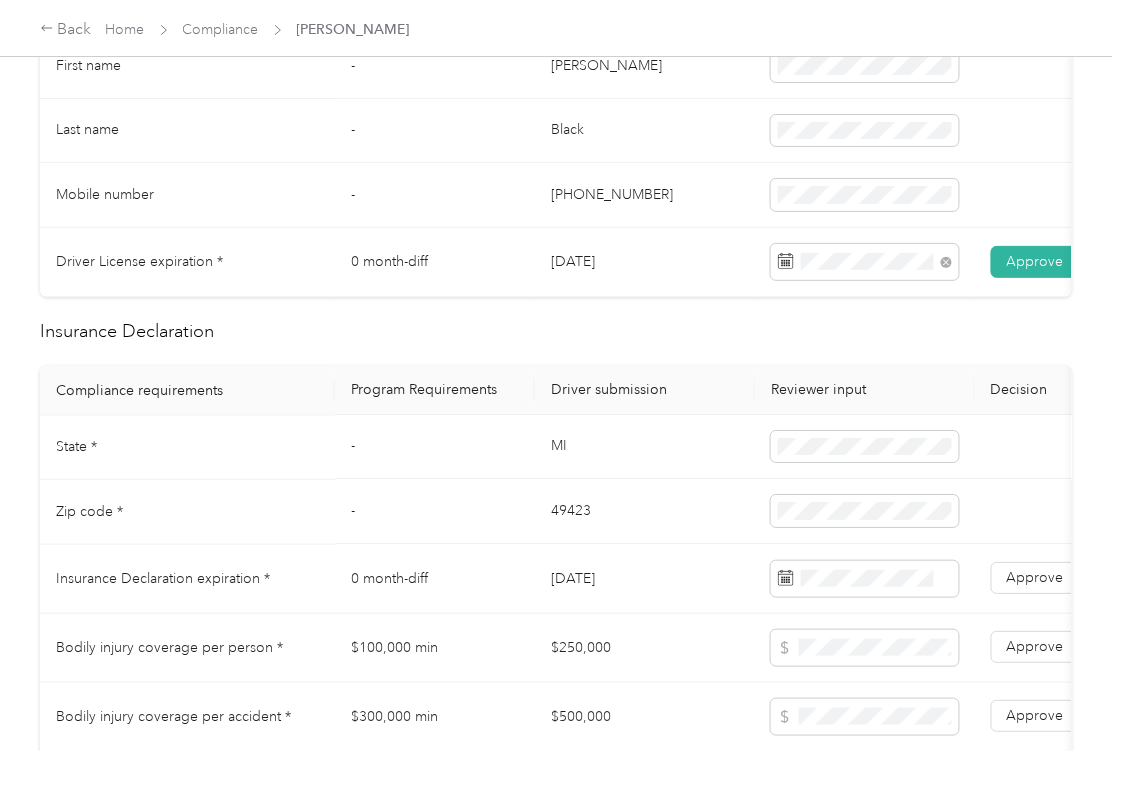 click on "MI" at bounding box center [645, 448] 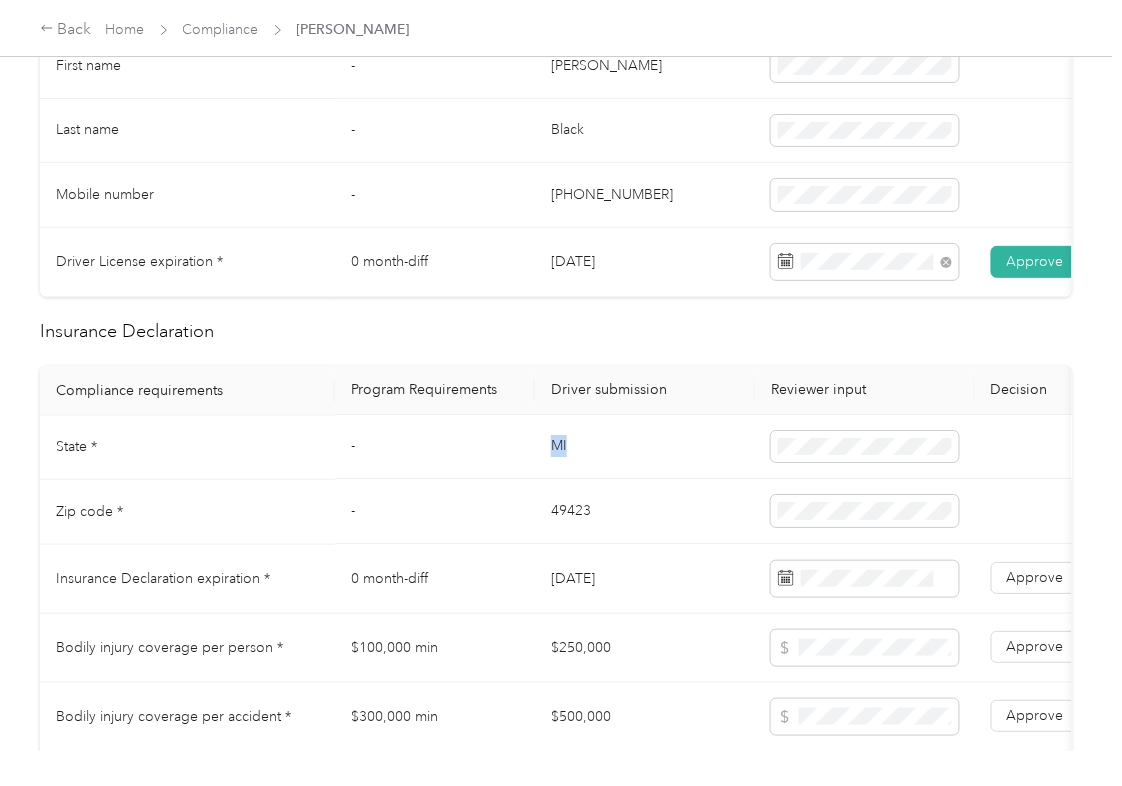 click on "MI" at bounding box center [645, 448] 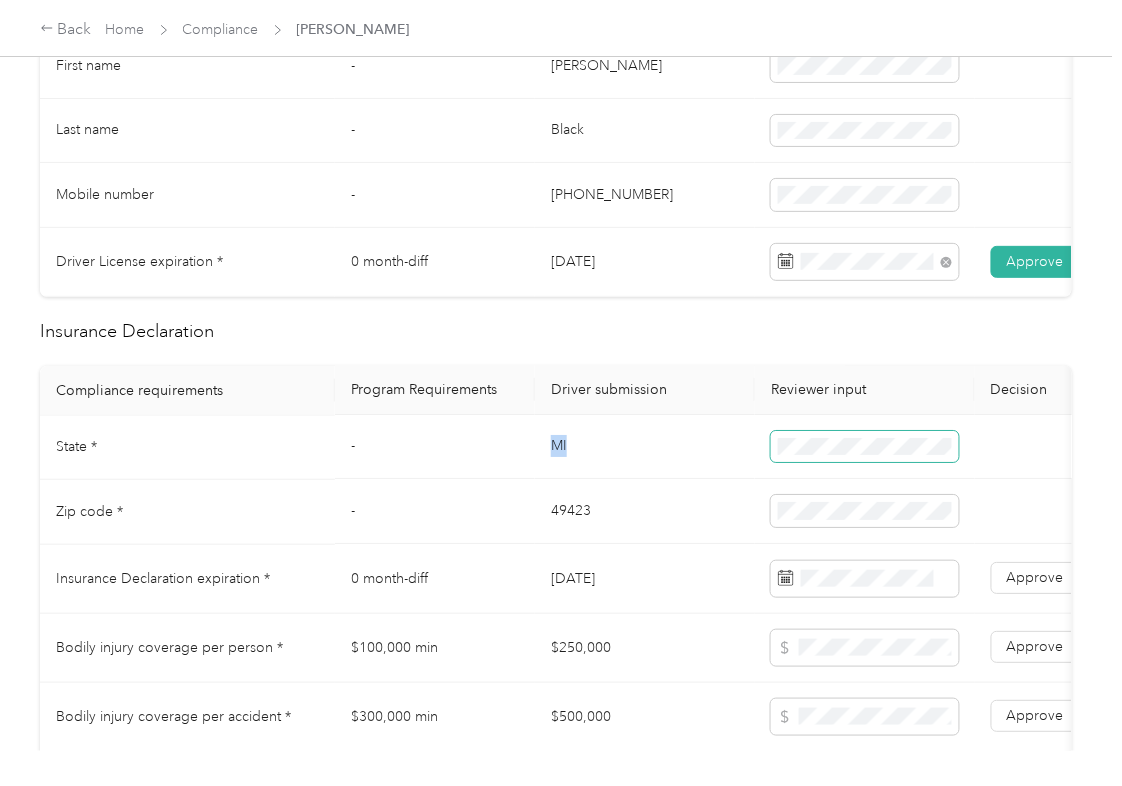 copy on "MI" 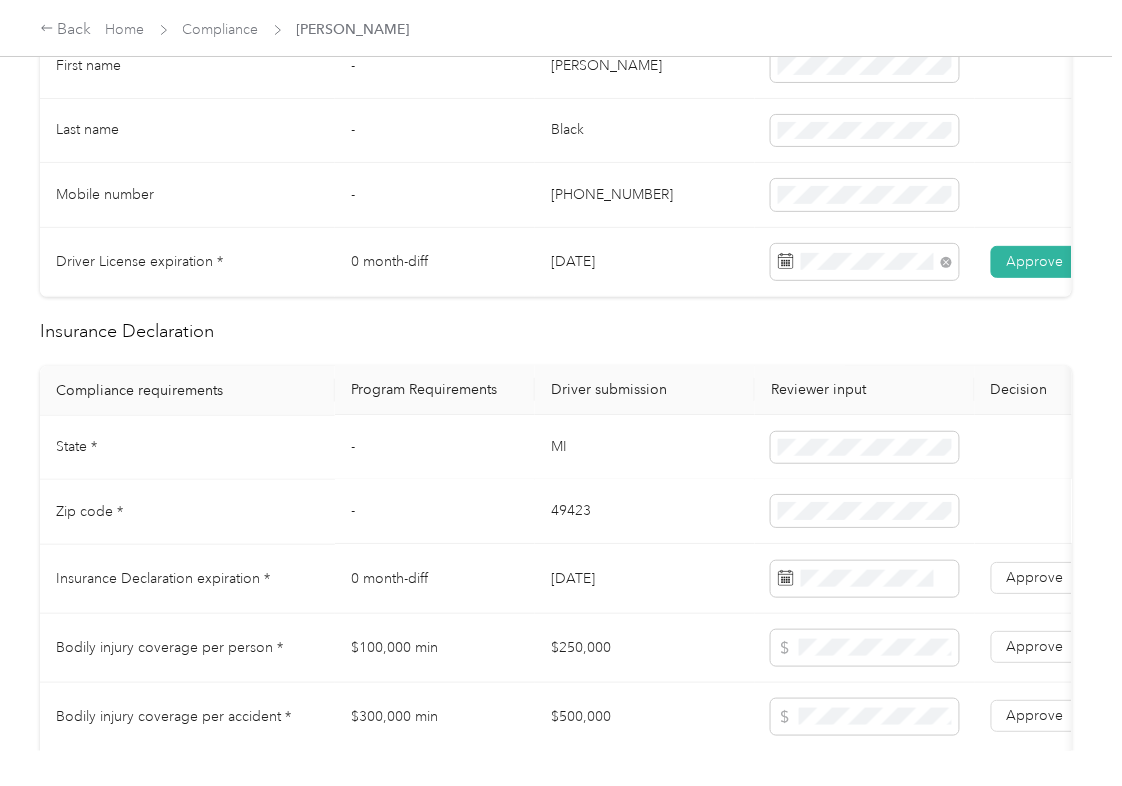 click on "49423" at bounding box center [645, 512] 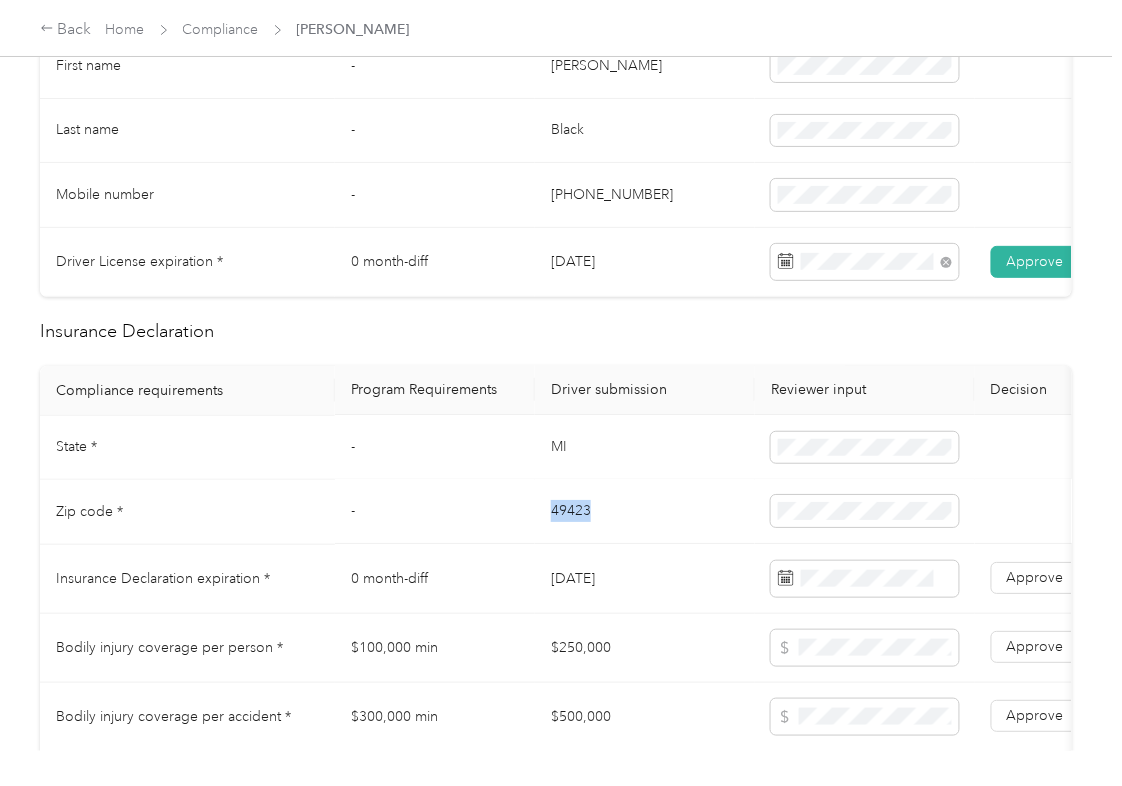click on "49423" at bounding box center (645, 512) 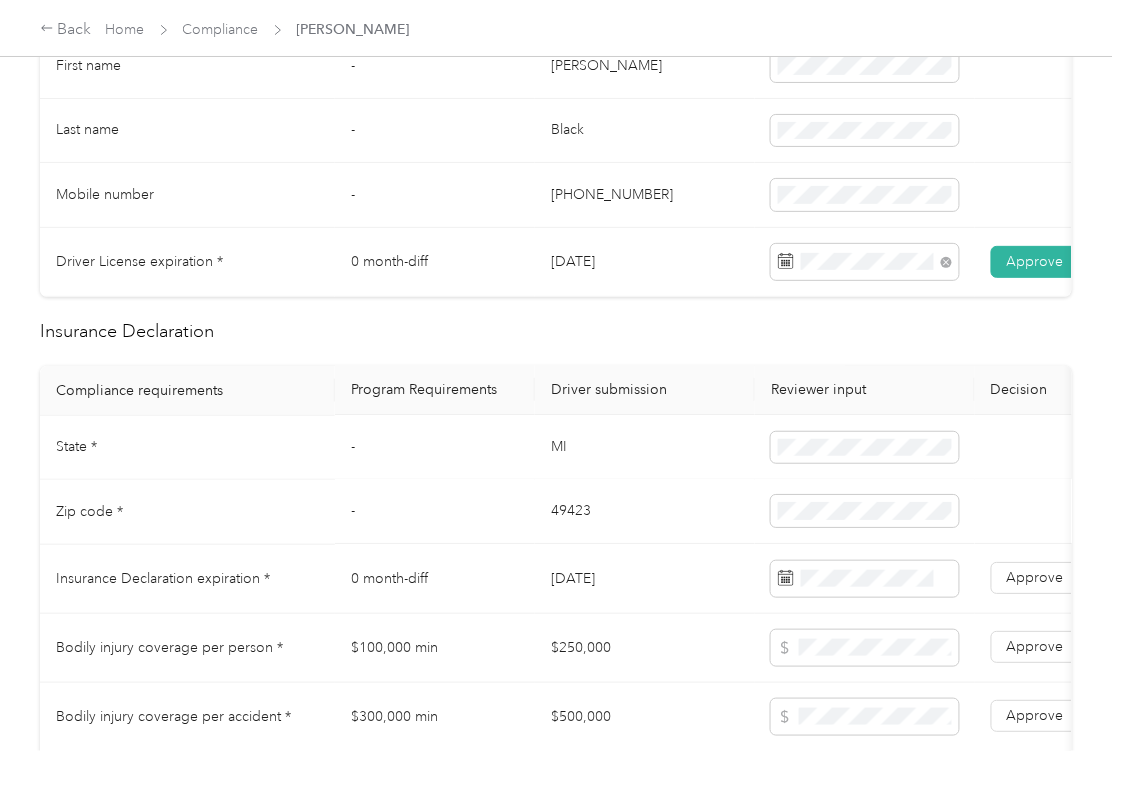drag, startPoint x: 461, startPoint y: 524, endPoint x: 484, endPoint y: 490, distance: 41.04875 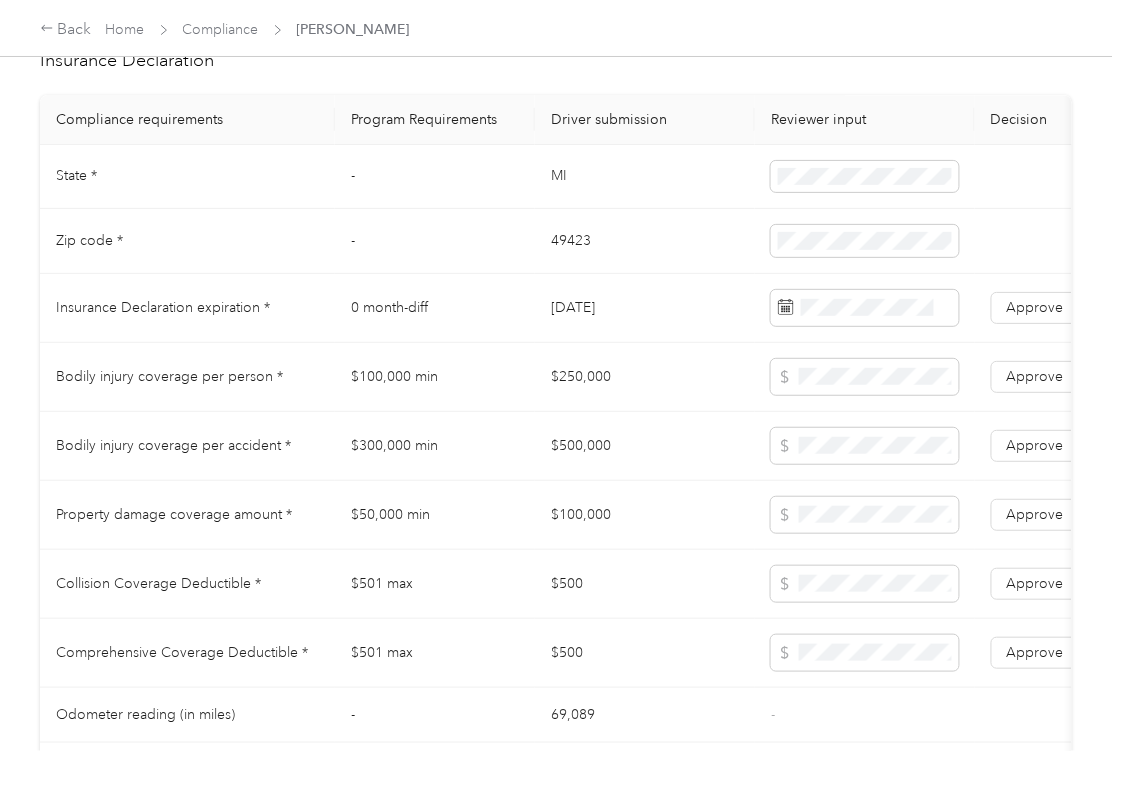 scroll, scrollTop: 1600, scrollLeft: 0, axis: vertical 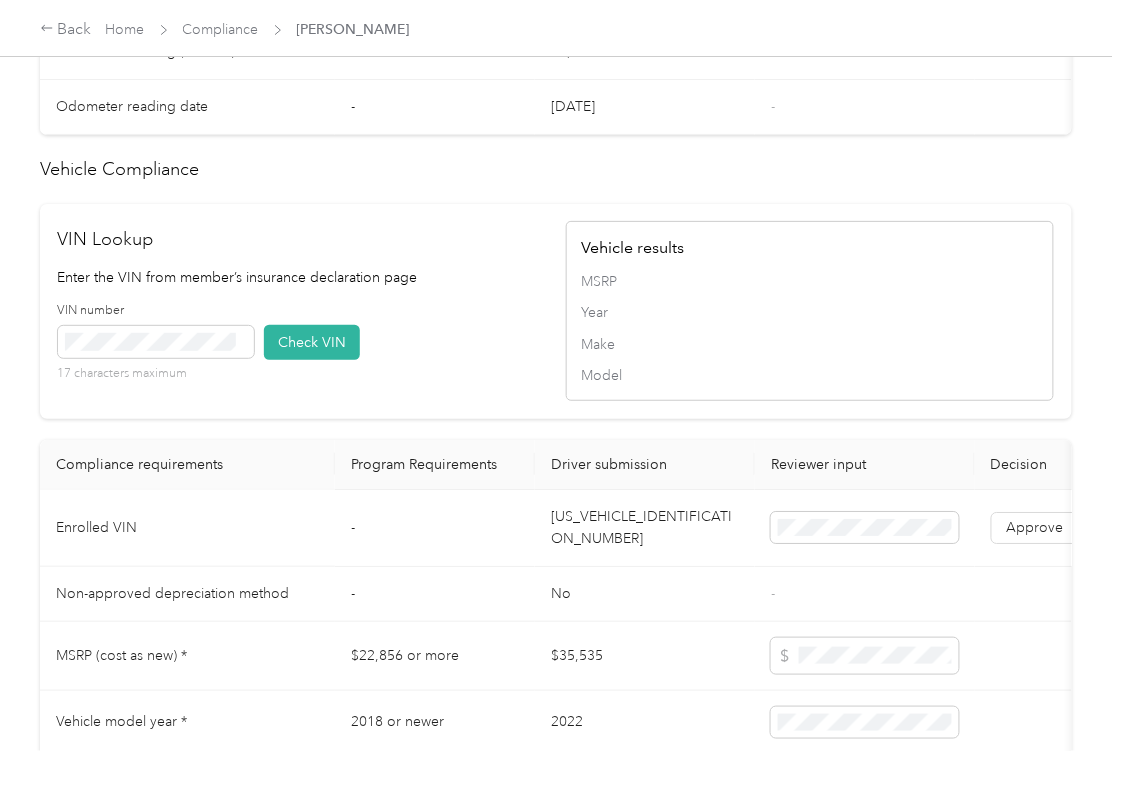 click on "[US_VEHICLE_IDENTIFICATION_NUMBER]" at bounding box center (645, 528) 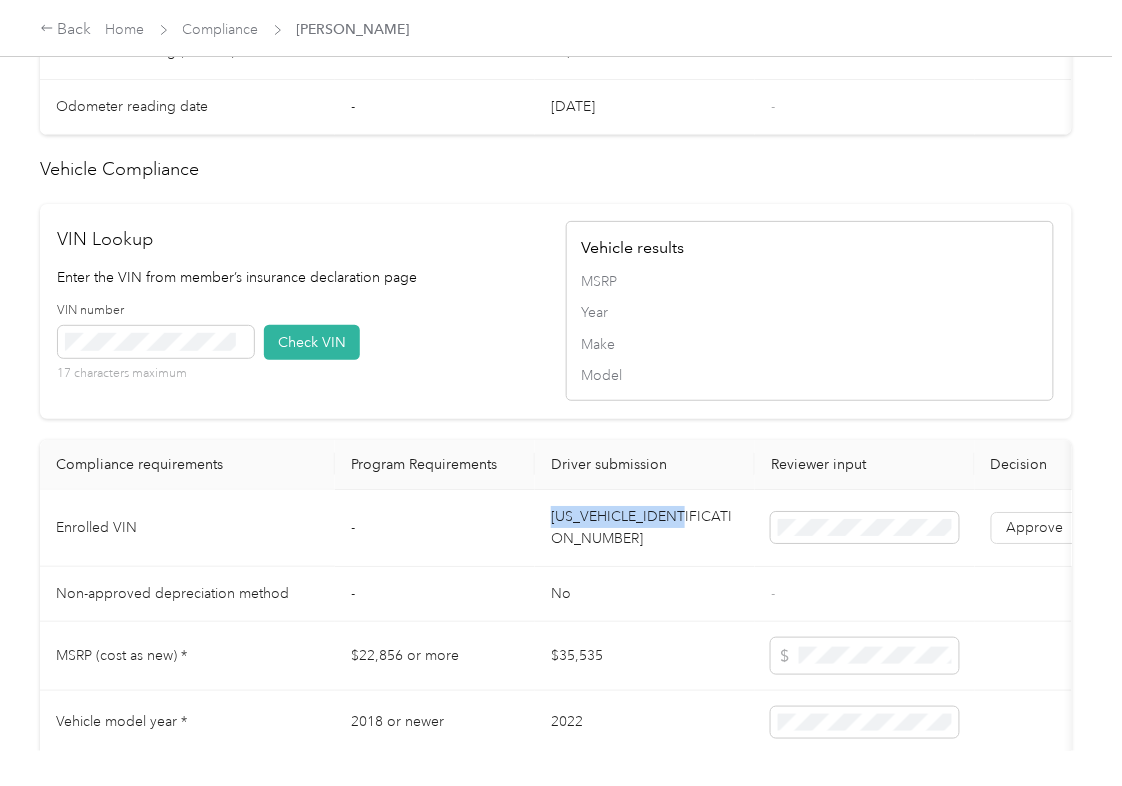 click on "[US_VEHICLE_IDENTIFICATION_NUMBER]" at bounding box center (645, 528) 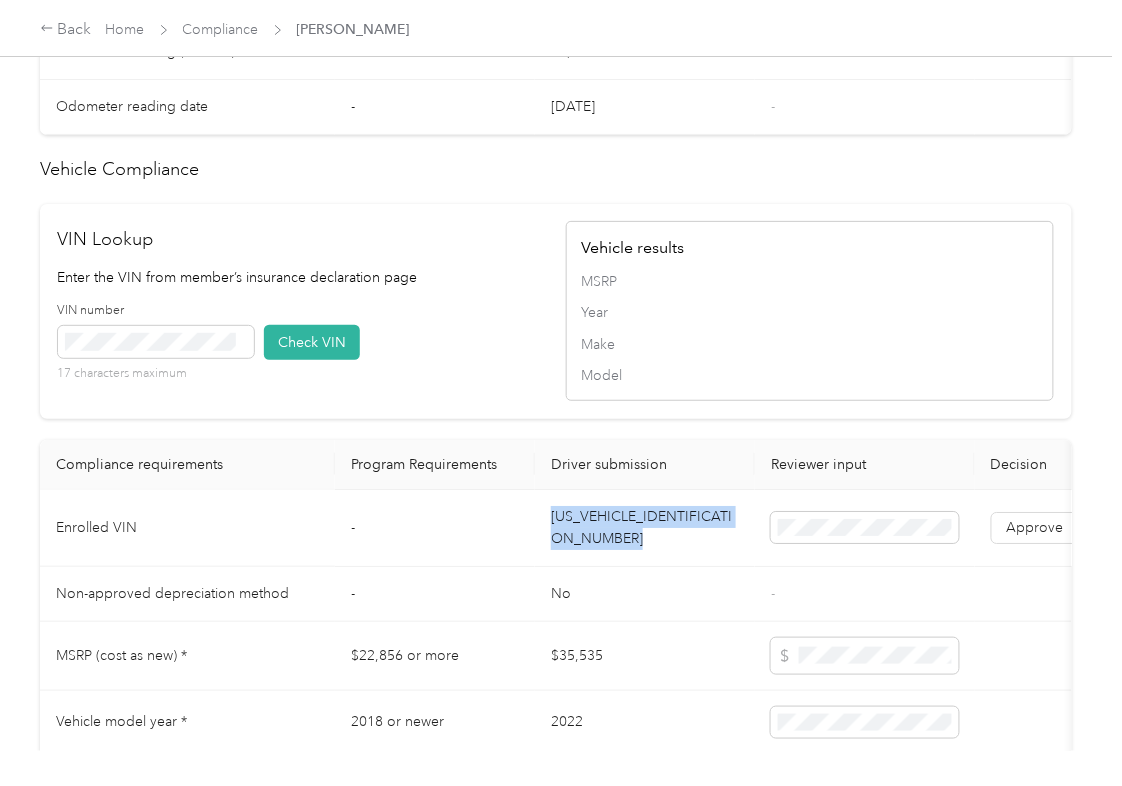 click on "[US_VEHICLE_IDENTIFICATION_NUMBER]" at bounding box center (645, 528) 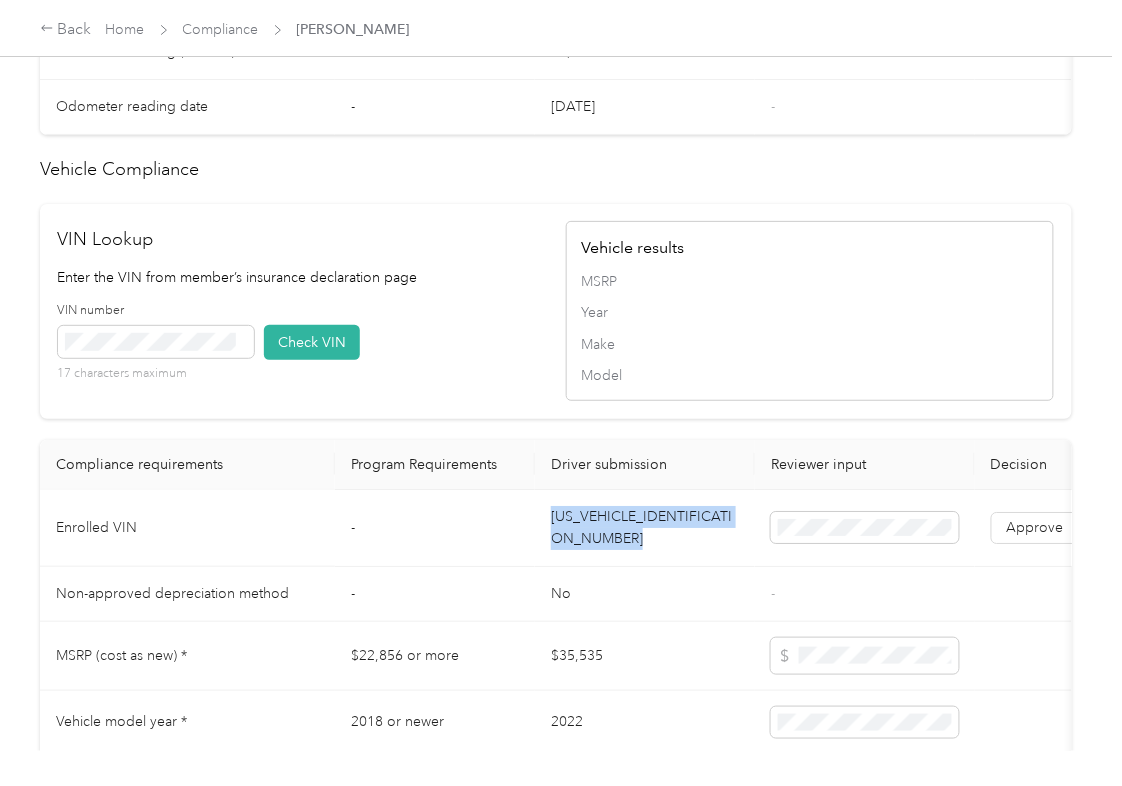 copy on "[US_VEHICLE_IDENTIFICATION_NUMBER]" 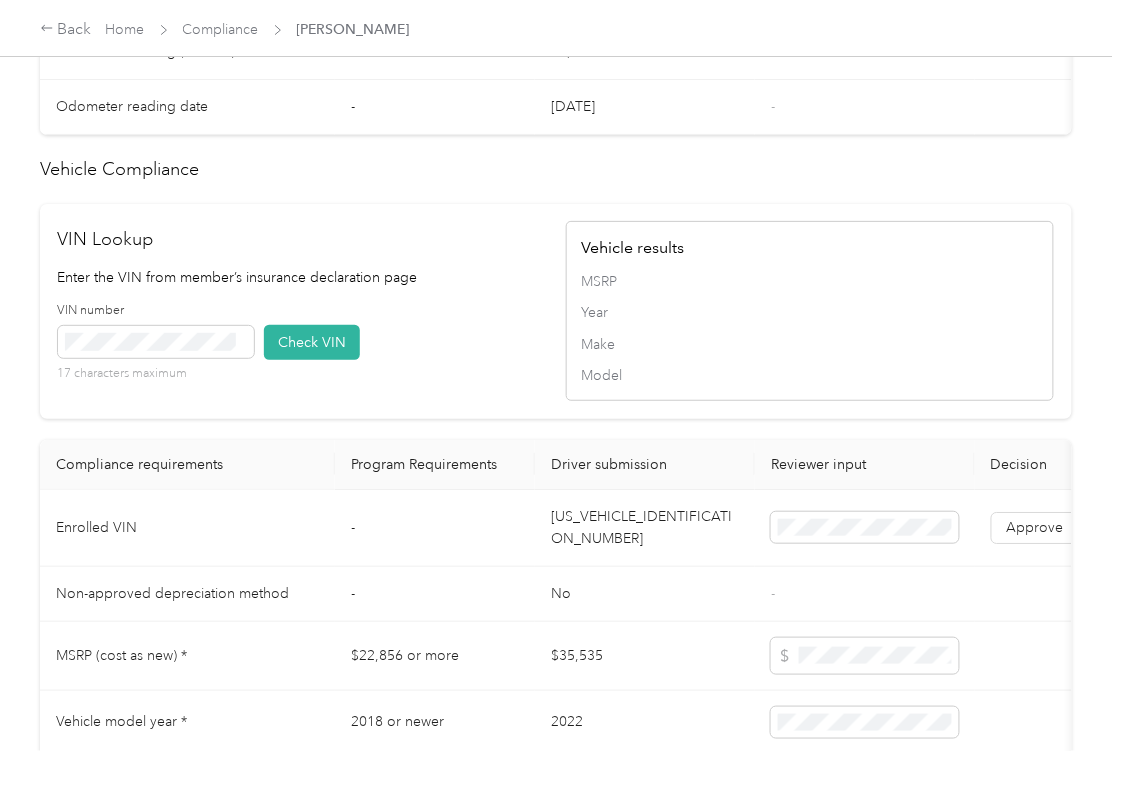click on "VIN number   17 characters maximum Check VIN" at bounding box center (302, 349) 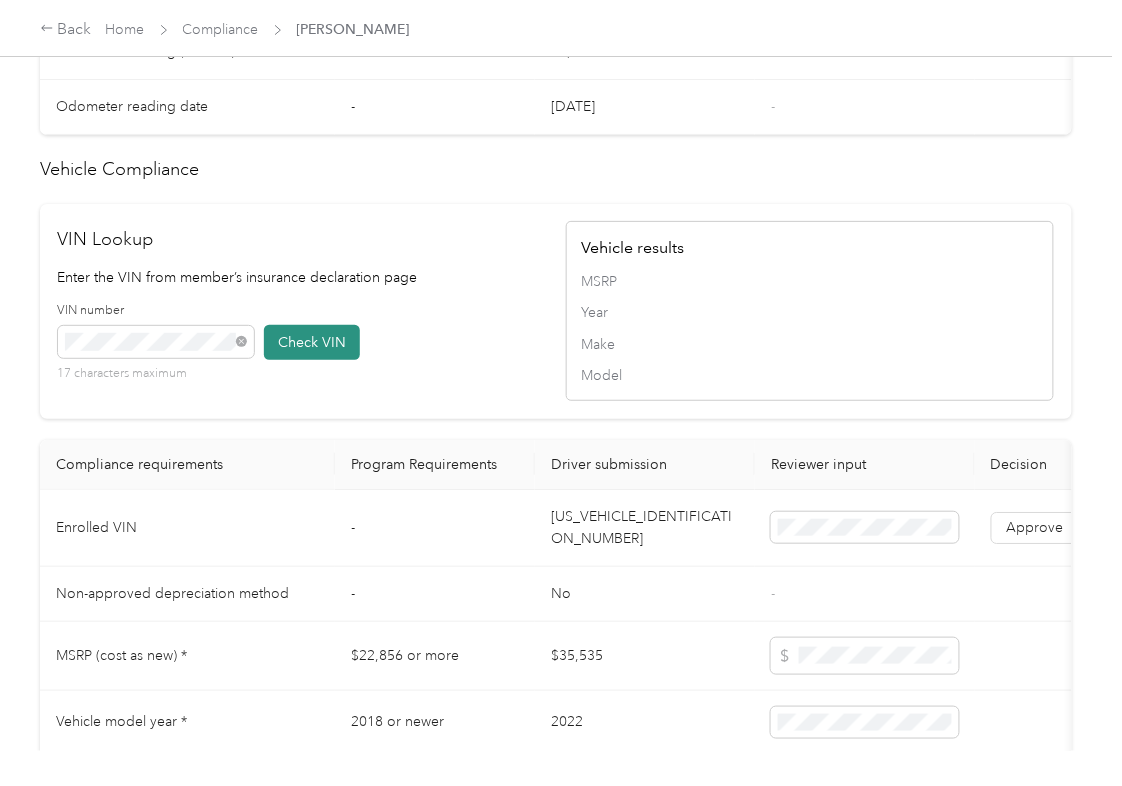 click on "Check VIN" at bounding box center (312, 342) 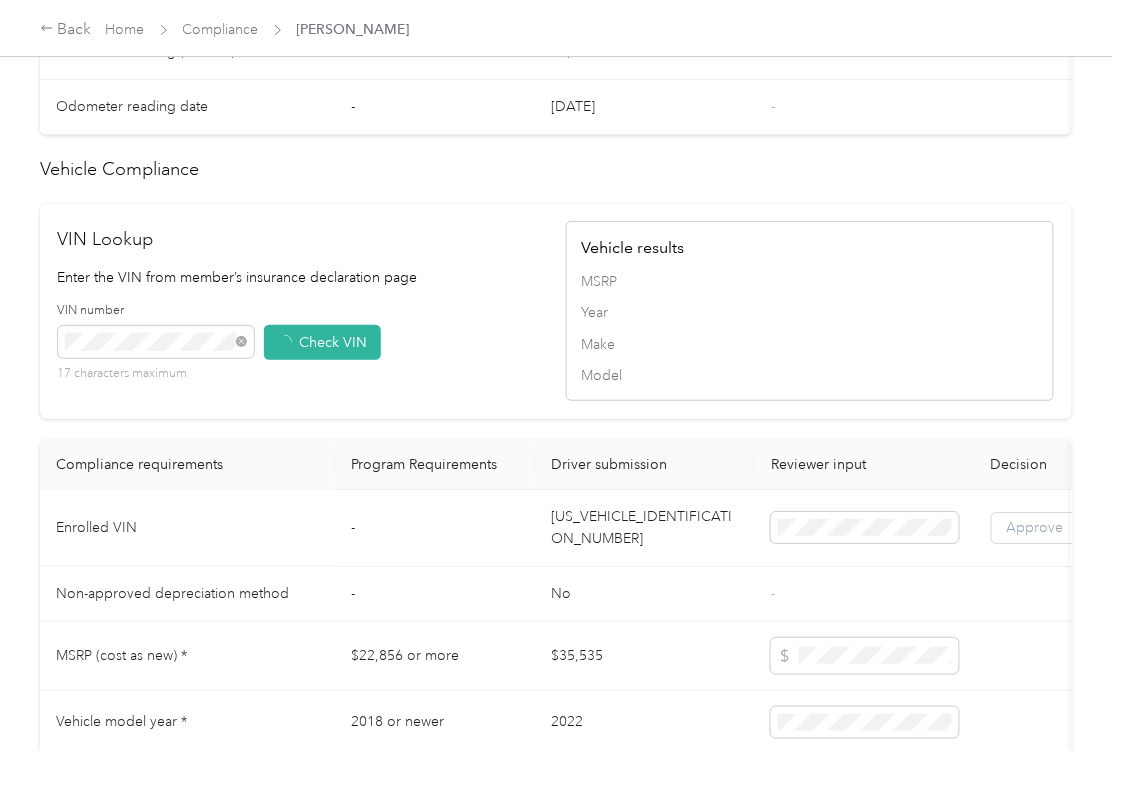 click on "Approve" at bounding box center [1035, 528] 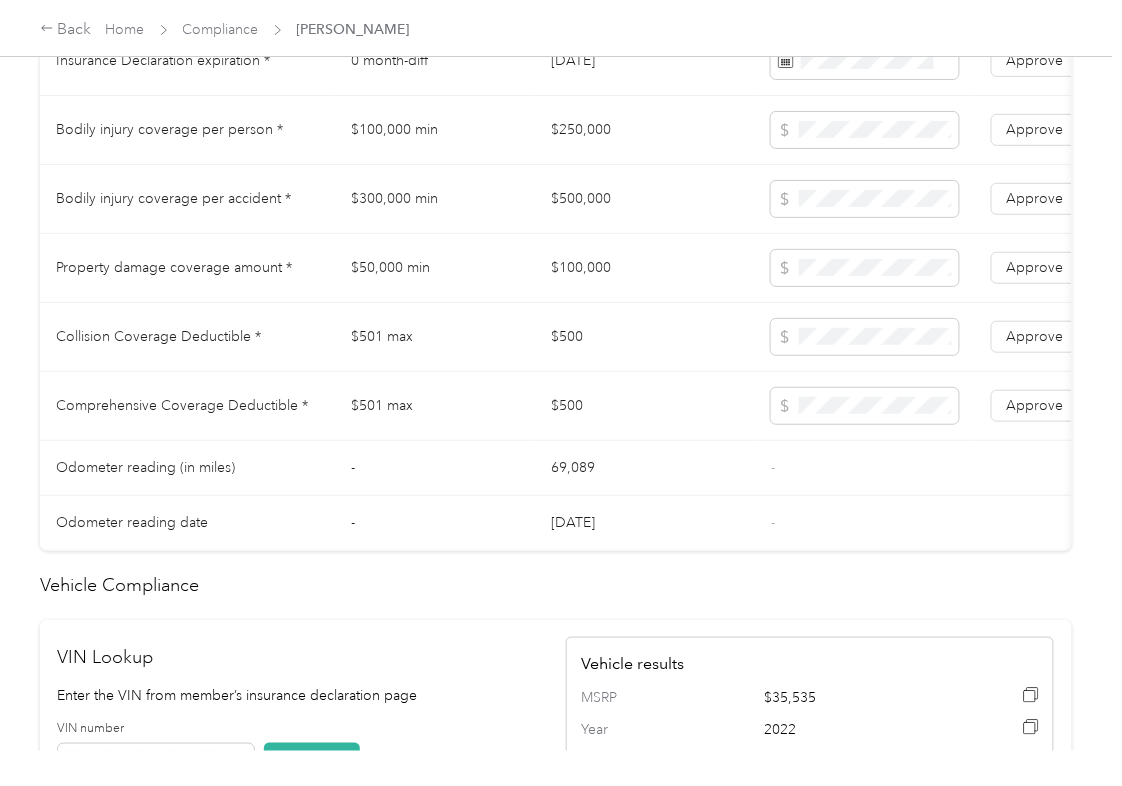 scroll, scrollTop: 1033, scrollLeft: 0, axis: vertical 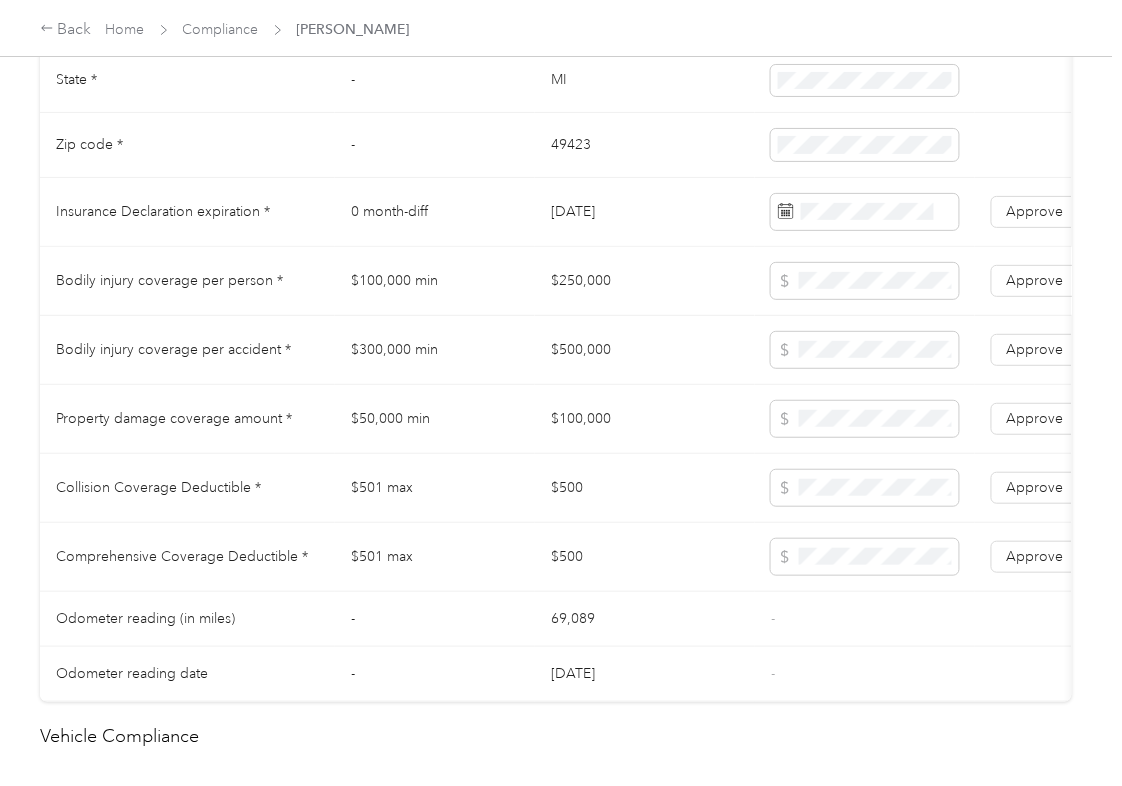click on "$250,000" at bounding box center [645, 281] 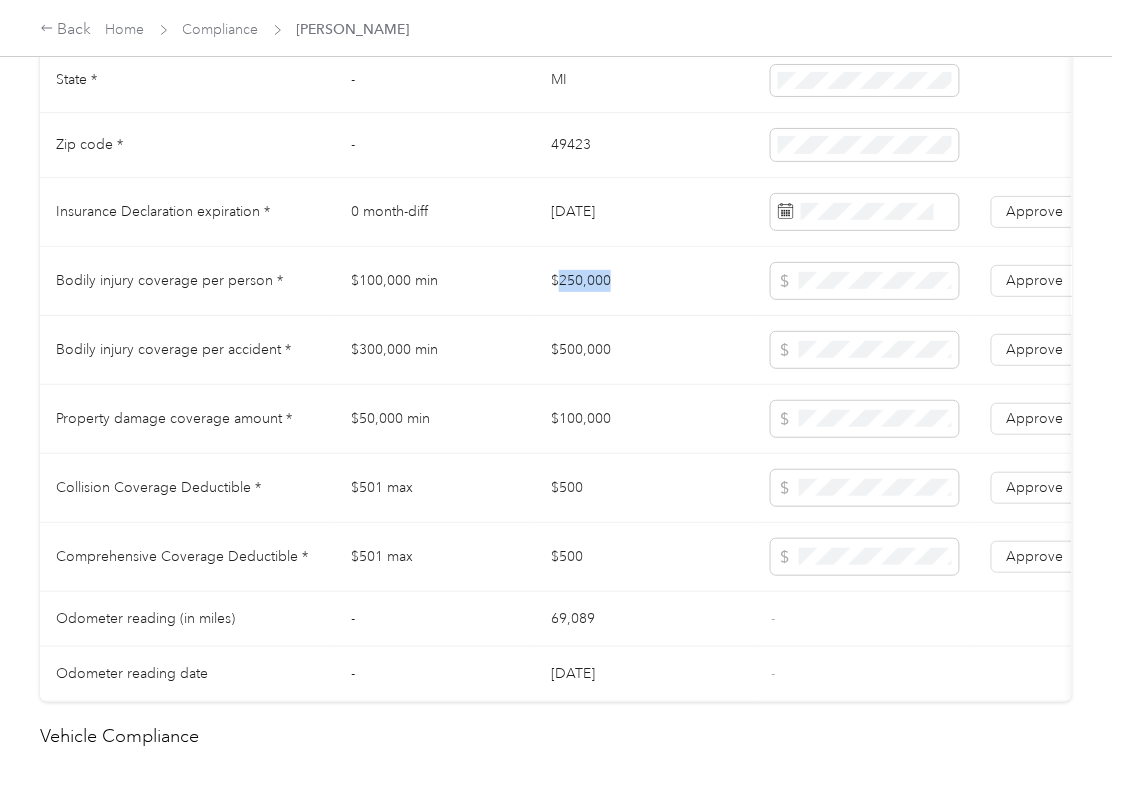 click on "$250,000" at bounding box center [645, 281] 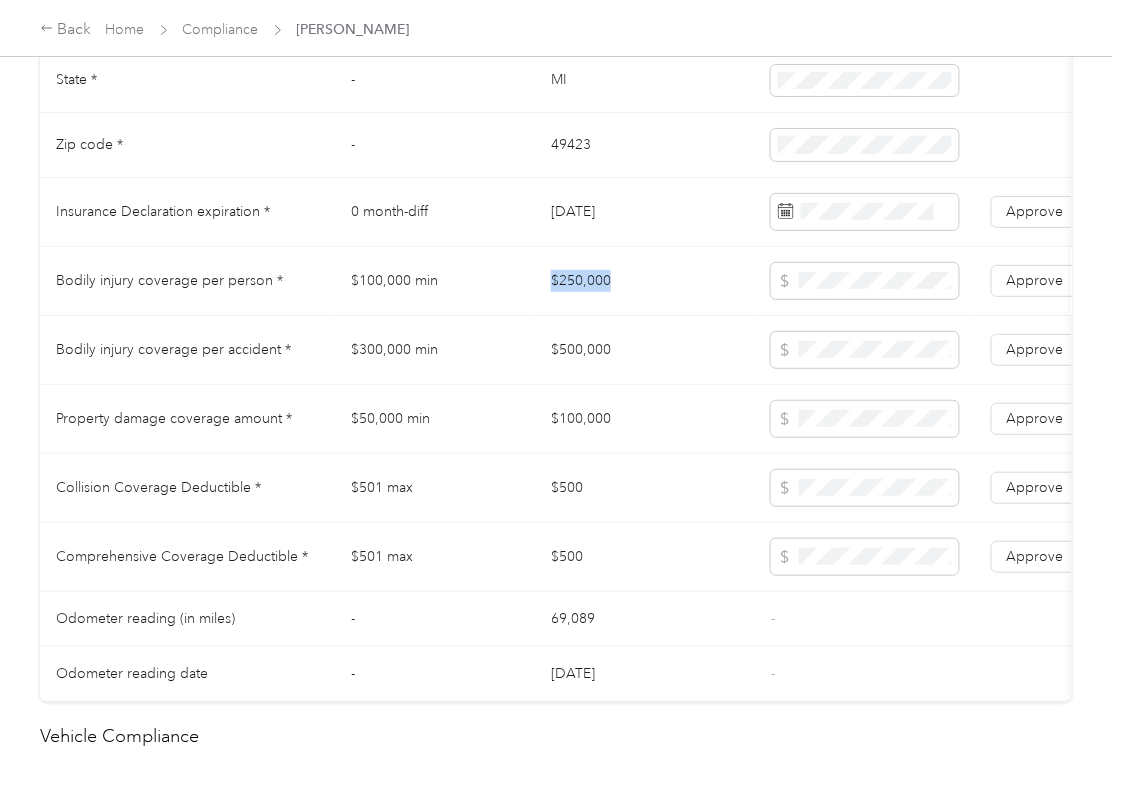 click on "$250,000" at bounding box center [645, 281] 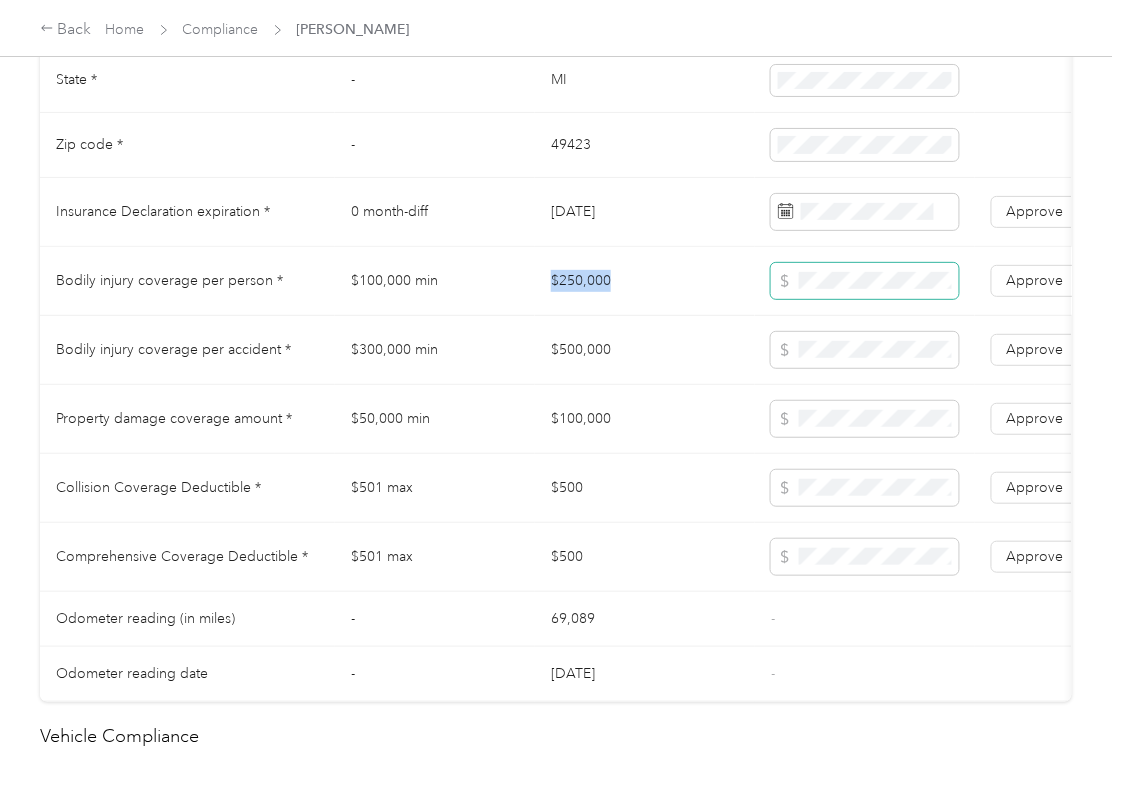 copy on "$250,000" 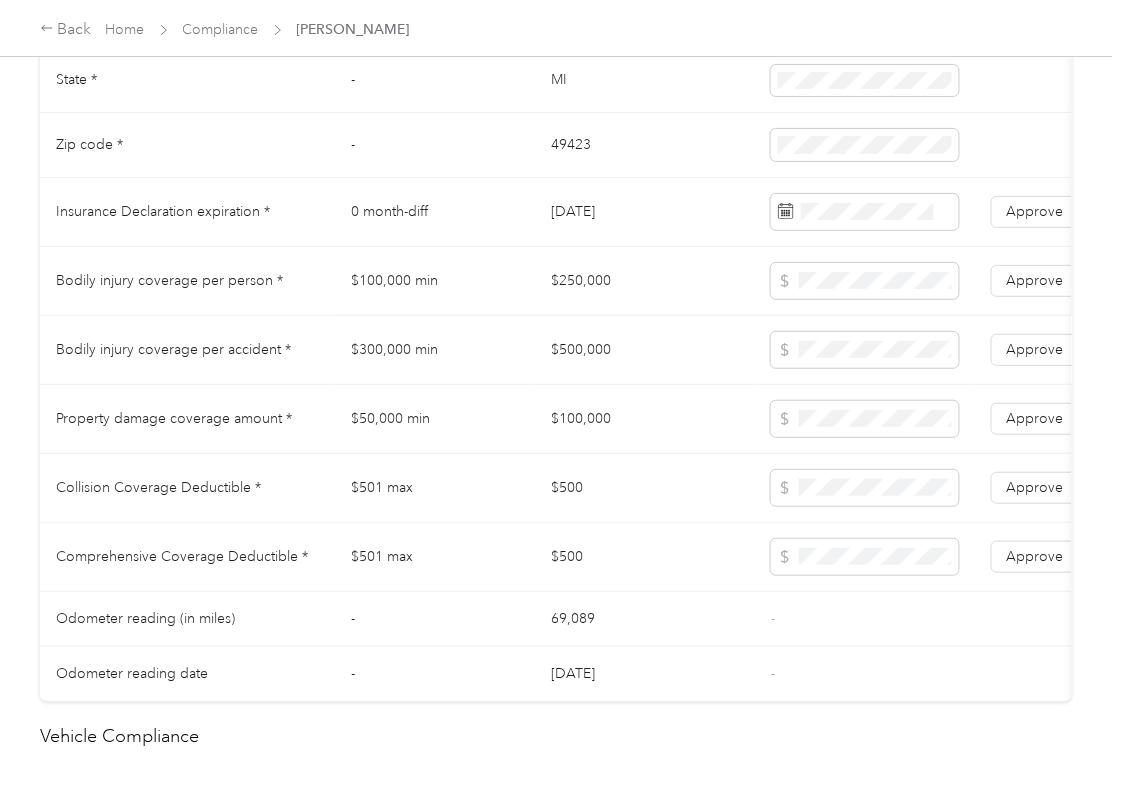 click on "$500,000" at bounding box center [645, 350] 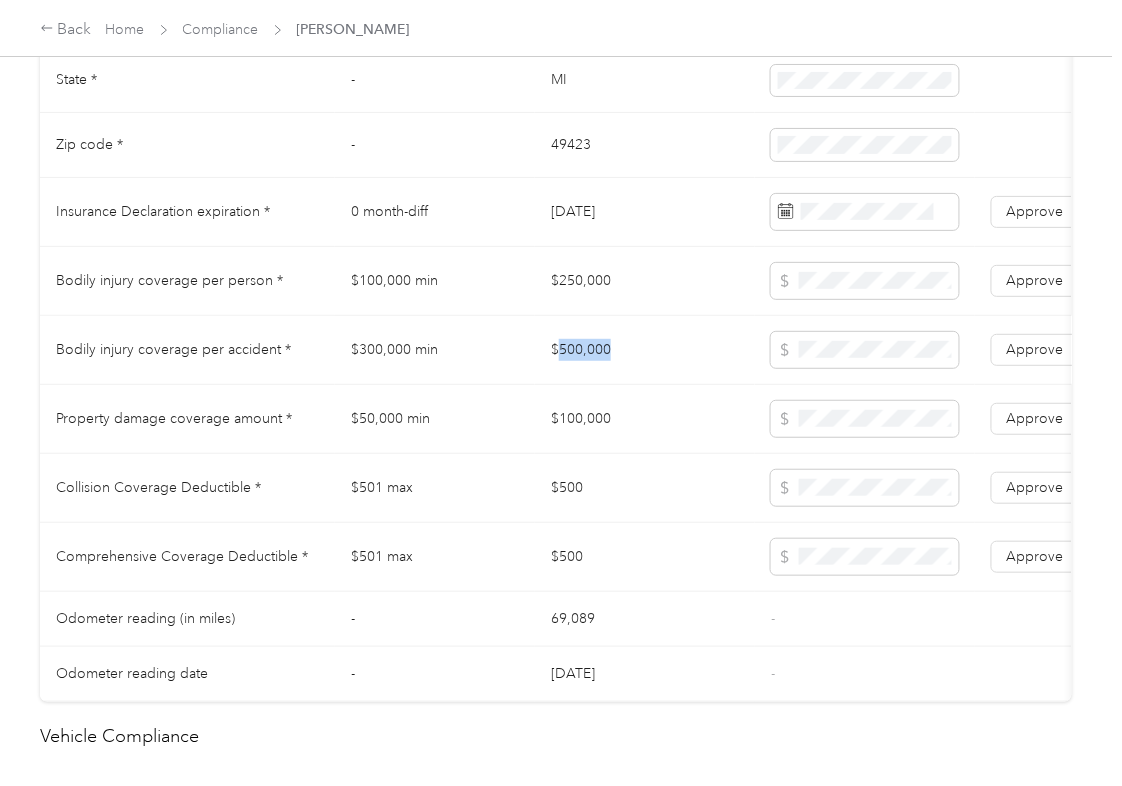 click on "$500,000" at bounding box center (645, 350) 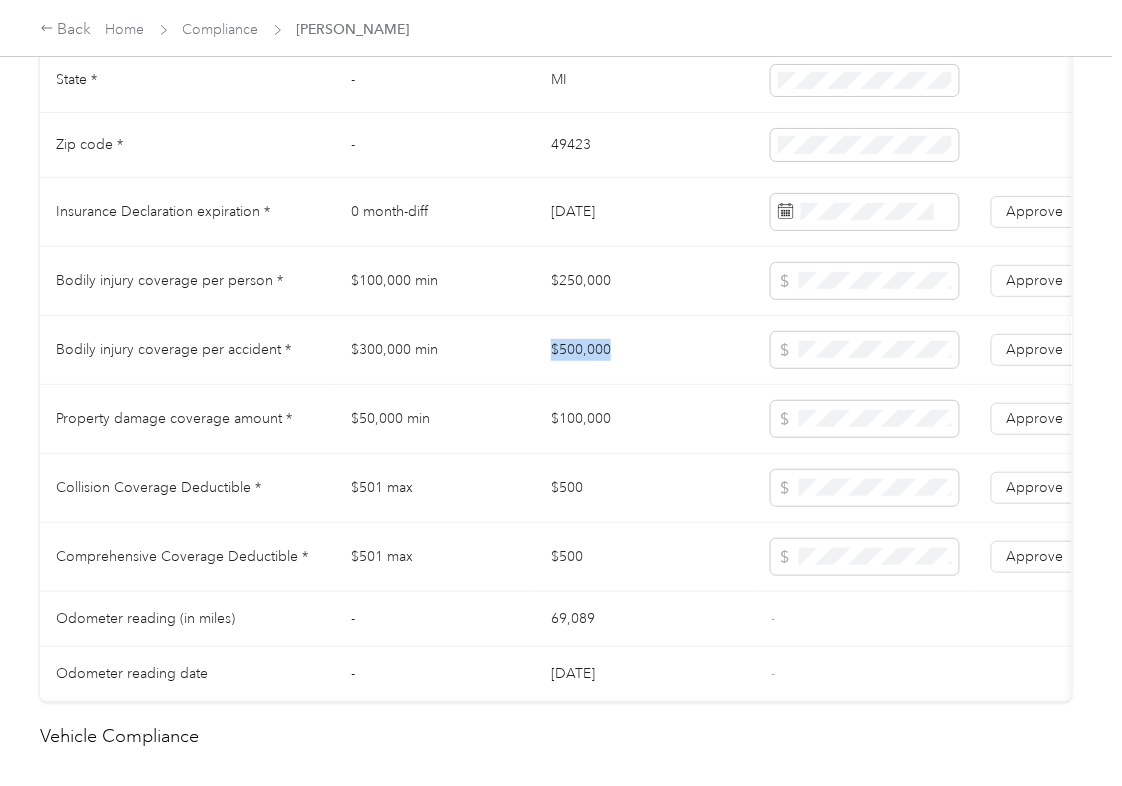 click on "$500,000" at bounding box center [645, 350] 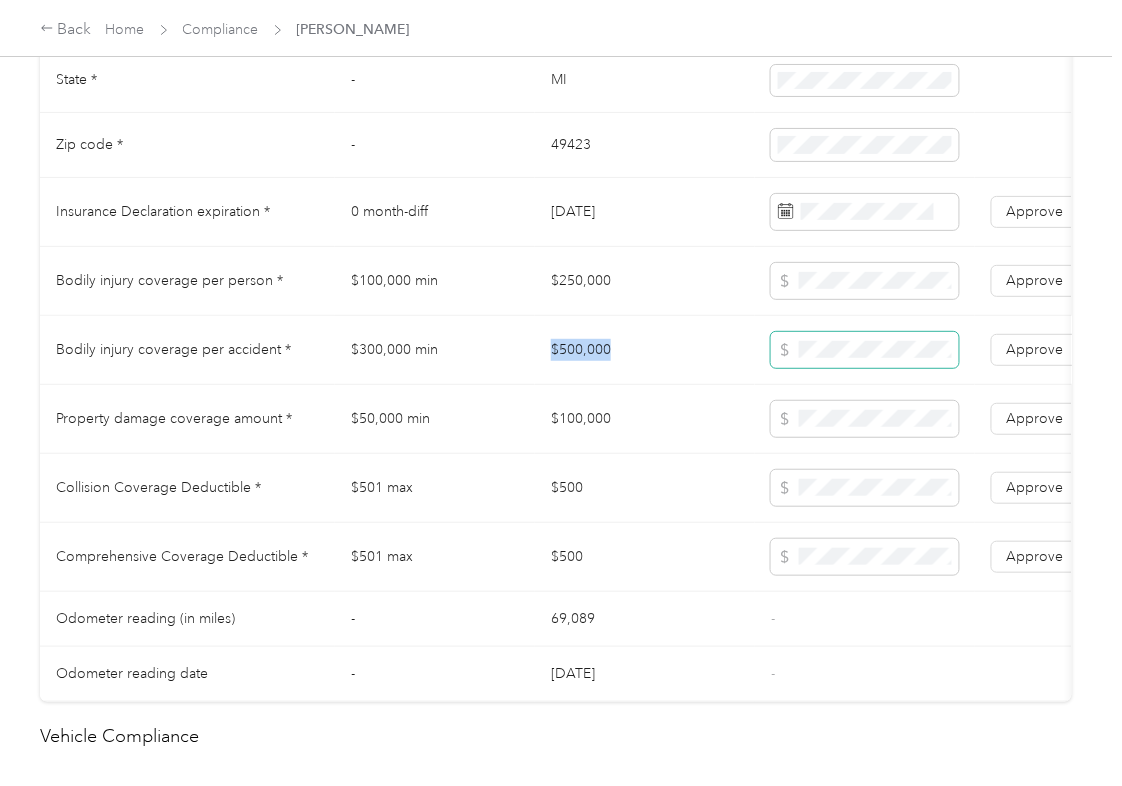 copy on "$500,000" 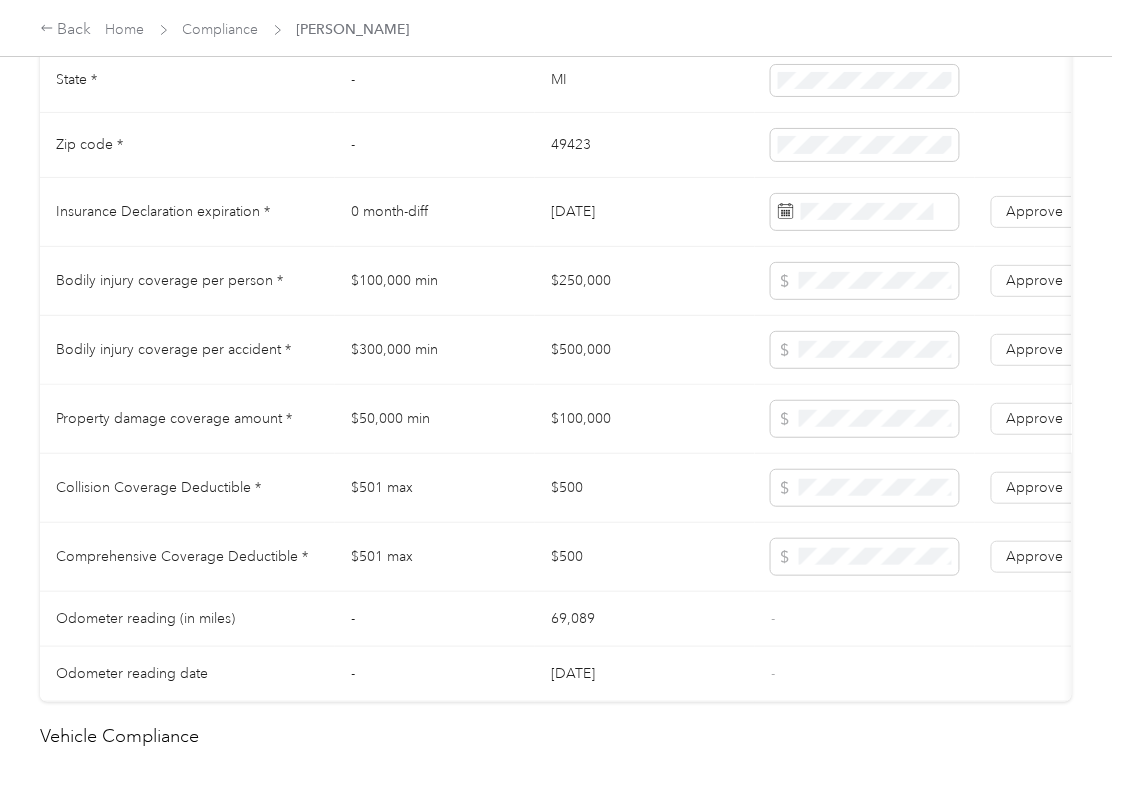 click on "$100,000" at bounding box center [645, 419] 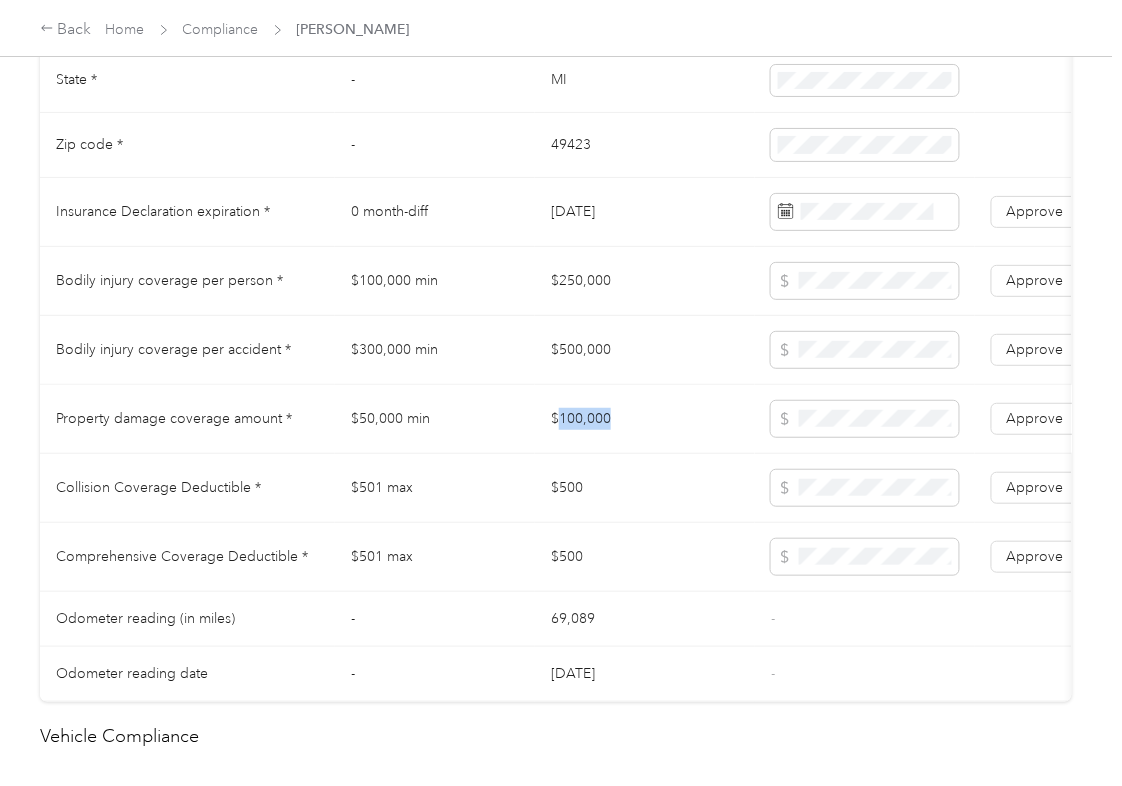click on "$100,000" at bounding box center [645, 419] 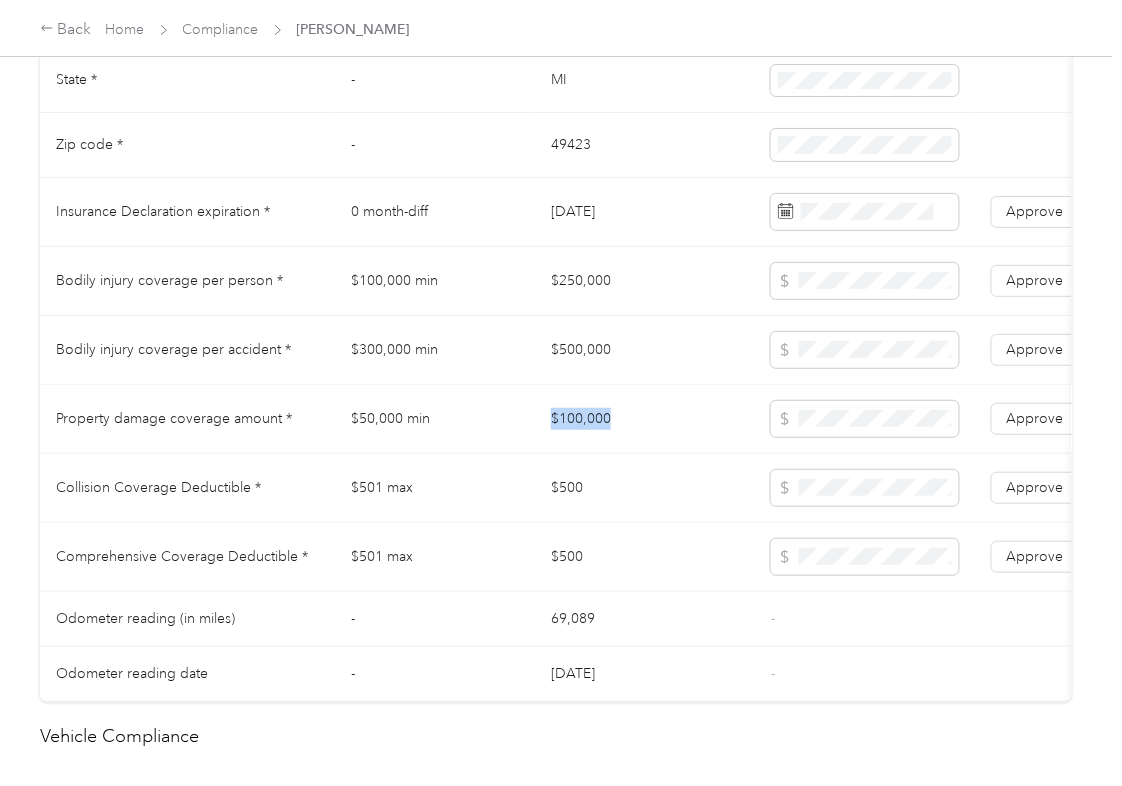 click on "$100,000" at bounding box center [645, 419] 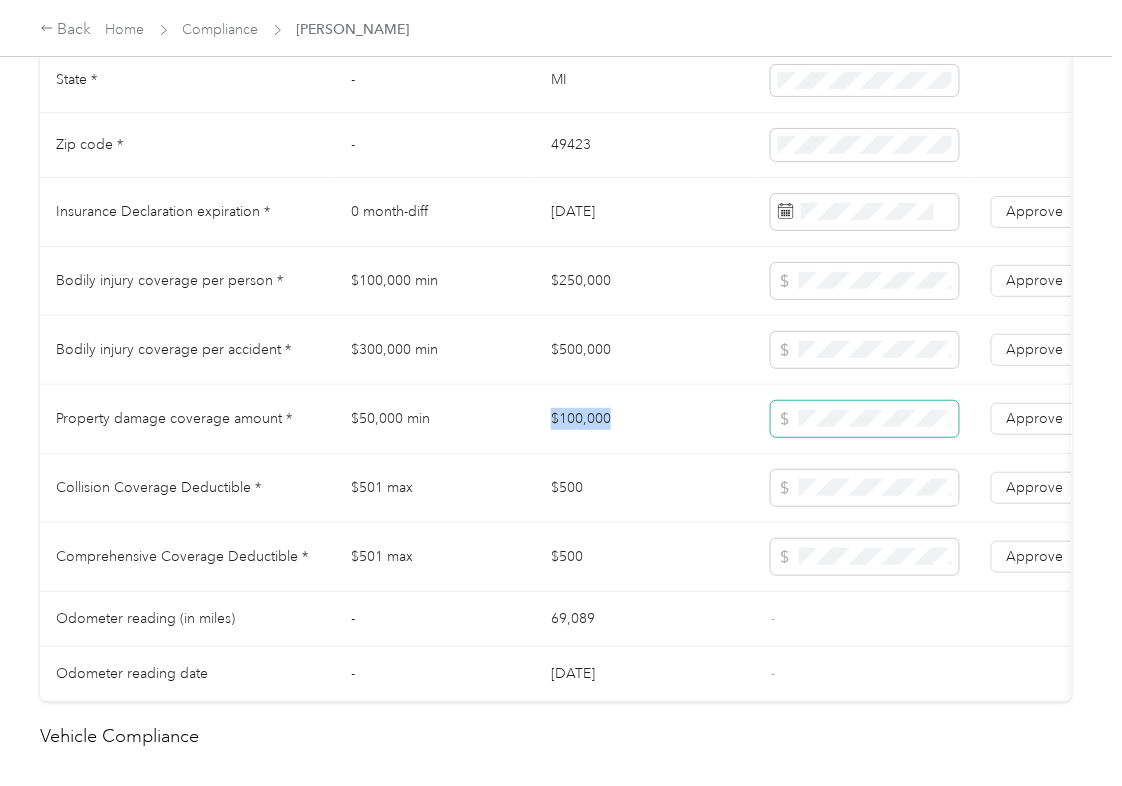 copy on "$100,000" 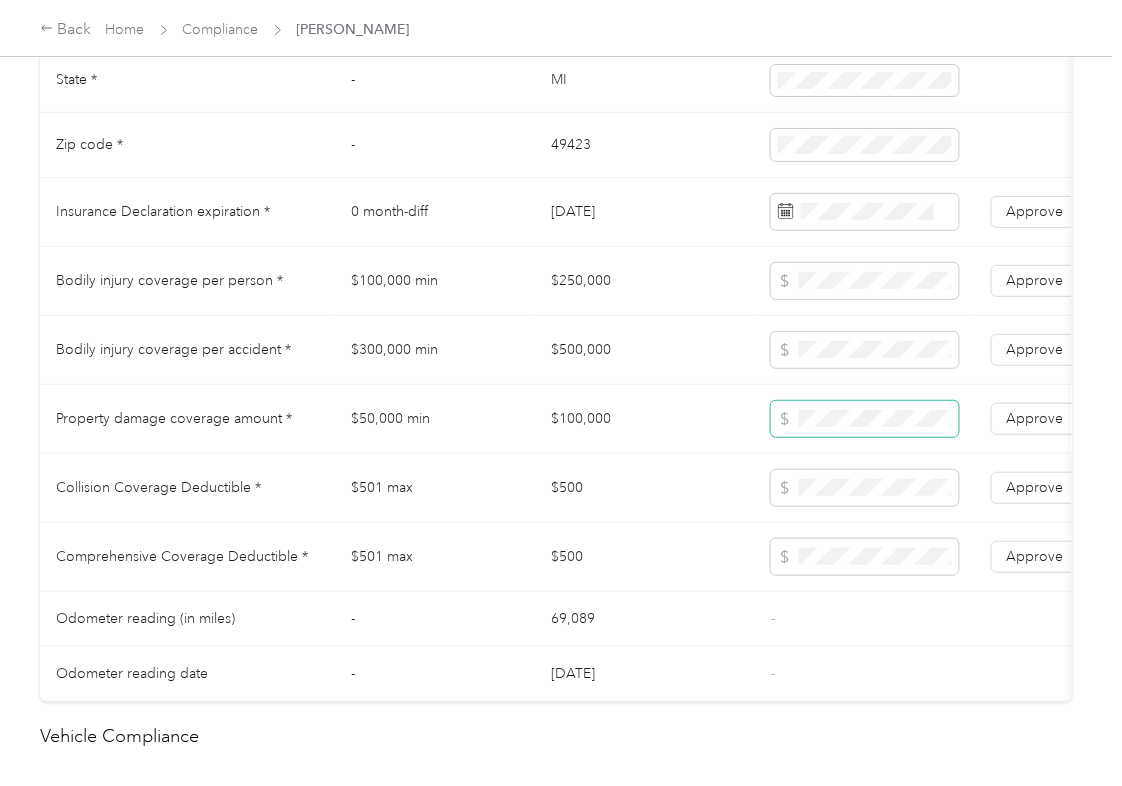 click at bounding box center [865, 419] 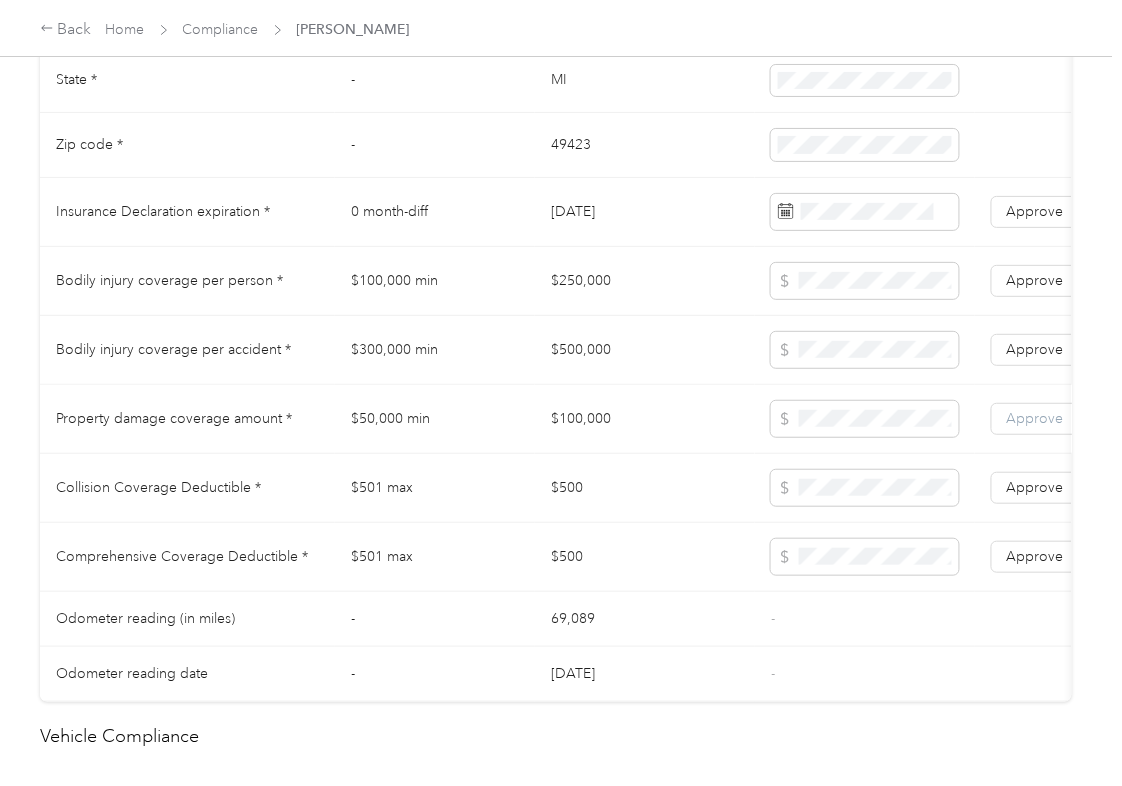 click on "Approve" at bounding box center [1035, 418] 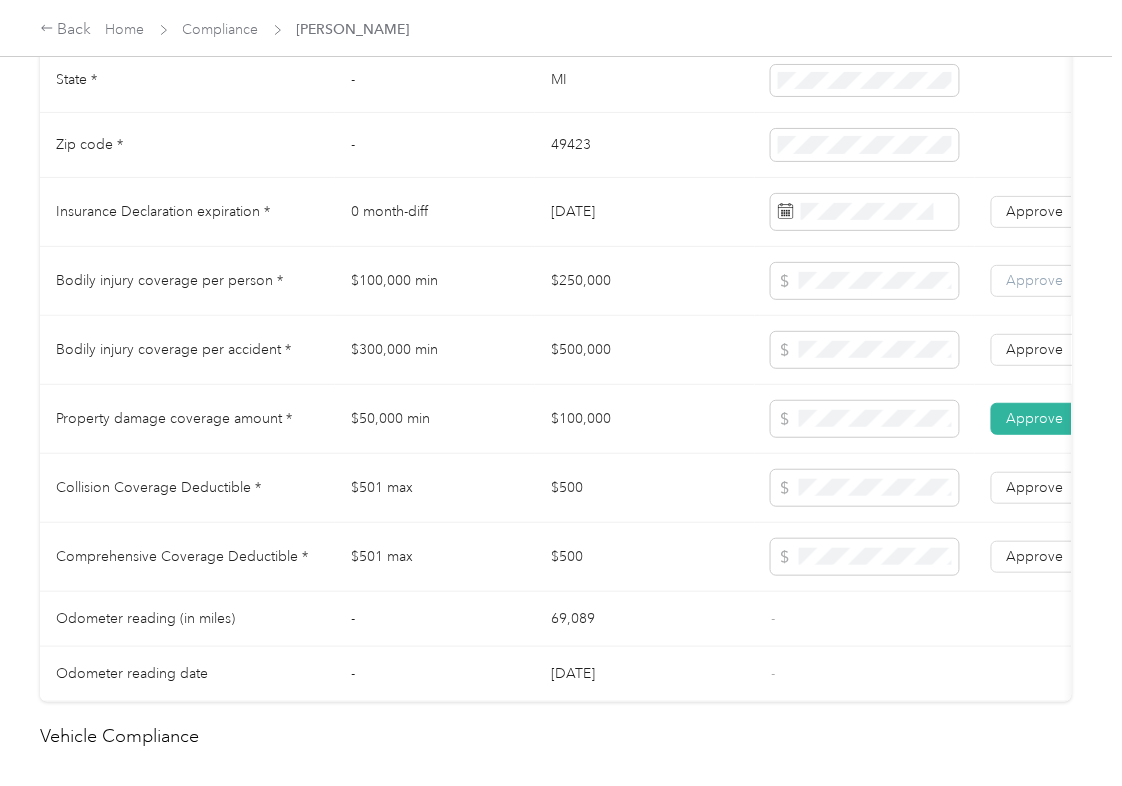 drag, startPoint x: 1050, startPoint y: 378, endPoint x: 1026, endPoint y: 317, distance: 65.551506 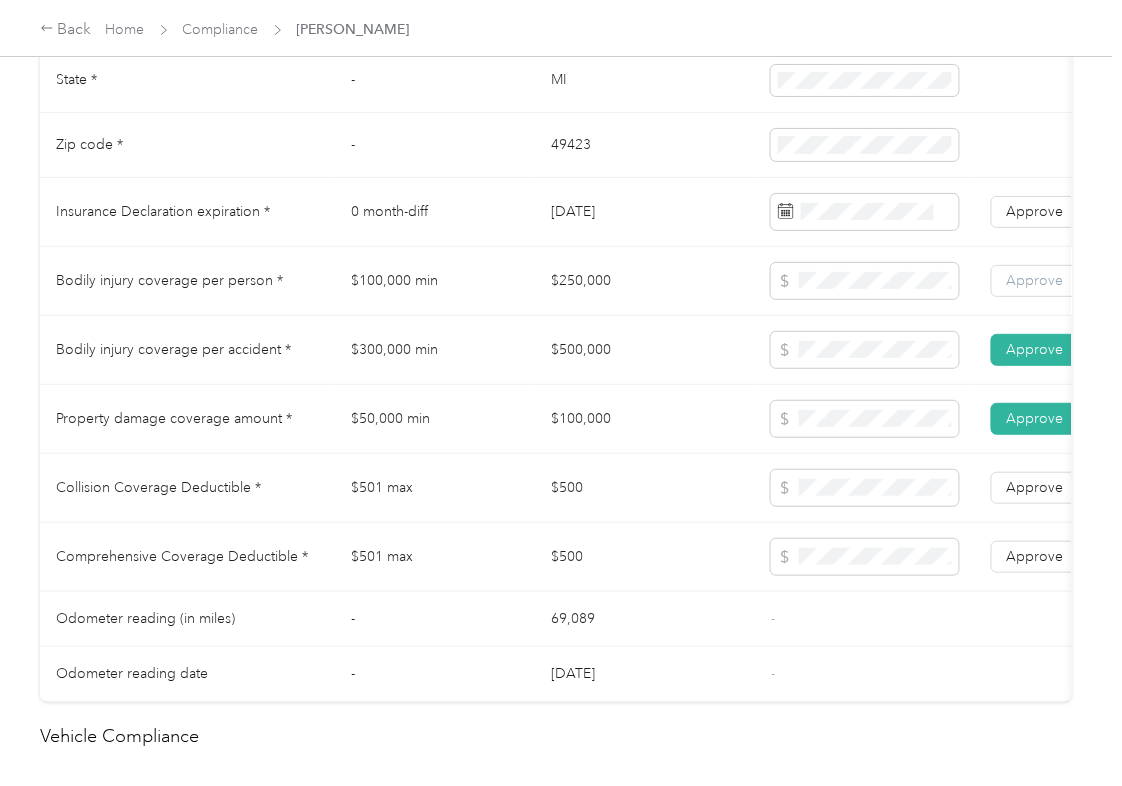 click on "Approve" at bounding box center (1035, 280) 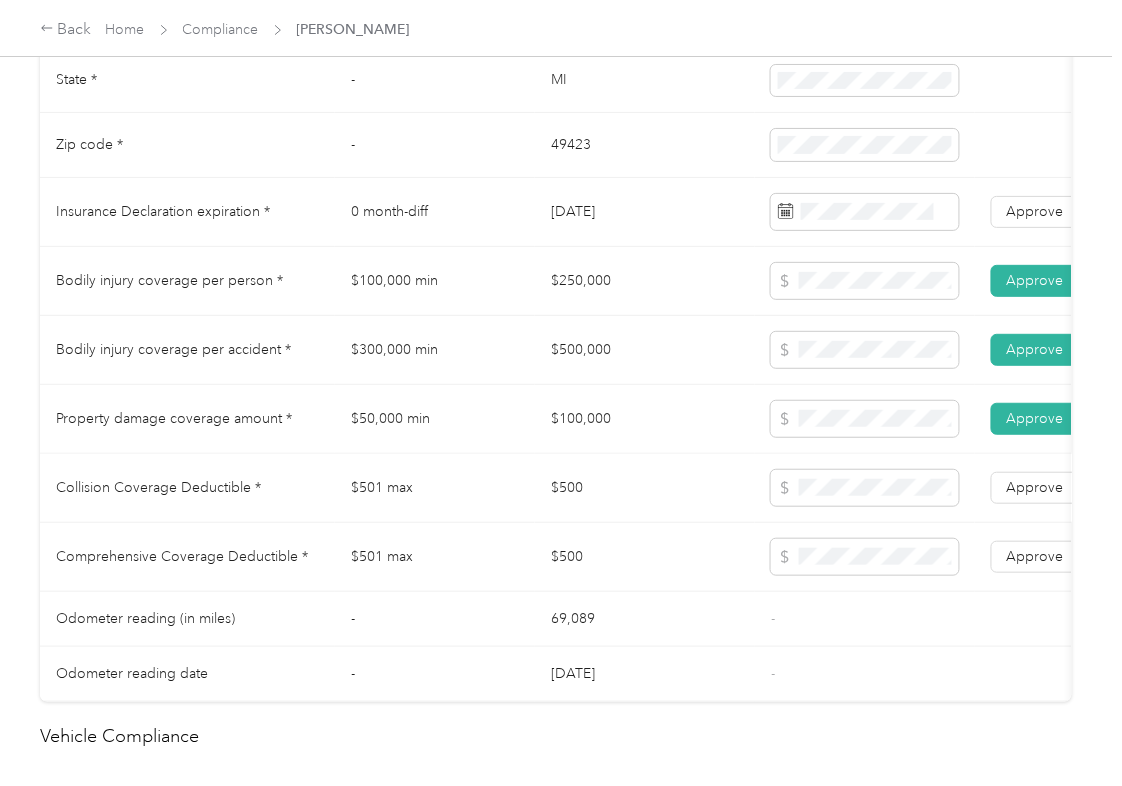 click on "$500" at bounding box center (645, 488) 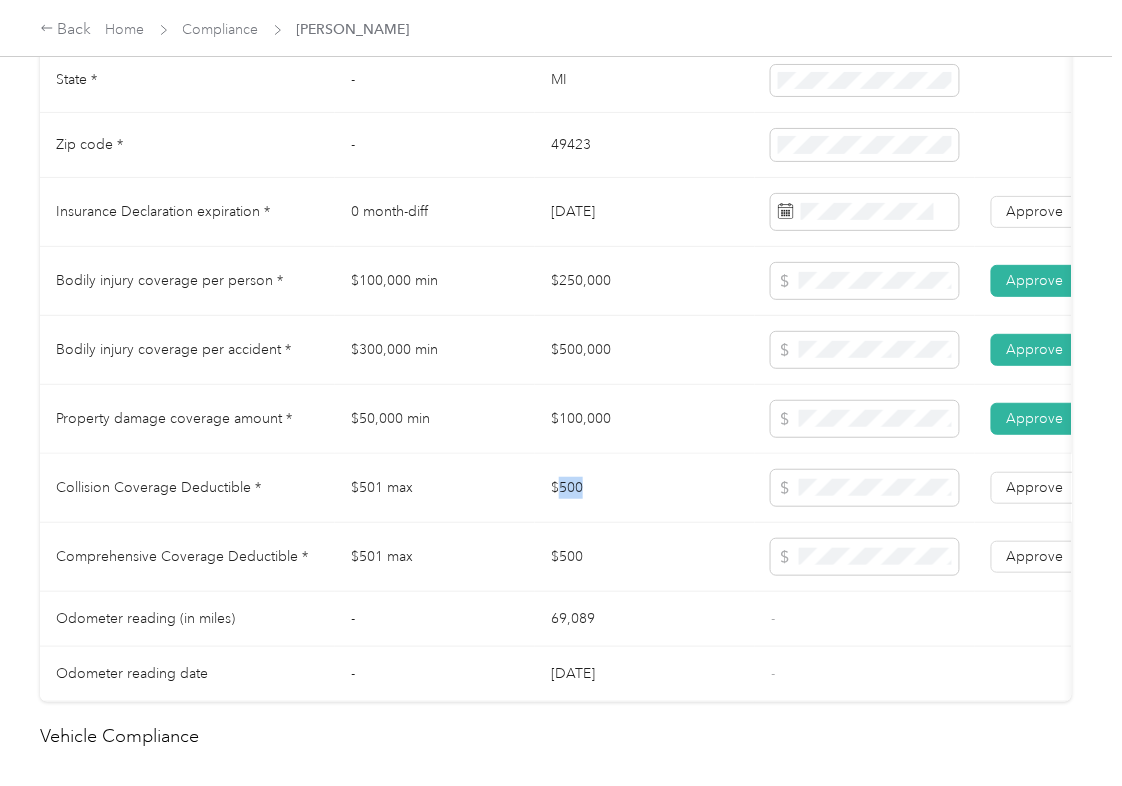 click on "$500" at bounding box center [645, 488] 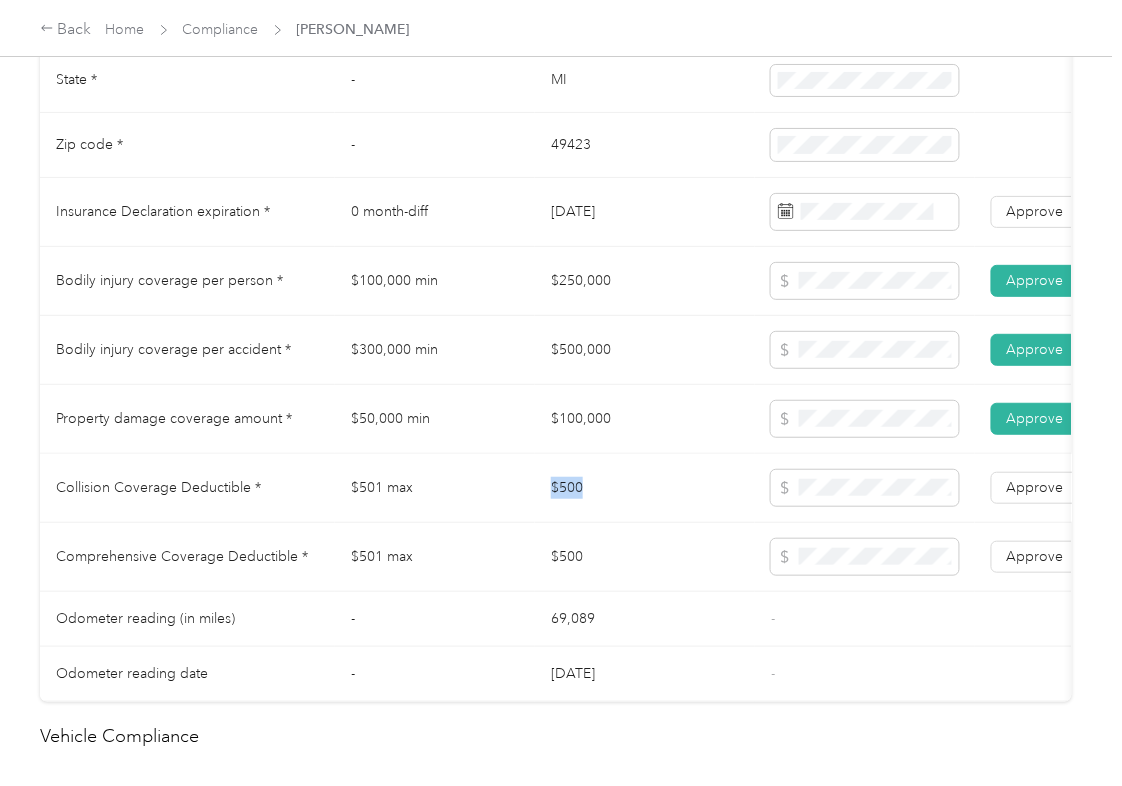 click on "$500" at bounding box center [645, 488] 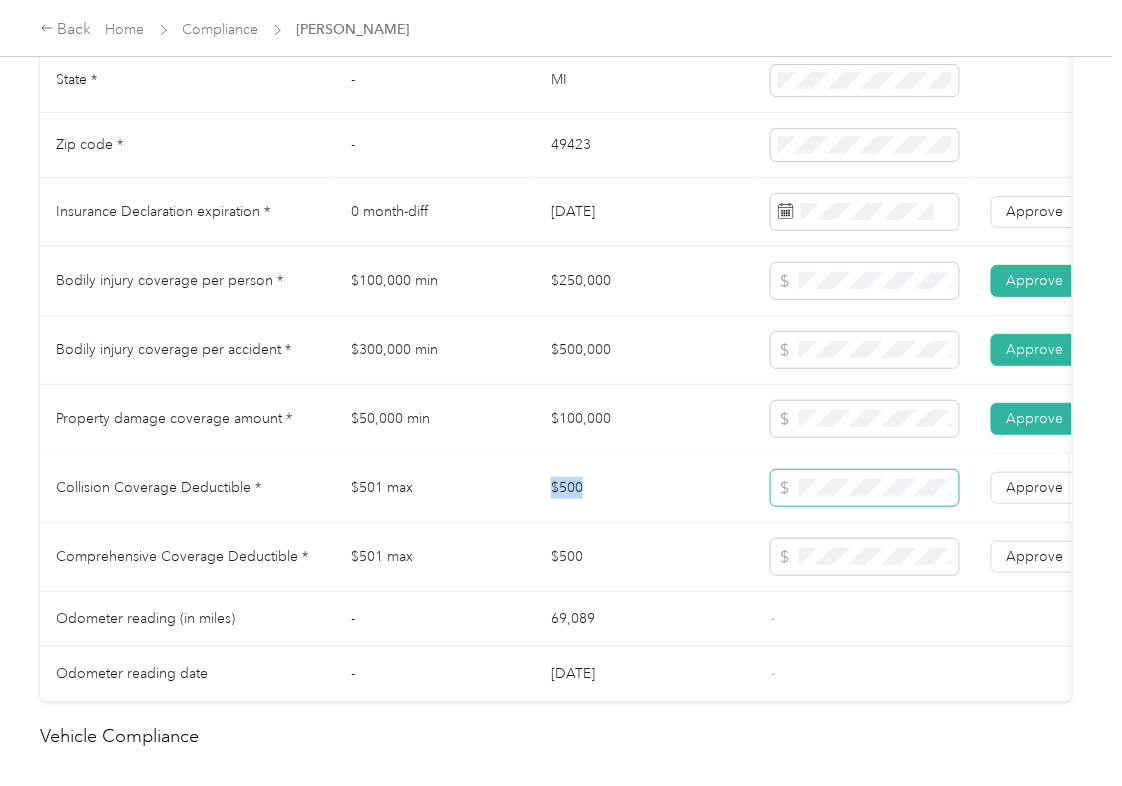 copy on "$500" 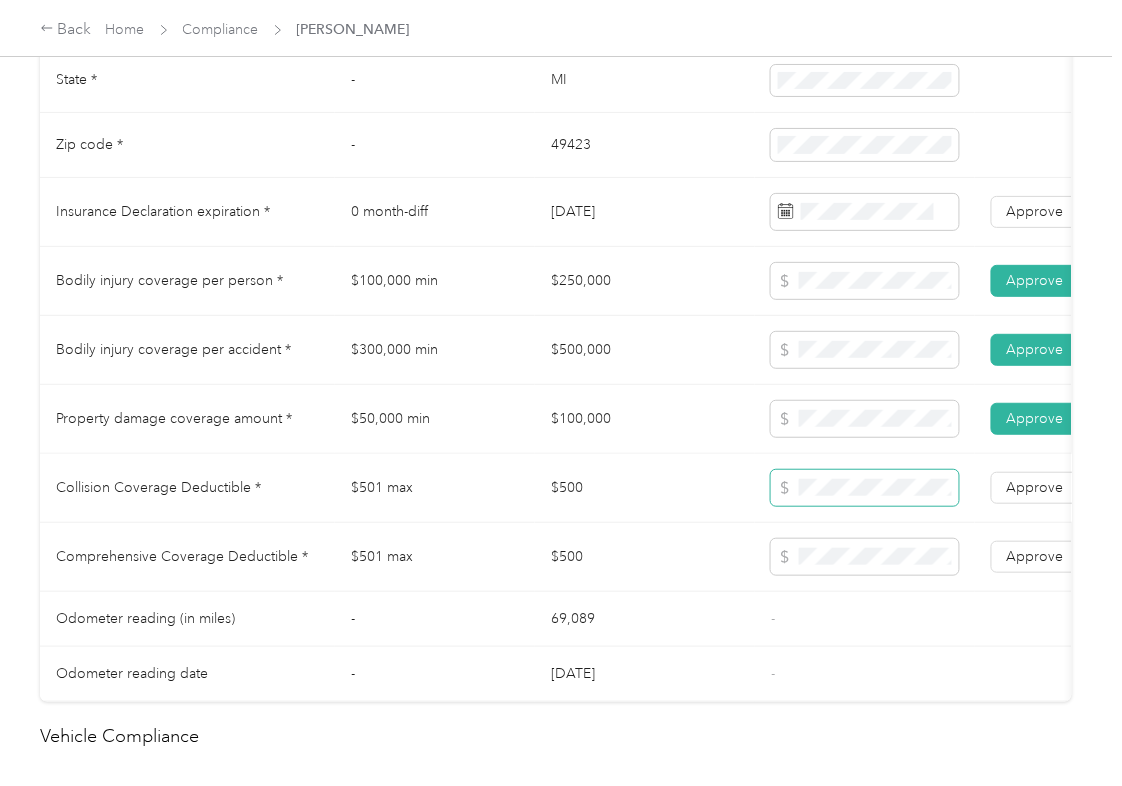 click at bounding box center (865, 488) 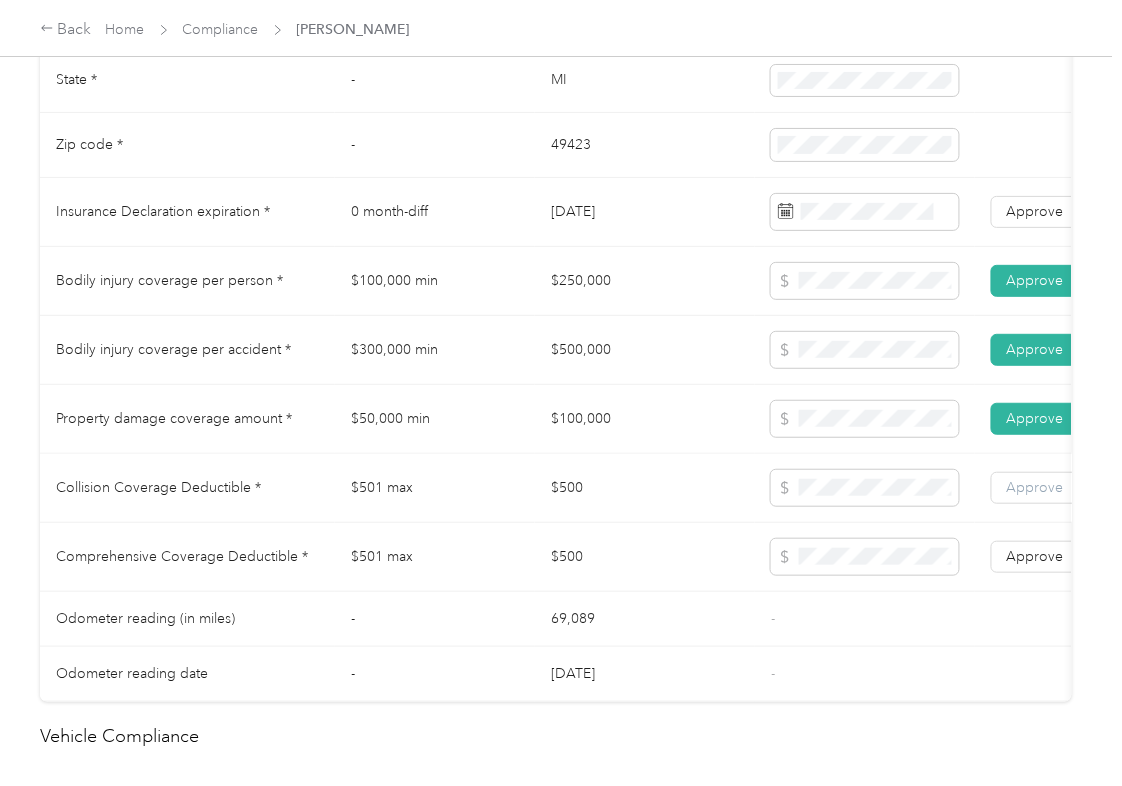 click on "Approve" at bounding box center [1035, 487] 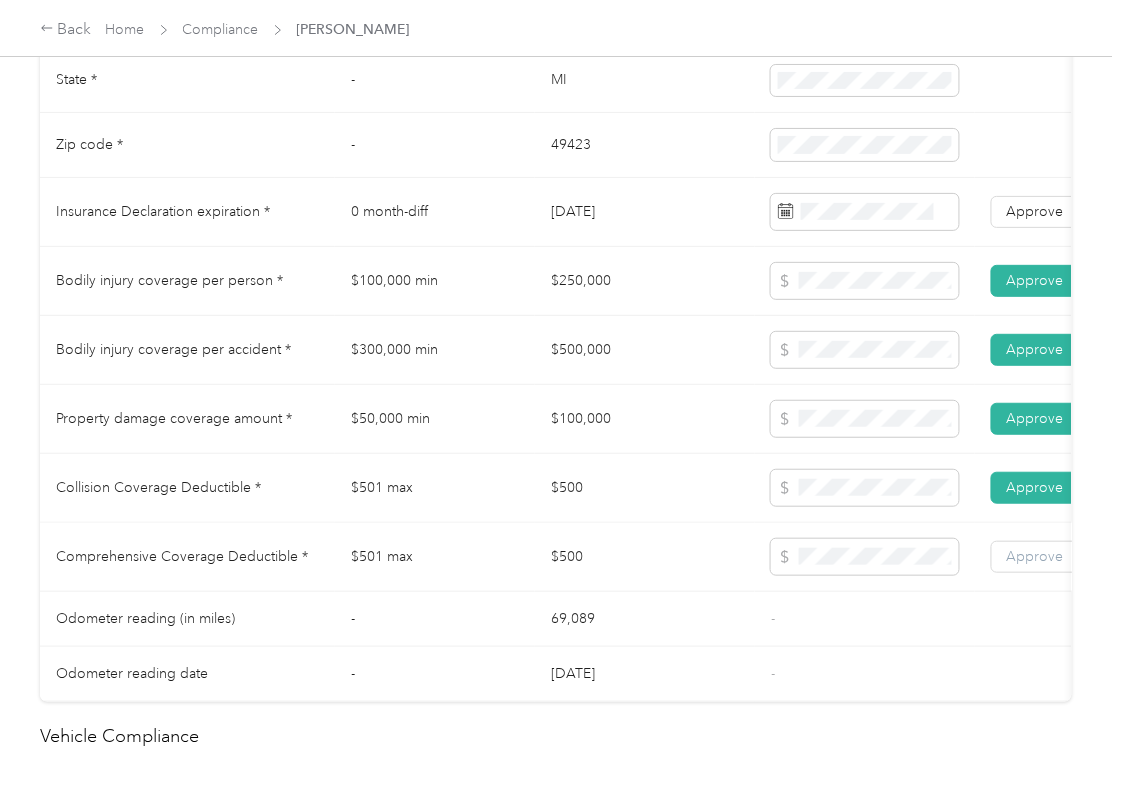 click on "Approve" at bounding box center [1035, 556] 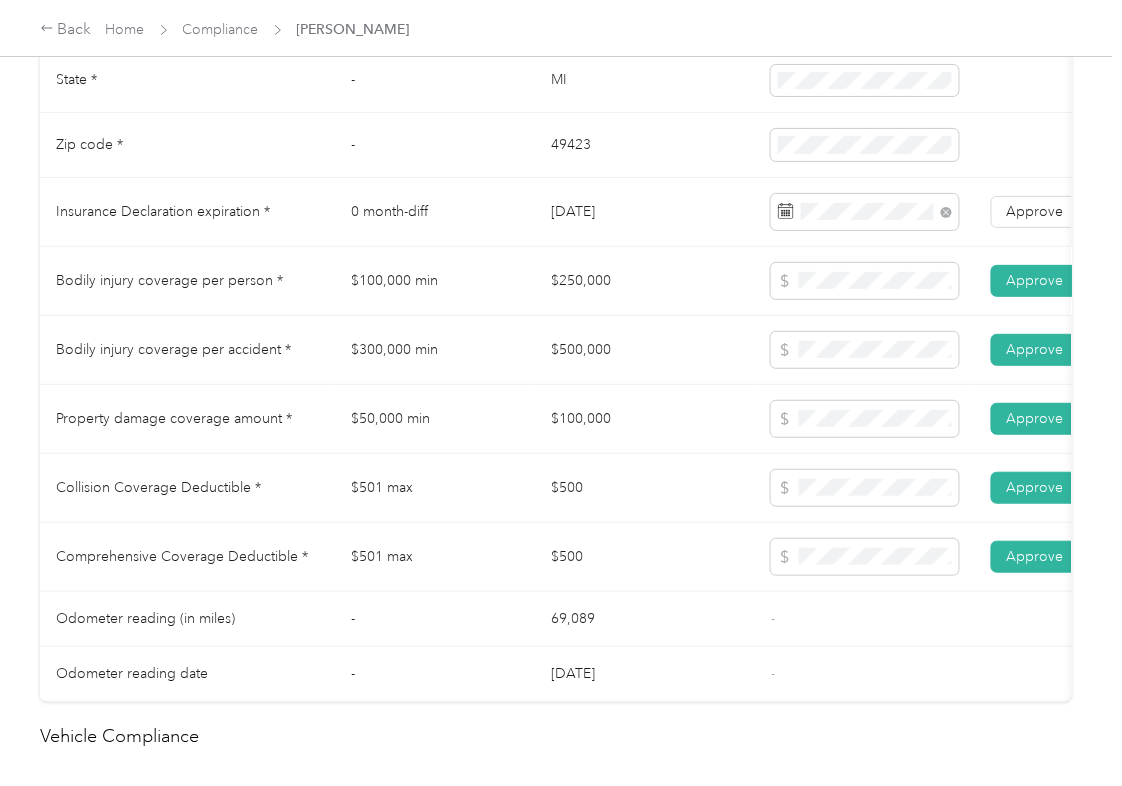 click on "$300,000 min" at bounding box center [435, 350] 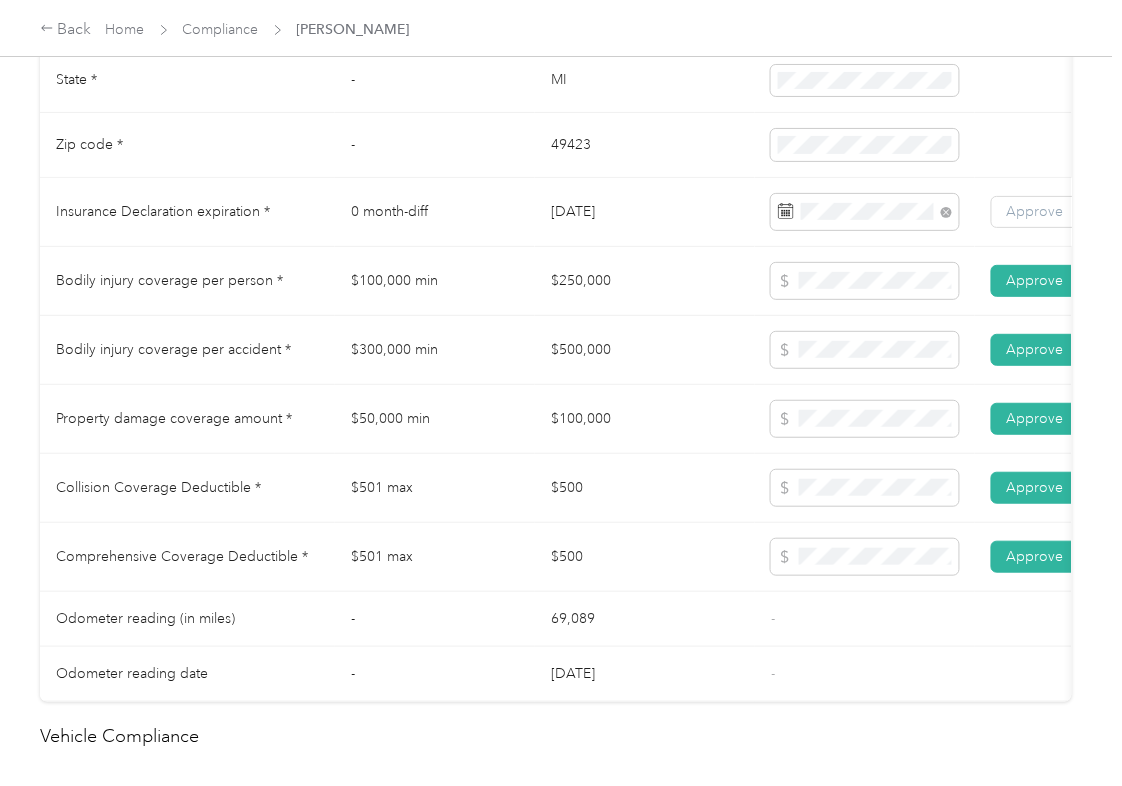 click on "Approve" at bounding box center [1035, 211] 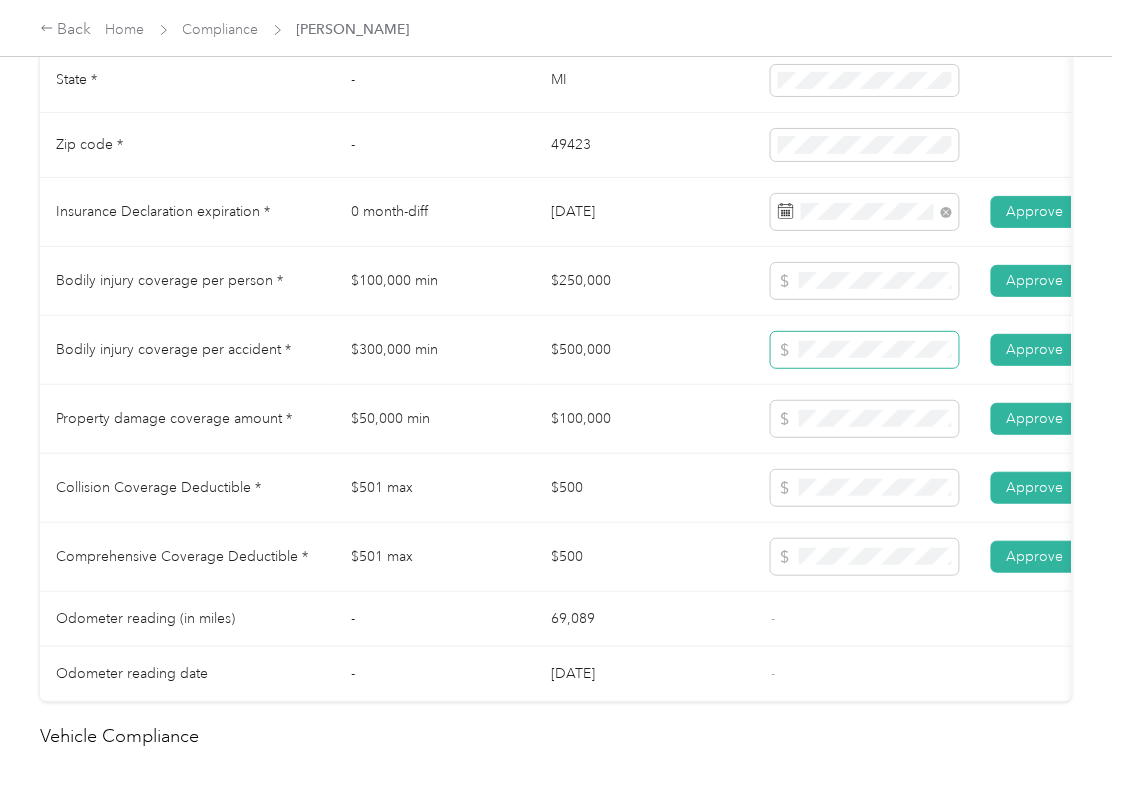 click at bounding box center [865, 350] 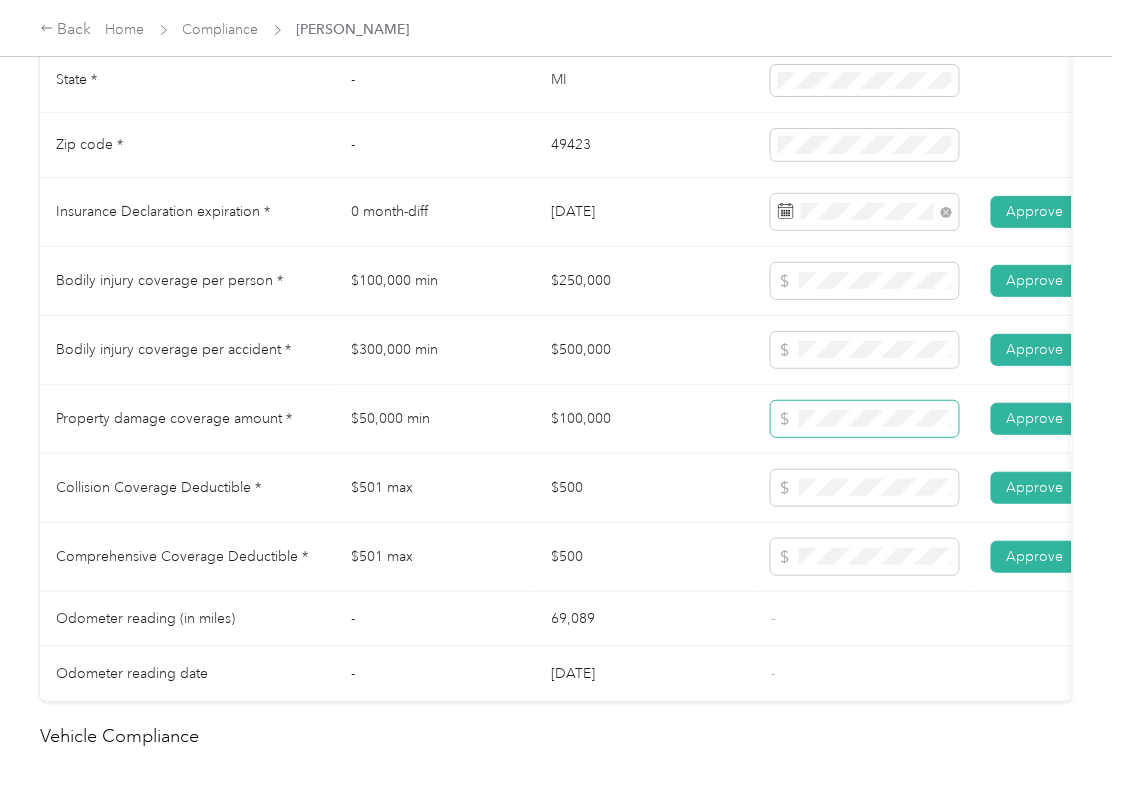click at bounding box center [865, 419] 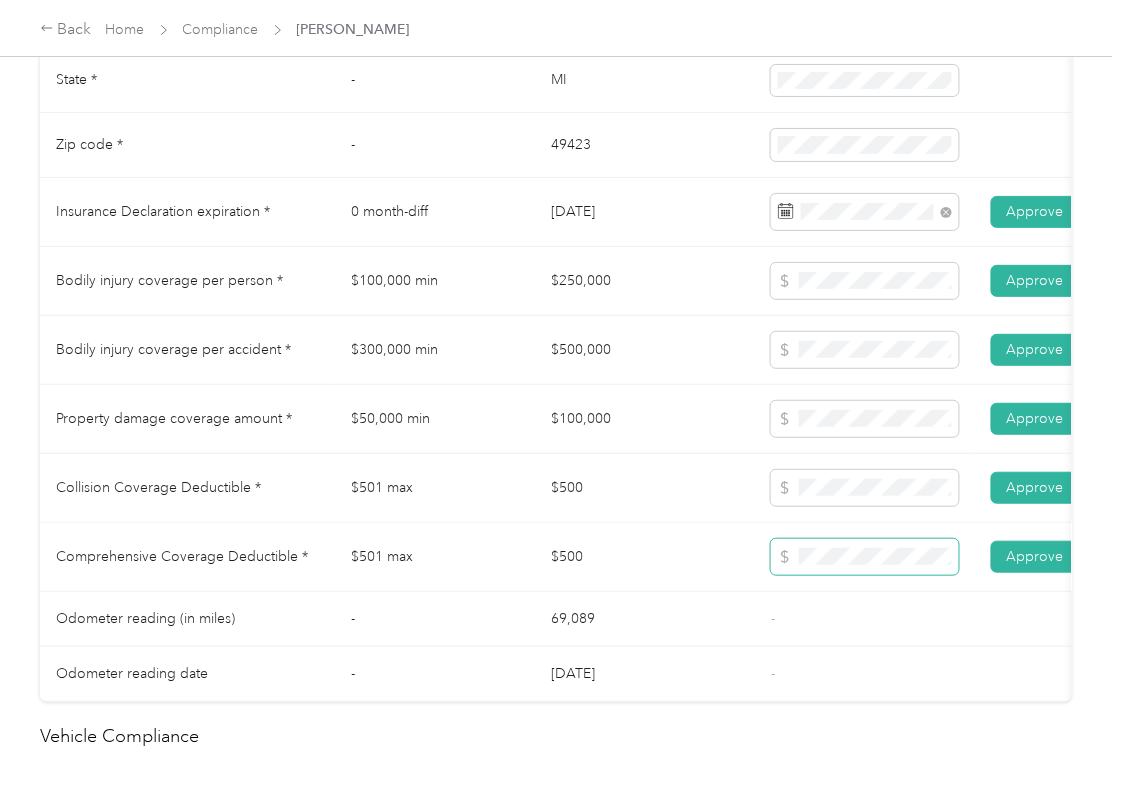 click at bounding box center (865, 557) 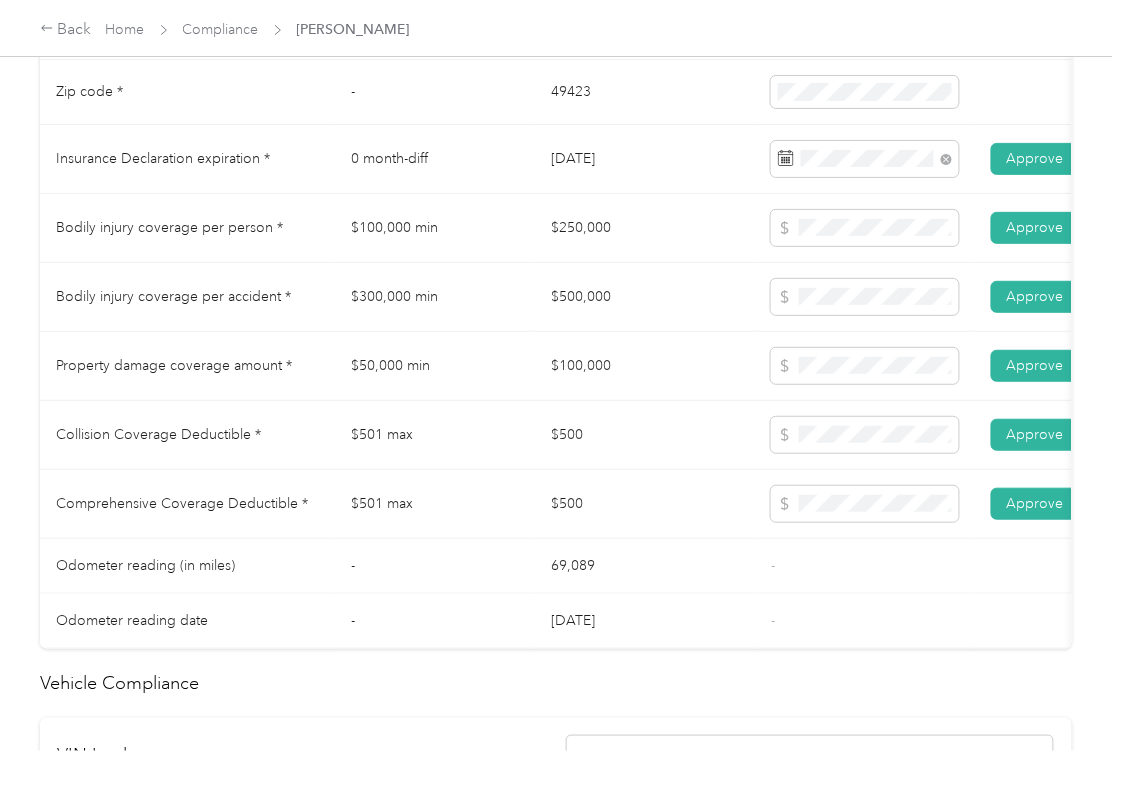 scroll, scrollTop: 1033, scrollLeft: 0, axis: vertical 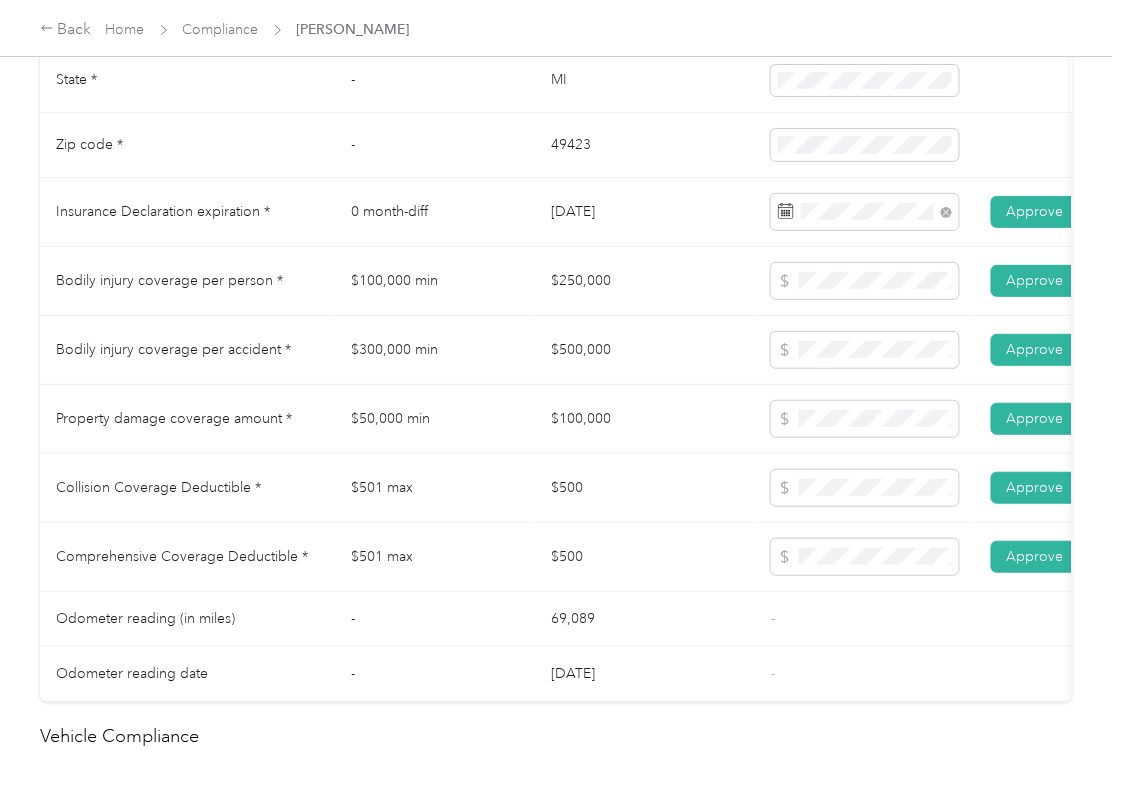click on "$100,000 min" at bounding box center (435, 281) 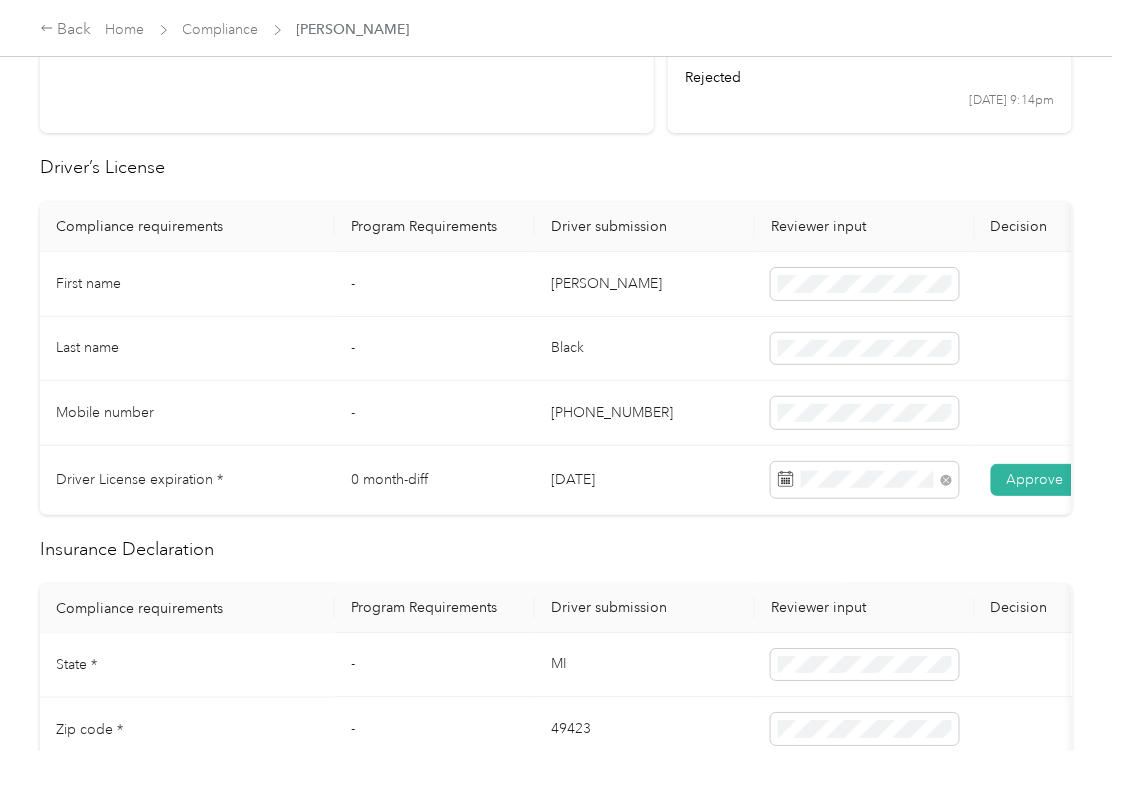 scroll, scrollTop: 0, scrollLeft: 0, axis: both 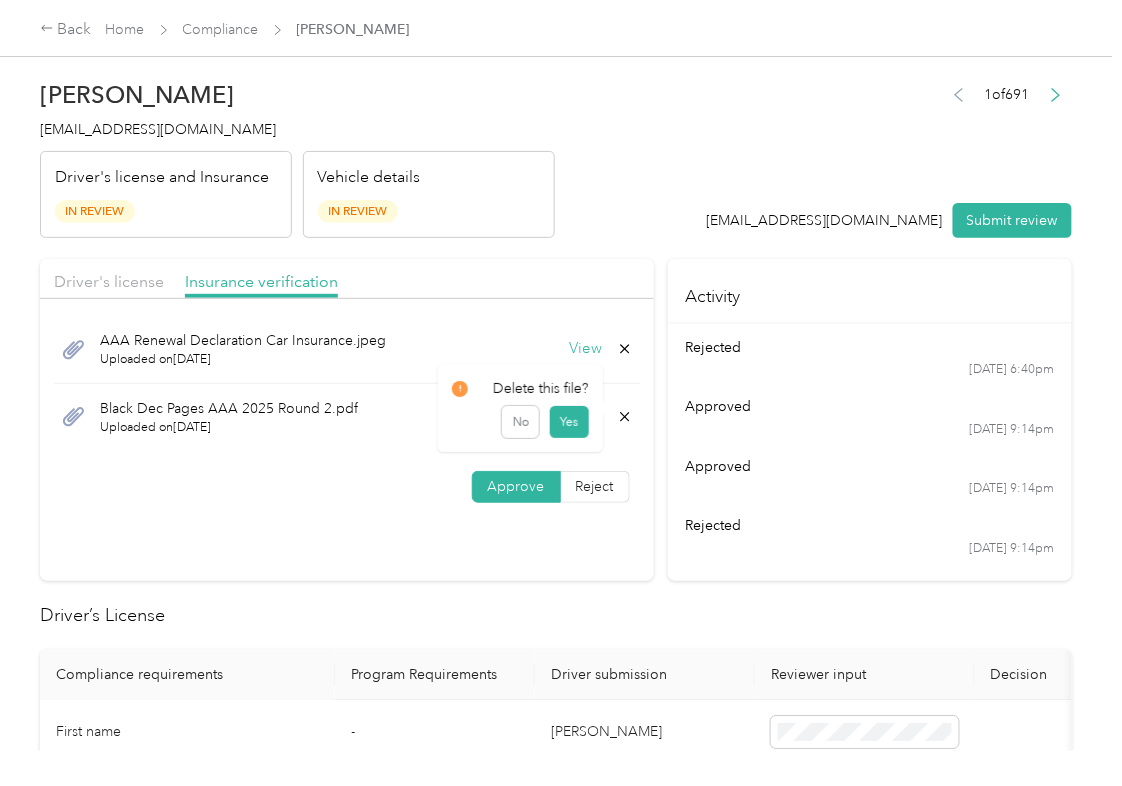 click 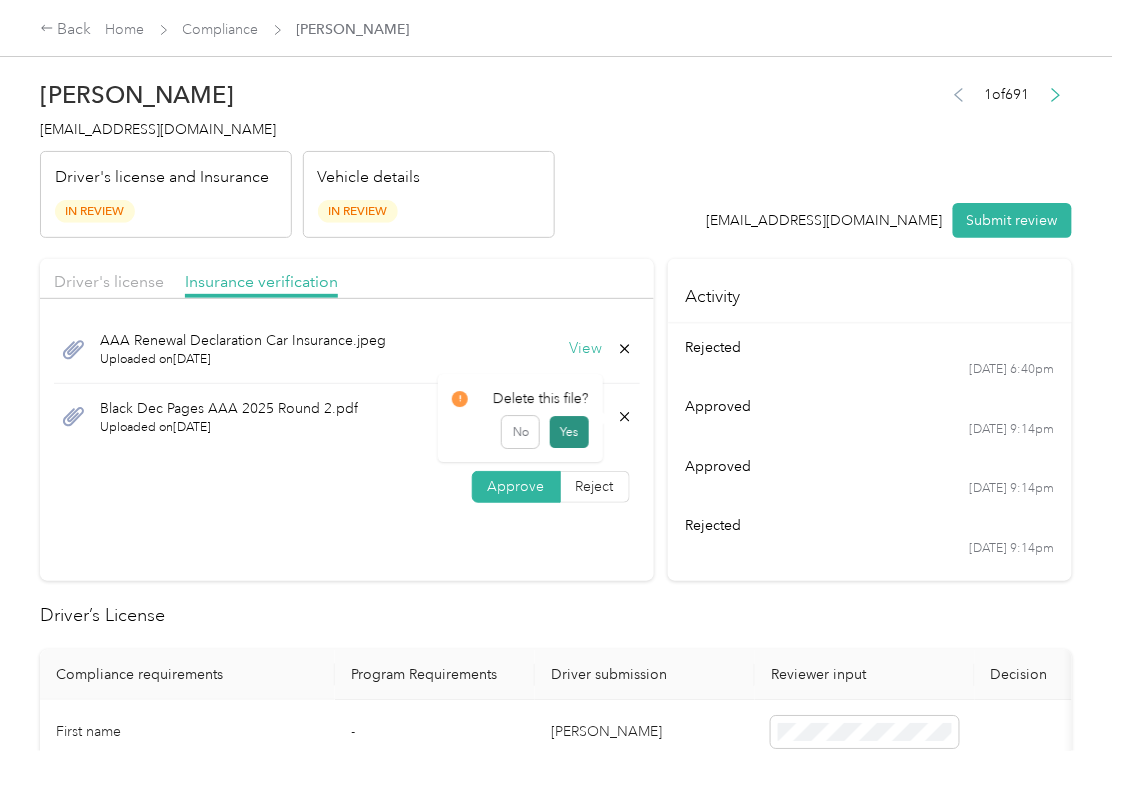 click on "Yes" at bounding box center [568, 433] 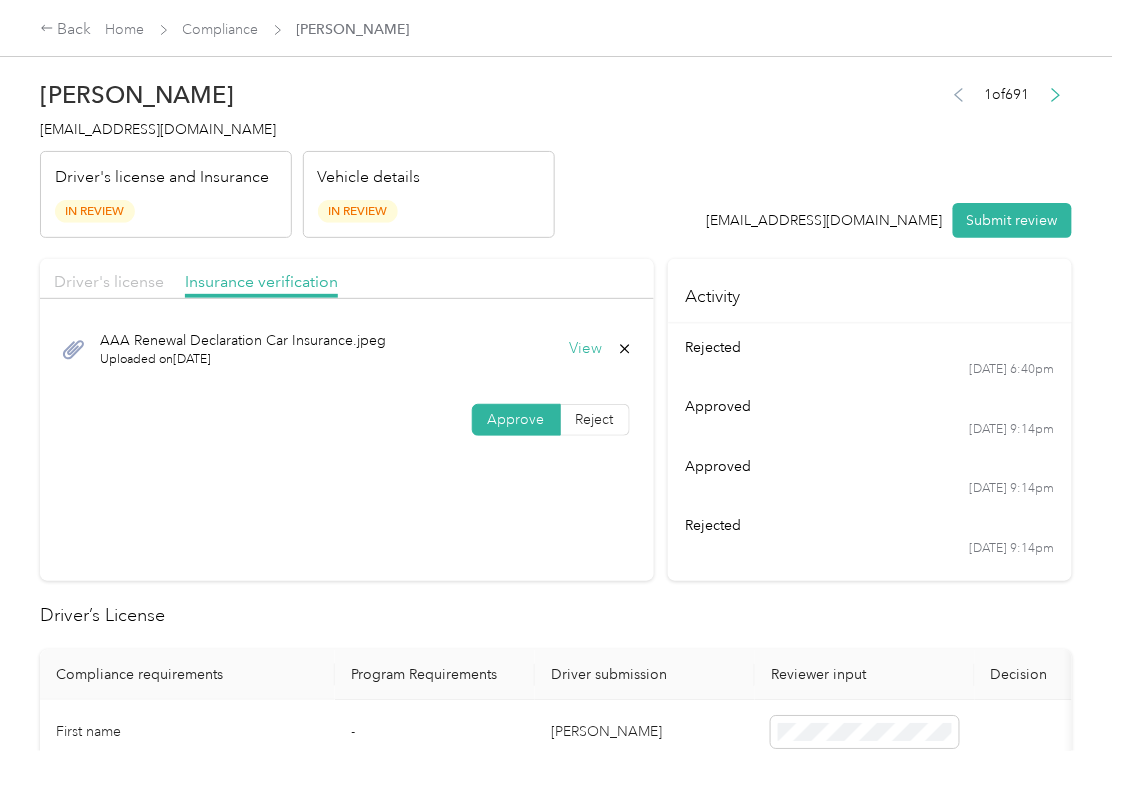 click on "Driver's license" at bounding box center (109, 281) 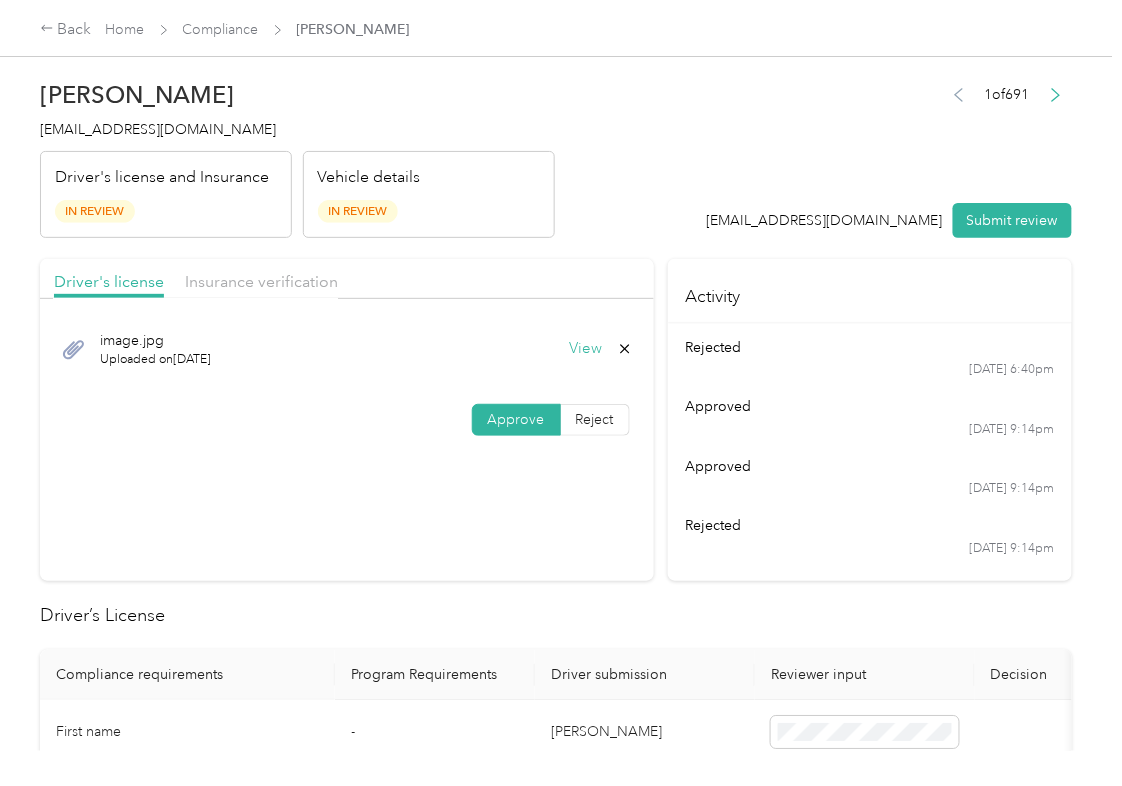 drag, startPoint x: 994, startPoint y: 225, endPoint x: 304, endPoint y: 162, distance: 692.8701 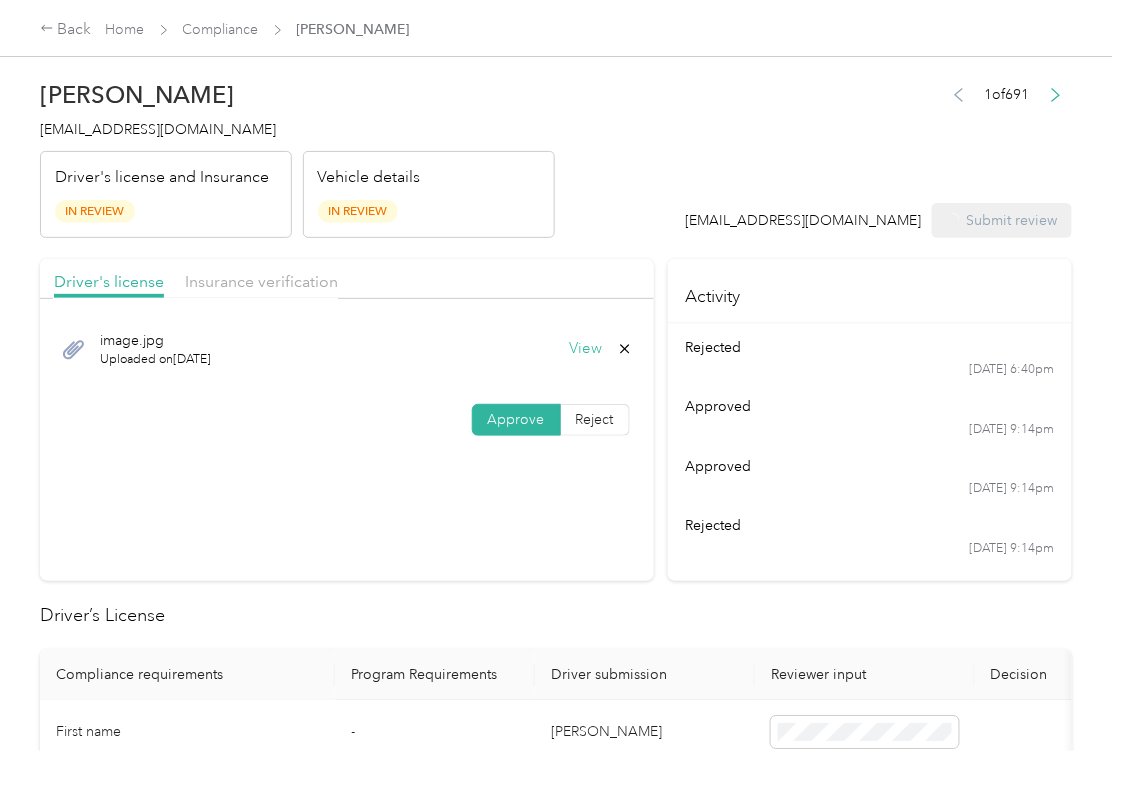 click on "[EMAIL_ADDRESS][DOMAIN_NAME]" at bounding box center [158, 129] 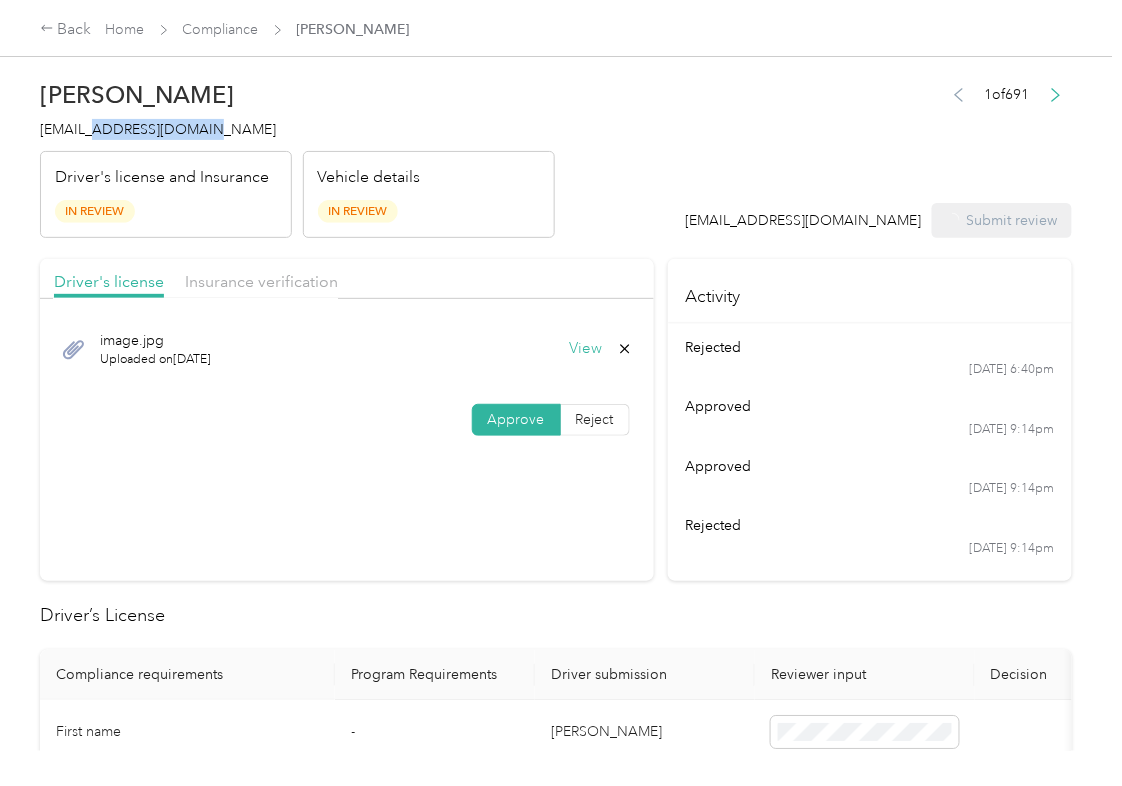 click on "[EMAIL_ADDRESS][DOMAIN_NAME]" at bounding box center (158, 129) 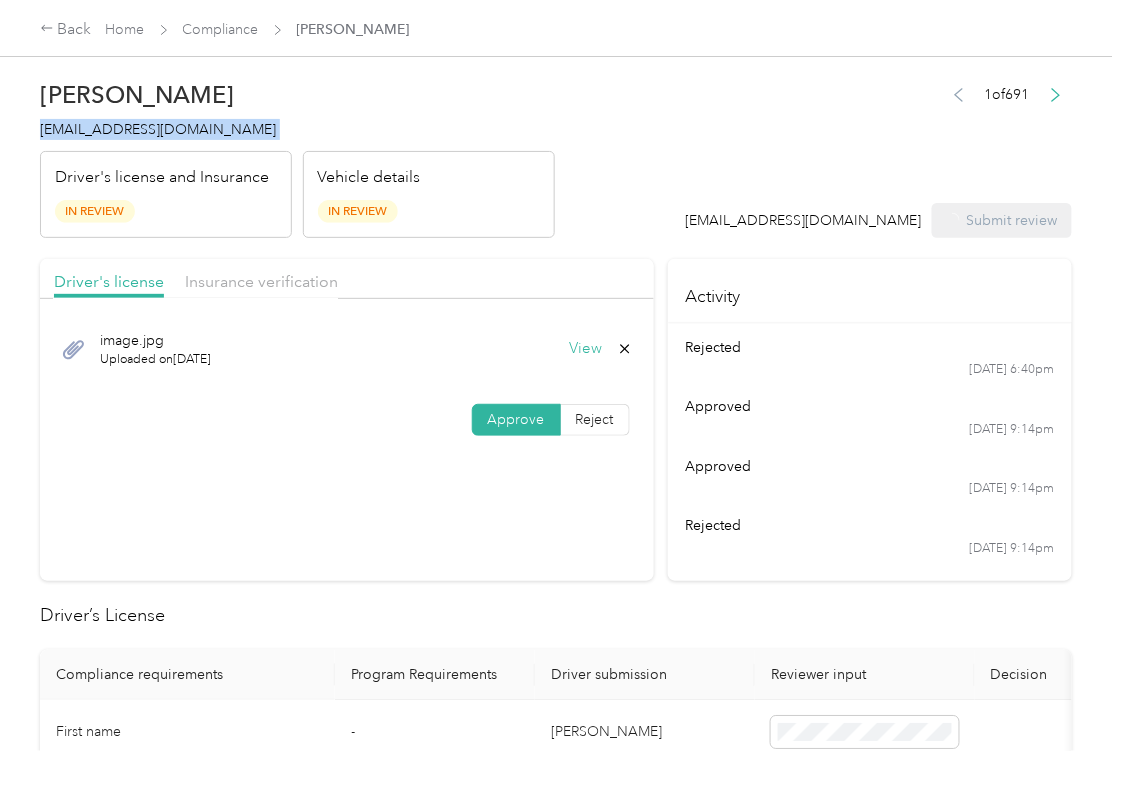click on "[EMAIL_ADDRESS][DOMAIN_NAME]" at bounding box center [158, 129] 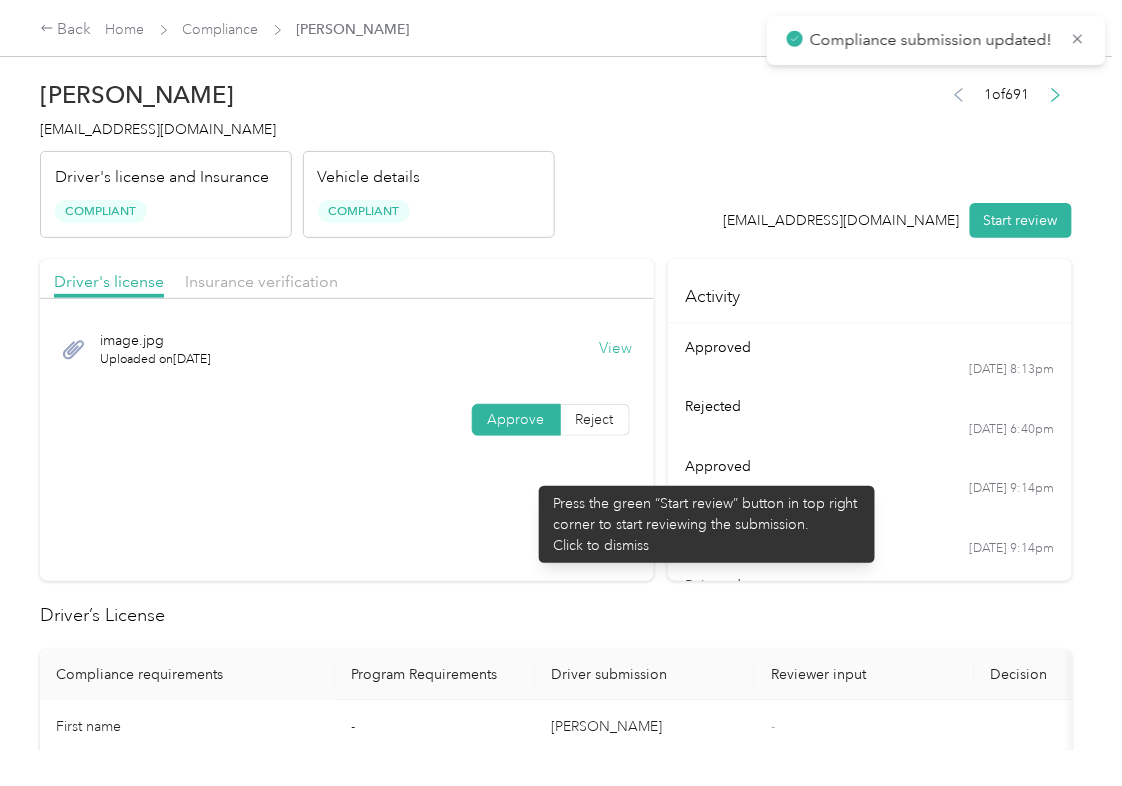 click on "Driver's license Insurance verification image.jpg Uploaded on  [DATE] View Approve Reject" at bounding box center (347, 420) 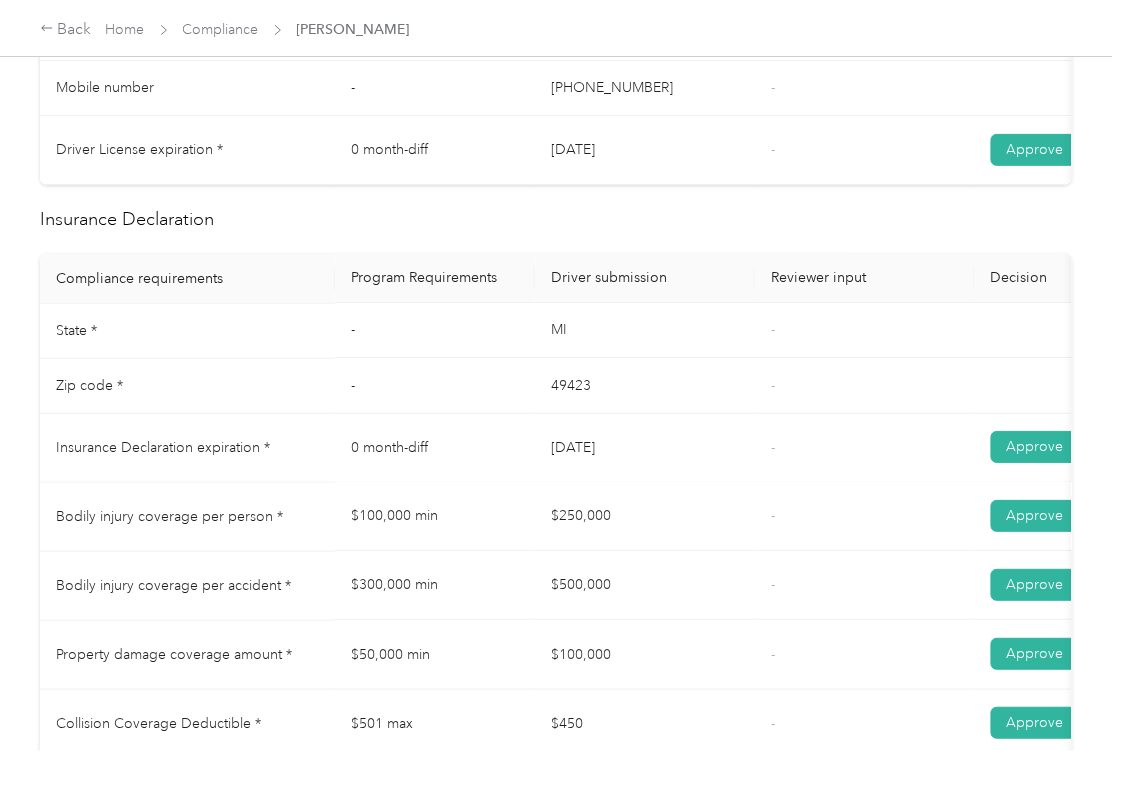 scroll, scrollTop: 933, scrollLeft: 0, axis: vertical 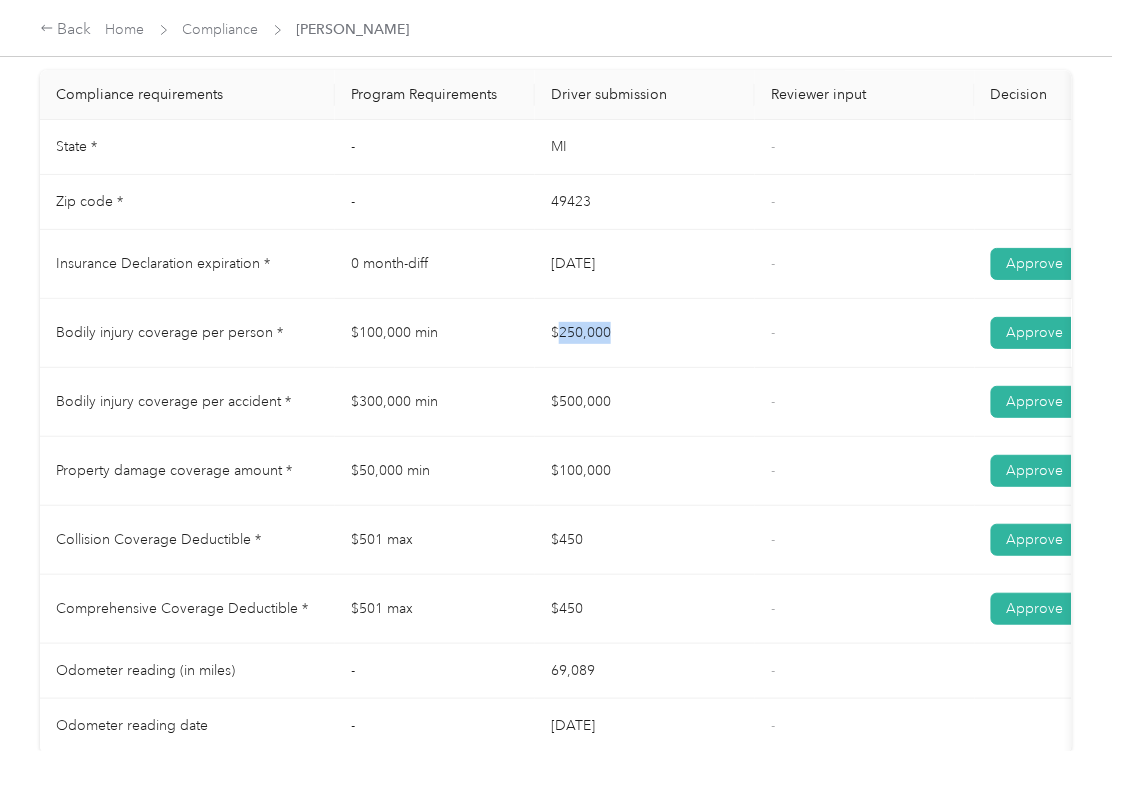 drag, startPoint x: 560, startPoint y: 365, endPoint x: 645, endPoint y: 417, distance: 99.64437 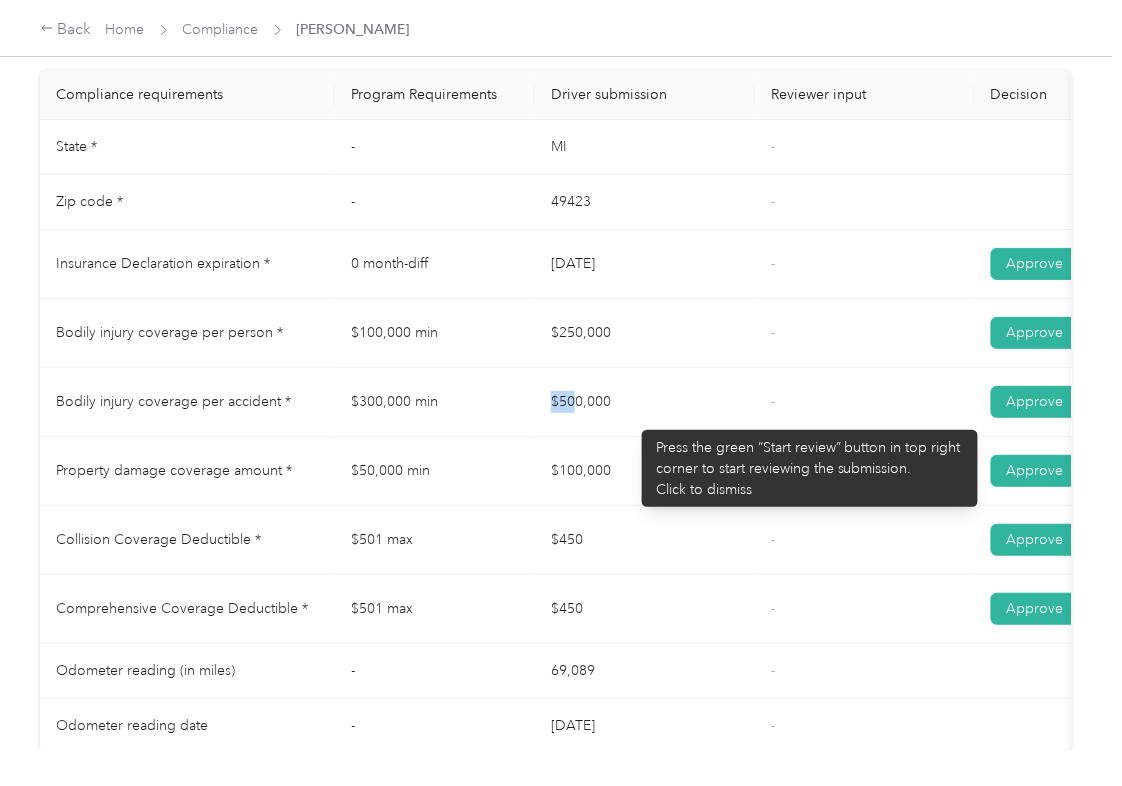 drag, startPoint x: 545, startPoint y: 434, endPoint x: 672, endPoint y: 436, distance: 127.01575 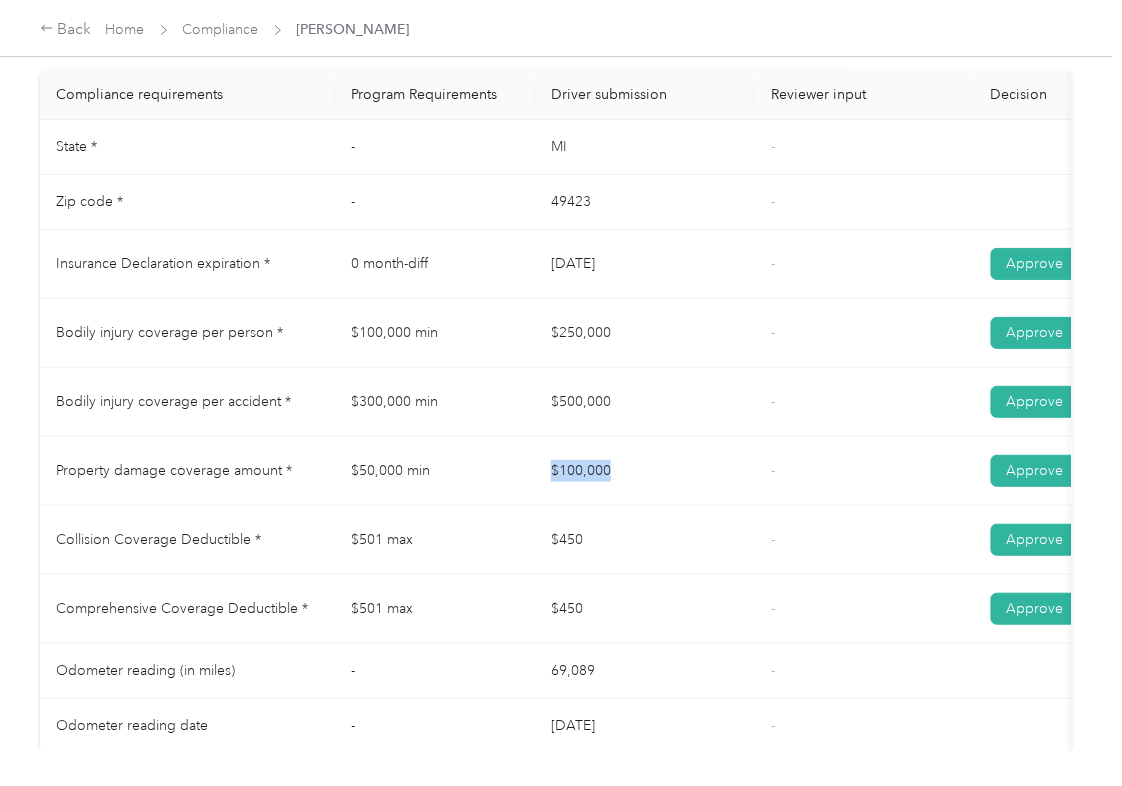 click on "$100,000" at bounding box center [645, 471] 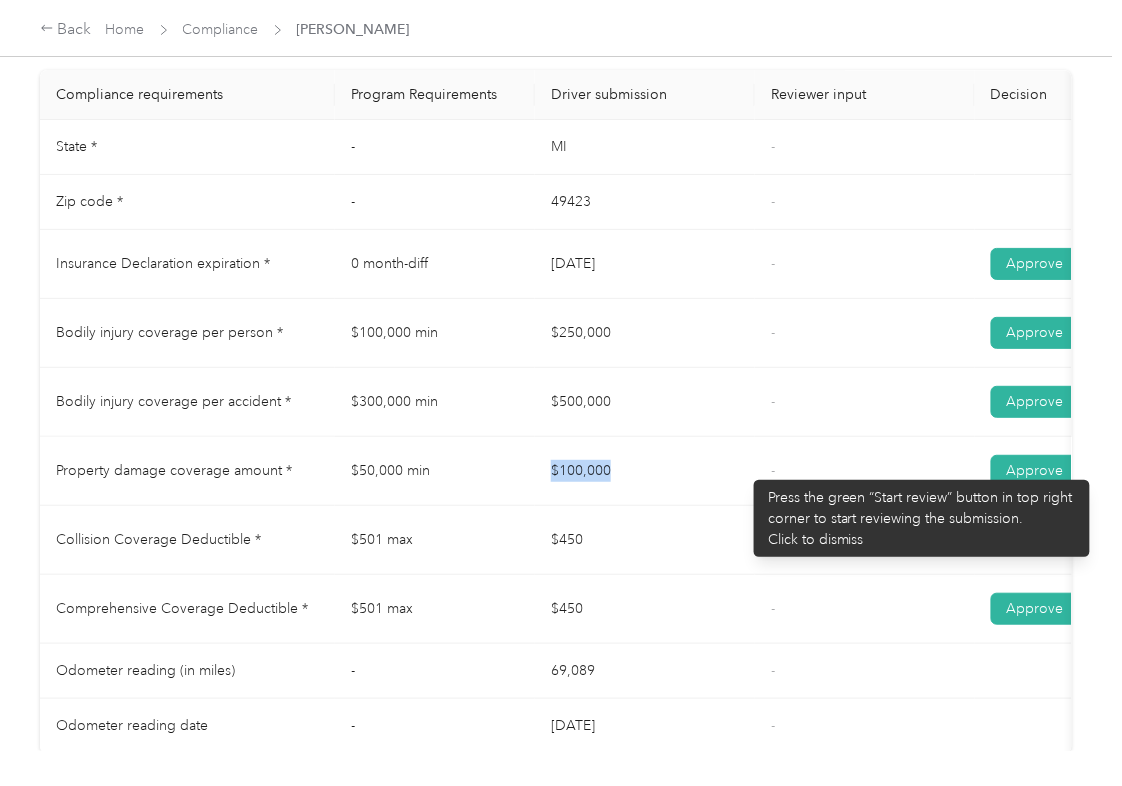 click on "$100,000" at bounding box center (645, 471) 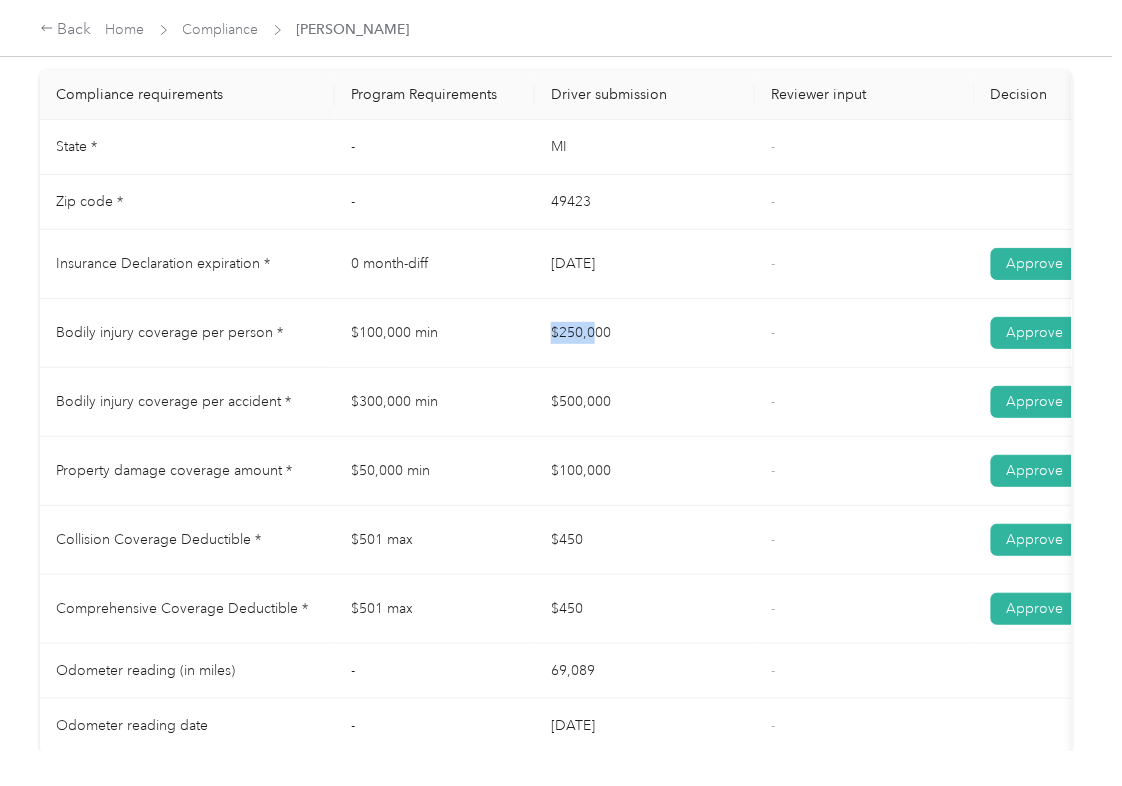 drag, startPoint x: 553, startPoint y: 356, endPoint x: 590, endPoint y: 373, distance: 40.718548 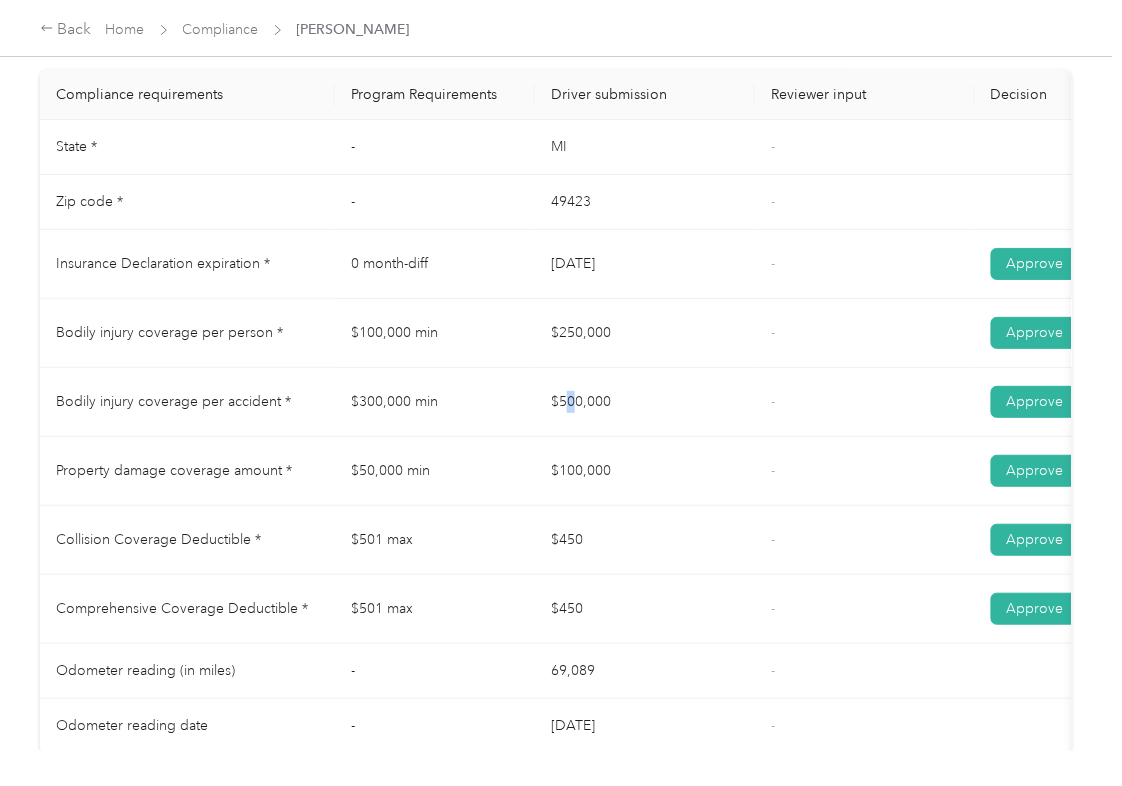 drag, startPoint x: 592, startPoint y: 402, endPoint x: 630, endPoint y: 414, distance: 39.849716 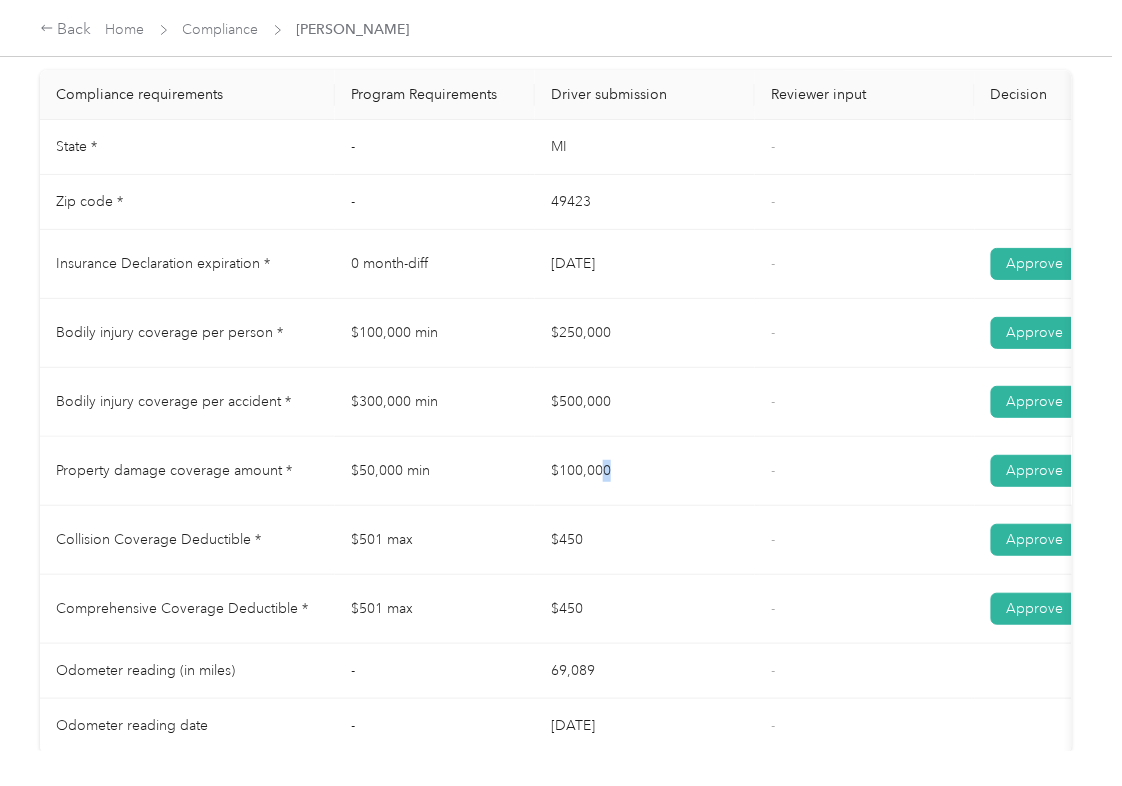drag, startPoint x: 618, startPoint y: 489, endPoint x: 678, endPoint y: 492, distance: 60.074955 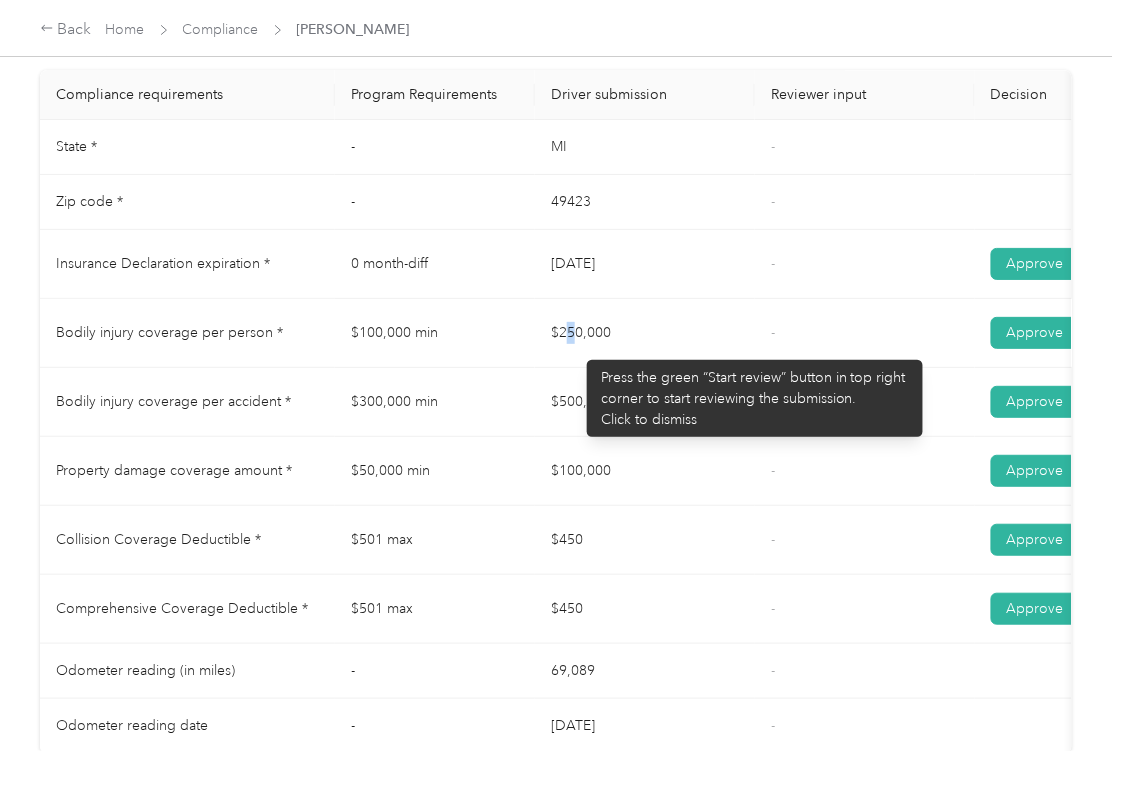 drag, startPoint x: 566, startPoint y: 364, endPoint x: 582, endPoint y: 353, distance: 19.416489 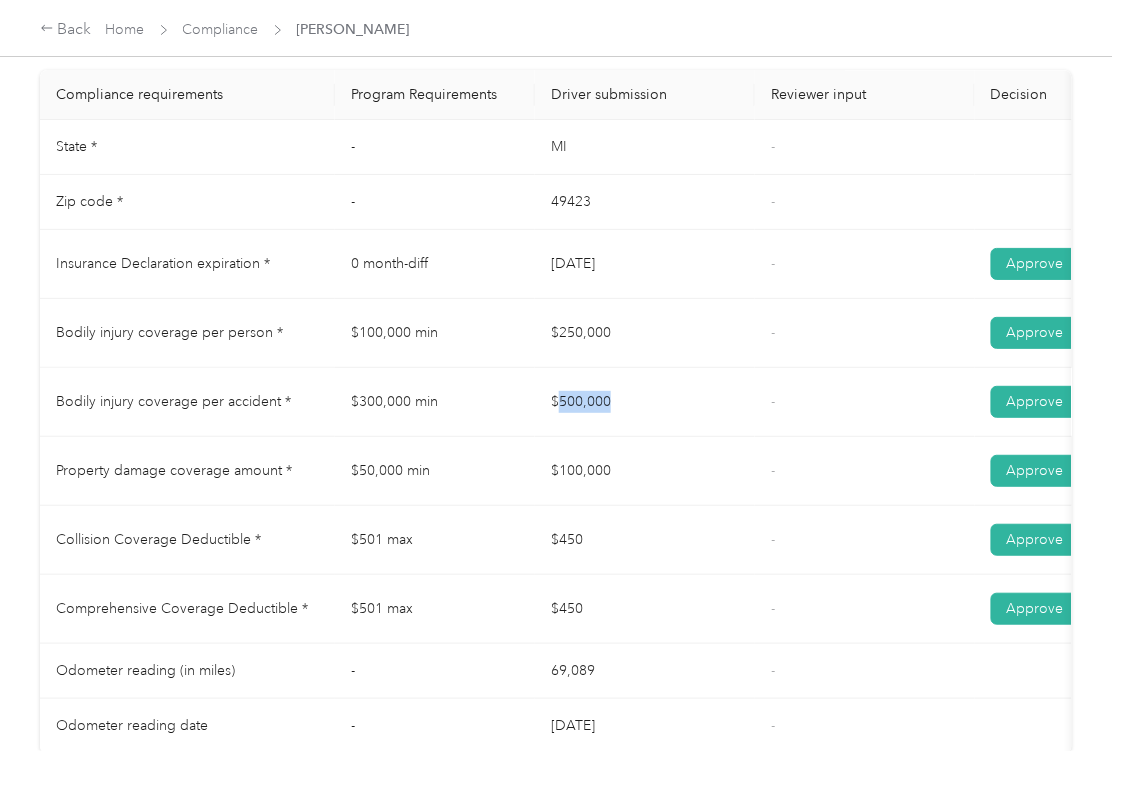 drag, startPoint x: 561, startPoint y: 422, endPoint x: 614, endPoint y: 473, distance: 73.552704 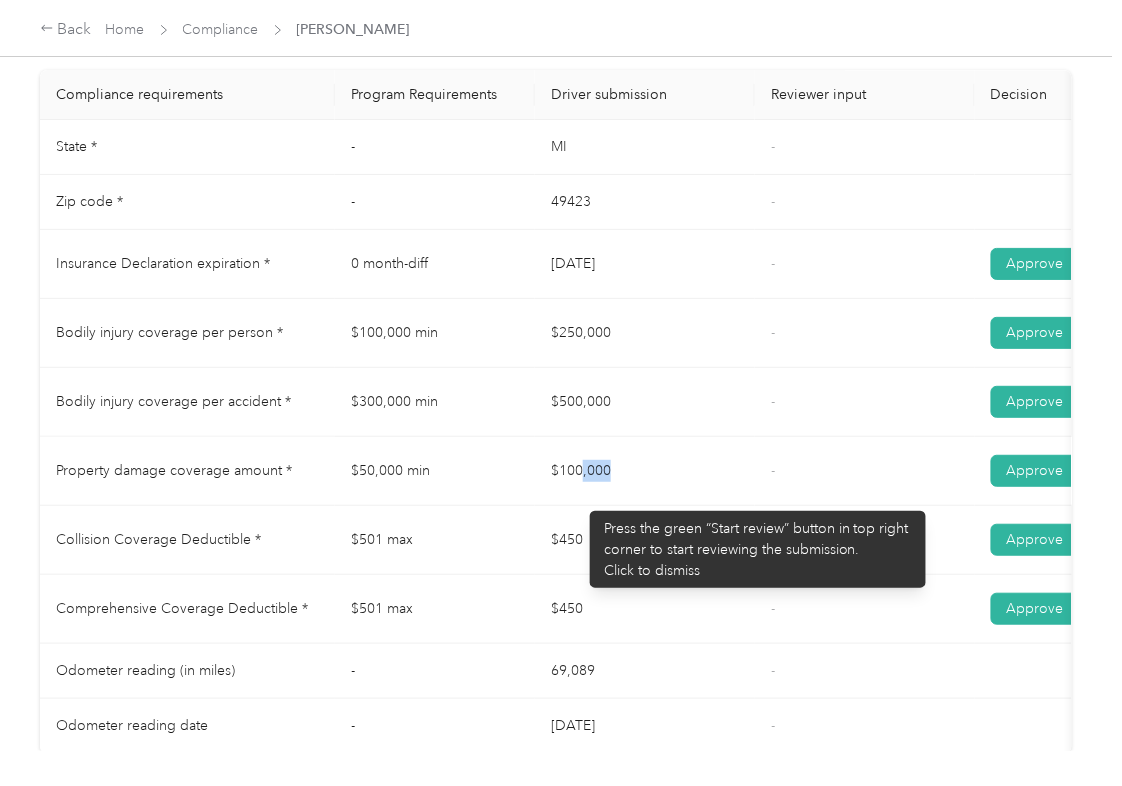 drag, startPoint x: 580, startPoint y: 501, endPoint x: 626, endPoint y: 466, distance: 57.801384 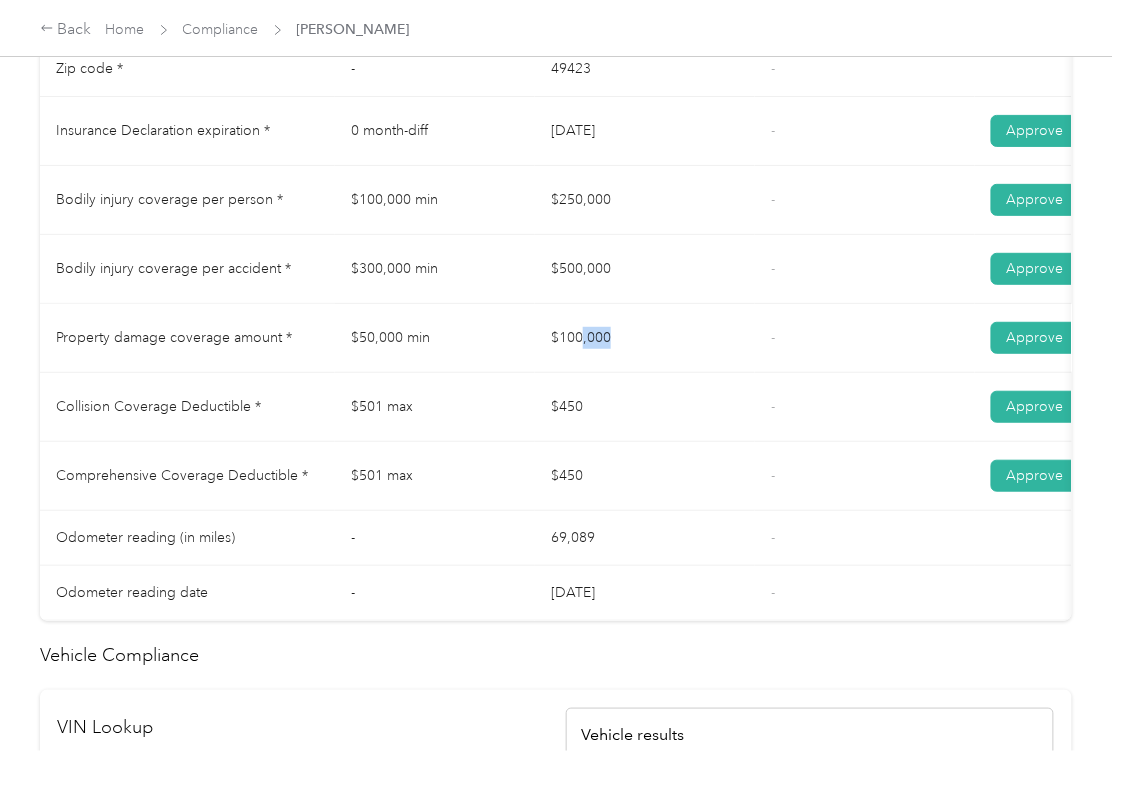 scroll, scrollTop: 0, scrollLeft: 0, axis: both 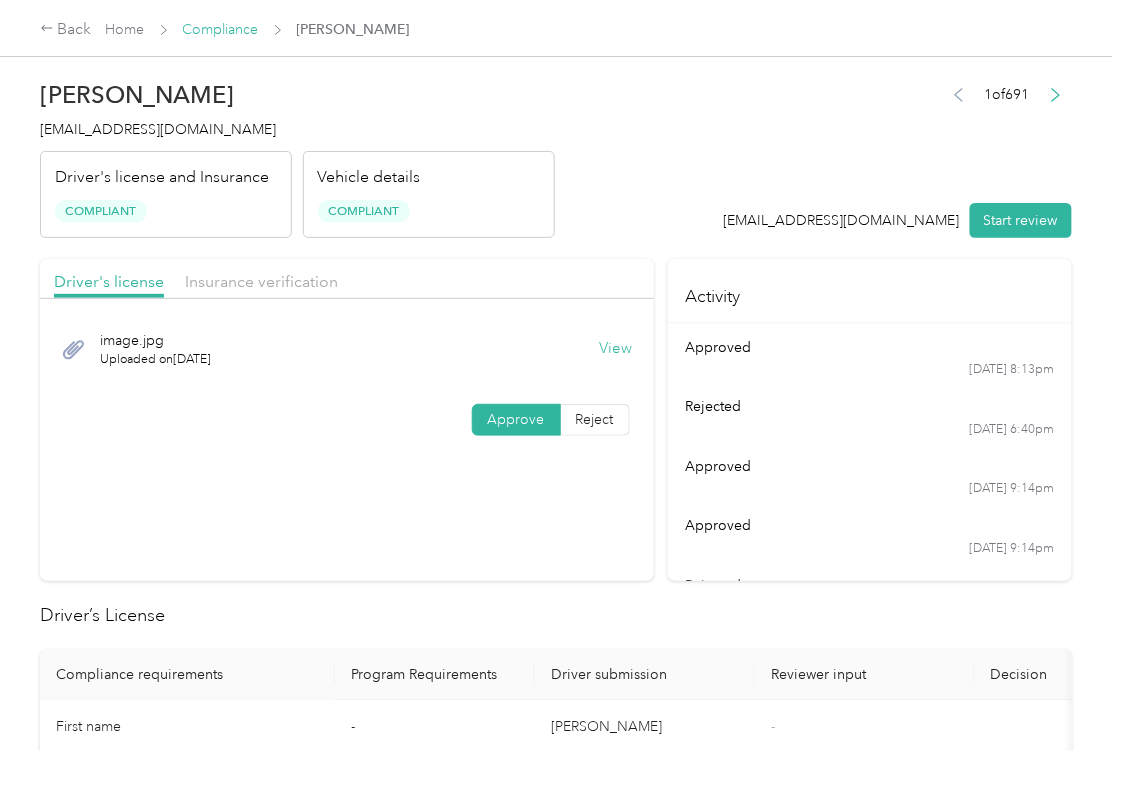 click on "Compliance" at bounding box center [221, 29] 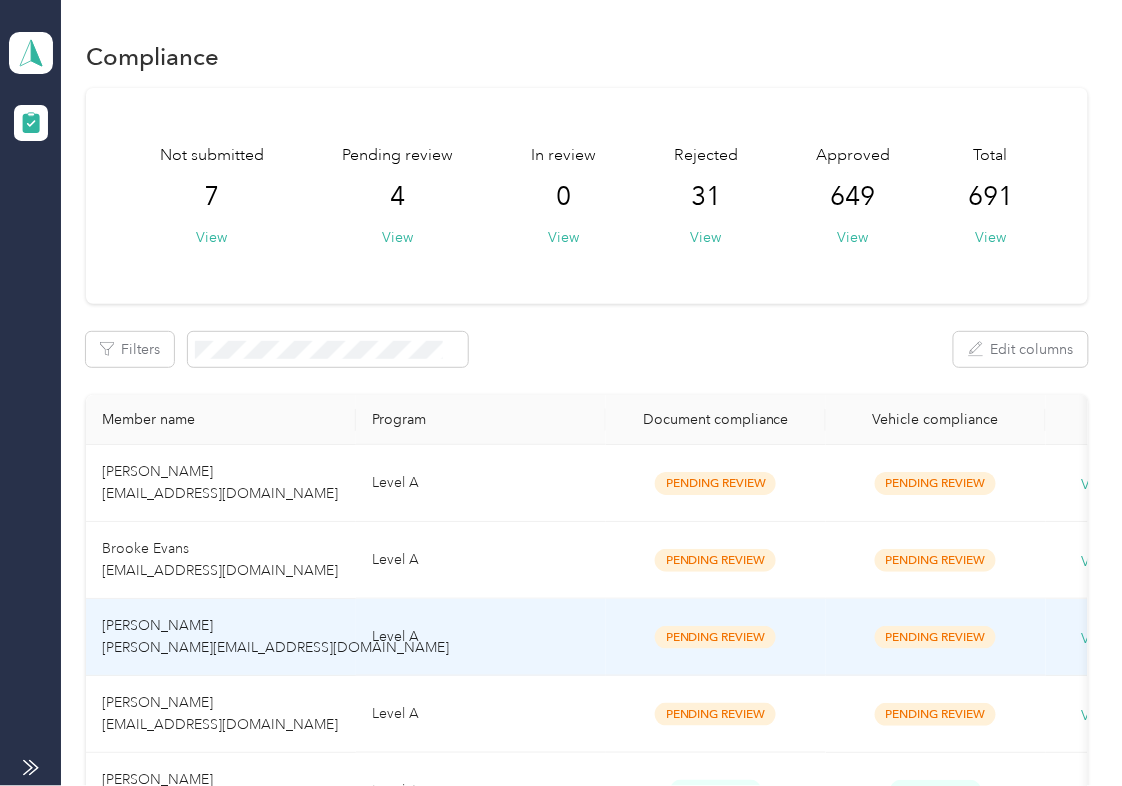 click on "[PERSON_NAME]
[PERSON_NAME][EMAIL_ADDRESS][DOMAIN_NAME]" at bounding box center (275, 636) 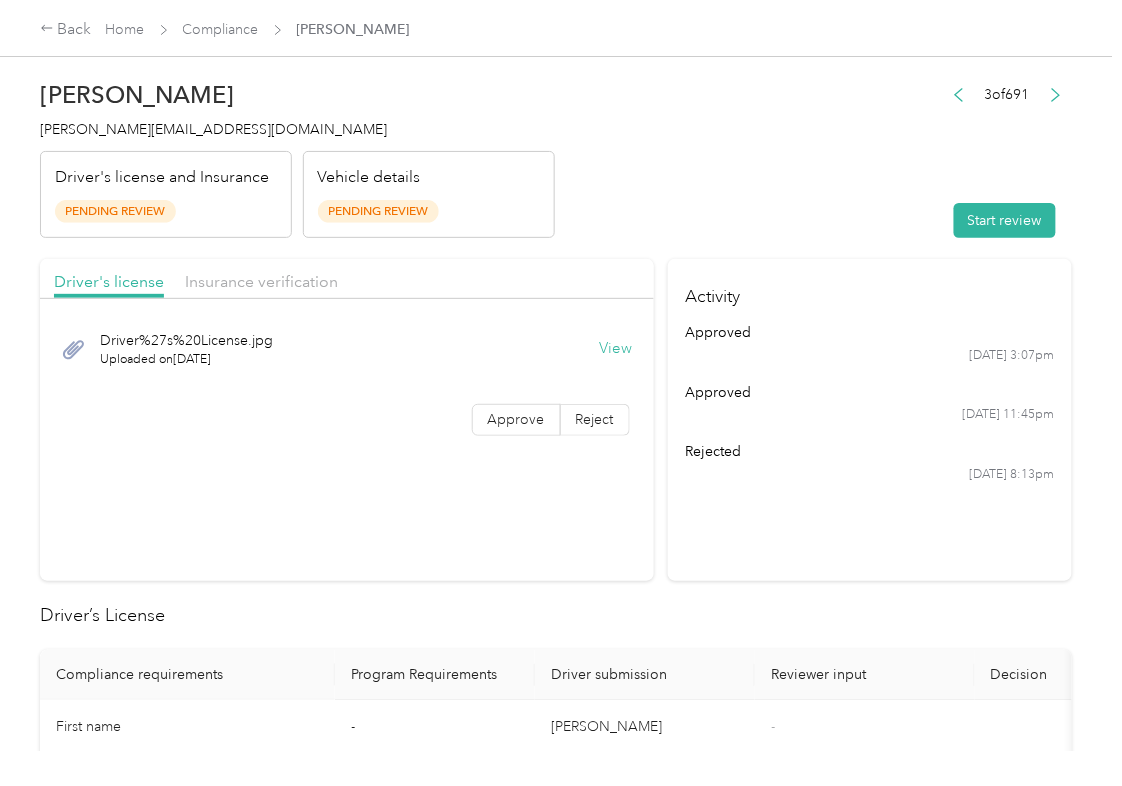 click on "View" at bounding box center (616, 349) 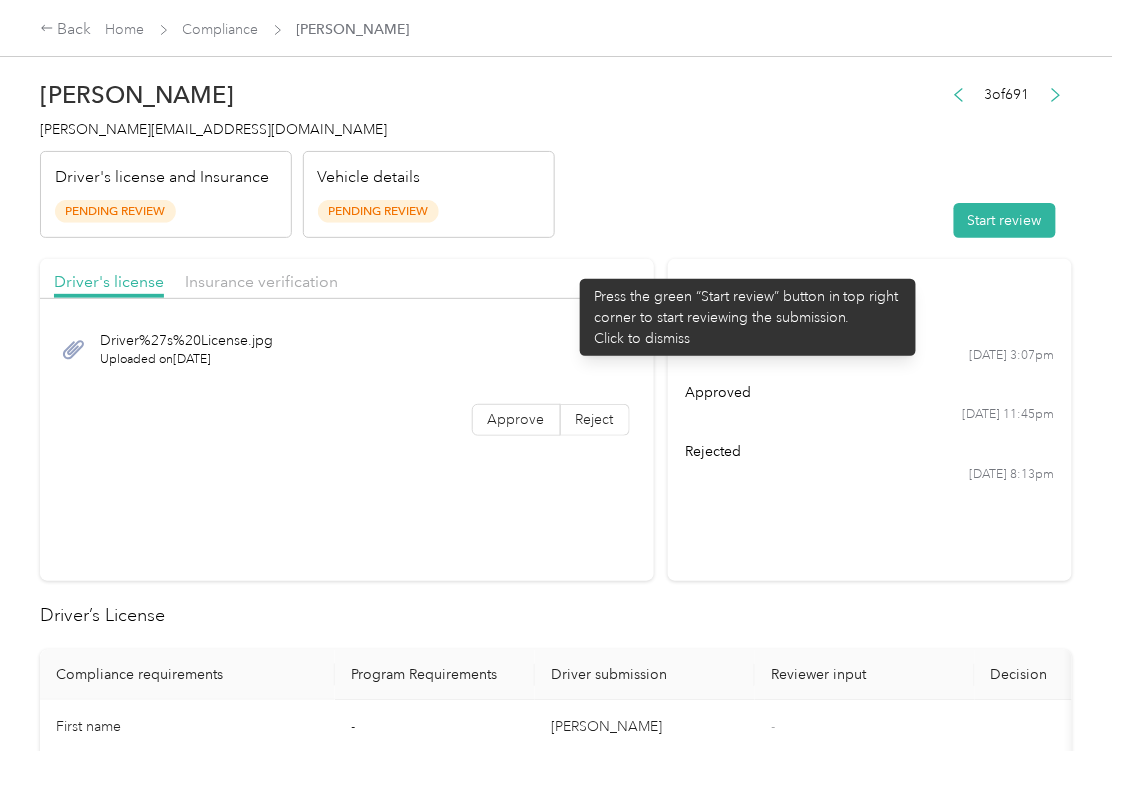 click on "Driver's license Insurance verification" at bounding box center [347, 279] 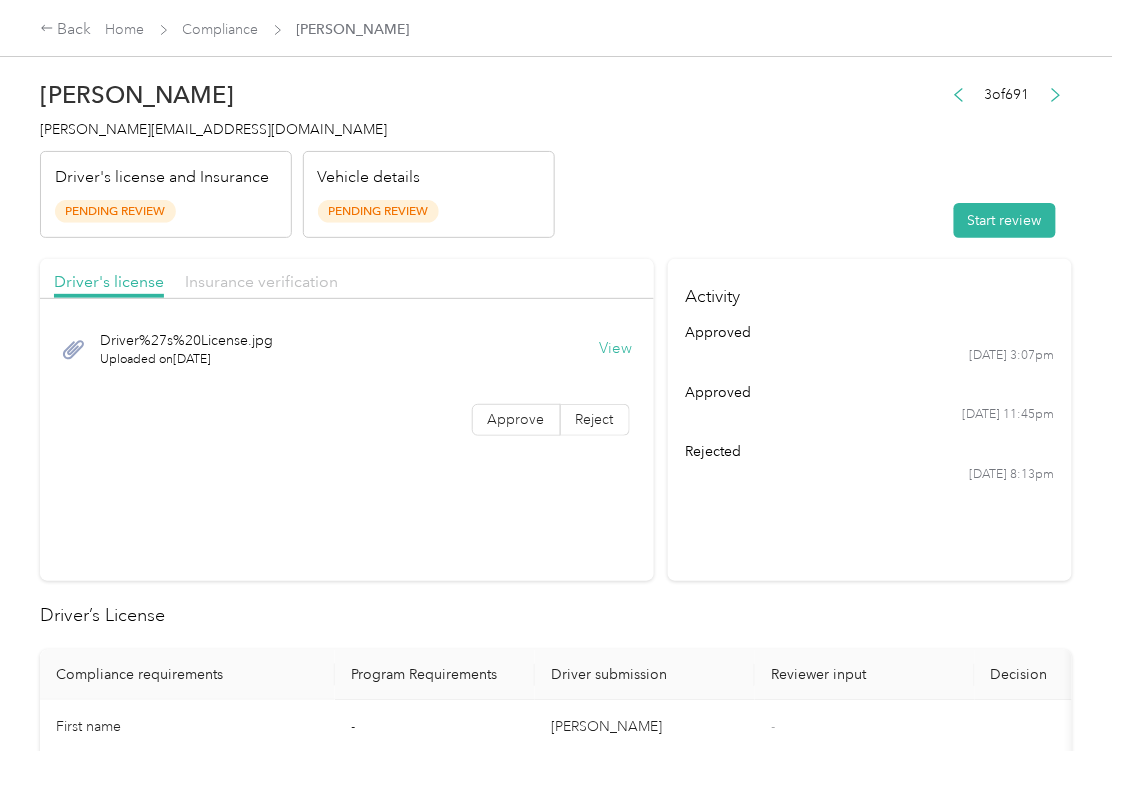 click on "Insurance verification" at bounding box center (261, 281) 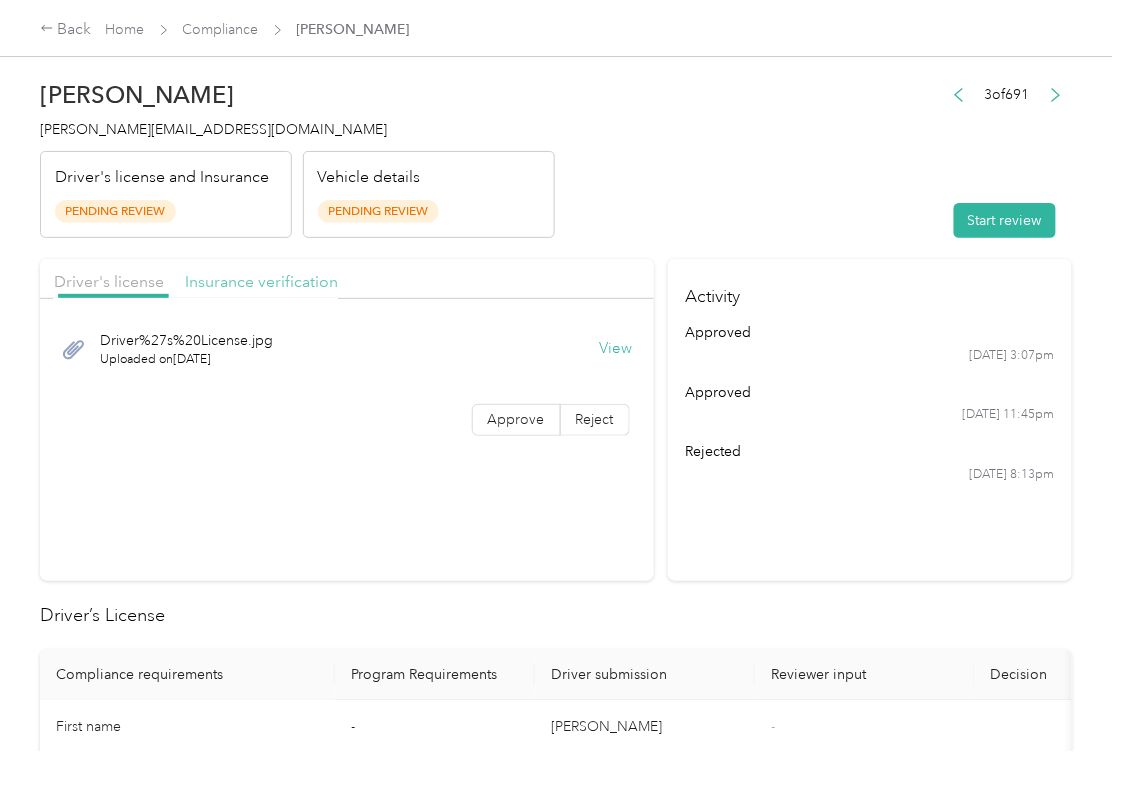 click on "Insurance verification" at bounding box center [261, 281] 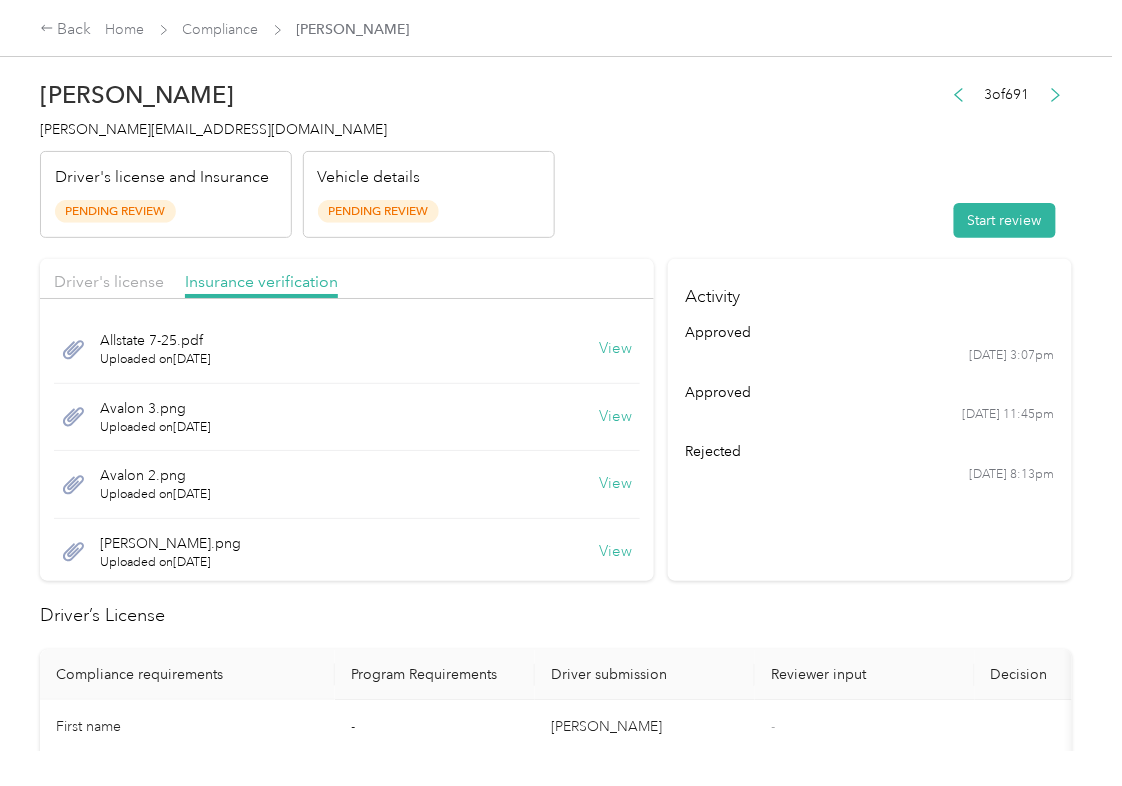 click on "View" at bounding box center [616, 349] 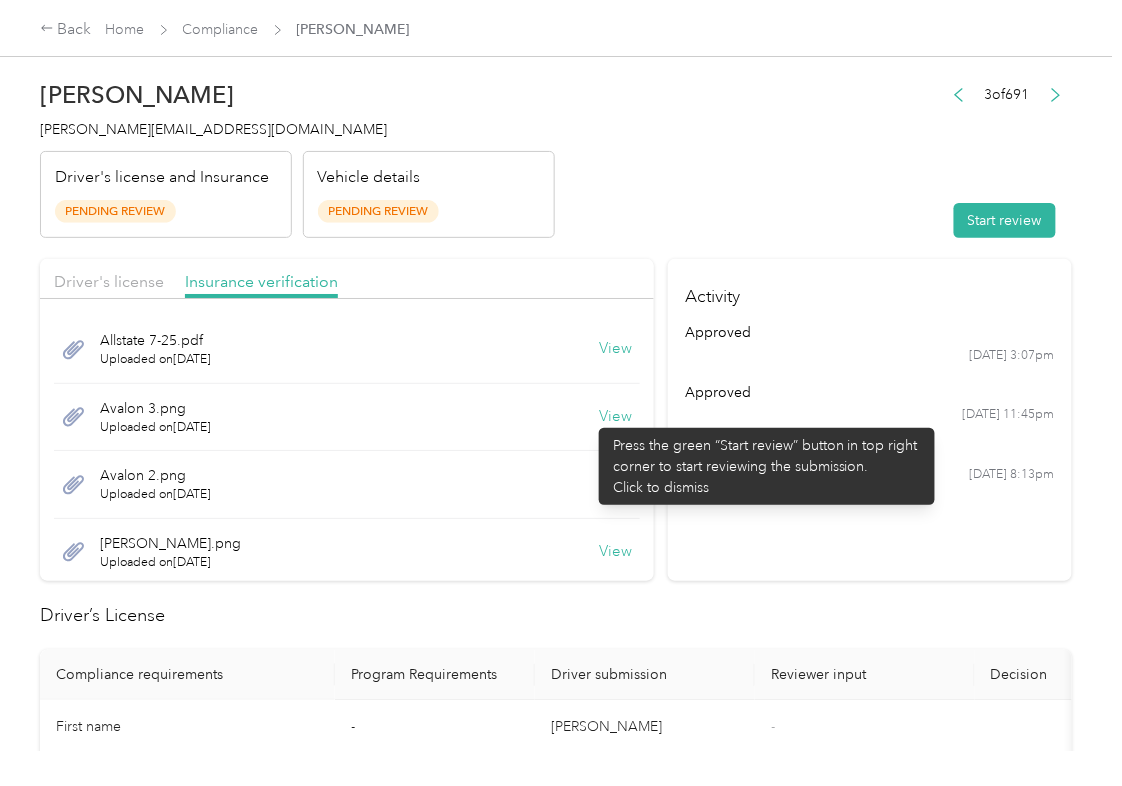 drag, startPoint x: 589, startPoint y: 418, endPoint x: 601, endPoint y: 420, distance: 12.165525 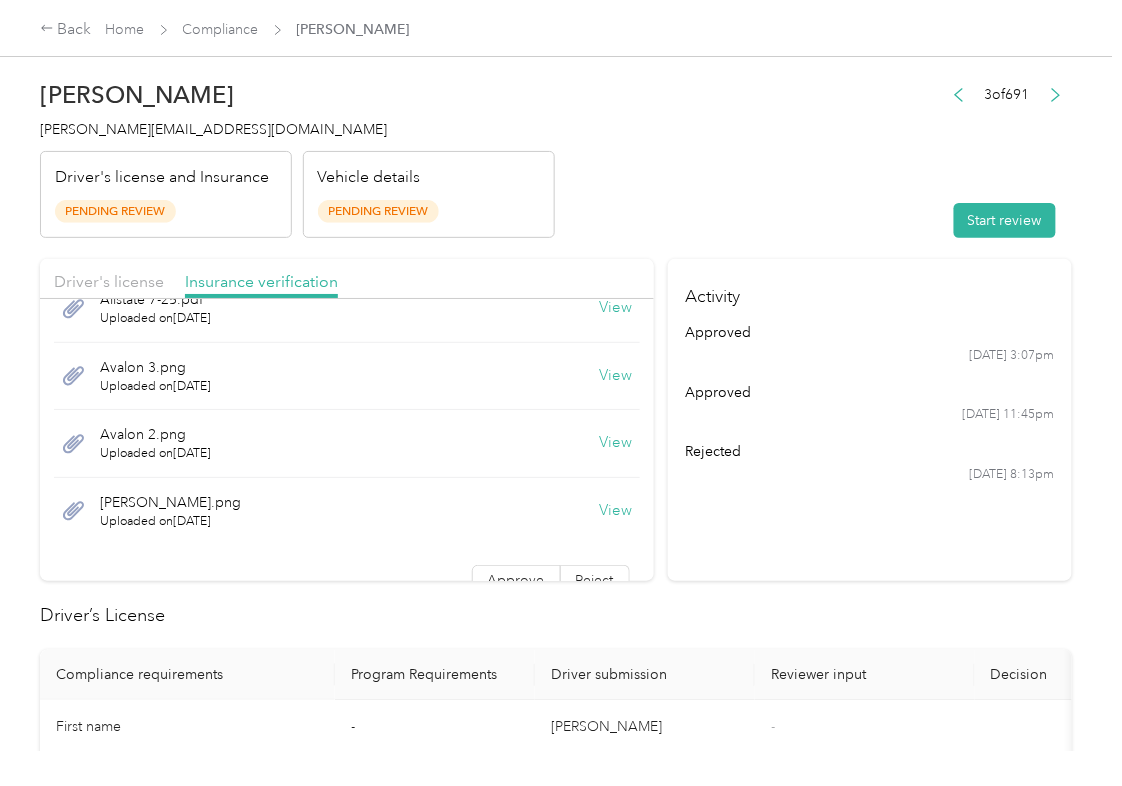 scroll, scrollTop: 57, scrollLeft: 0, axis: vertical 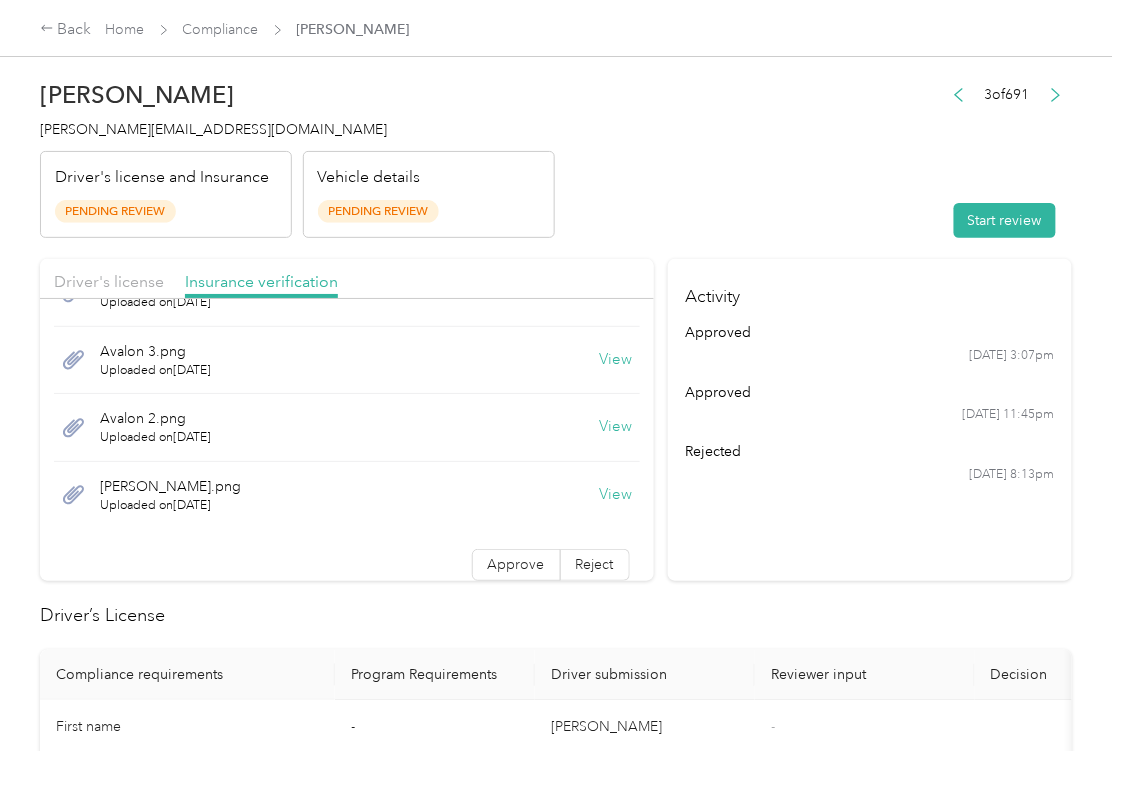 click on "Avalon 2.png Uploaded on  [DATE] View" at bounding box center (347, 428) 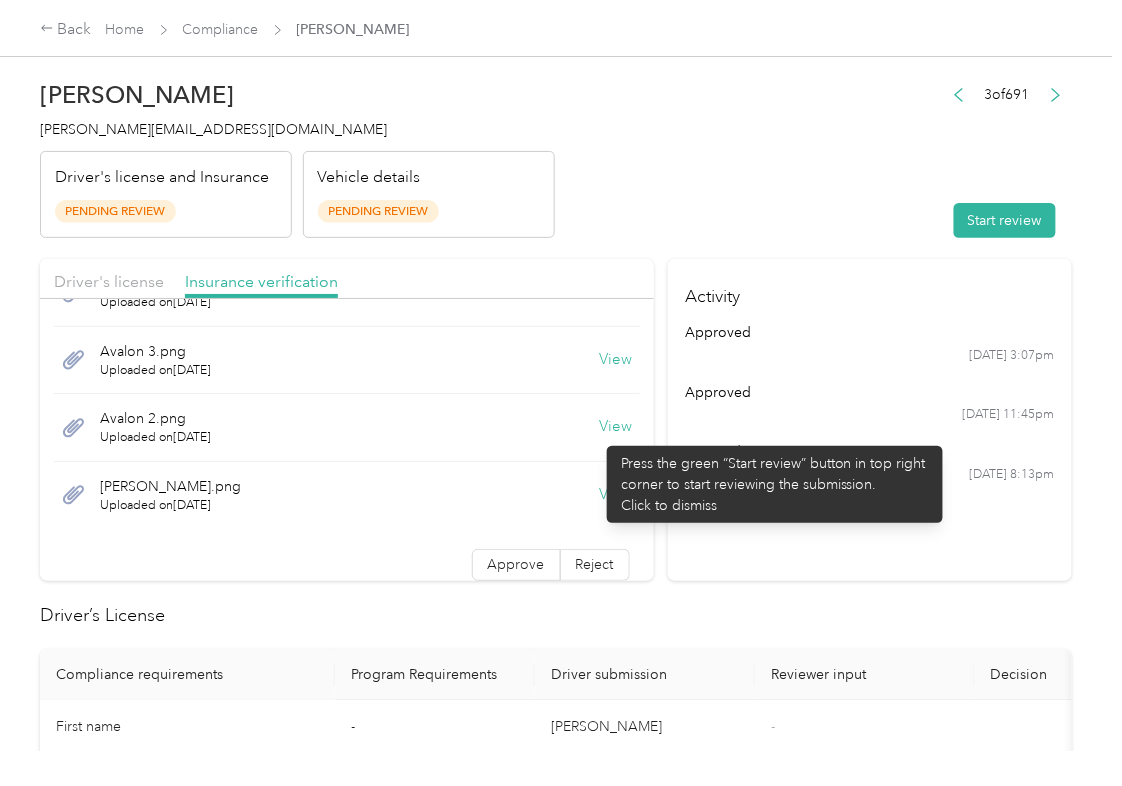 click on "View" at bounding box center (616, 427) 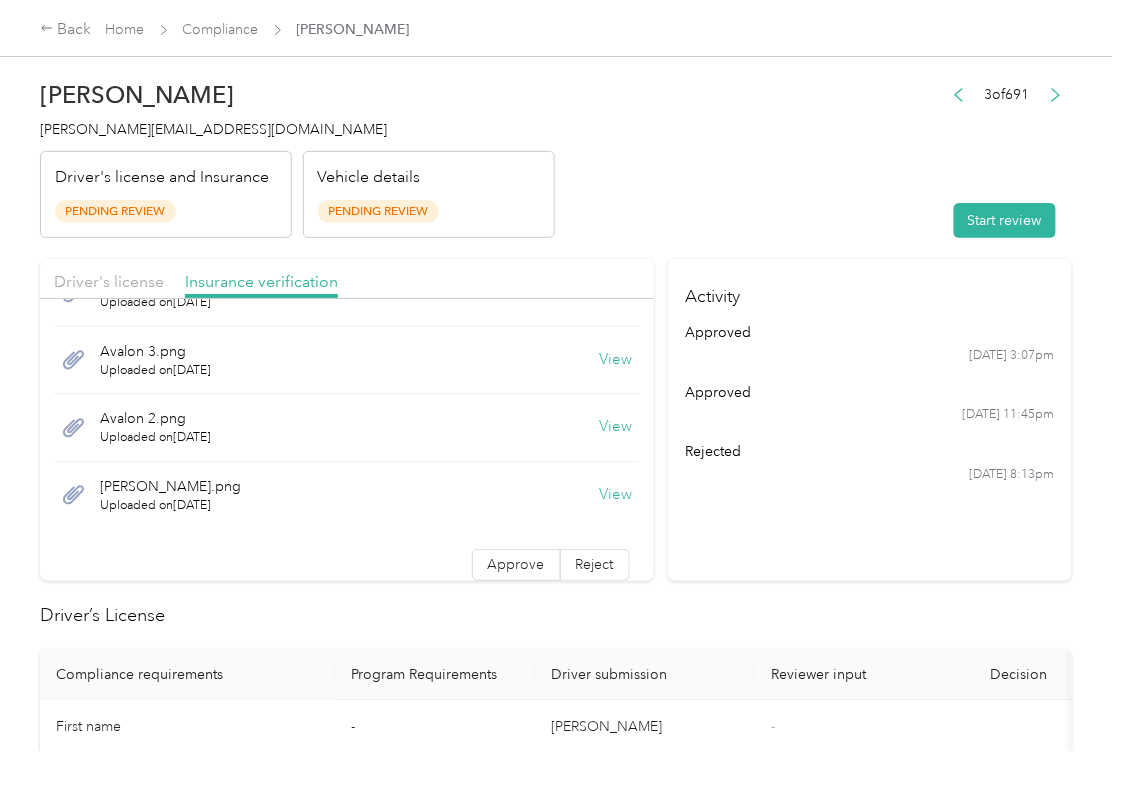 click on "View" at bounding box center (616, 495) 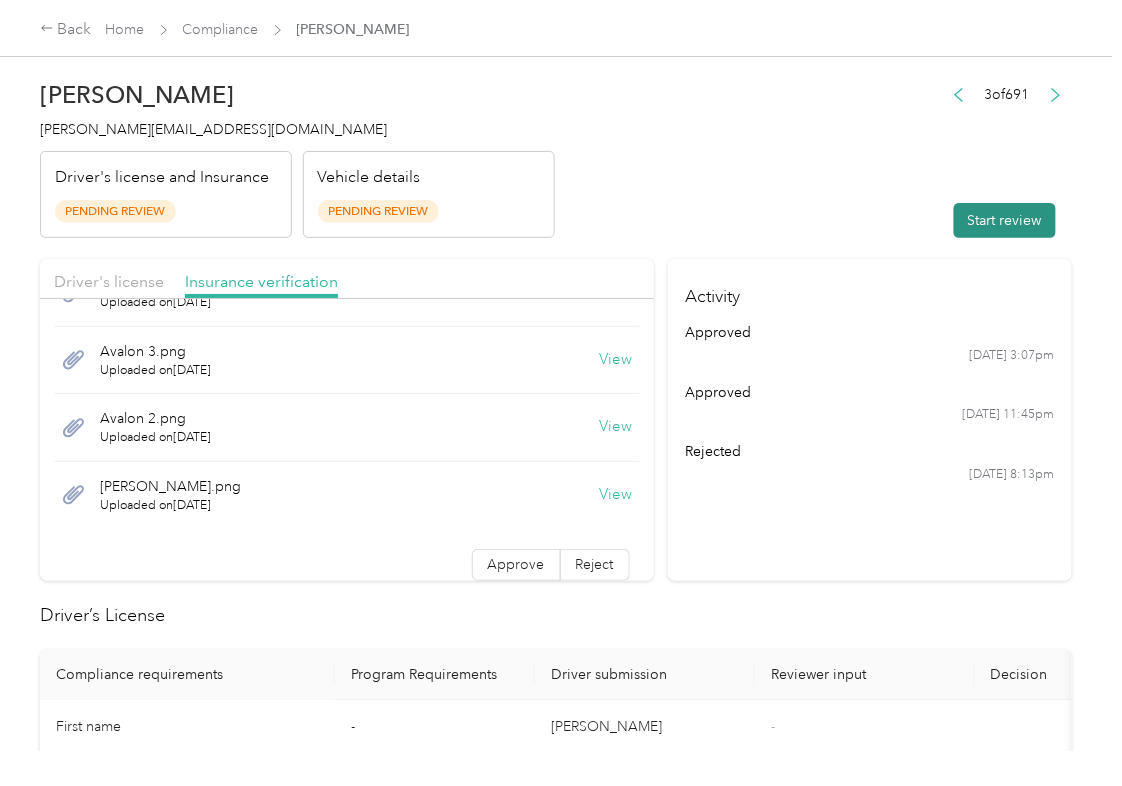 click on "Start review" at bounding box center (1005, 220) 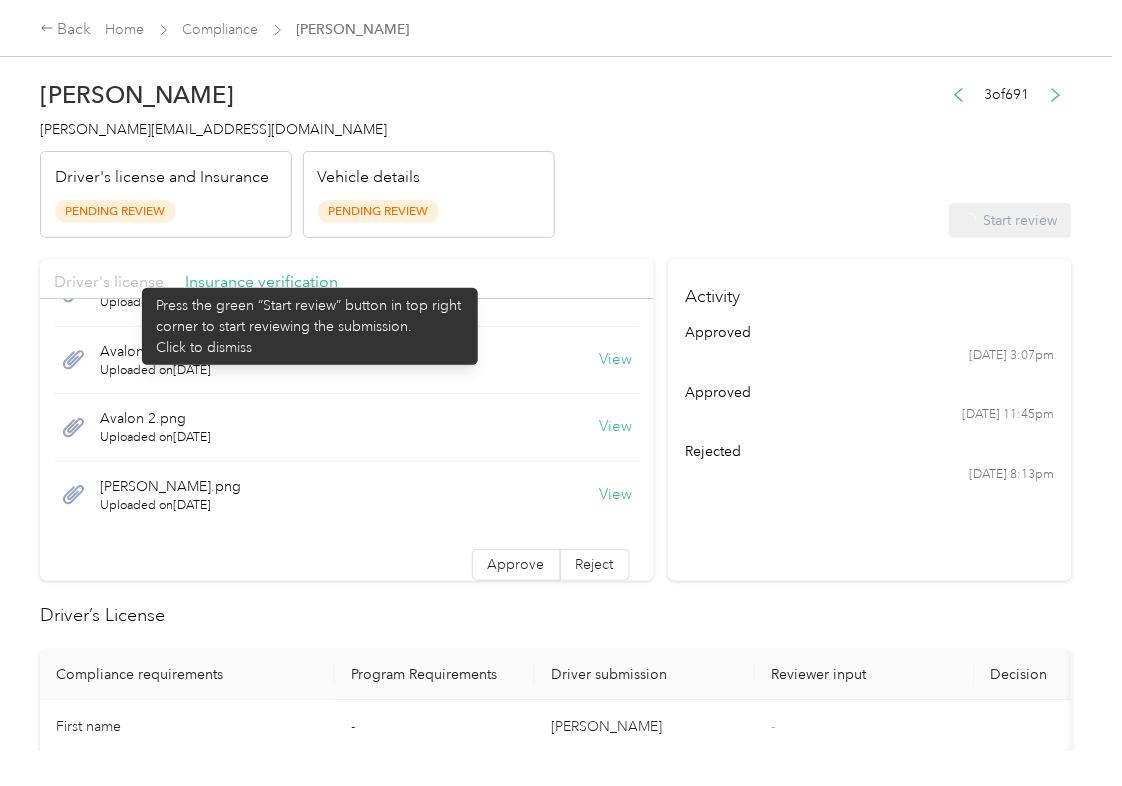 click on "Driver's license" at bounding box center (109, 281) 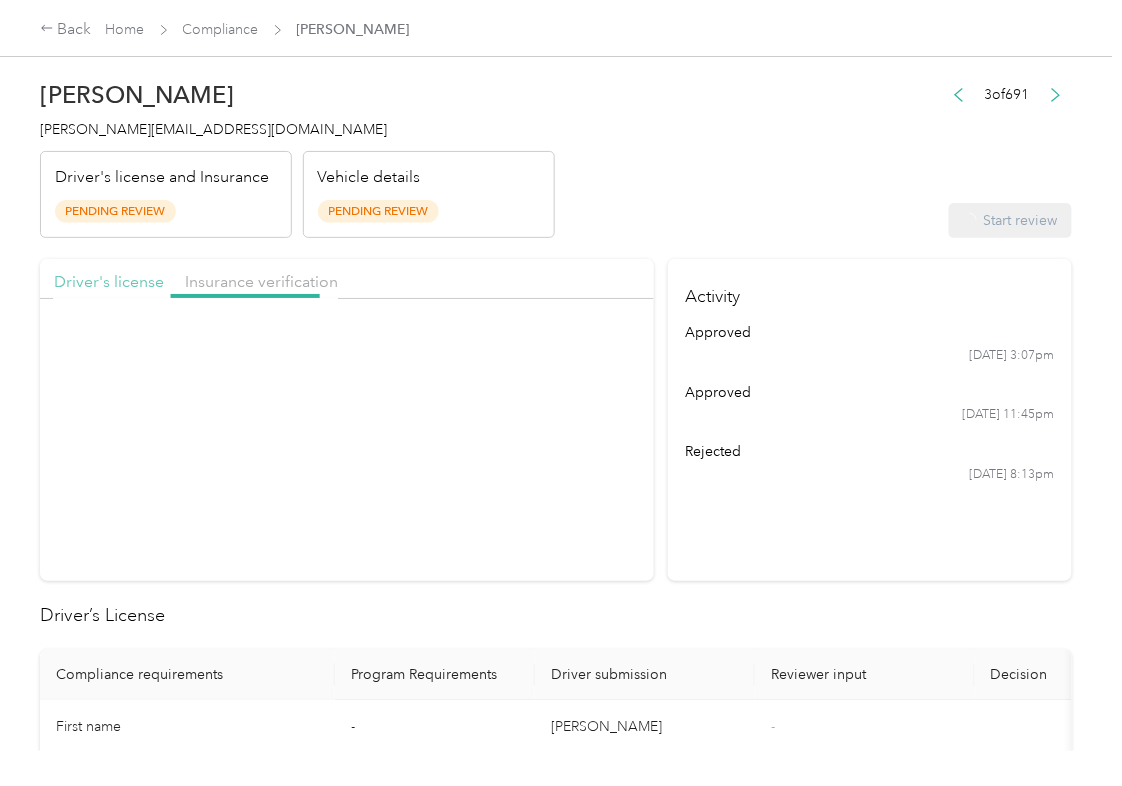 click on "Driver's license" at bounding box center (109, 281) 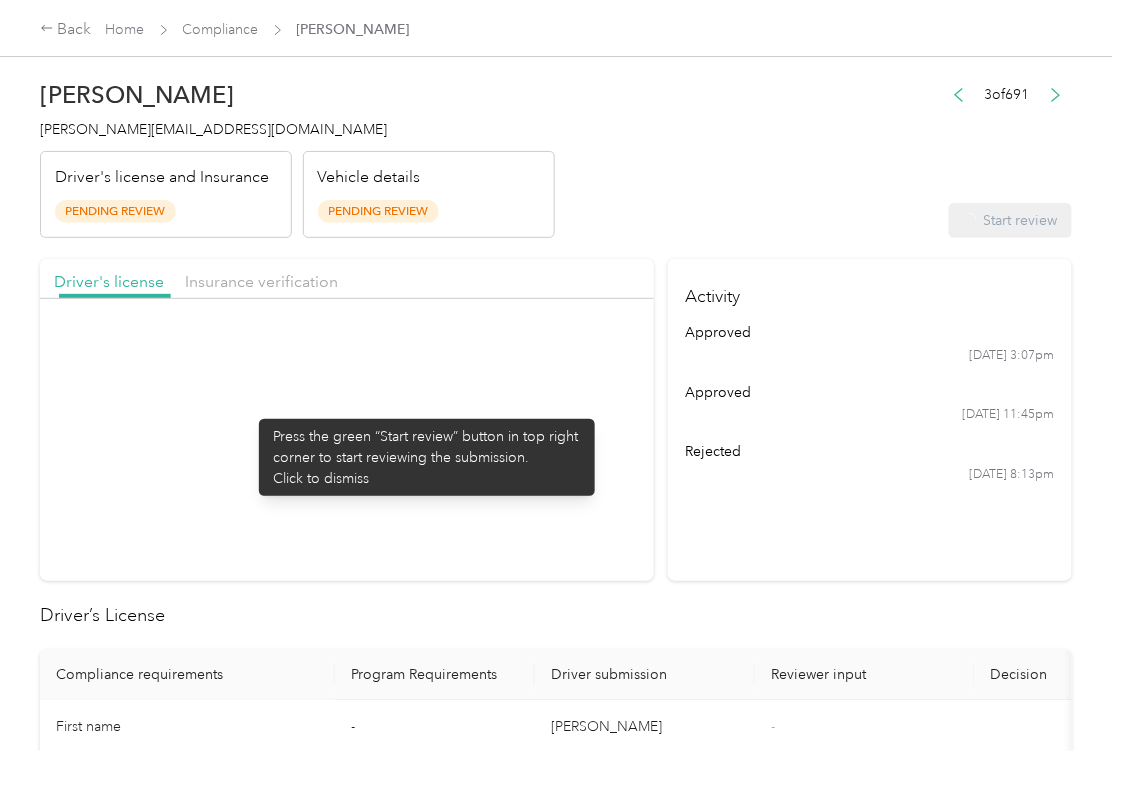 scroll, scrollTop: 0, scrollLeft: 0, axis: both 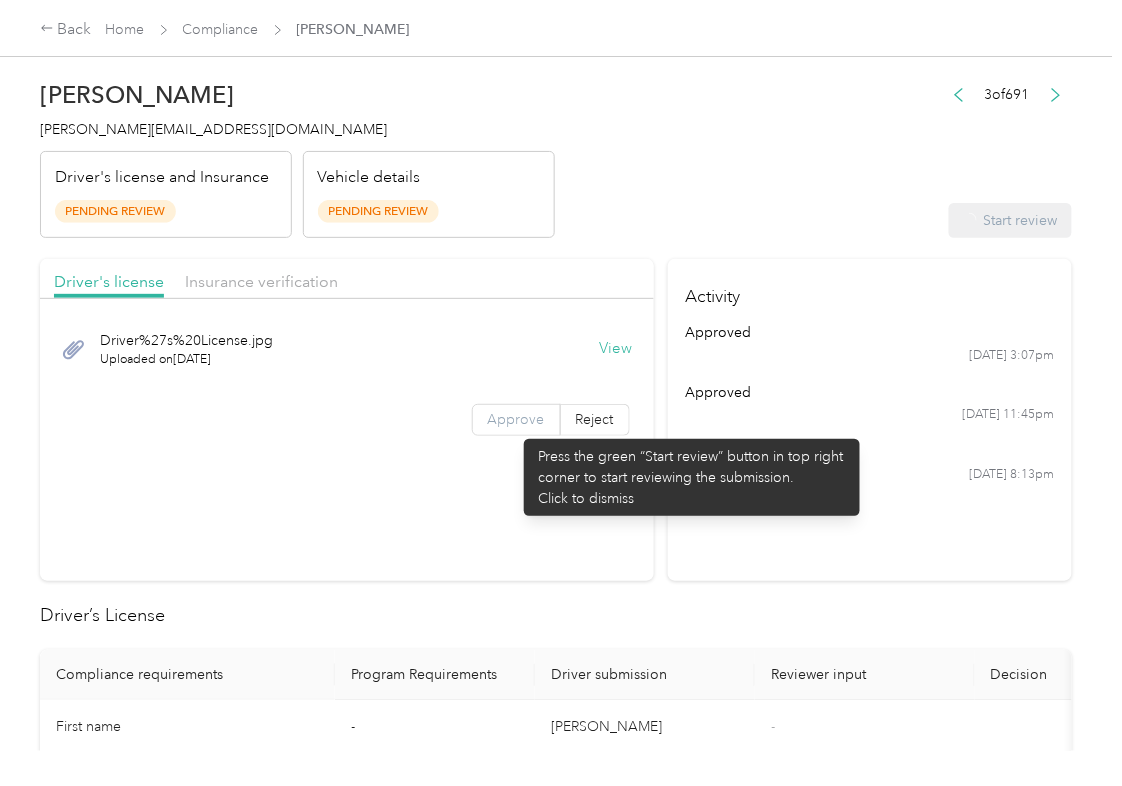 click on "Approve" at bounding box center [516, 420] 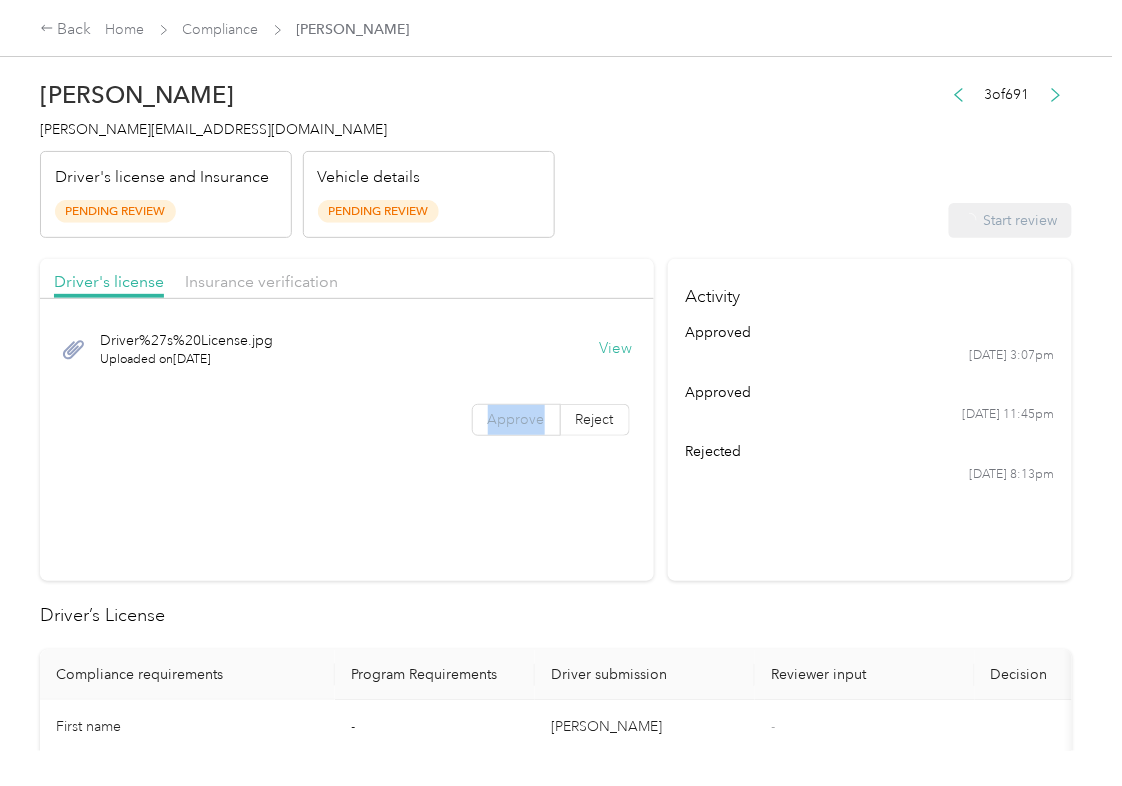 click on "Approve" at bounding box center [516, 419] 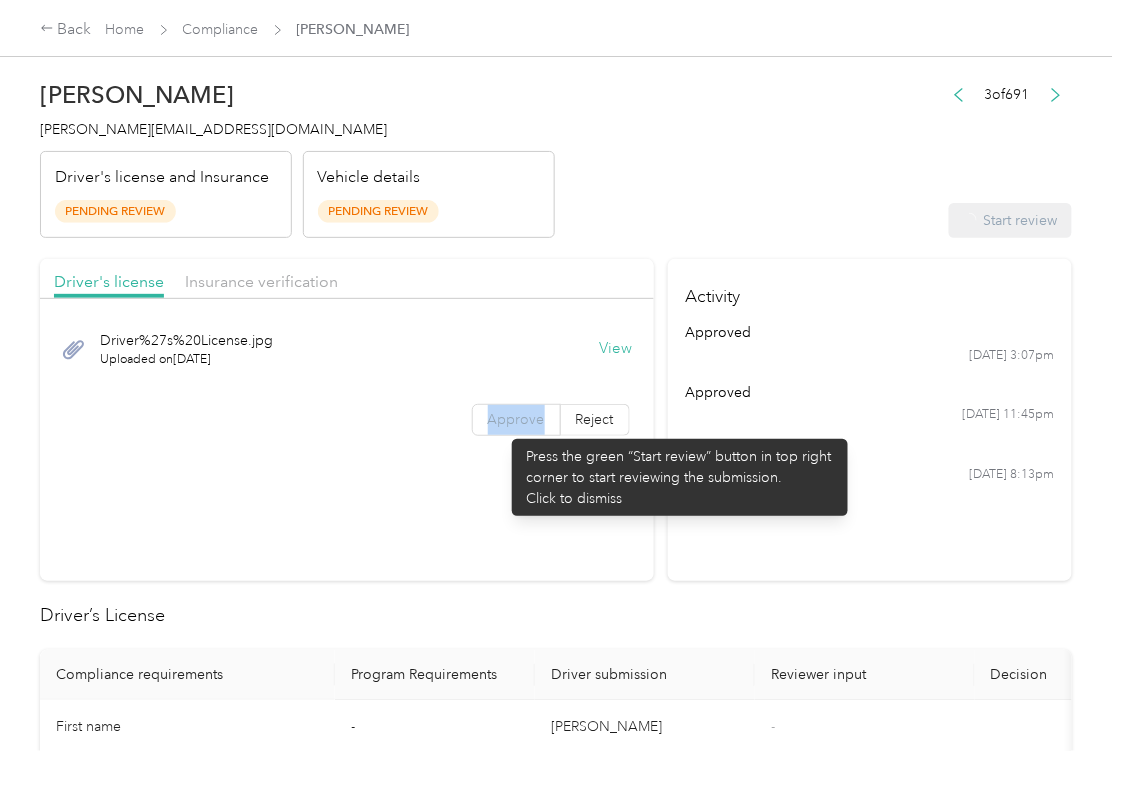 click on "Approve" at bounding box center (516, 420) 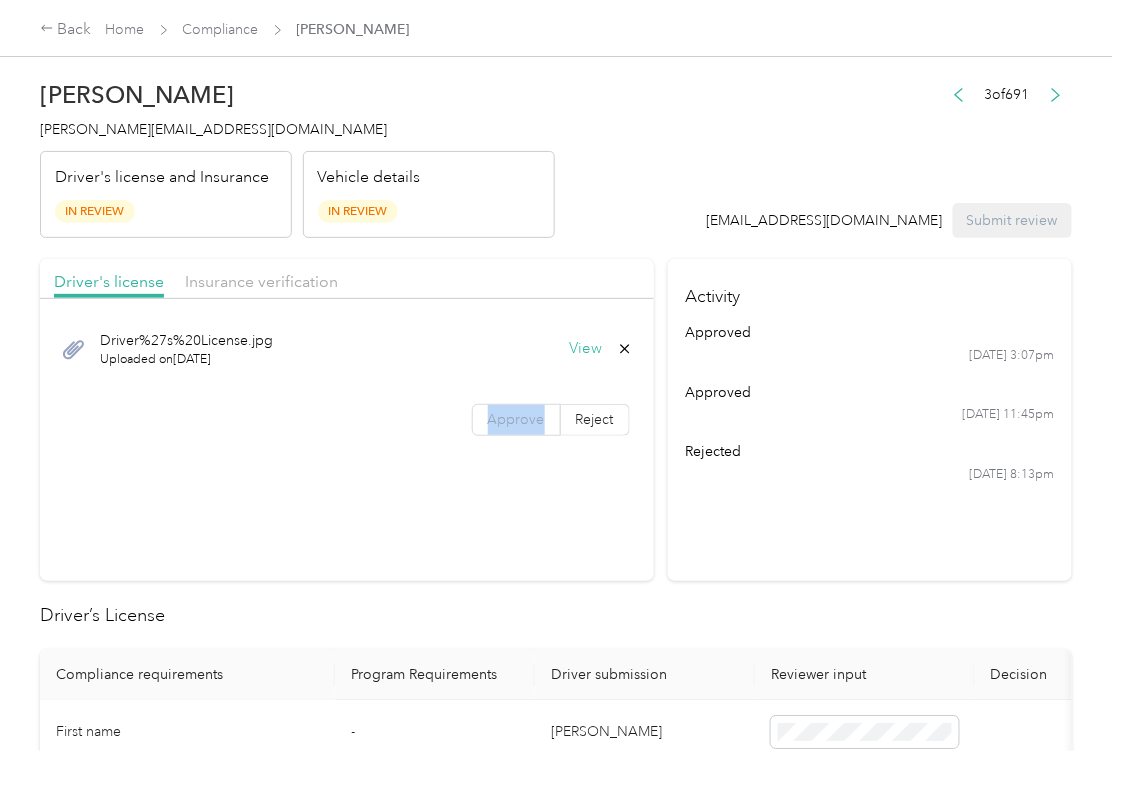 click on "Approve" at bounding box center (516, 420) 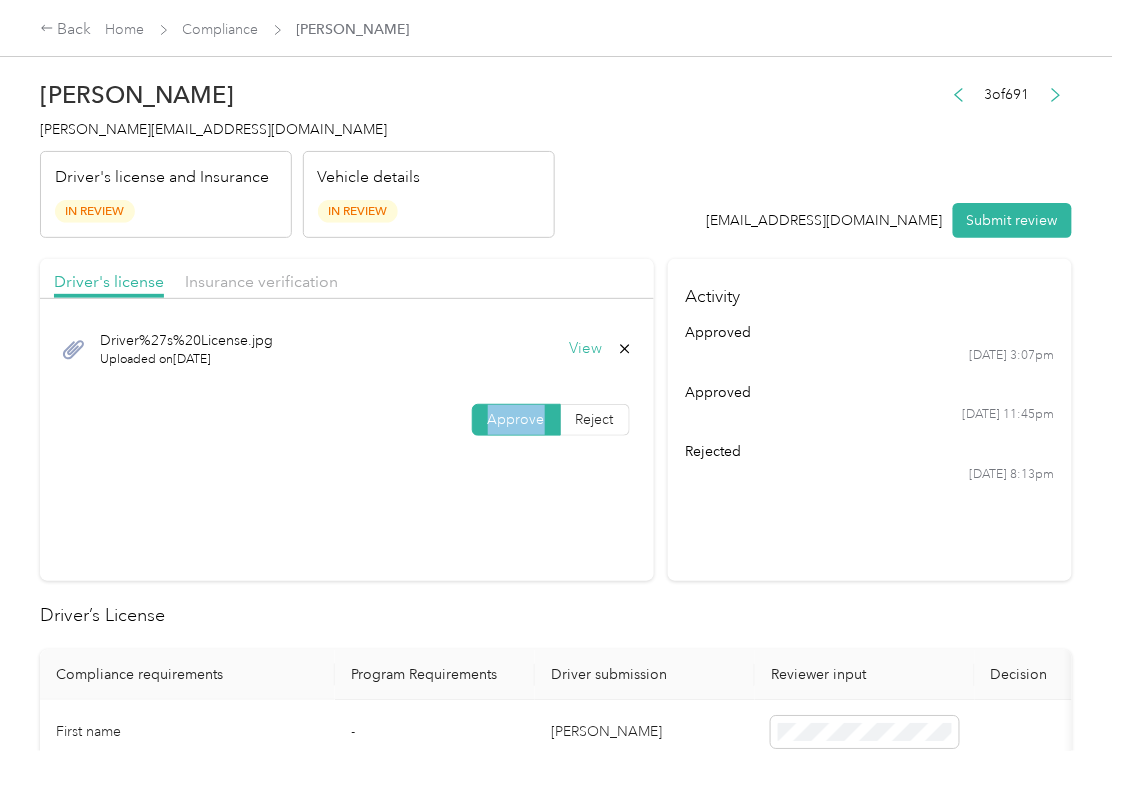 click on "Approve" at bounding box center [516, 420] 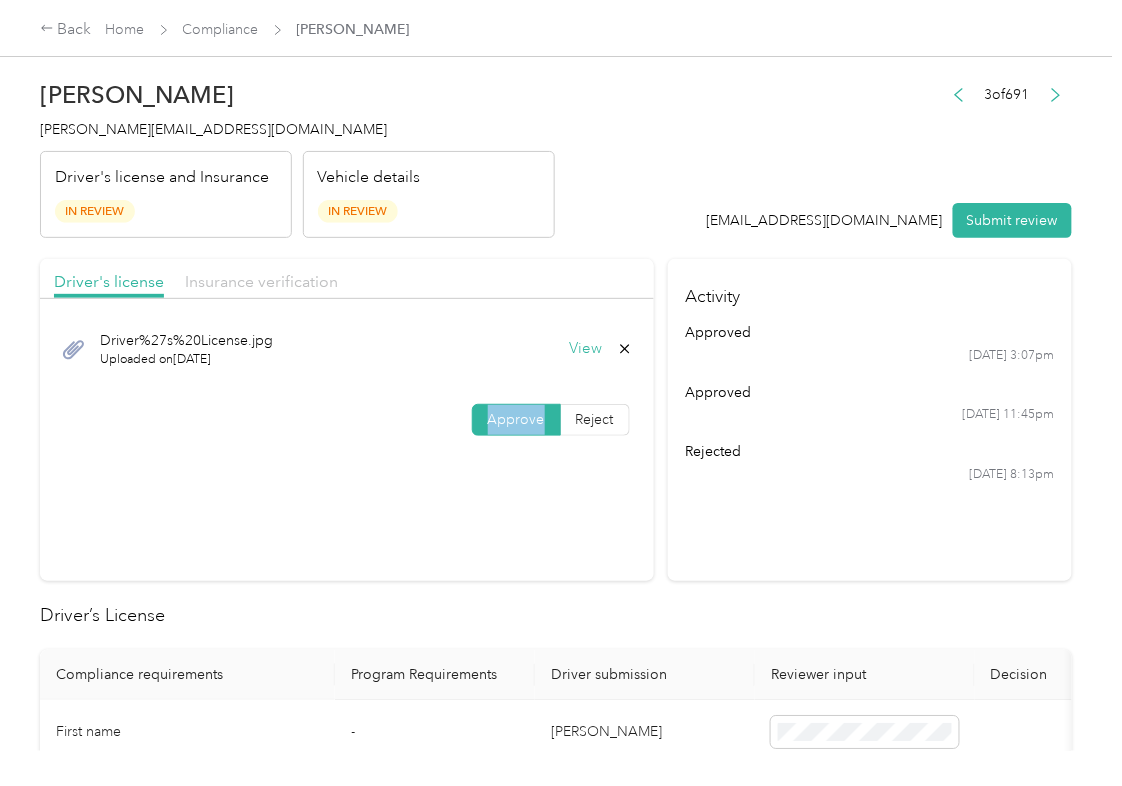 click on "Insurance verification" at bounding box center [261, 281] 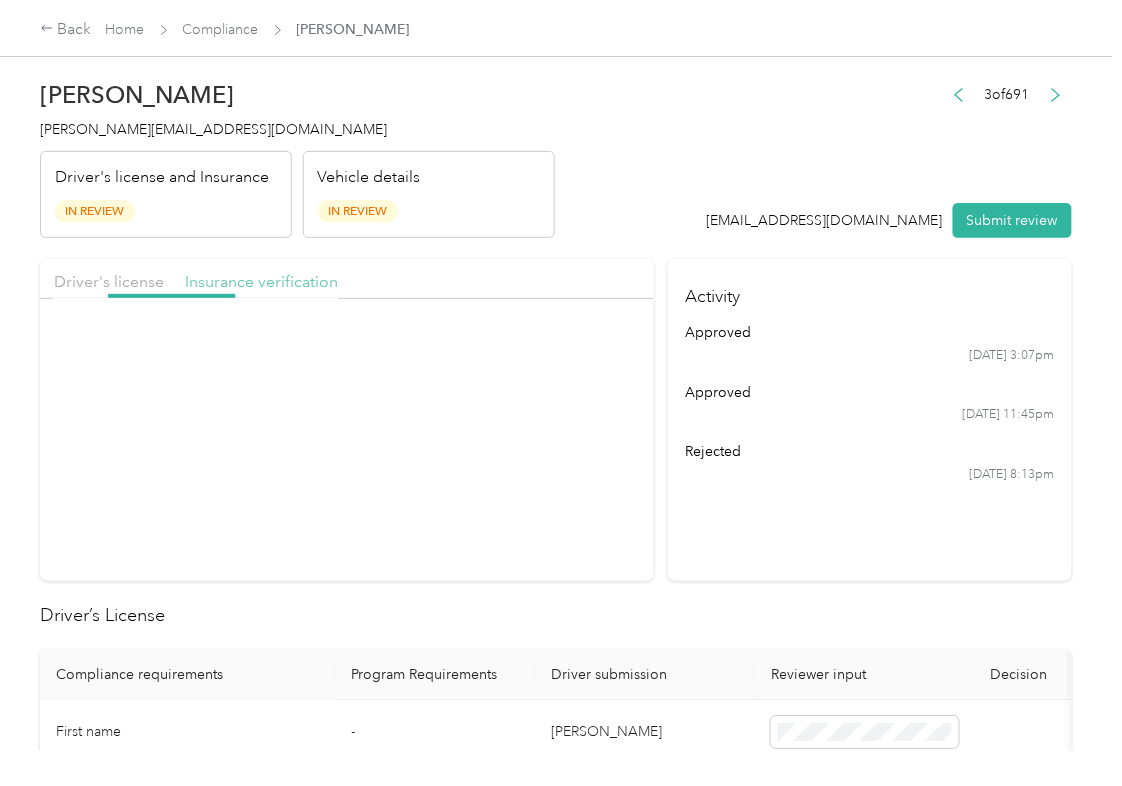 click on "Insurance verification" at bounding box center [261, 281] 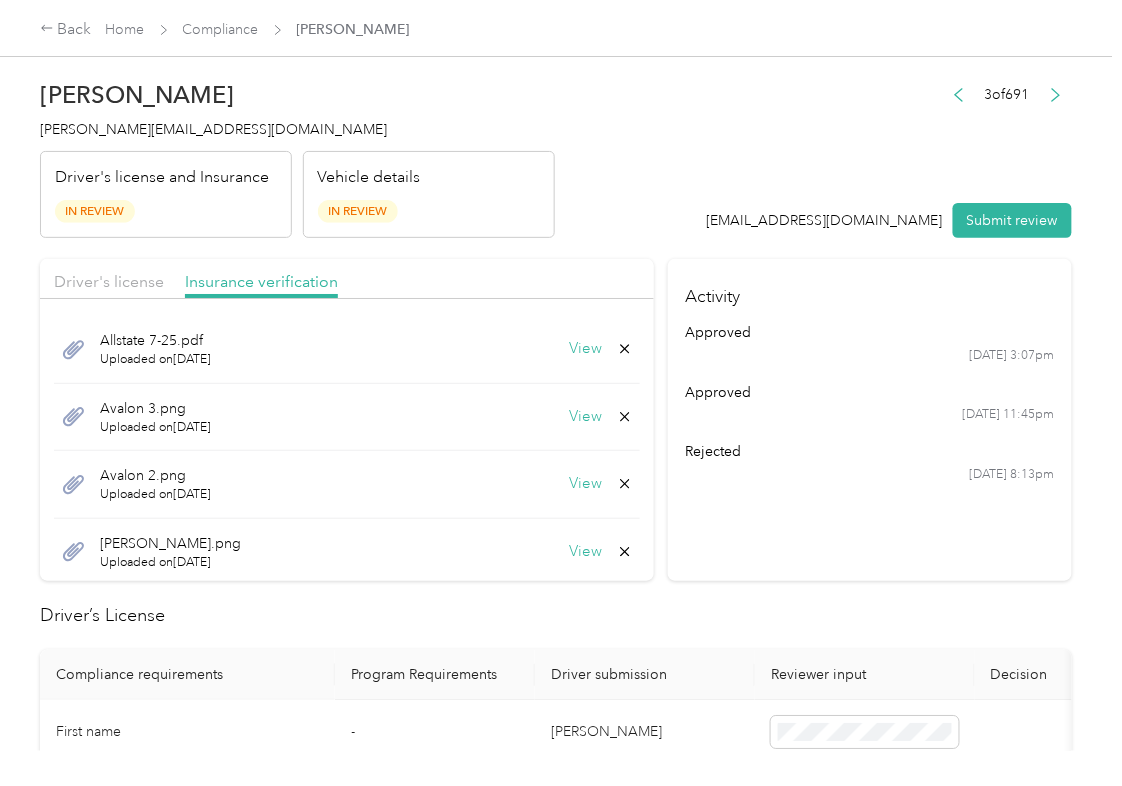 scroll, scrollTop: 72, scrollLeft: 0, axis: vertical 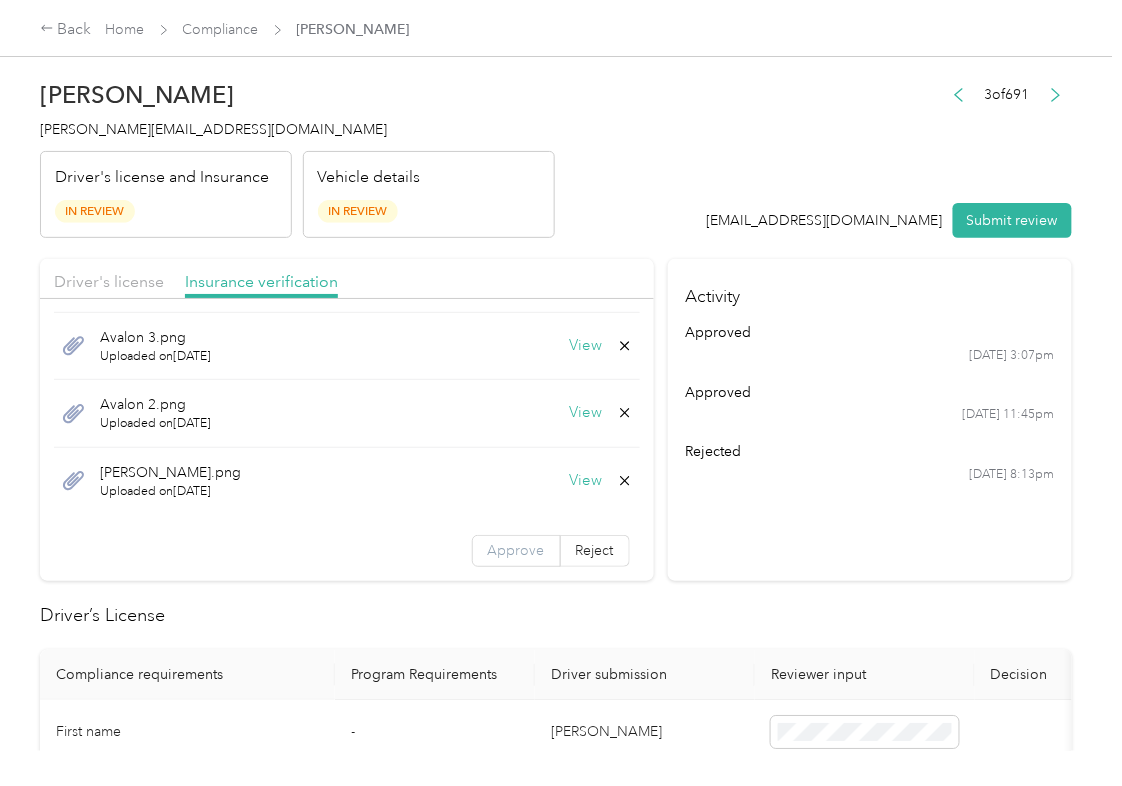 click on "Approve" at bounding box center [516, 550] 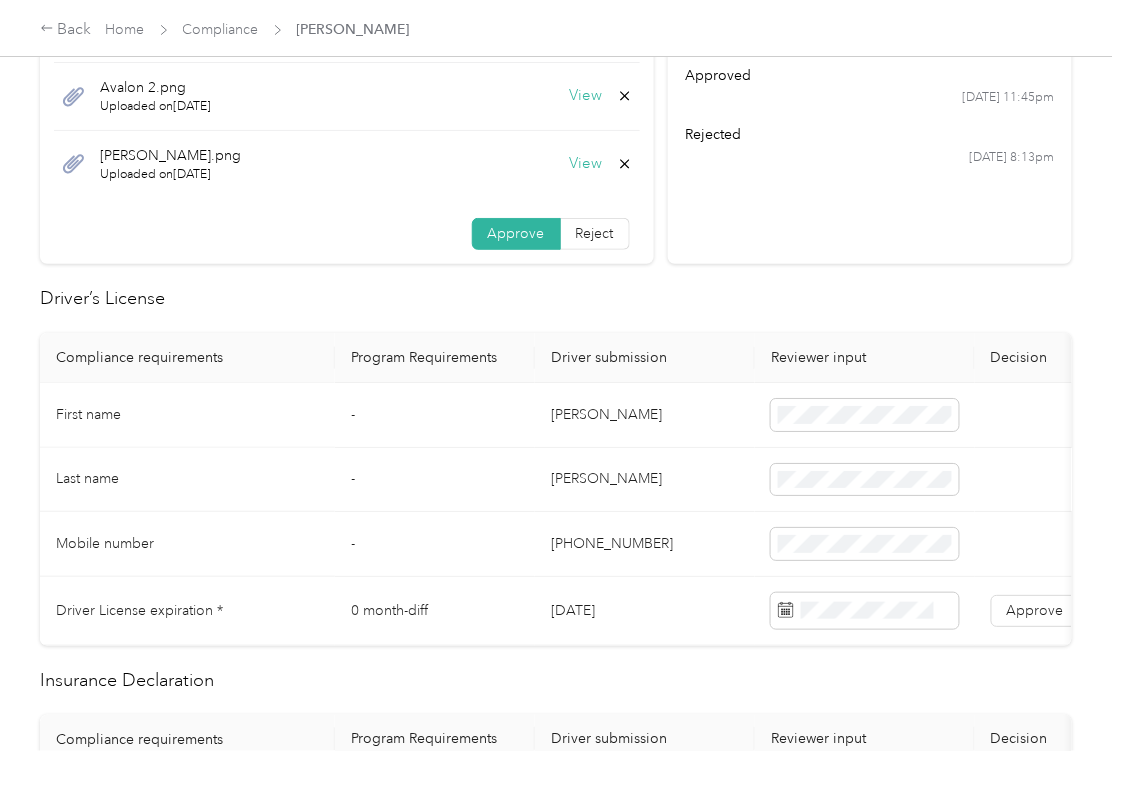 scroll, scrollTop: 400, scrollLeft: 0, axis: vertical 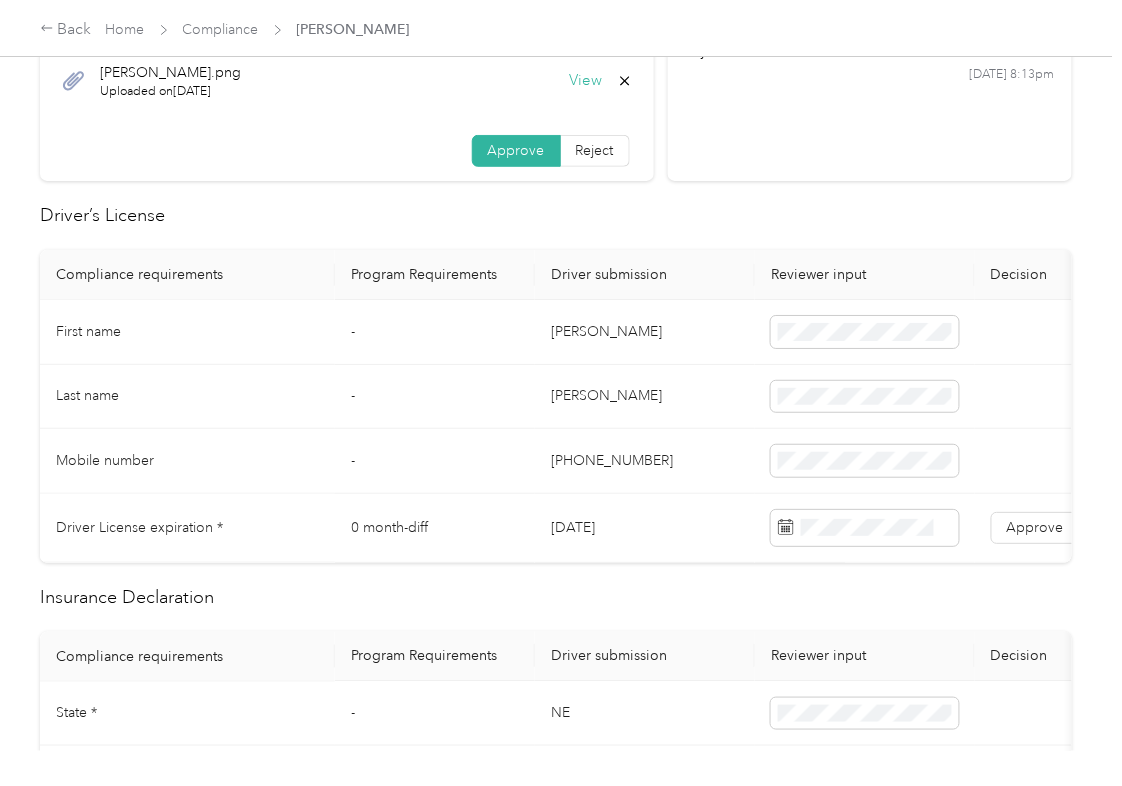 click on "[DATE]" at bounding box center (645, 528) 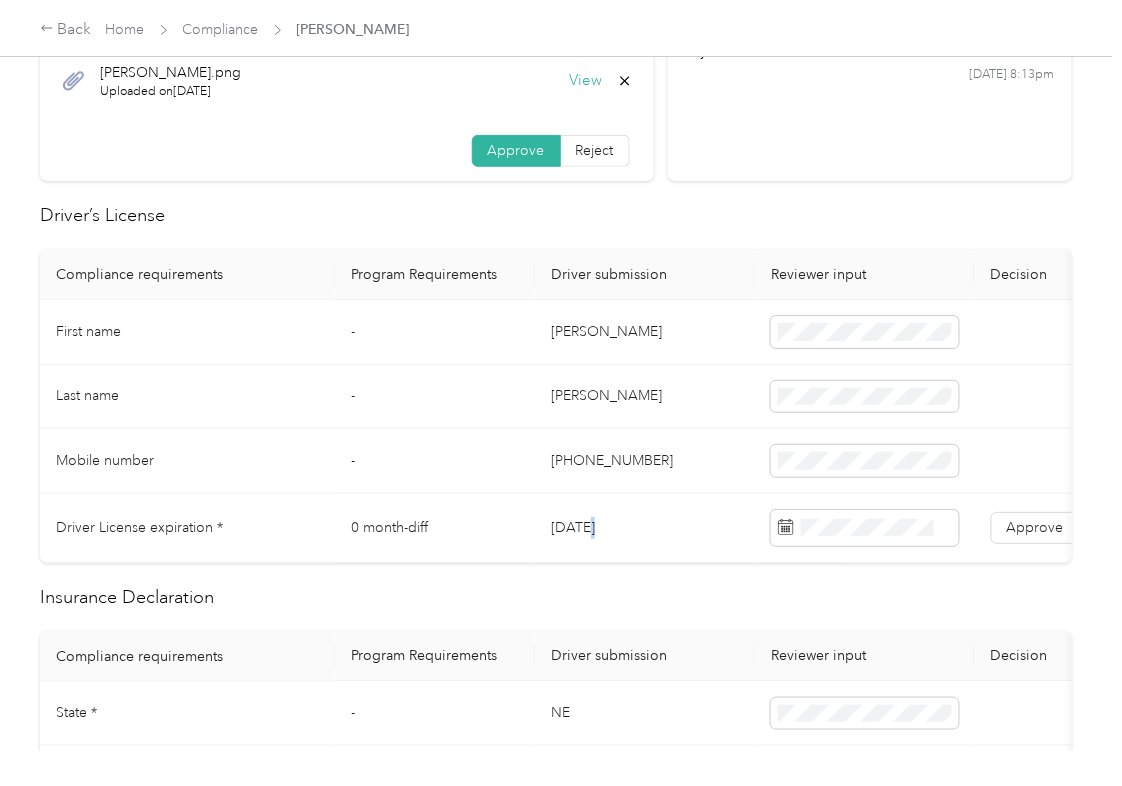 click on "[DATE]" at bounding box center [645, 528] 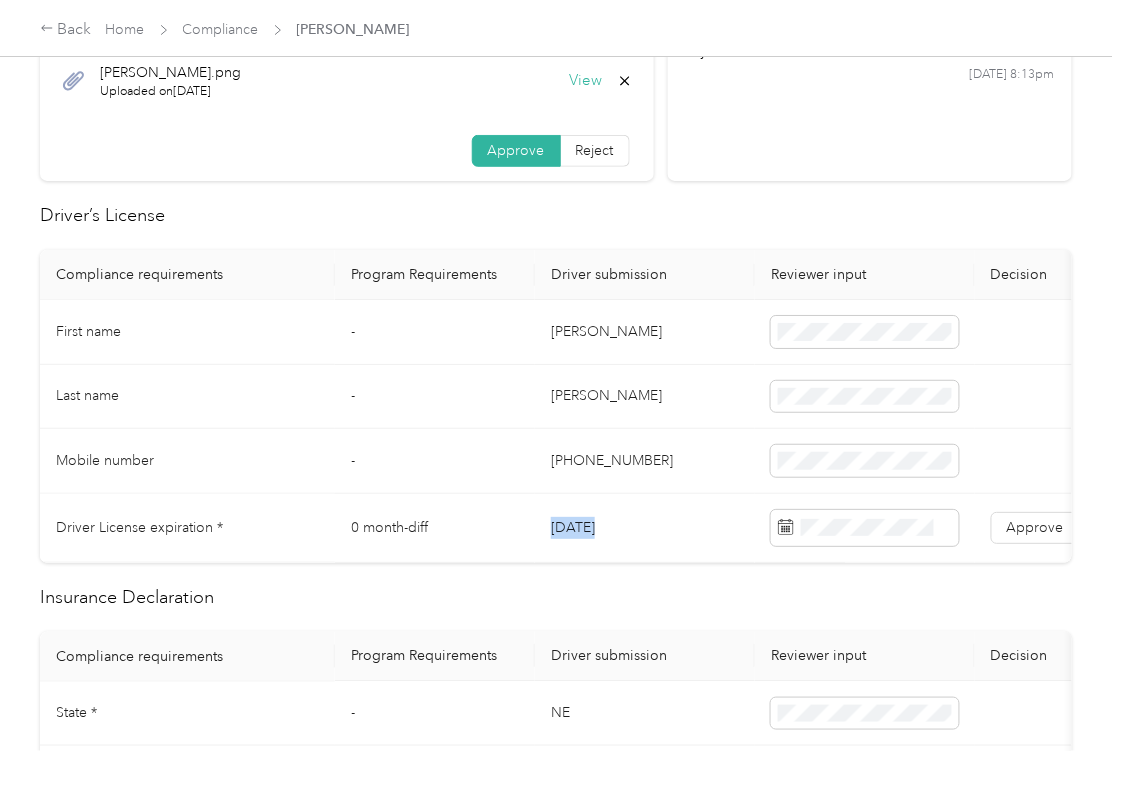 click on "[DATE]" at bounding box center (645, 528) 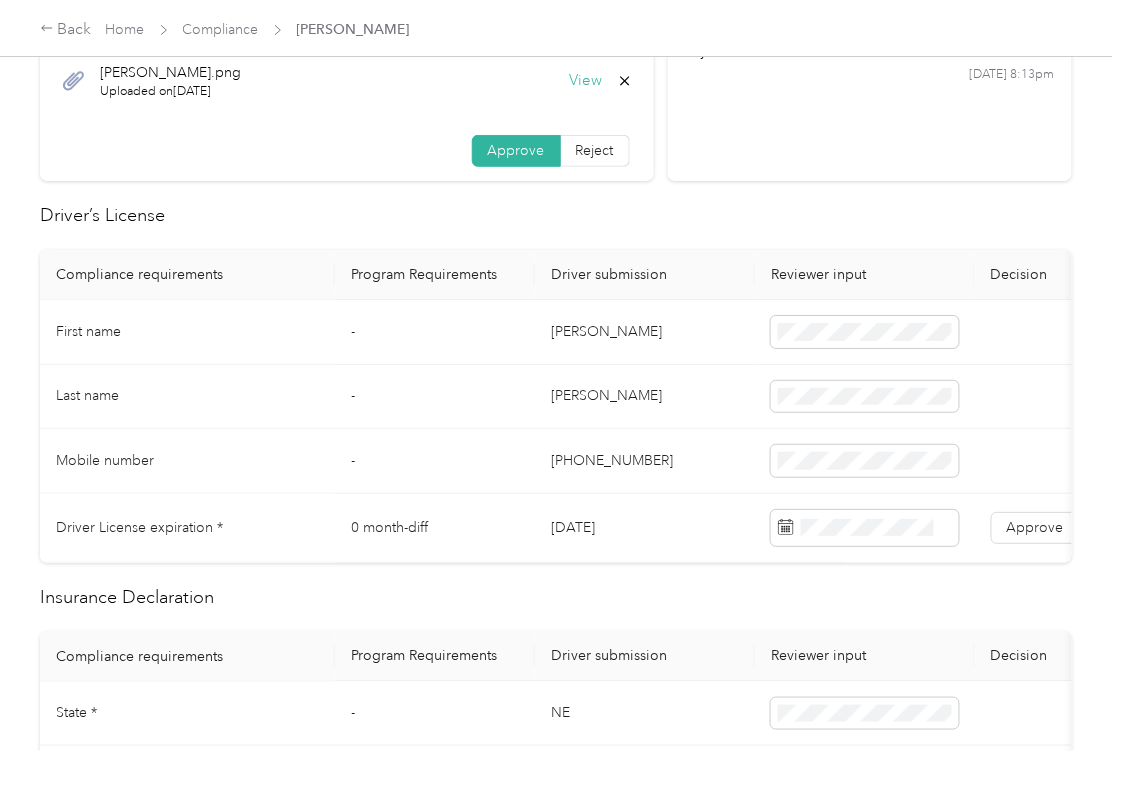 click on "Driver’s License" at bounding box center (556, 215) 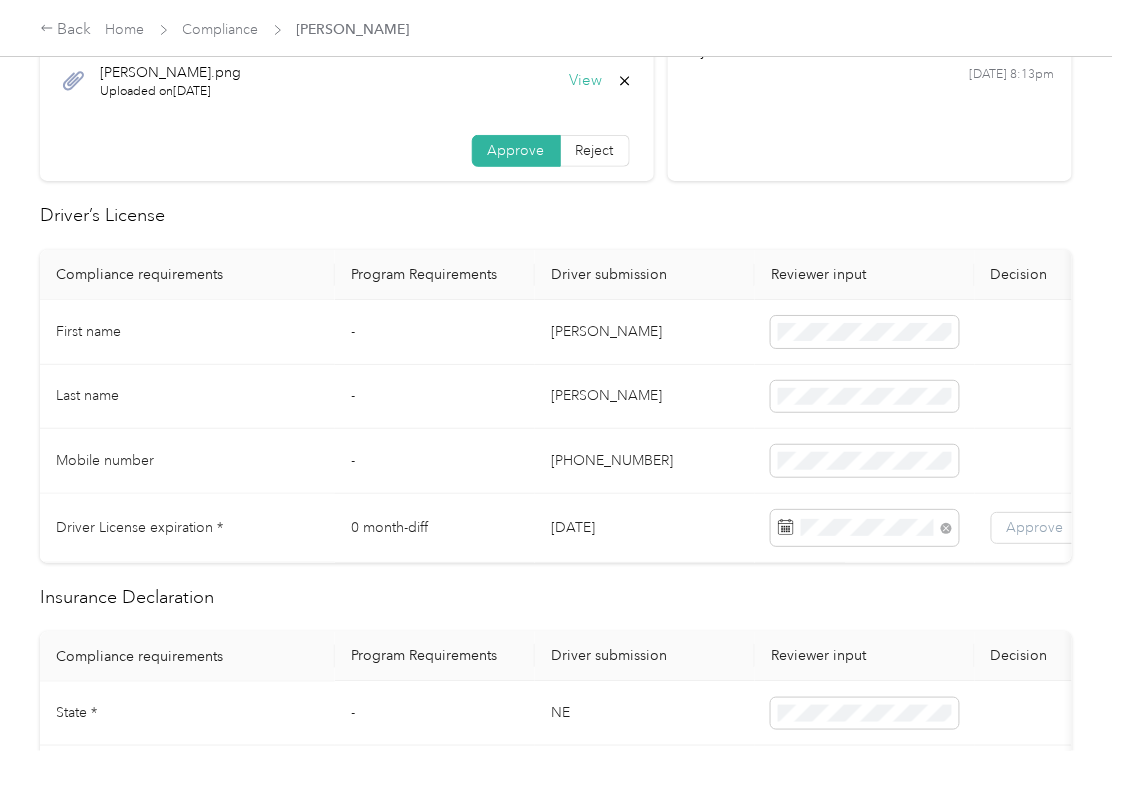 click on "Approve" at bounding box center [1035, 527] 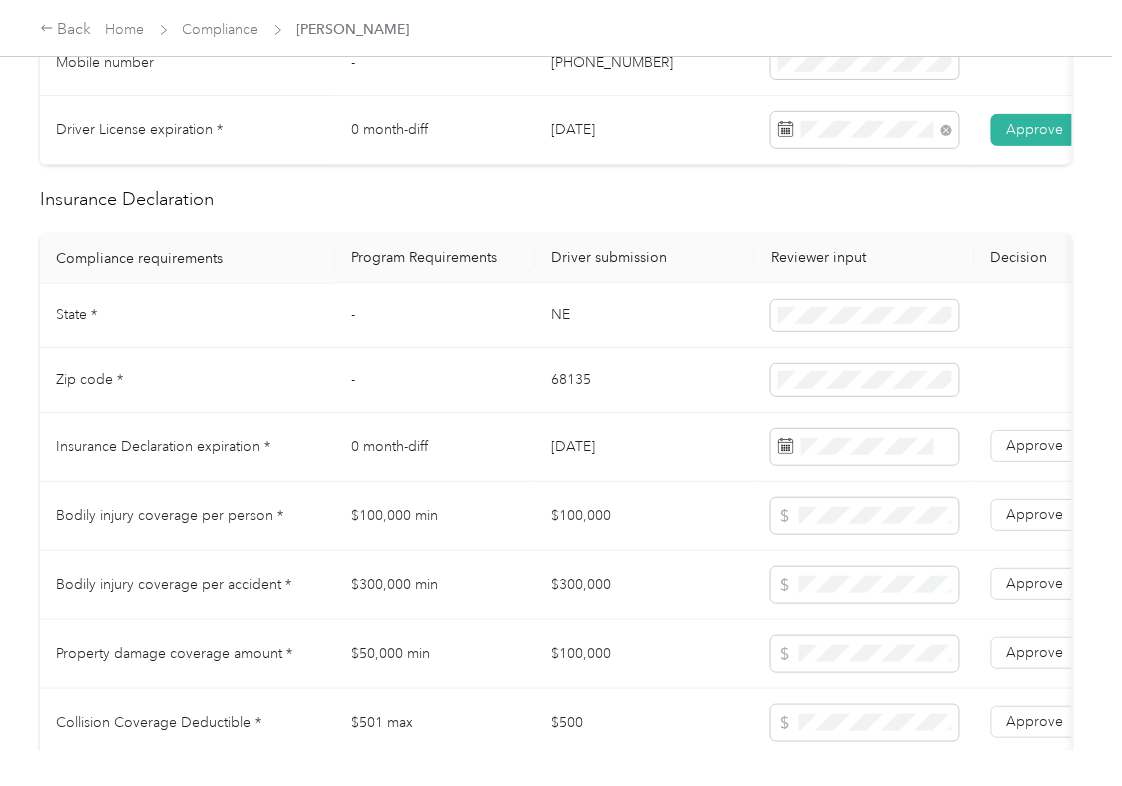 scroll, scrollTop: 800, scrollLeft: 0, axis: vertical 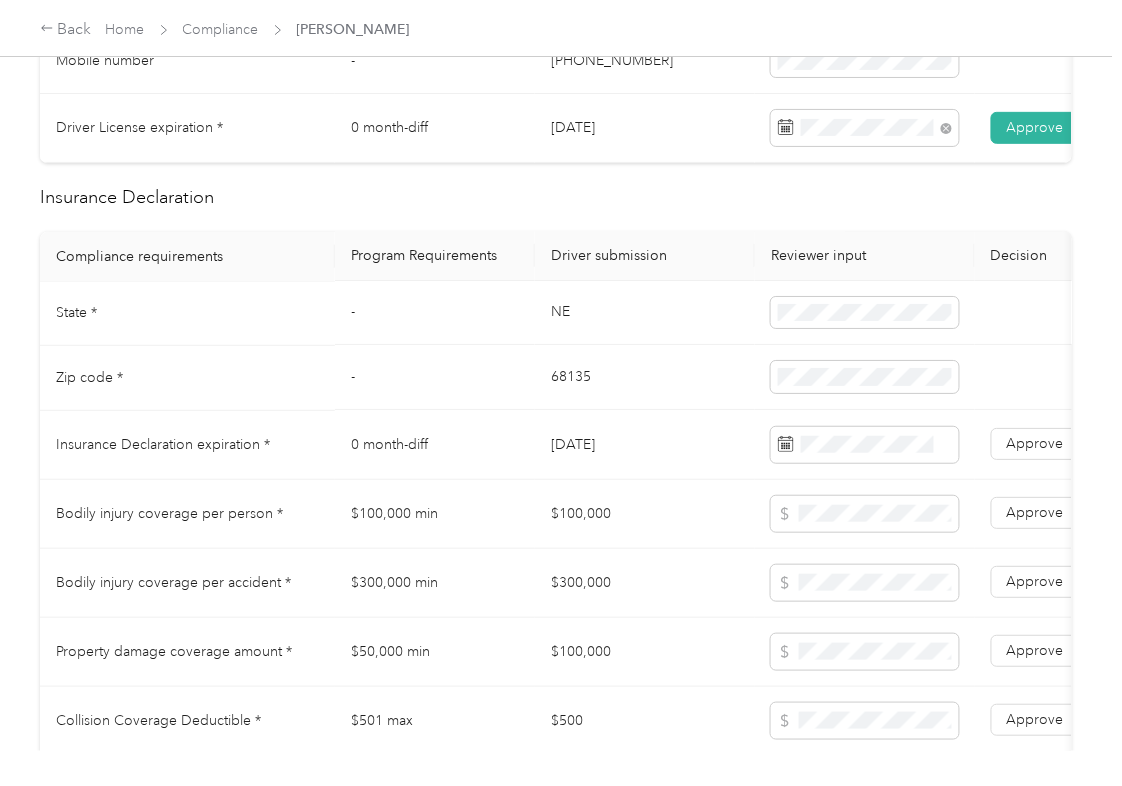 click on "NE" at bounding box center (645, 314) 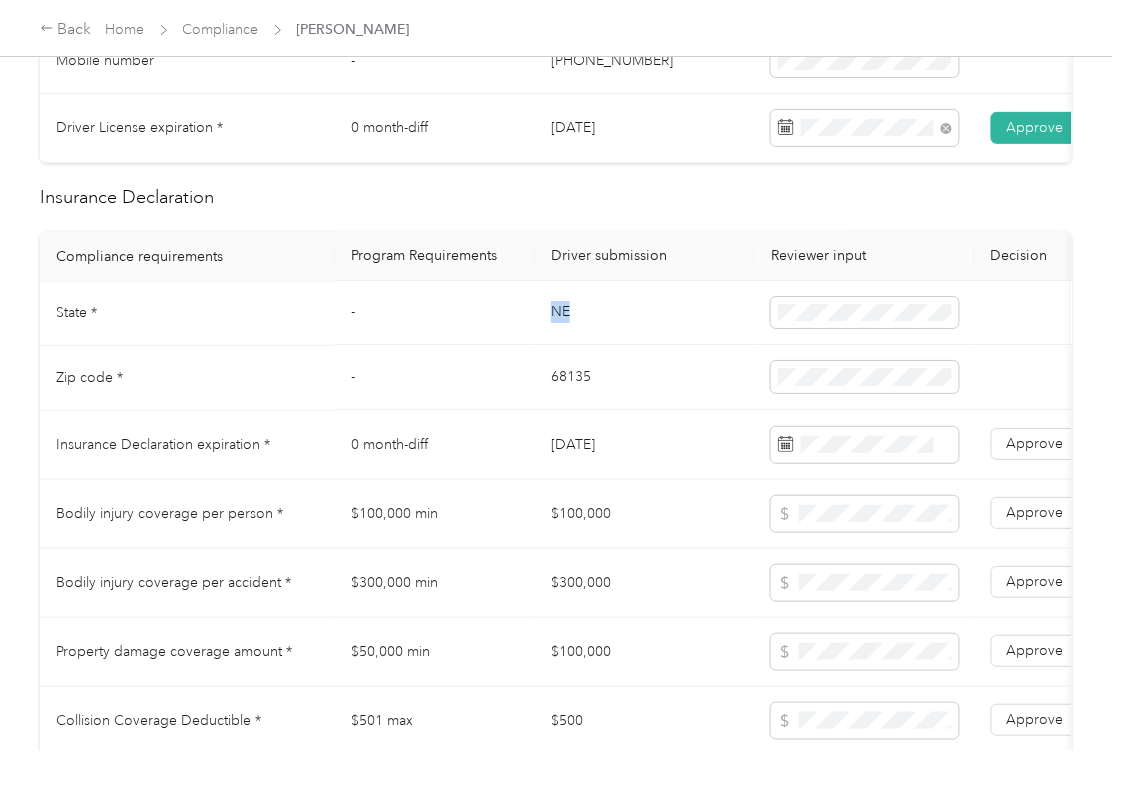click on "NE" at bounding box center [645, 314] 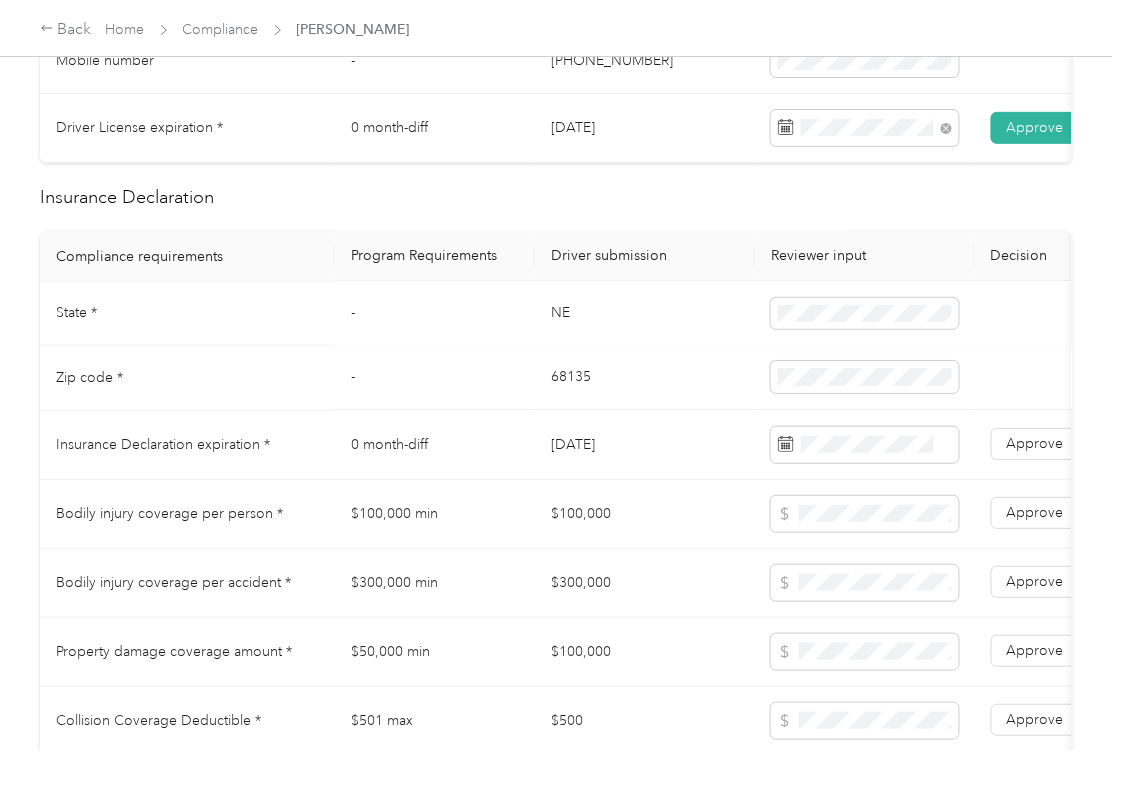 click on "68135" at bounding box center (645, 378) 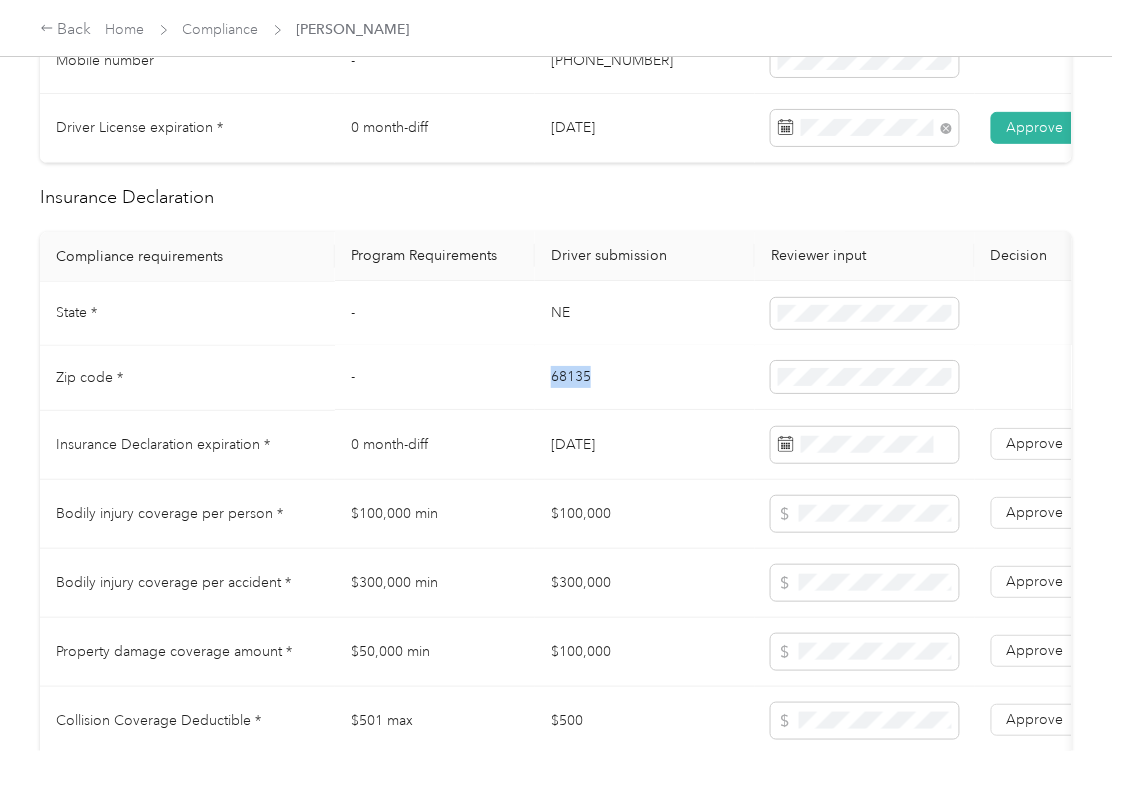 click on "68135" at bounding box center [645, 378] 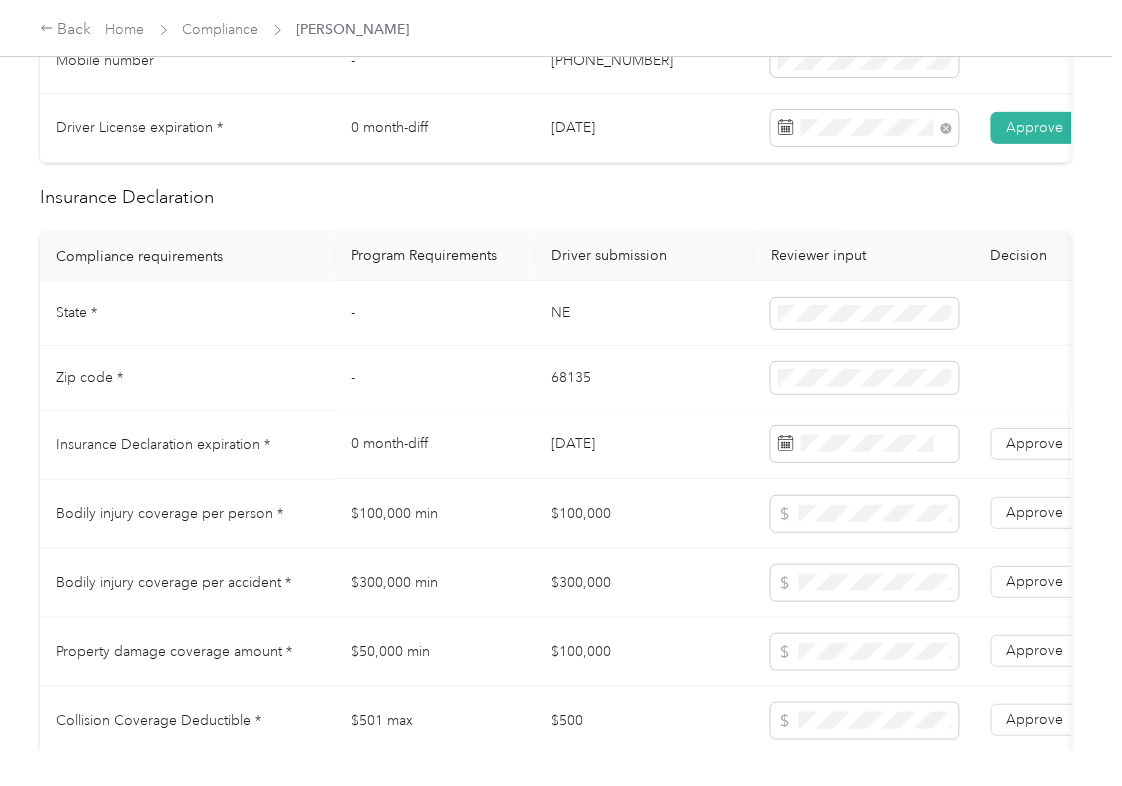 click on "[DATE]" at bounding box center (645, 445) 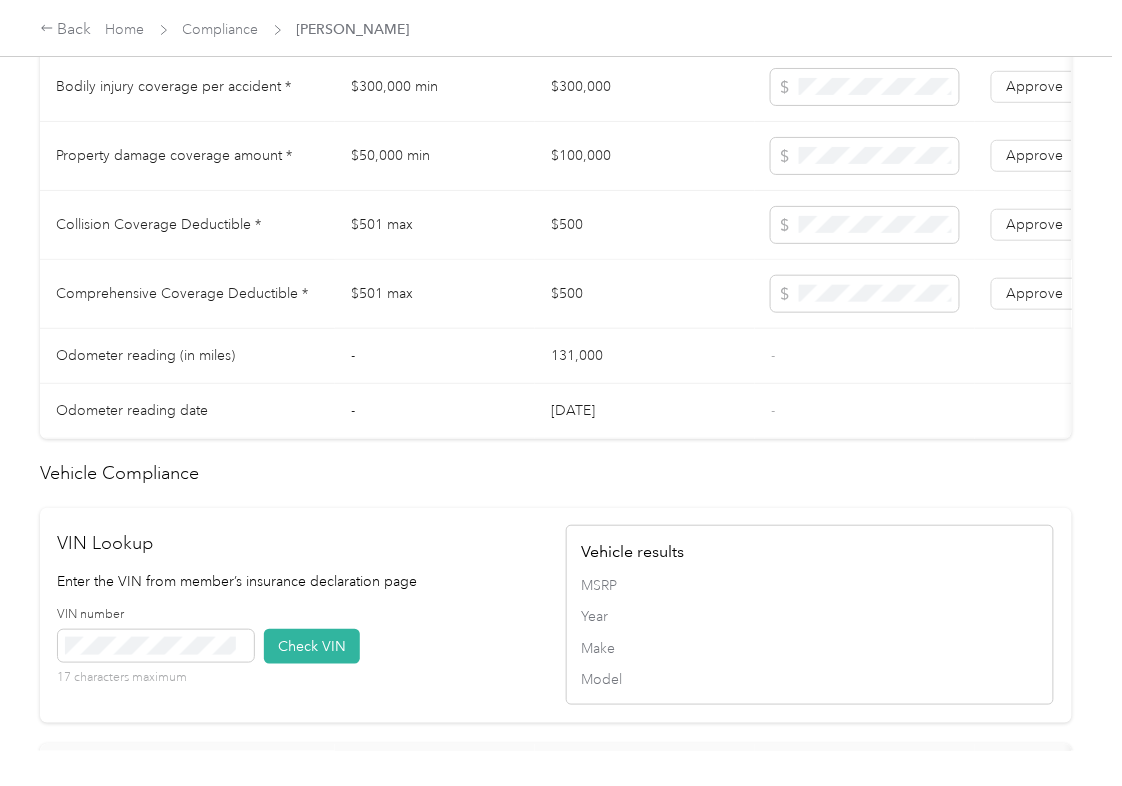 scroll, scrollTop: 1866, scrollLeft: 0, axis: vertical 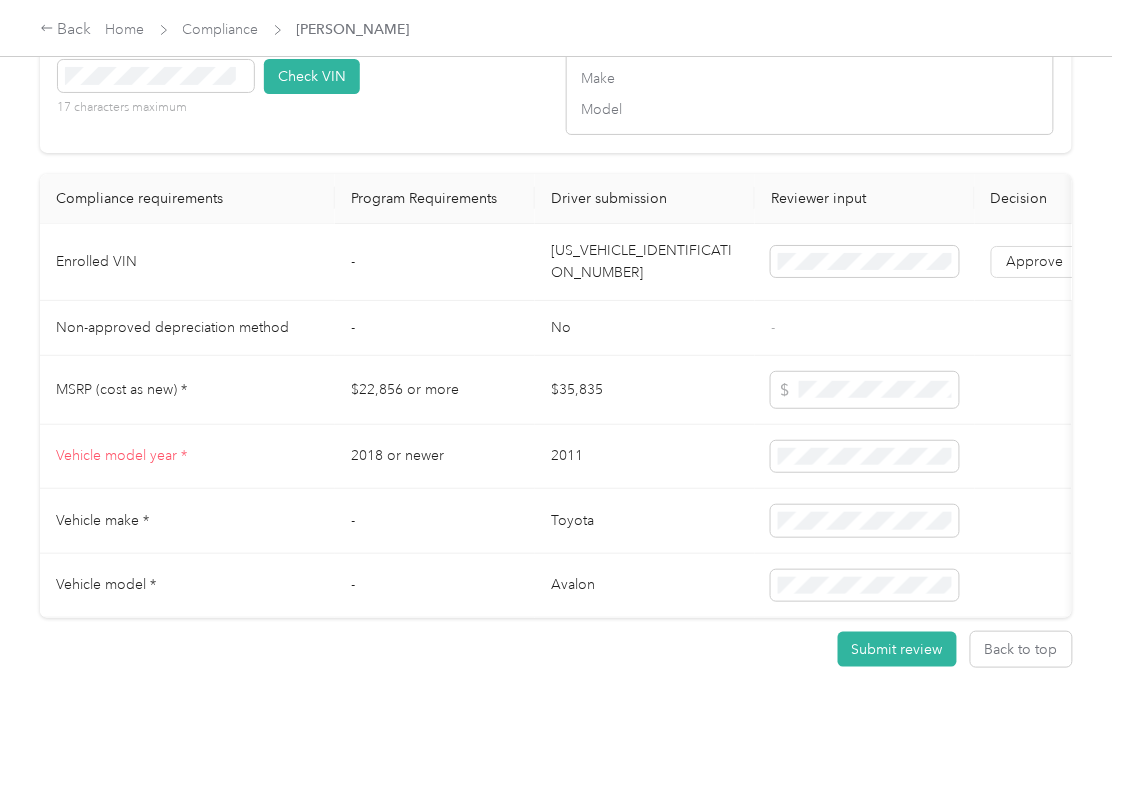 click on "[US_VEHICLE_IDENTIFICATION_NUMBER]" at bounding box center [645, 262] 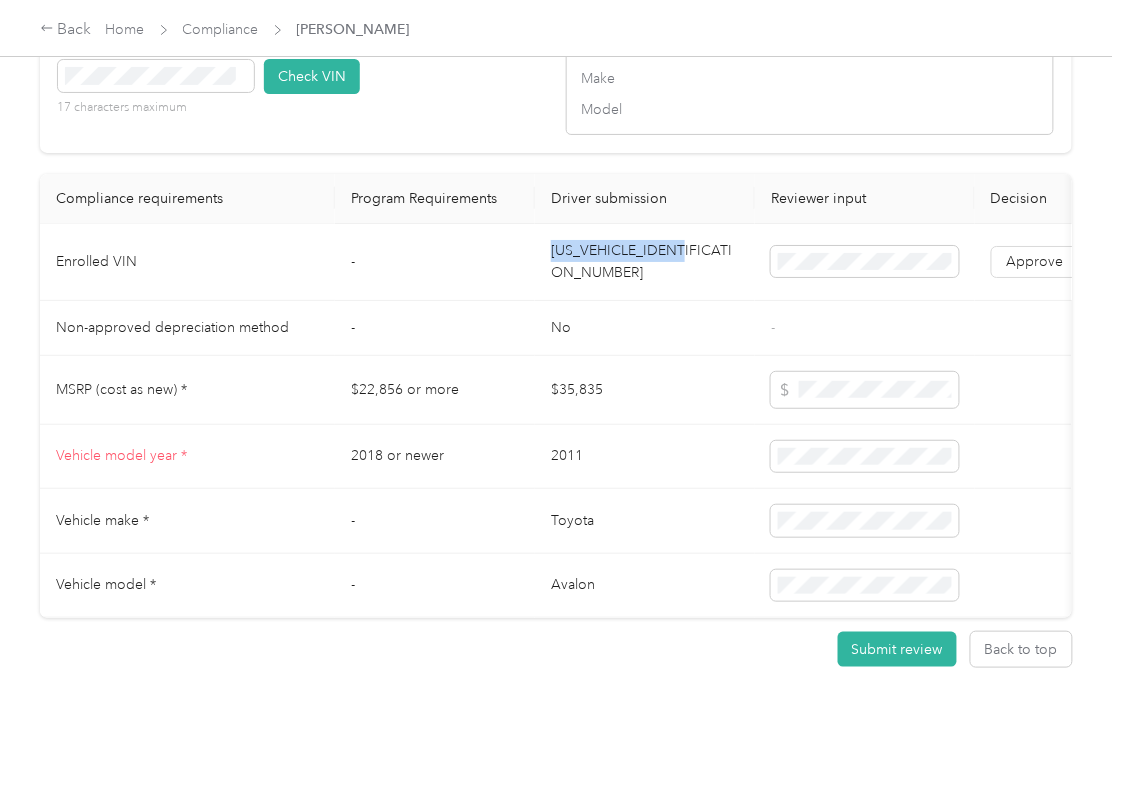 click on "[US_VEHICLE_IDENTIFICATION_NUMBER]" at bounding box center (645, 262) 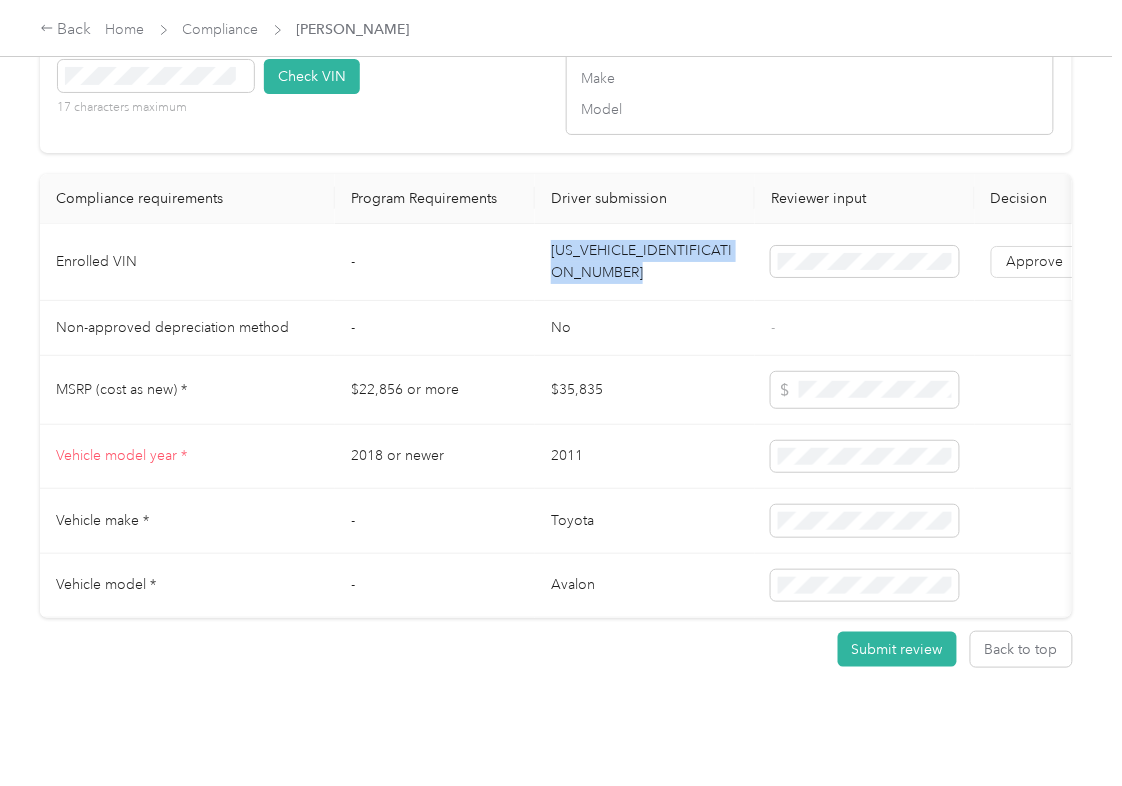 drag, startPoint x: 601, startPoint y: 312, endPoint x: 538, endPoint y: 309, distance: 63.07139 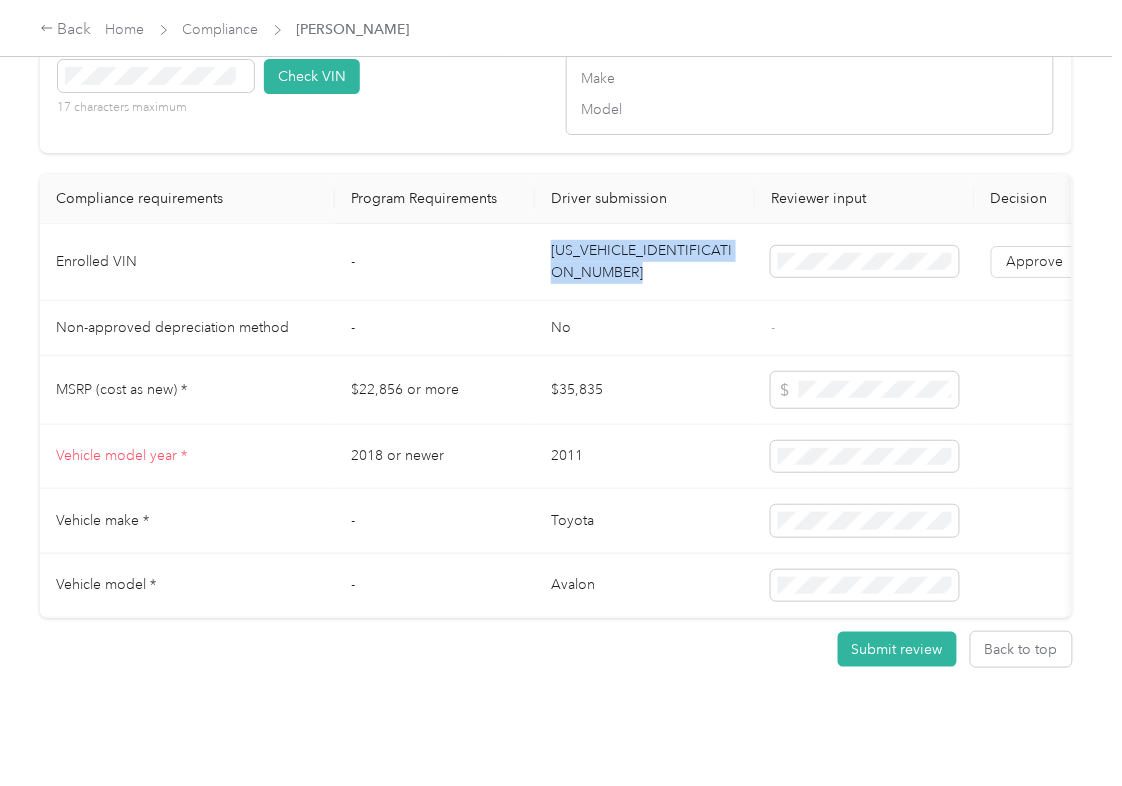 click on "VIN number   17 characters maximum Check VIN" at bounding box center (302, 83) 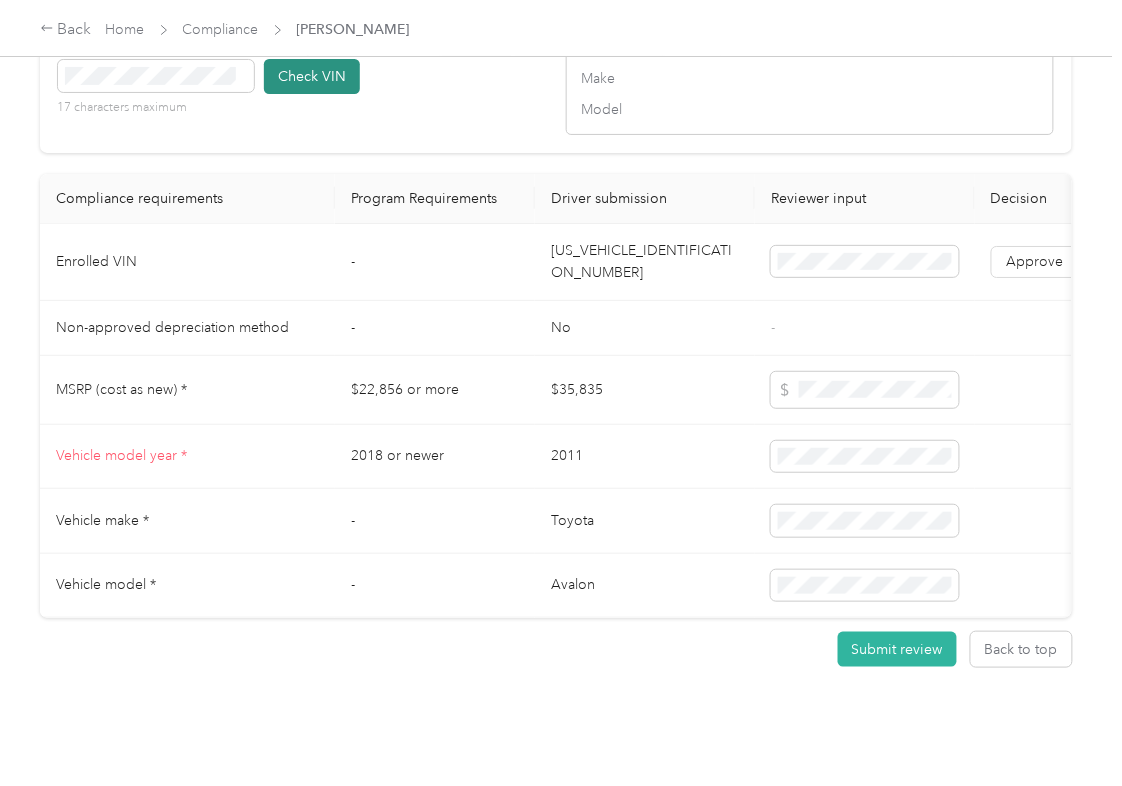 click on "Check VIN" at bounding box center (312, 76) 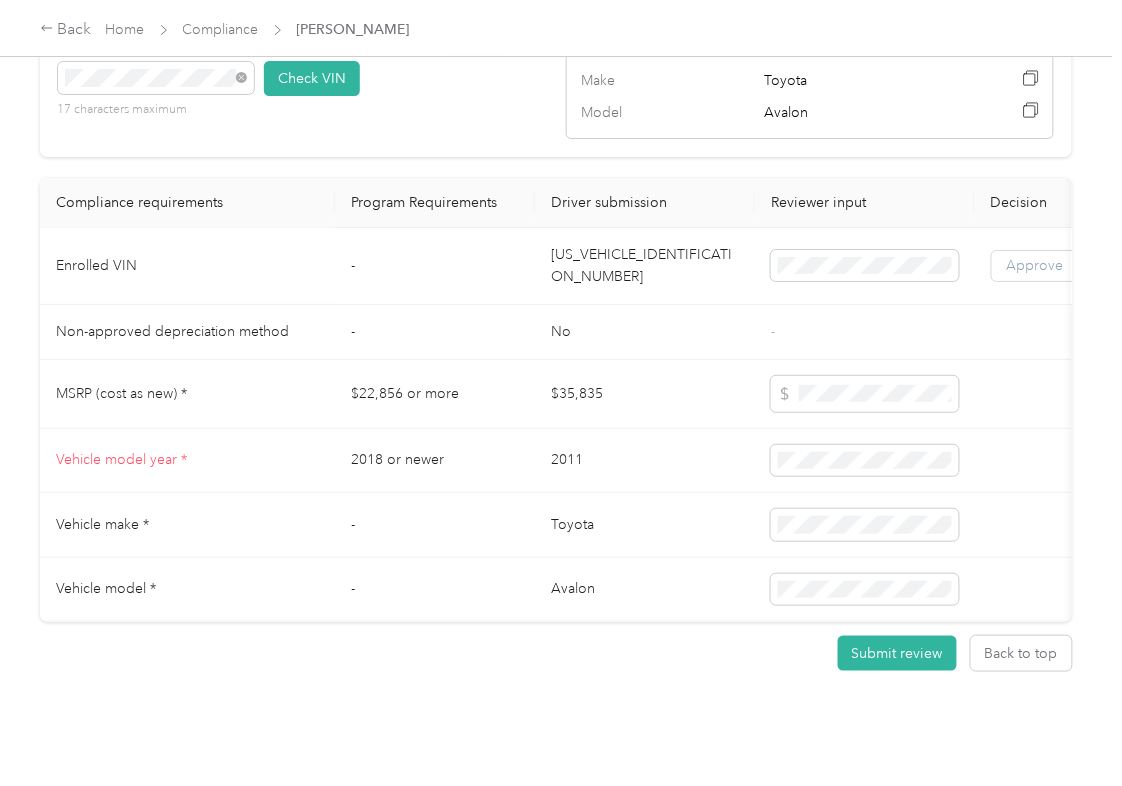 click on "Approve" at bounding box center [1035, 266] 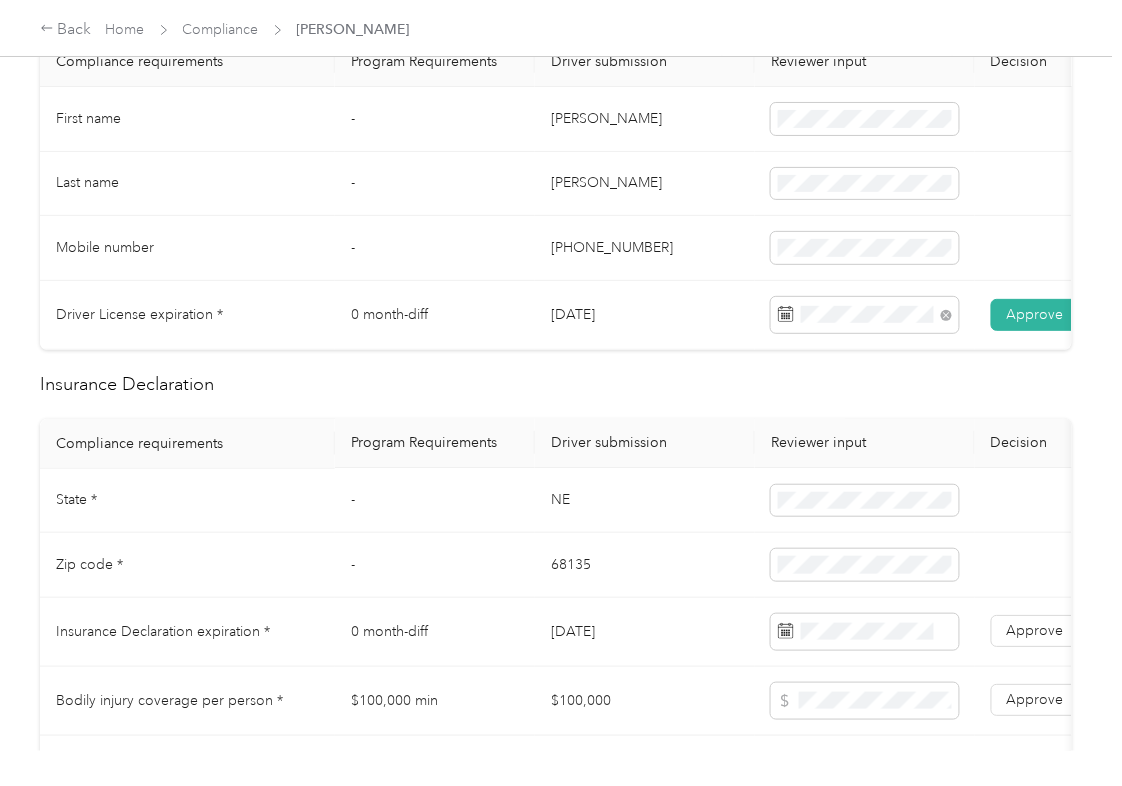 scroll, scrollTop: 802, scrollLeft: 0, axis: vertical 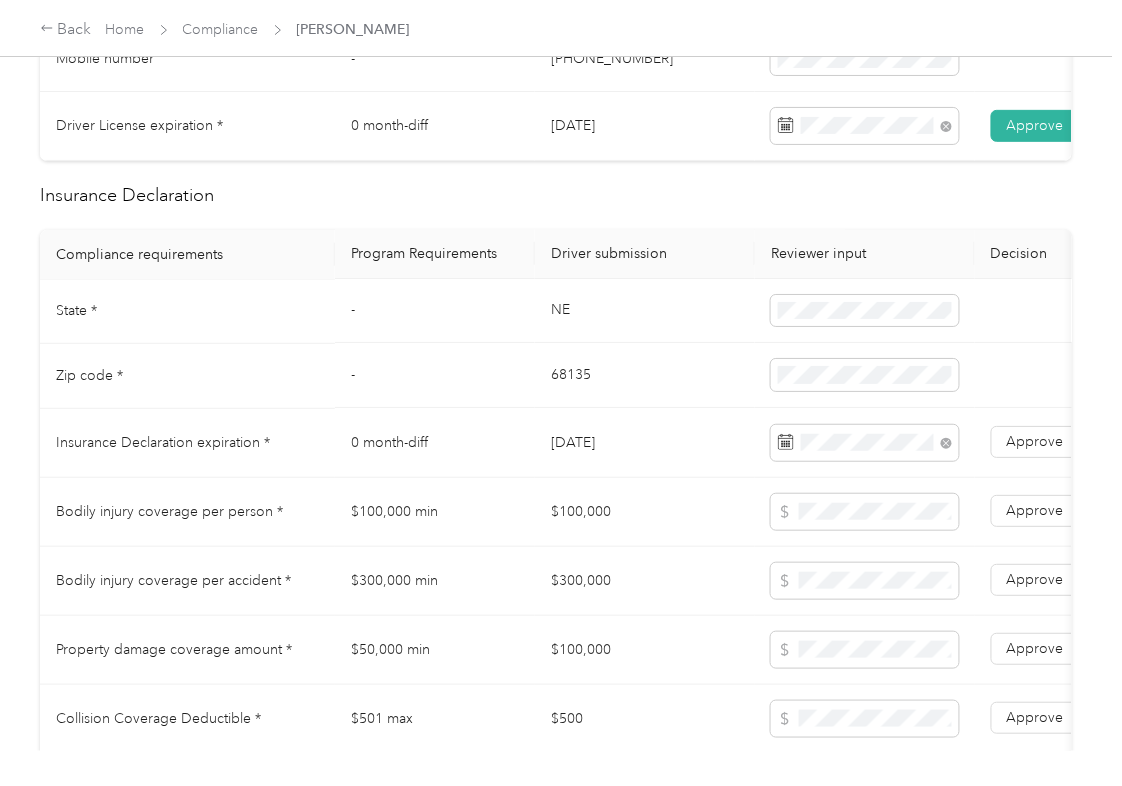 click on "0 month-diff" at bounding box center [435, 443] 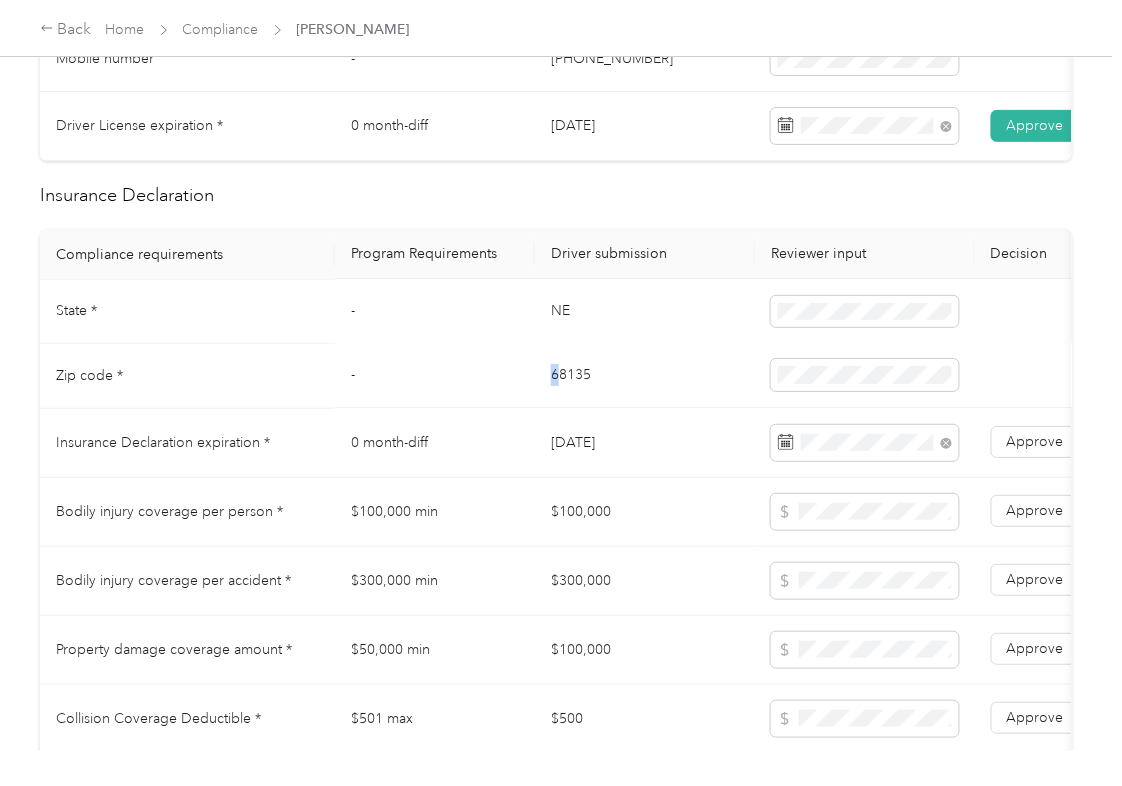 click on "68135" at bounding box center [645, 376] 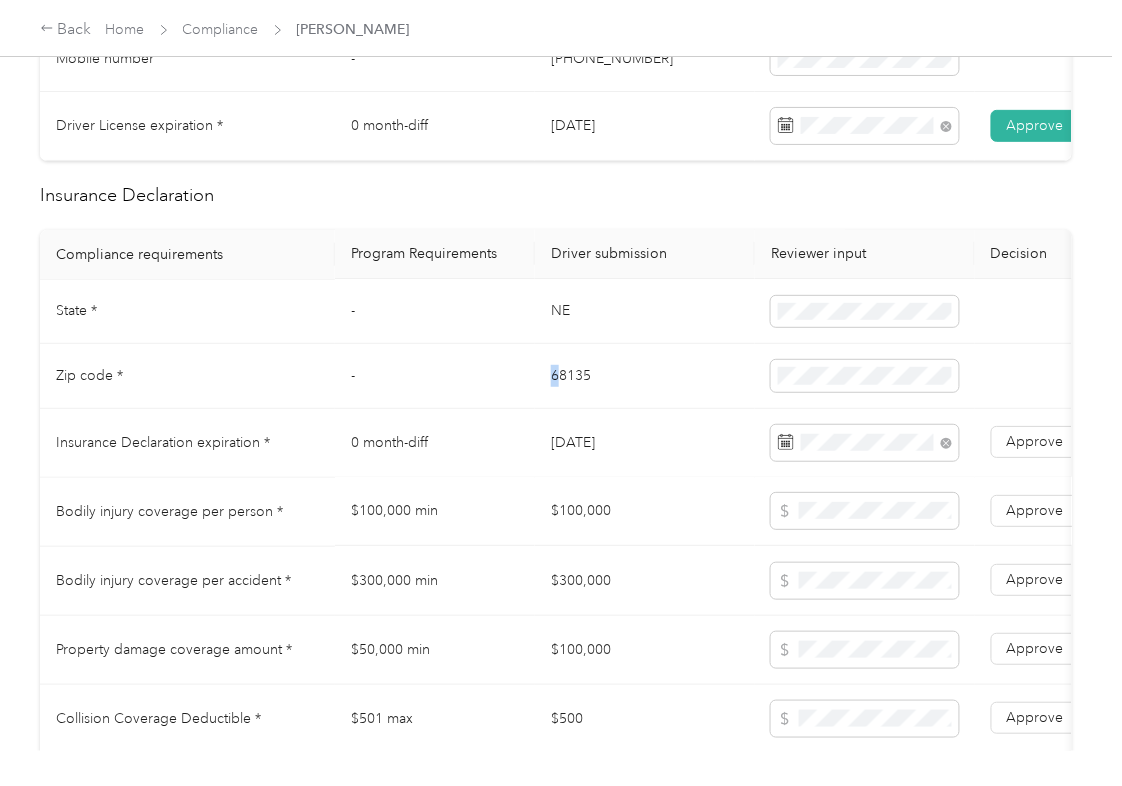 click on "$100,000" at bounding box center (645, 512) 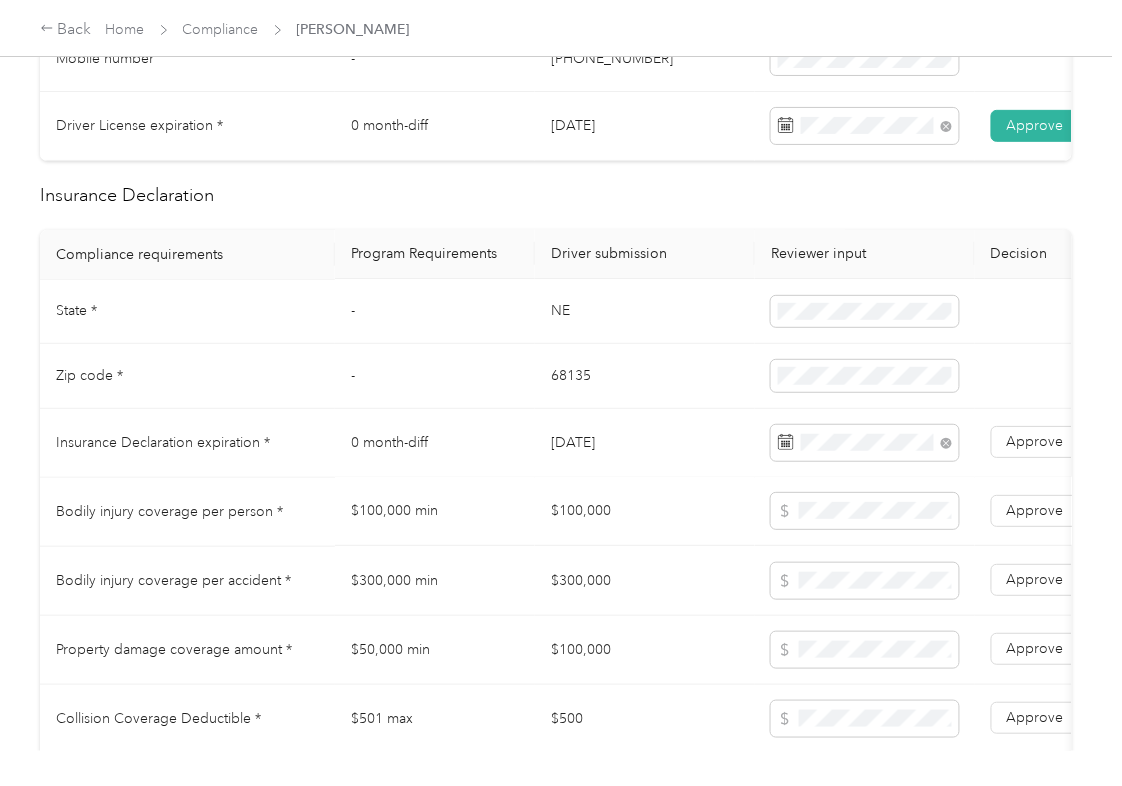 click on "$100,000" at bounding box center [645, 512] 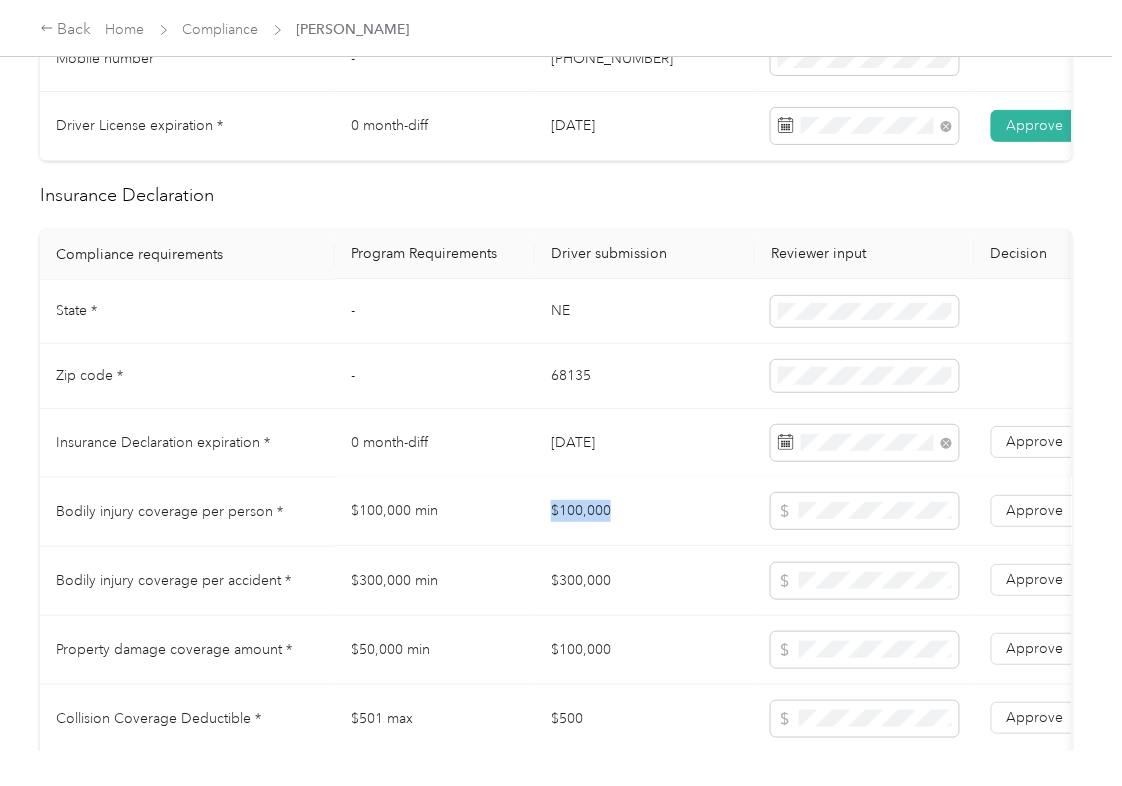 click on "$100,000" at bounding box center [645, 512] 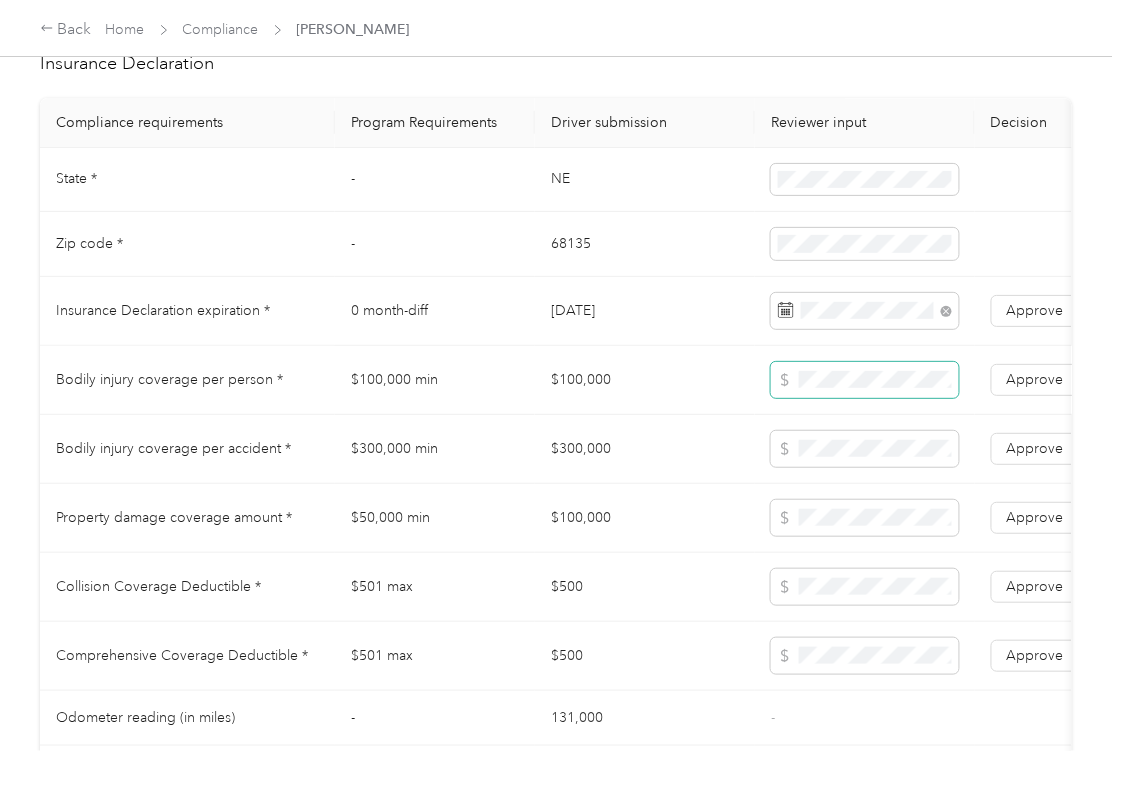 scroll, scrollTop: 936, scrollLeft: 0, axis: vertical 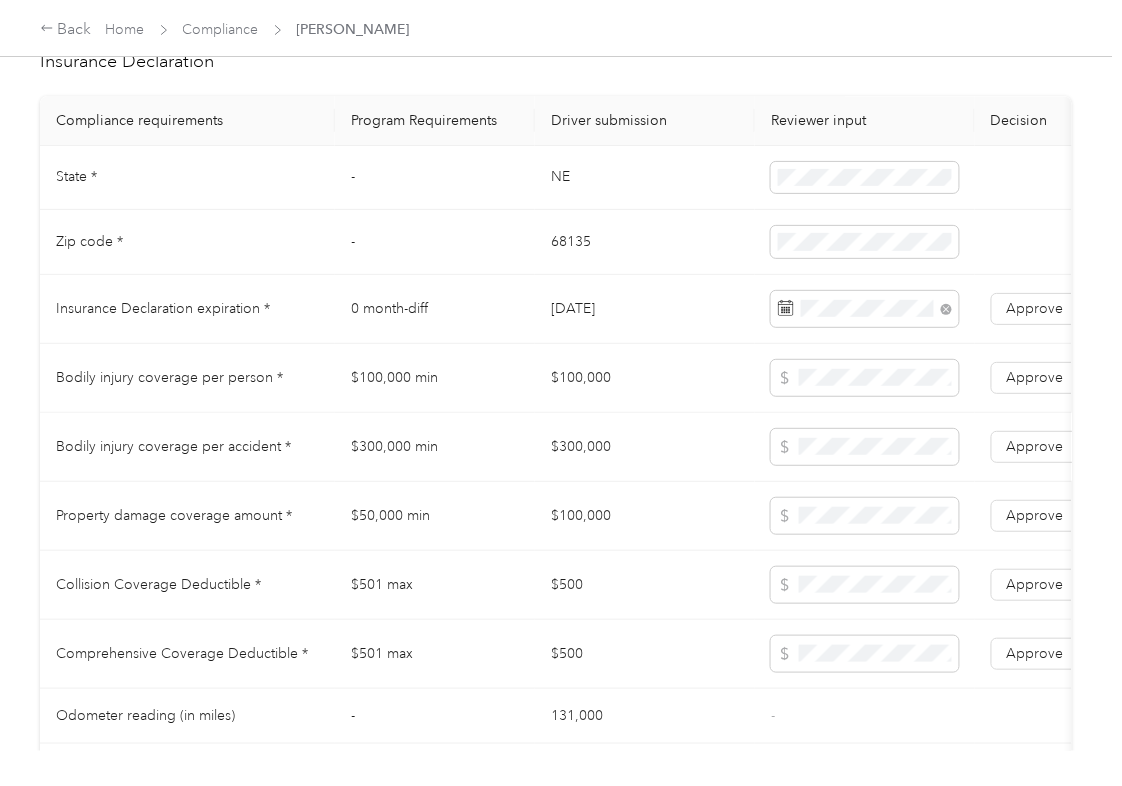 click on "$300,000" at bounding box center (645, 447) 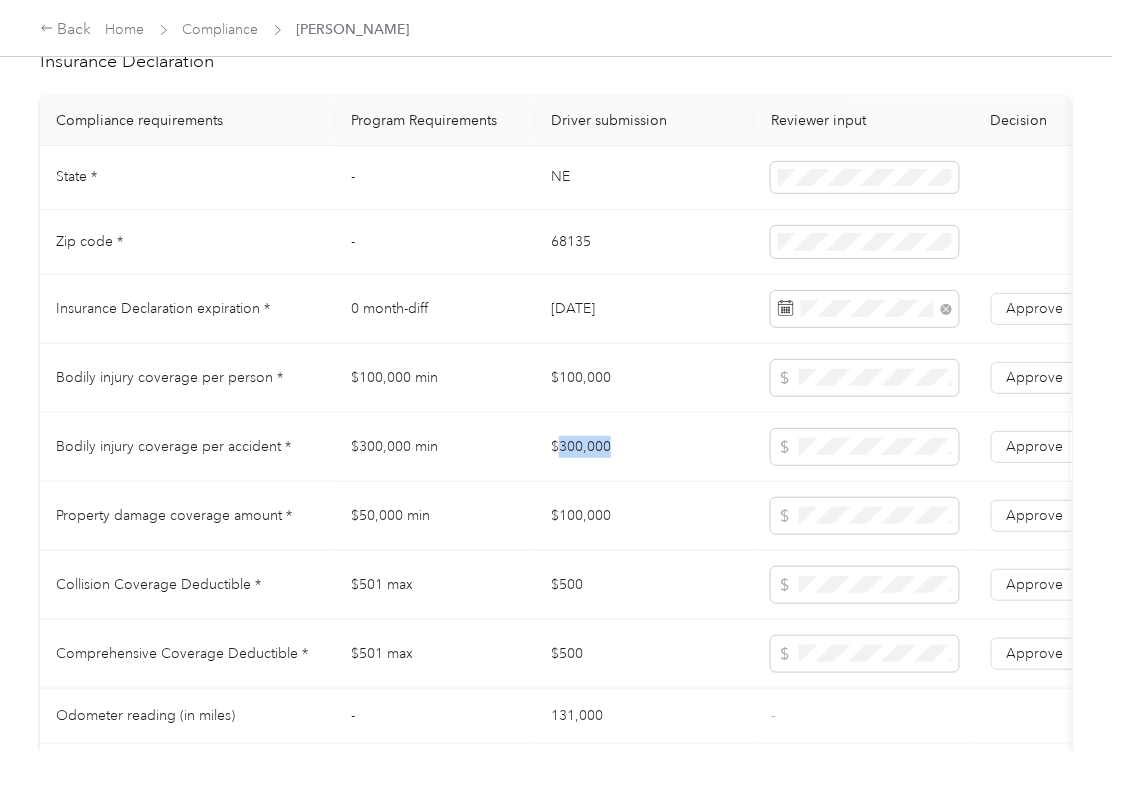 click on "$300,000" at bounding box center [645, 447] 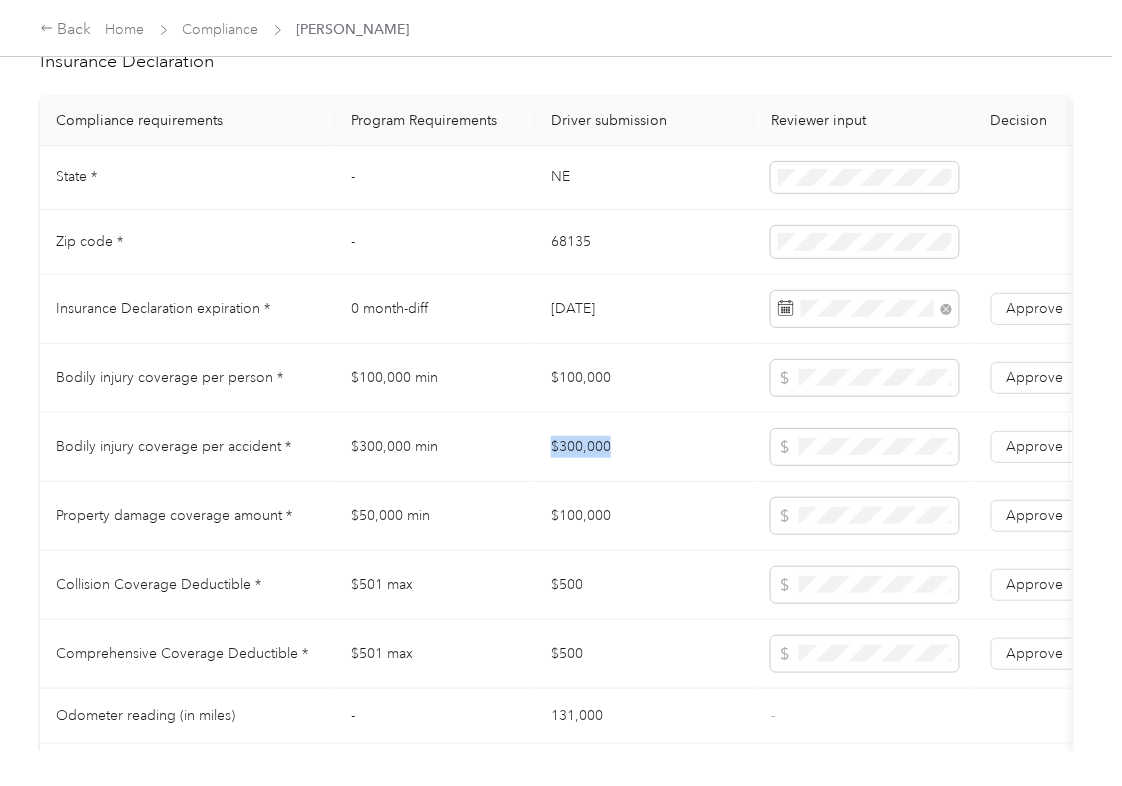 click on "$300,000" at bounding box center [645, 447] 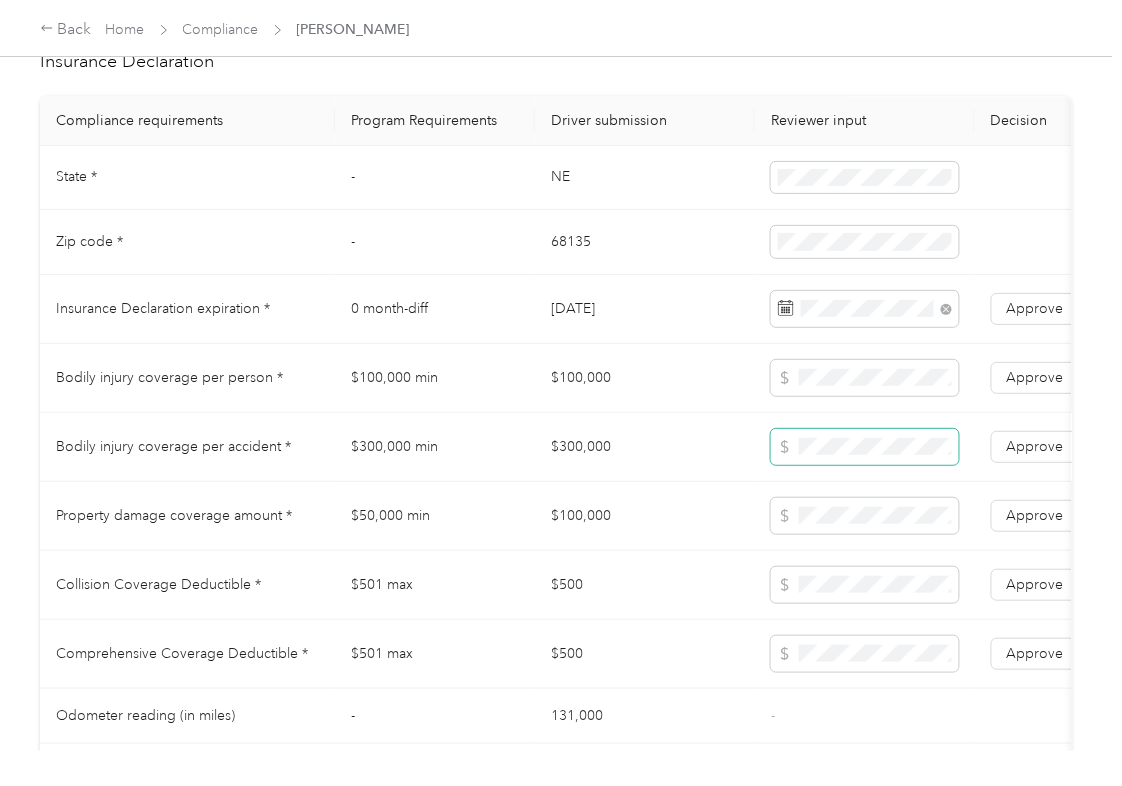 click at bounding box center [865, 447] 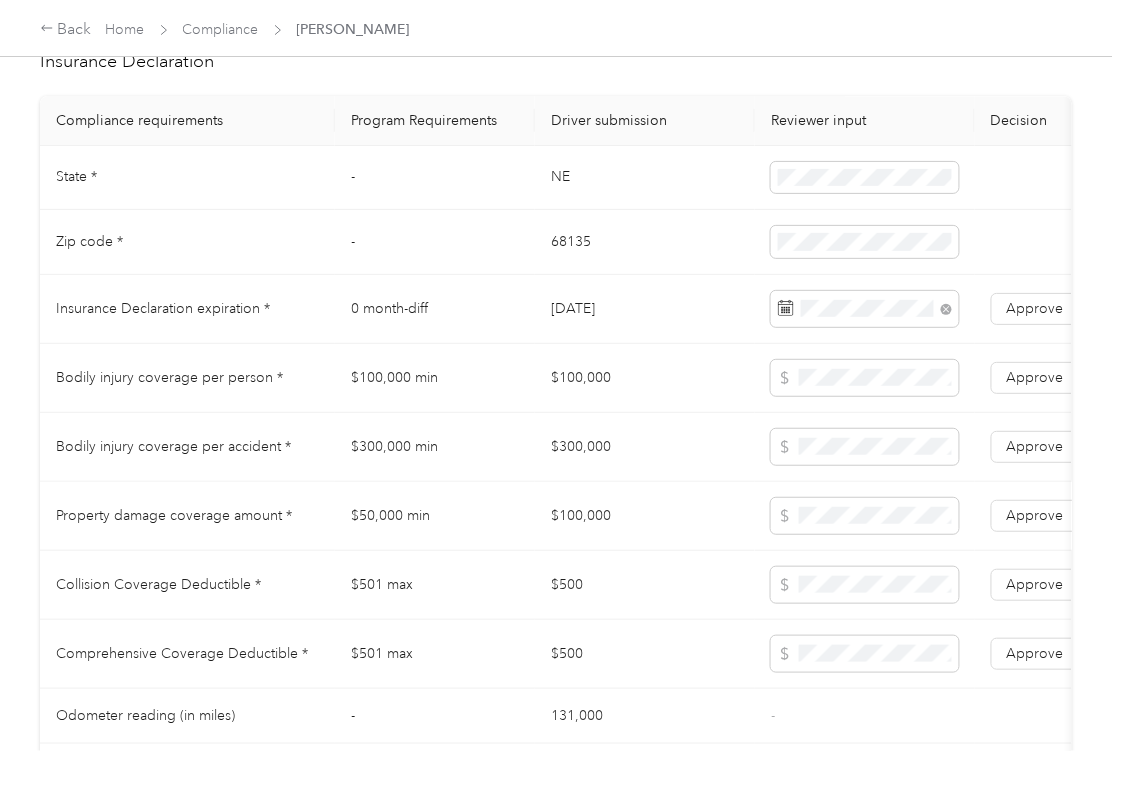 click on "$50,000 min" at bounding box center (435, 516) 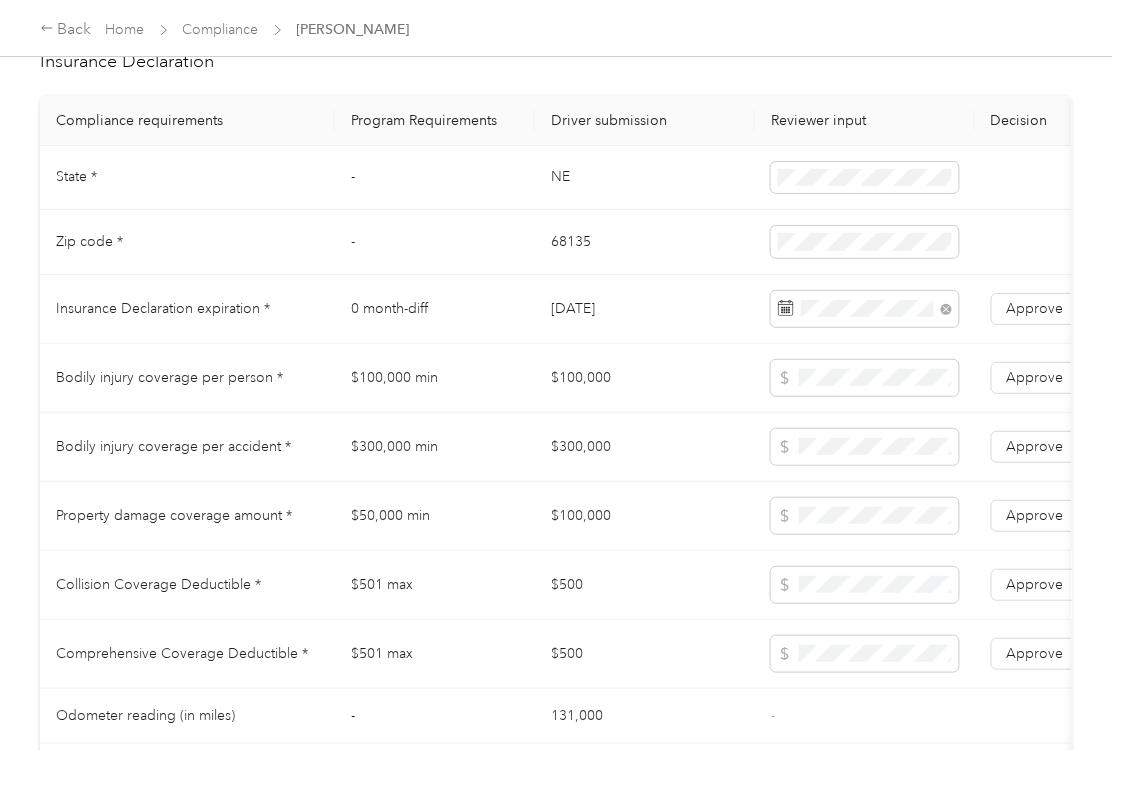 click on "$500" at bounding box center (645, 585) 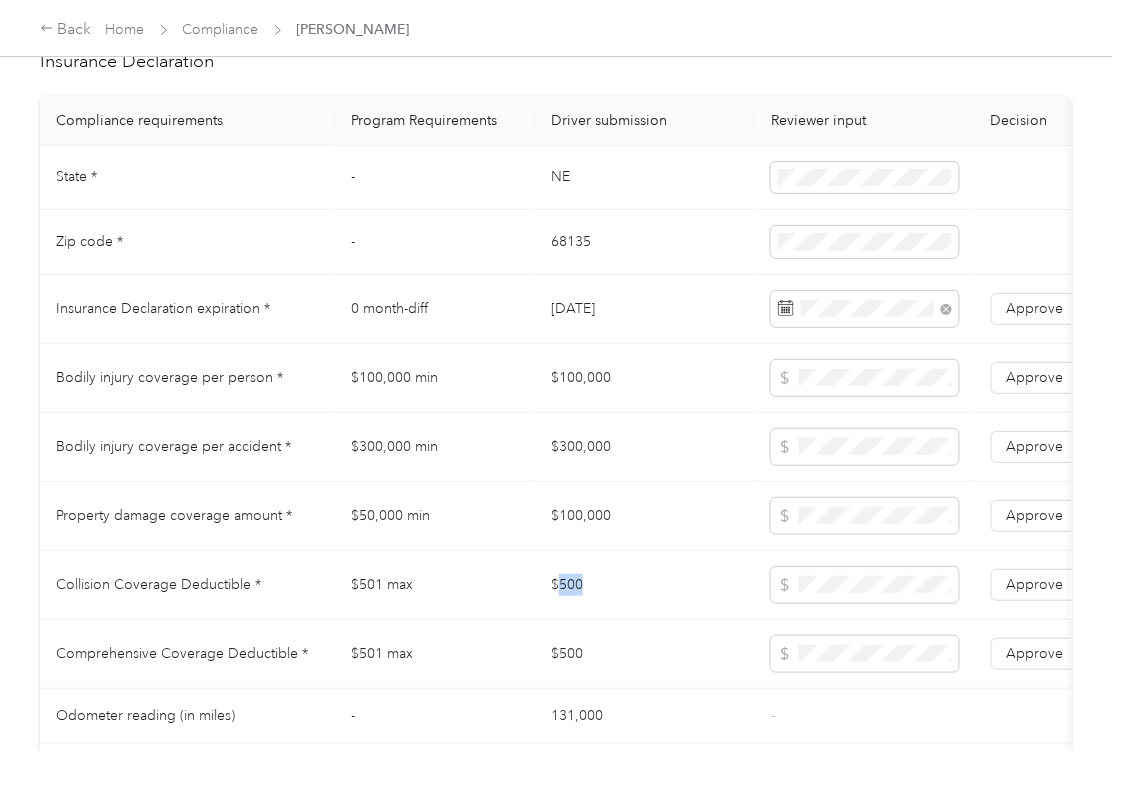 click on "$500" at bounding box center (645, 585) 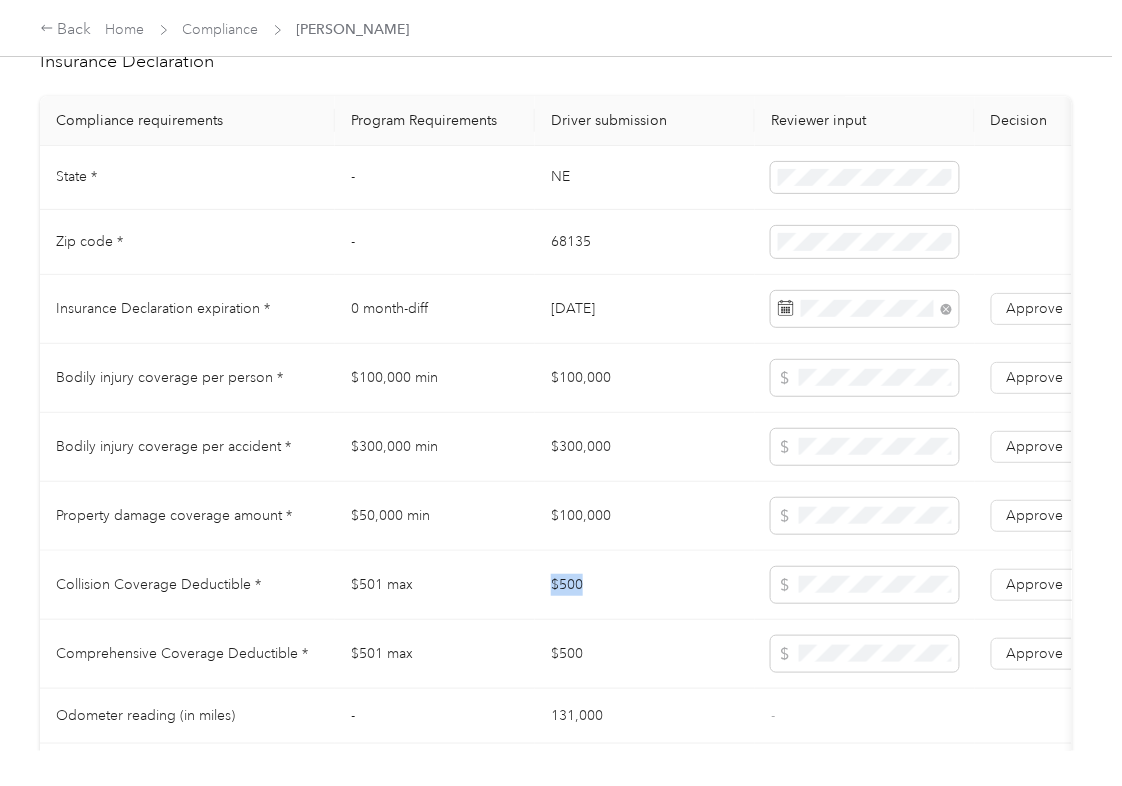 click on "$500" at bounding box center (645, 585) 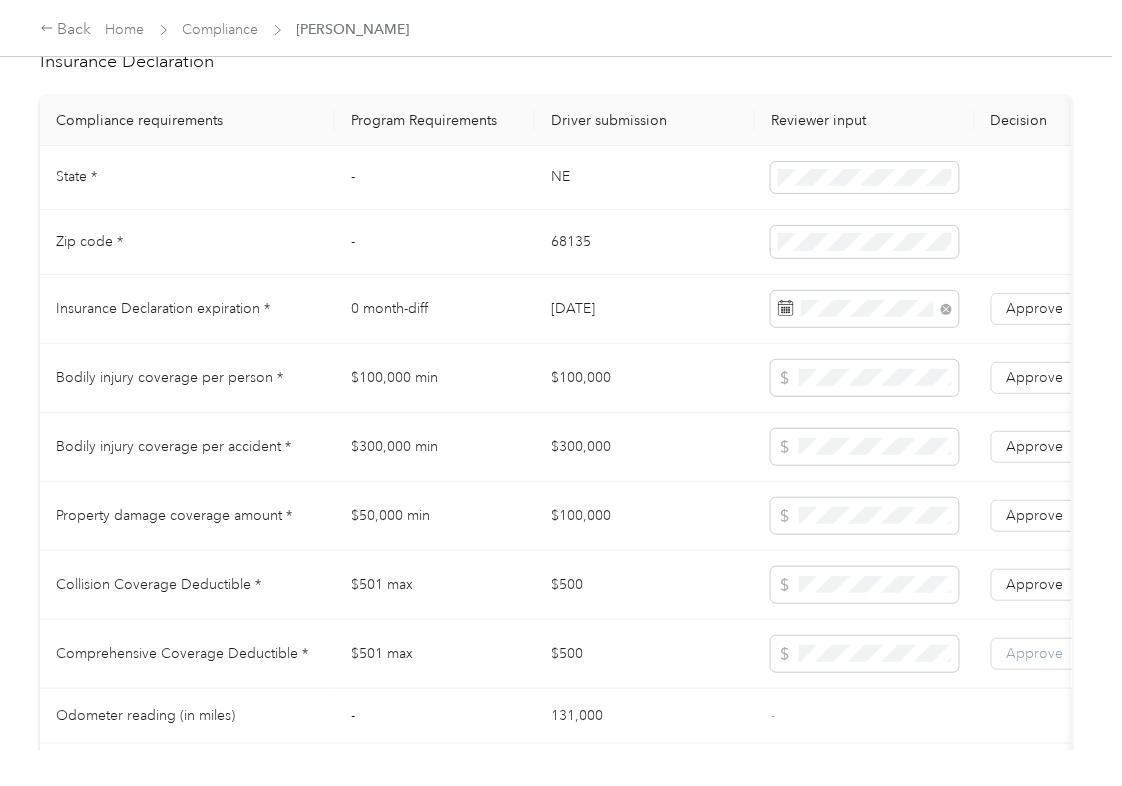 click on "Approve" at bounding box center [1035, 654] 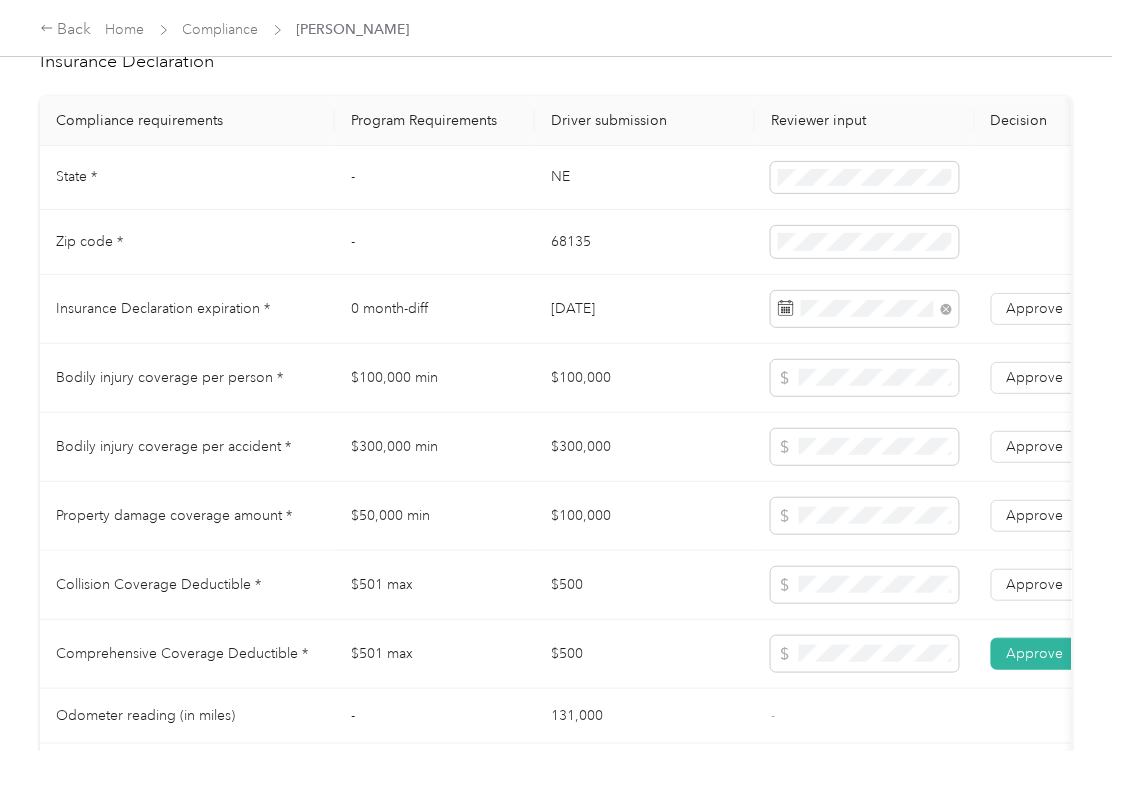 click on "Approve" at bounding box center (1035, 585) 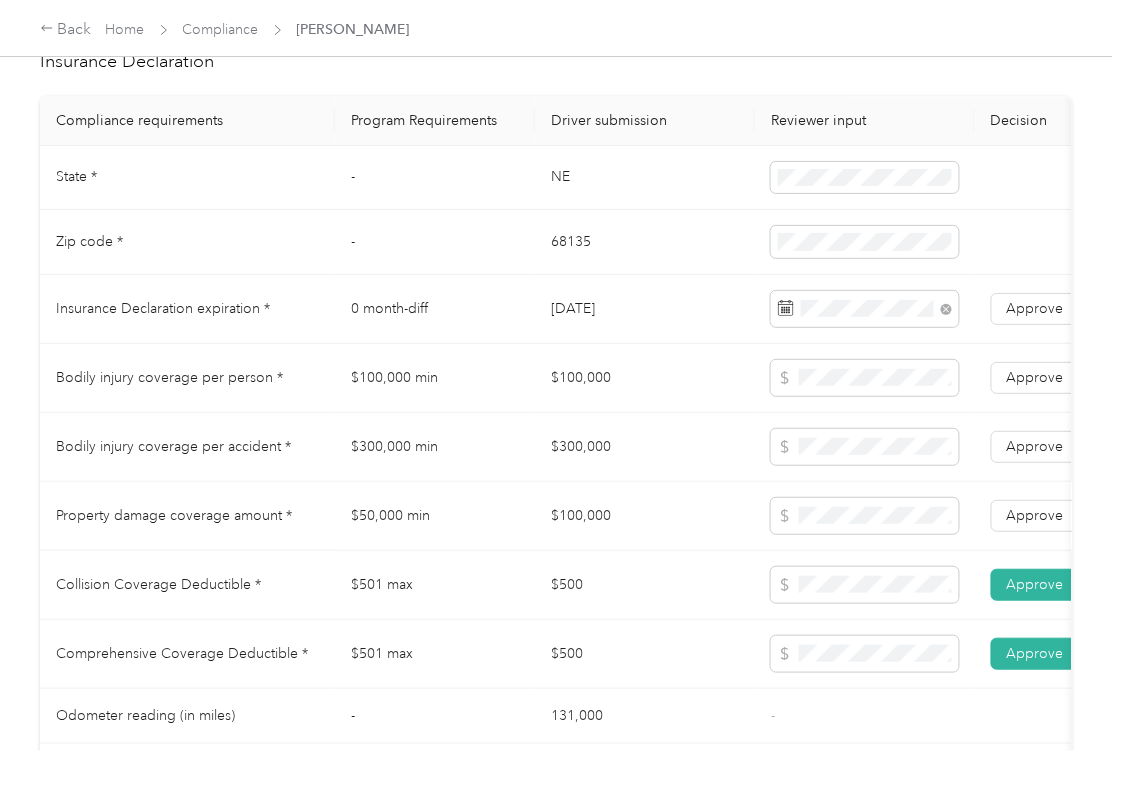 click on "Approve Reject" at bounding box center (1080, 516) 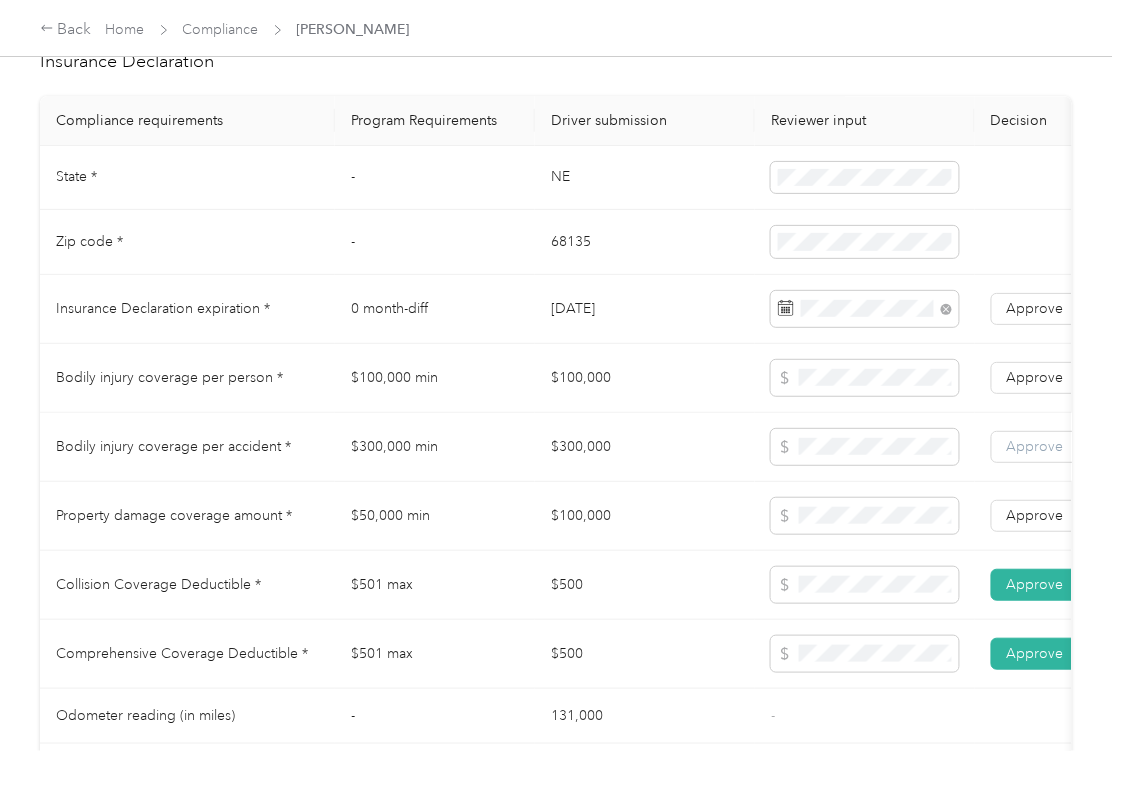 drag, startPoint x: 1036, startPoint y: 460, endPoint x: 1036, endPoint y: 445, distance: 15 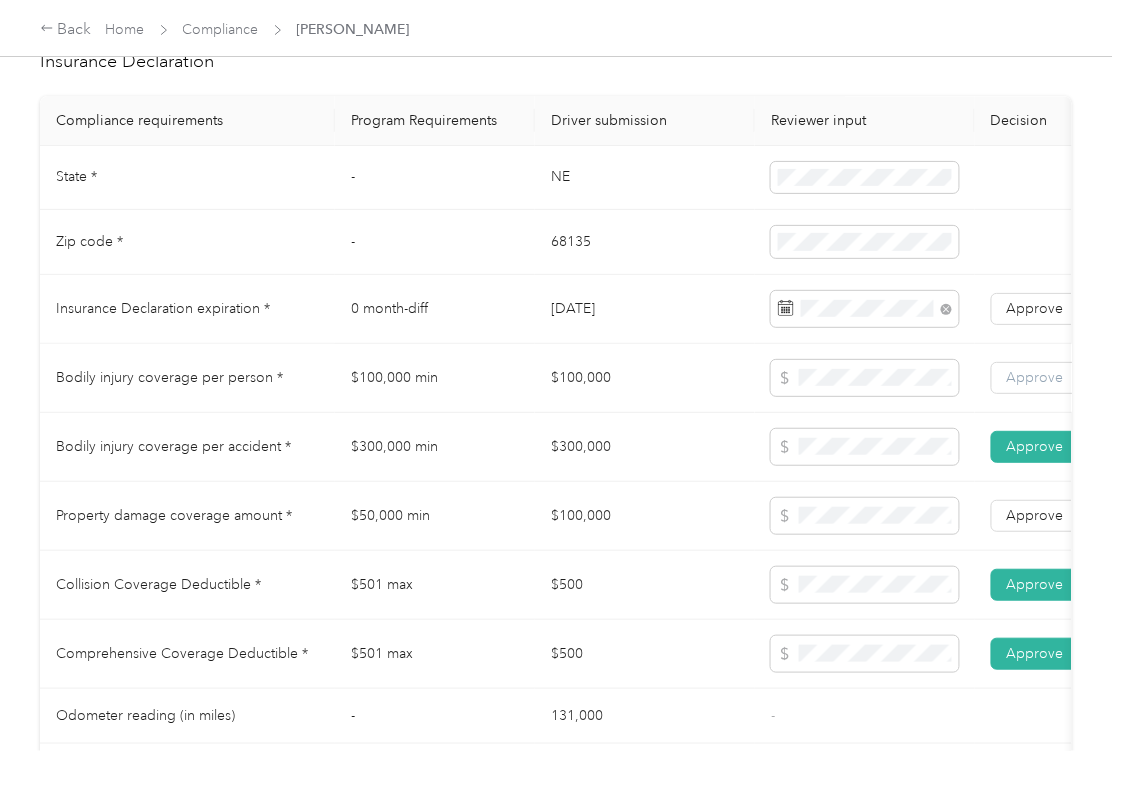 click on "Approve" at bounding box center [1035, 378] 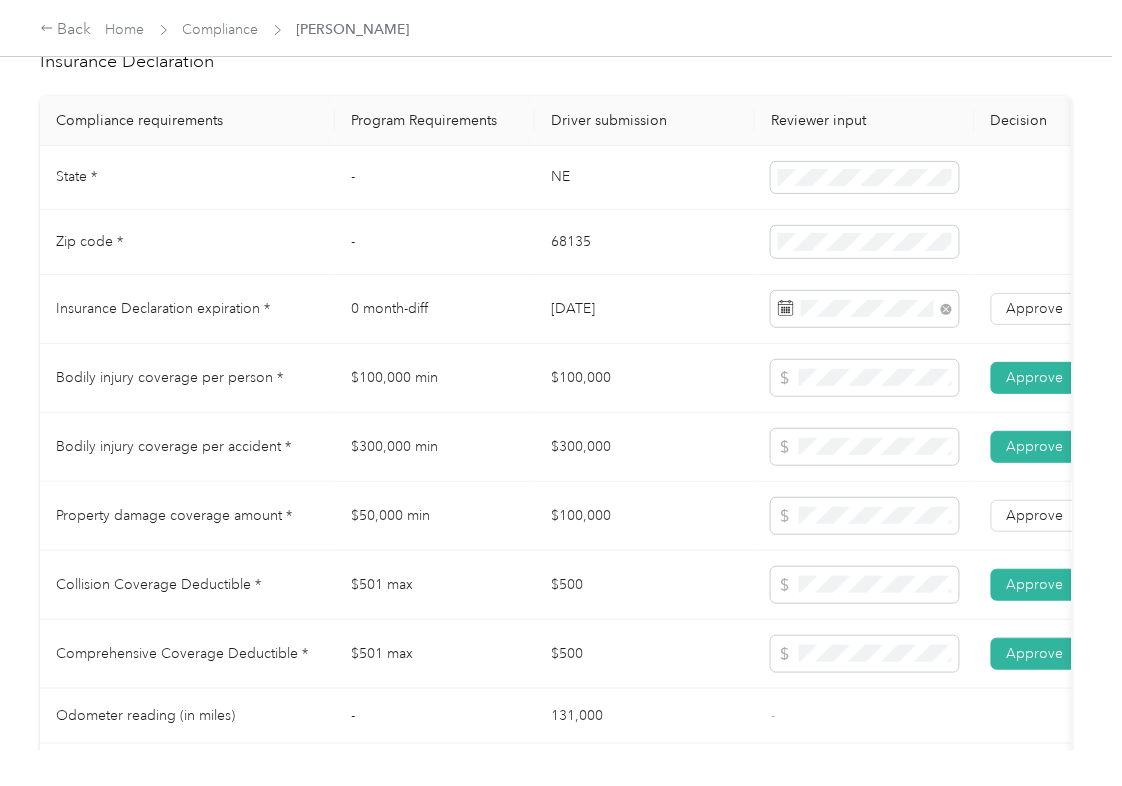 drag, startPoint x: 1034, startPoint y: 540, endPoint x: 1040, endPoint y: 378, distance: 162.11107 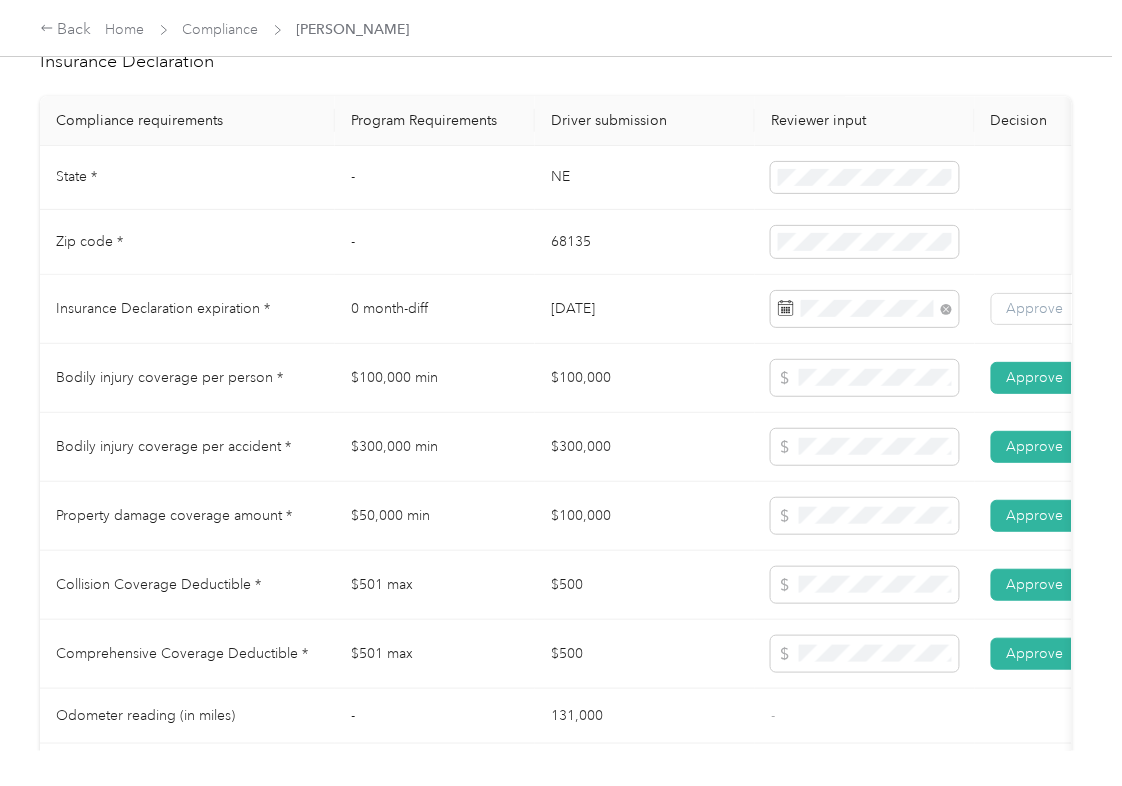 click on "Approve" at bounding box center (1035, 308) 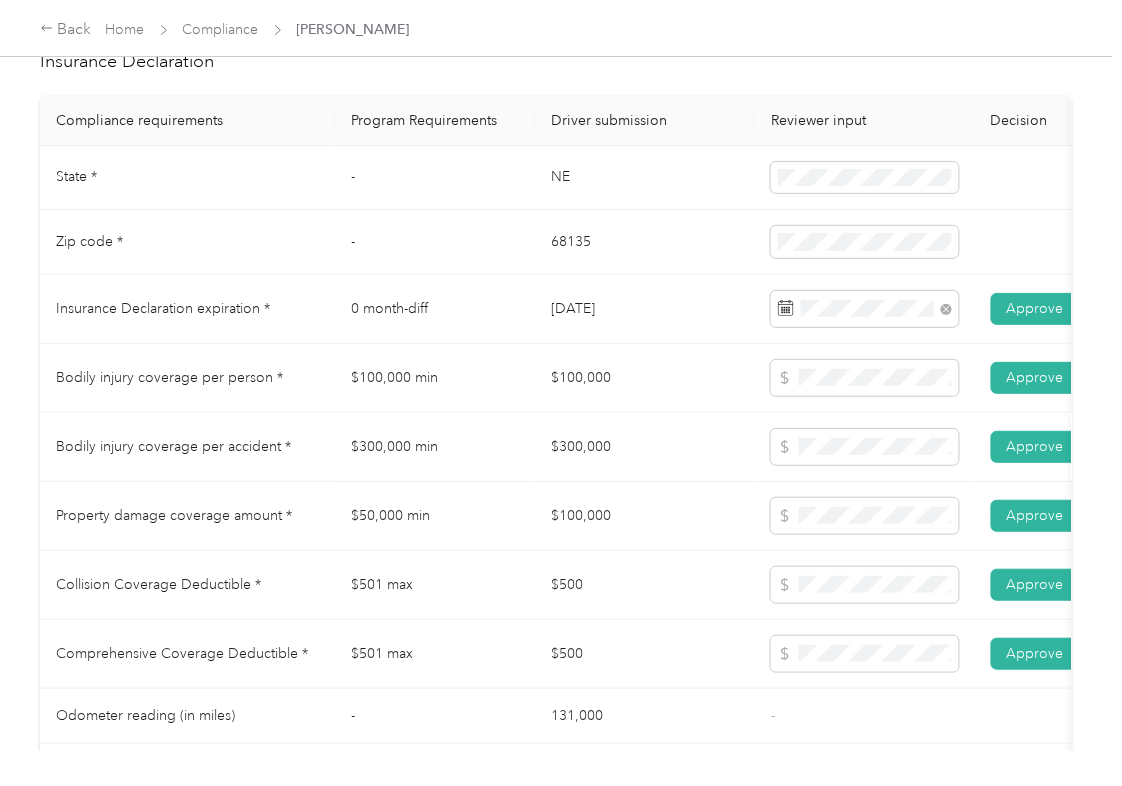 click on "$300,000" at bounding box center (645, 447) 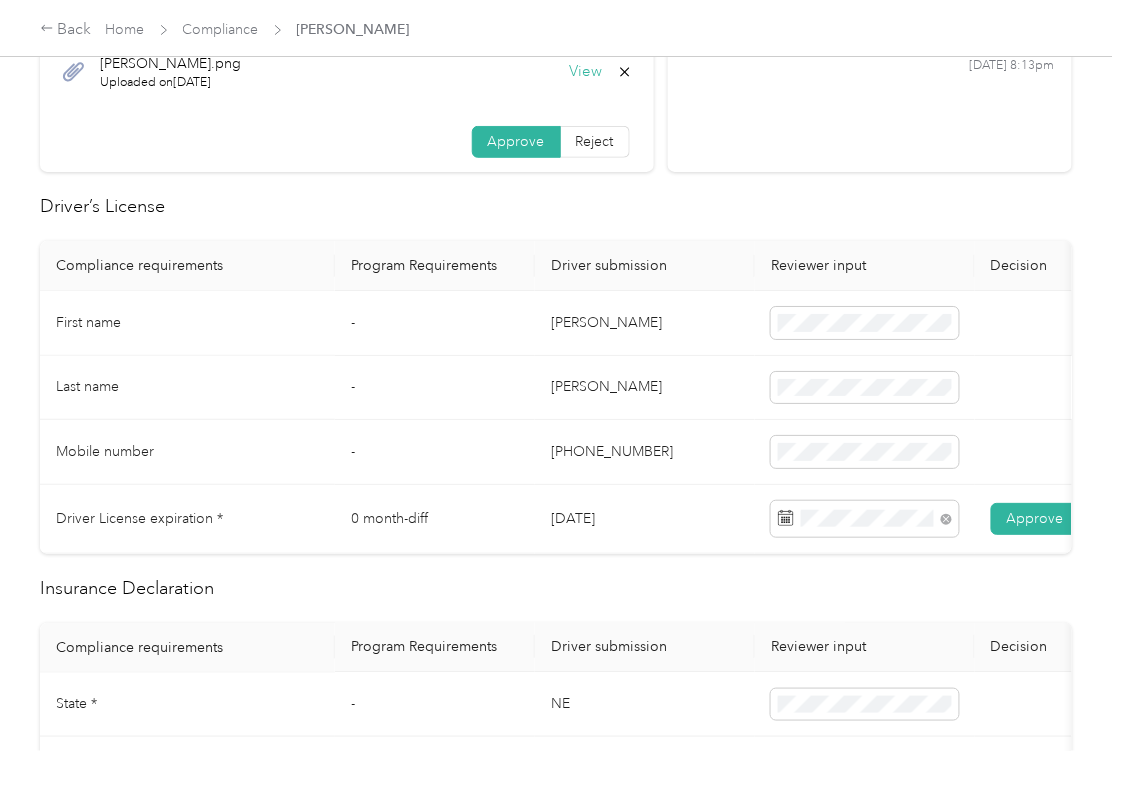 scroll, scrollTop: 0, scrollLeft: 0, axis: both 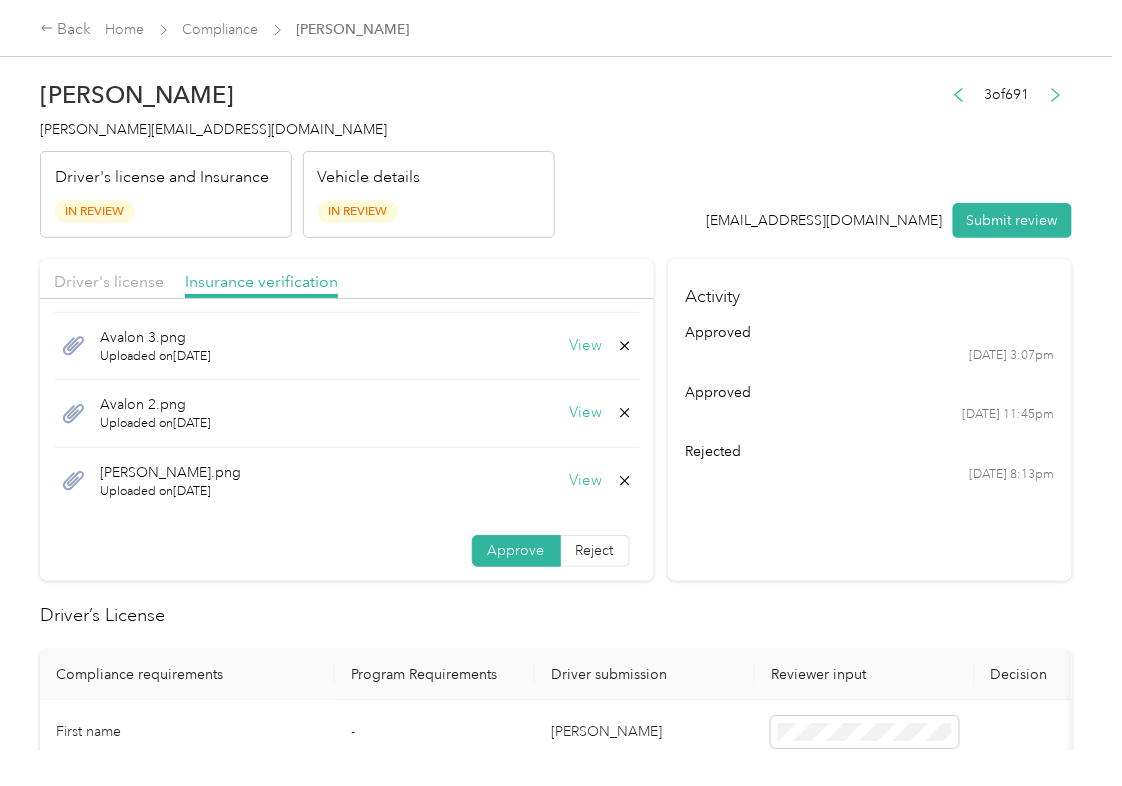 click 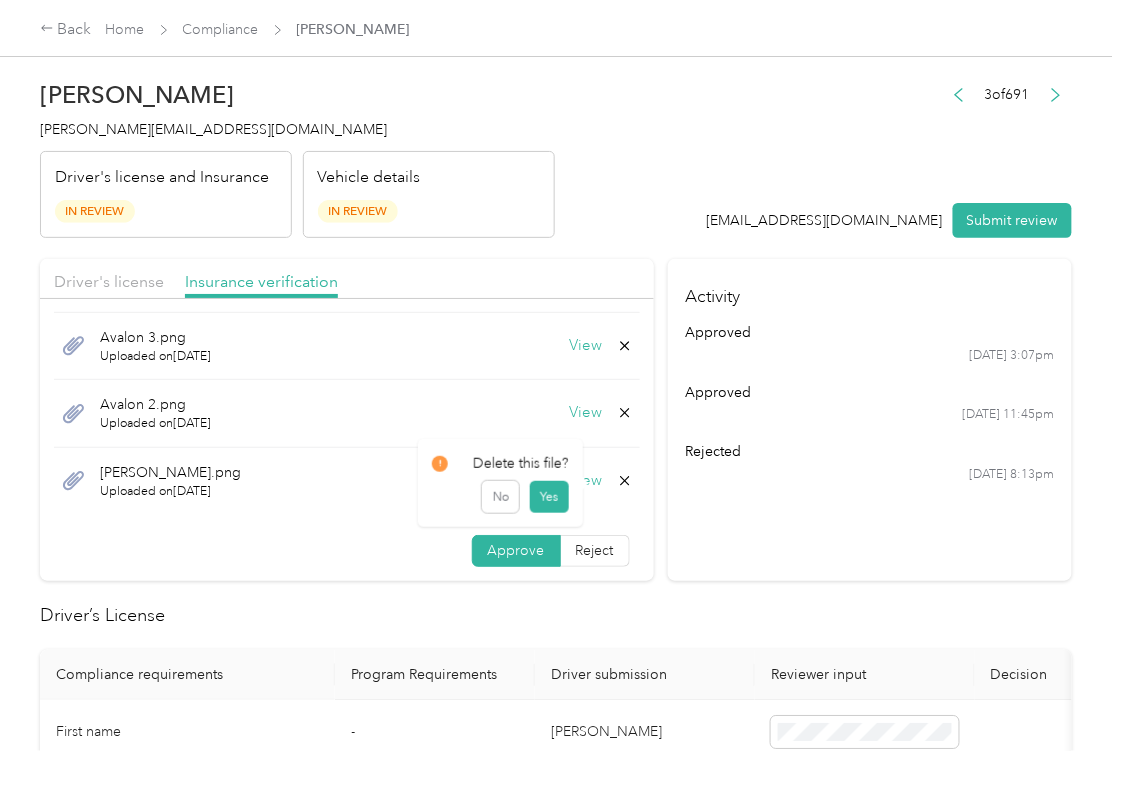 click on "Yes" at bounding box center (548, 497) 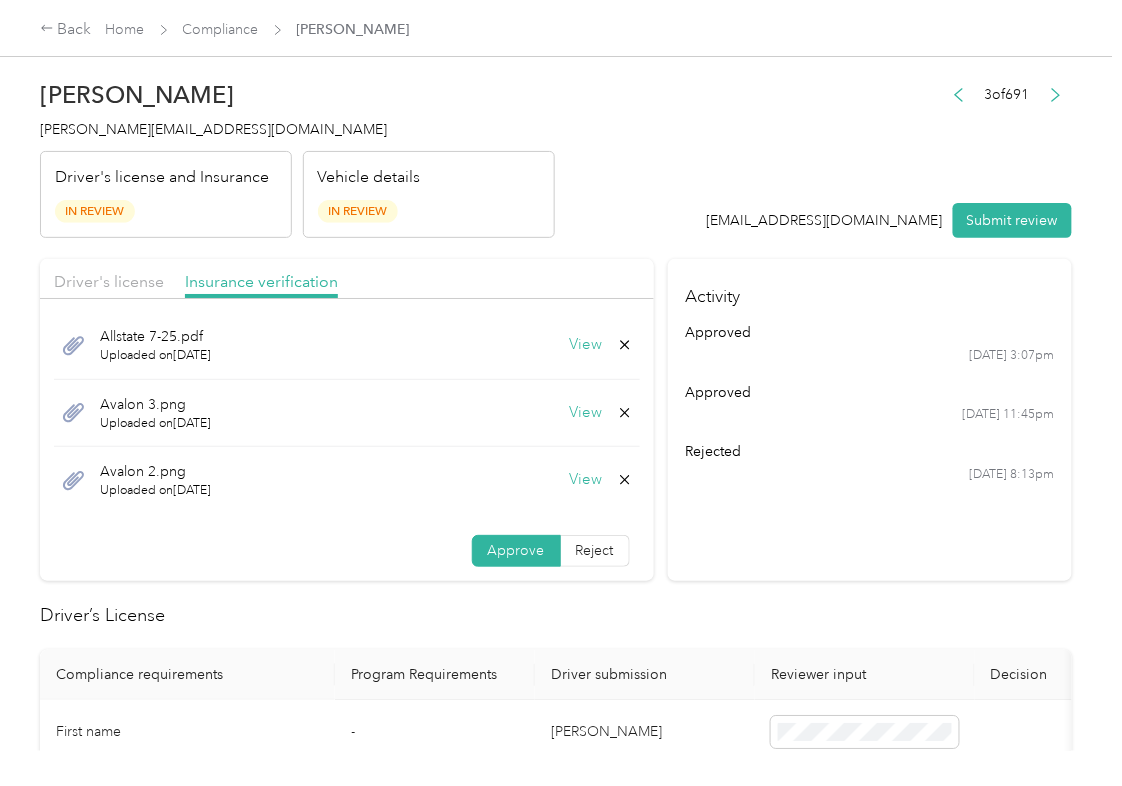 scroll, scrollTop: 4, scrollLeft: 0, axis: vertical 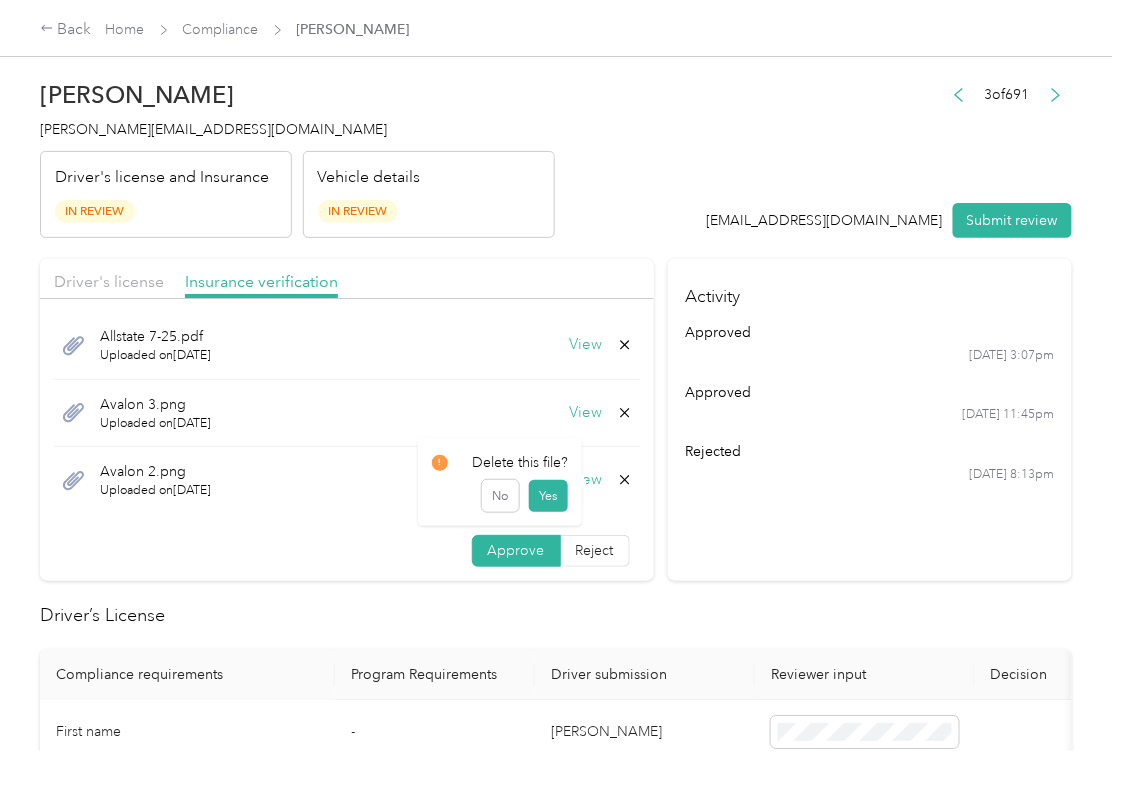 click on "Delete this file? No Yes" at bounding box center (500, 482) 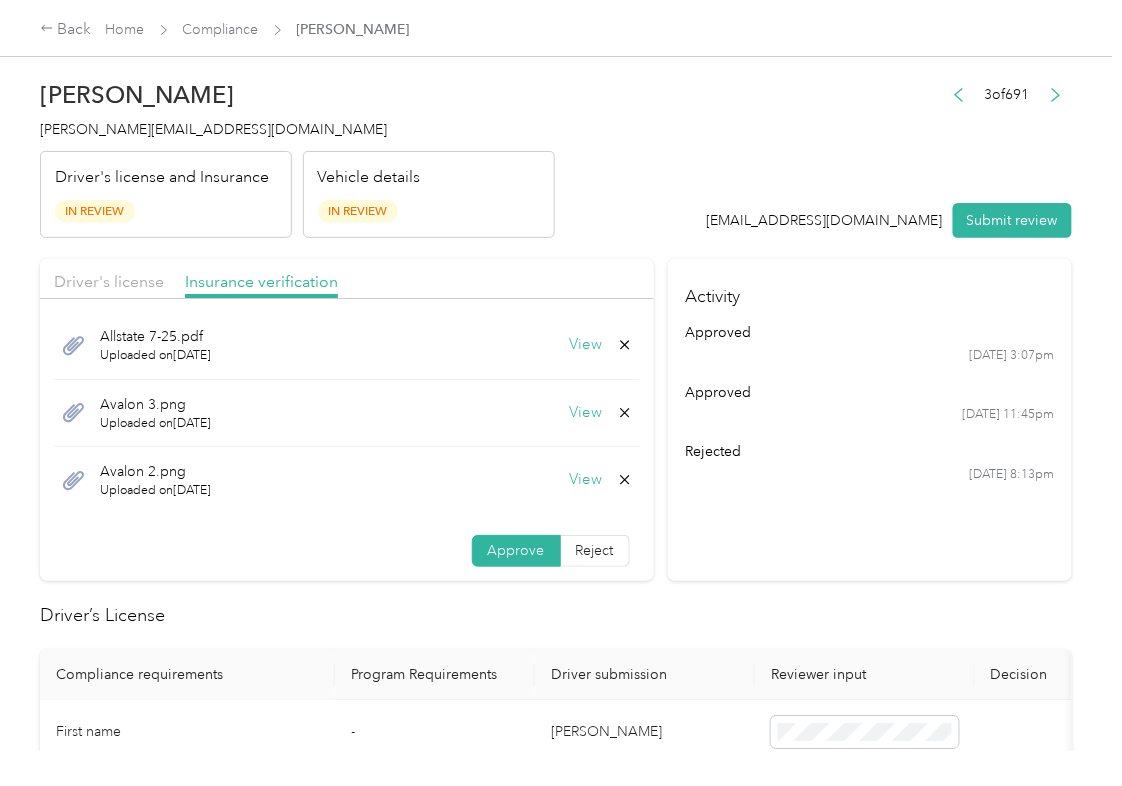 click 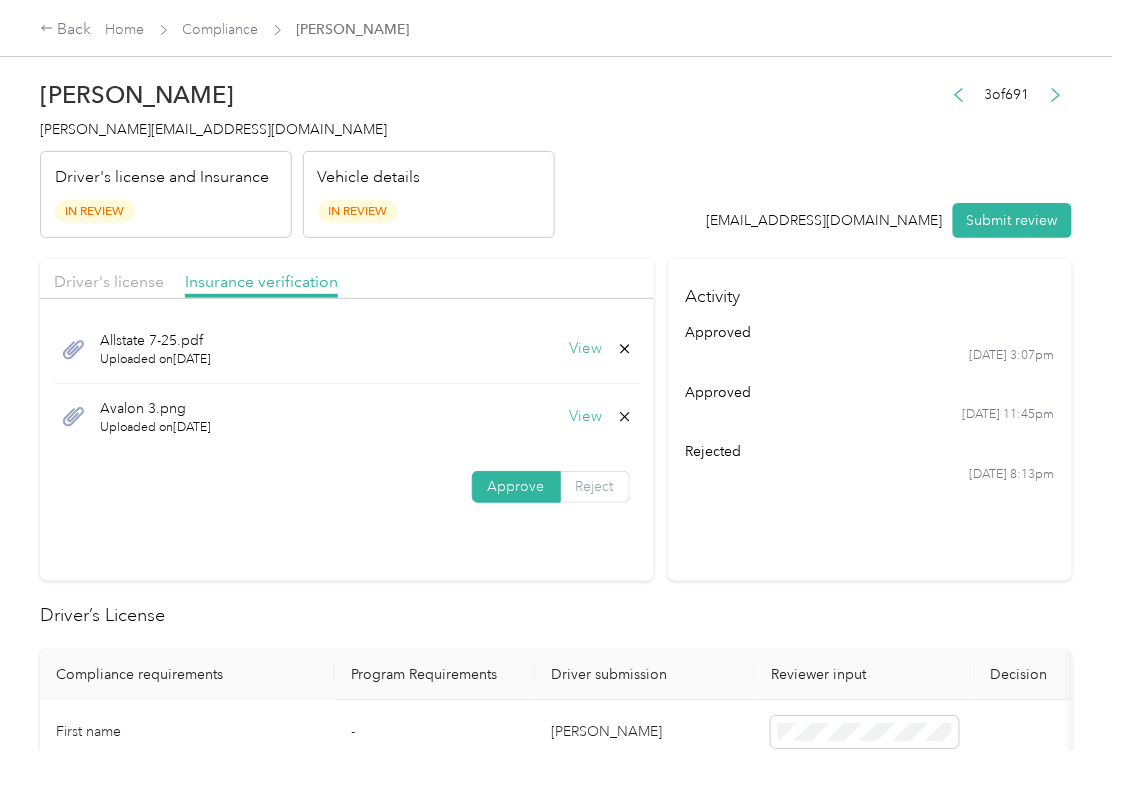 scroll, scrollTop: 0, scrollLeft: 0, axis: both 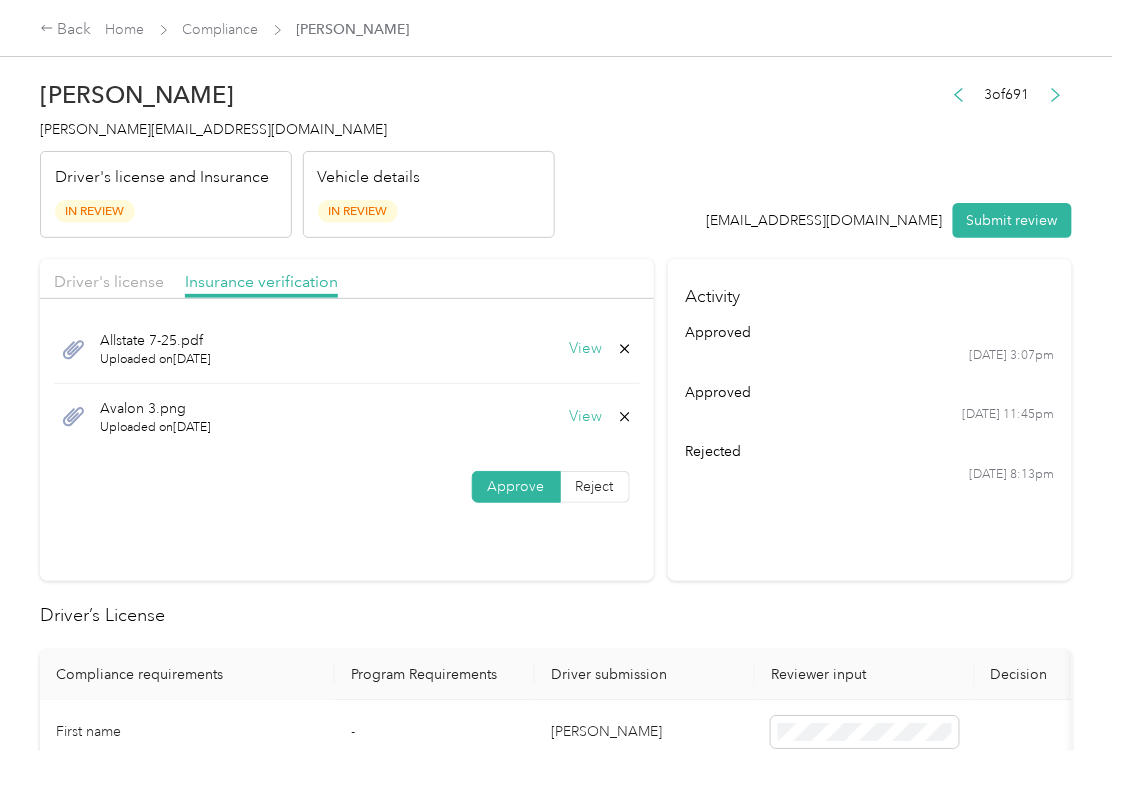 click 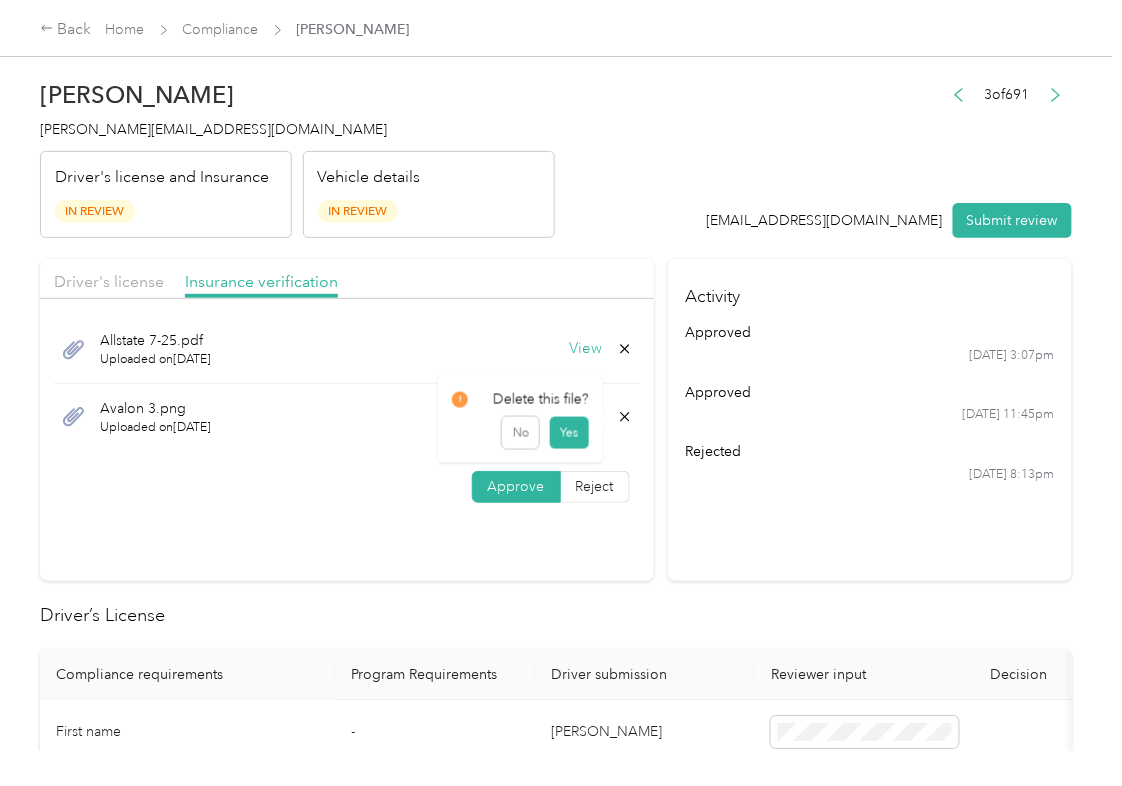drag, startPoint x: 585, startPoint y: 432, endPoint x: 629, endPoint y: 401, distance: 53.823788 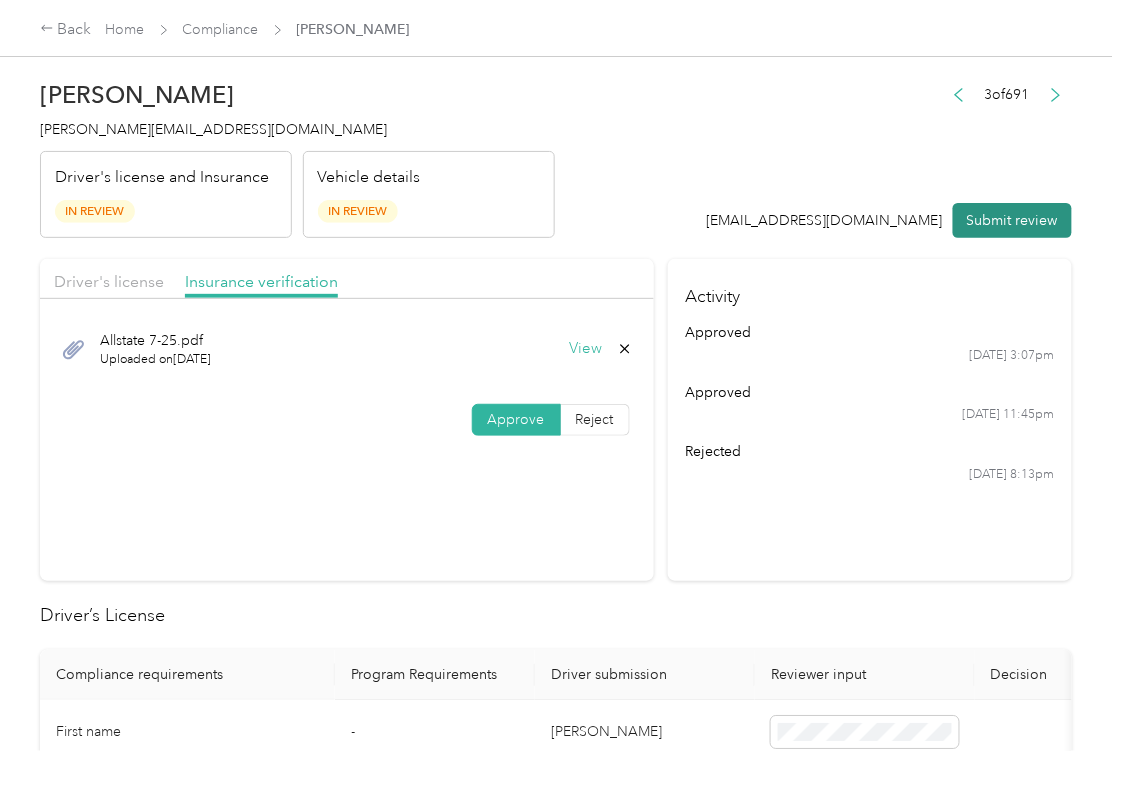 drag, startPoint x: 1012, startPoint y: 208, endPoint x: 869, endPoint y: 220, distance: 143.50261 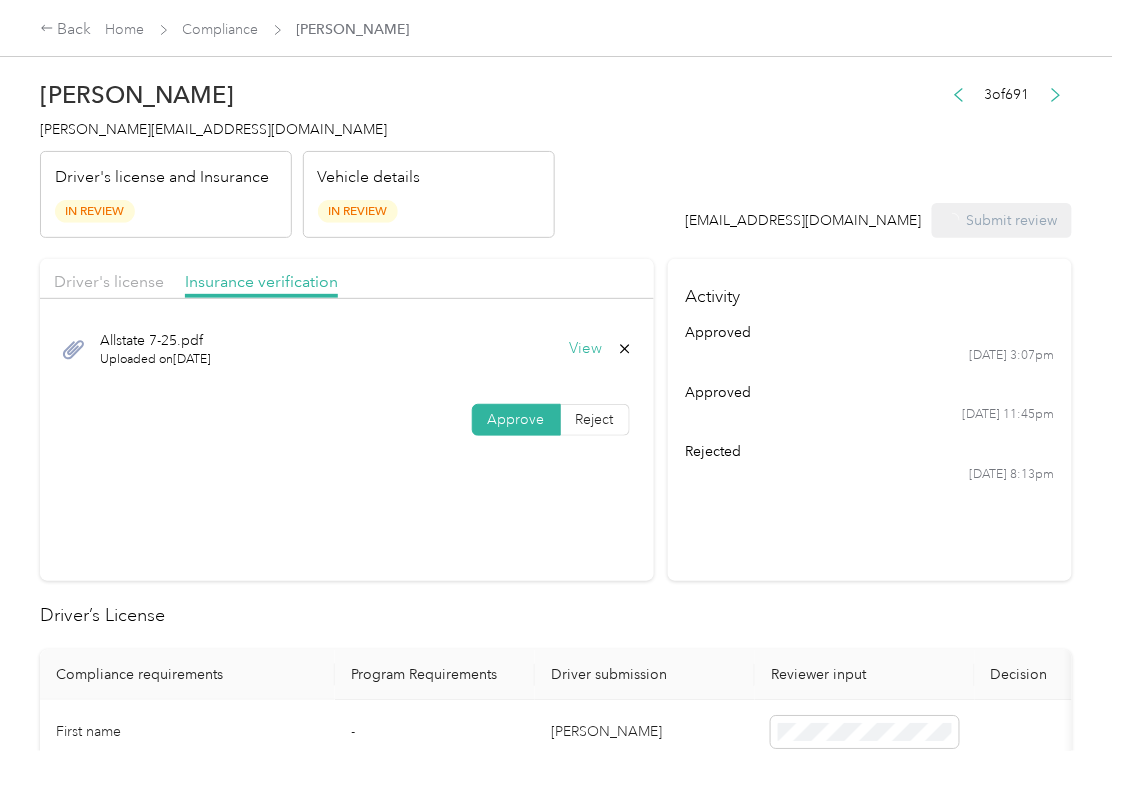 click on "[PERSON_NAME][EMAIL_ADDRESS][DOMAIN_NAME]" at bounding box center (213, 129) 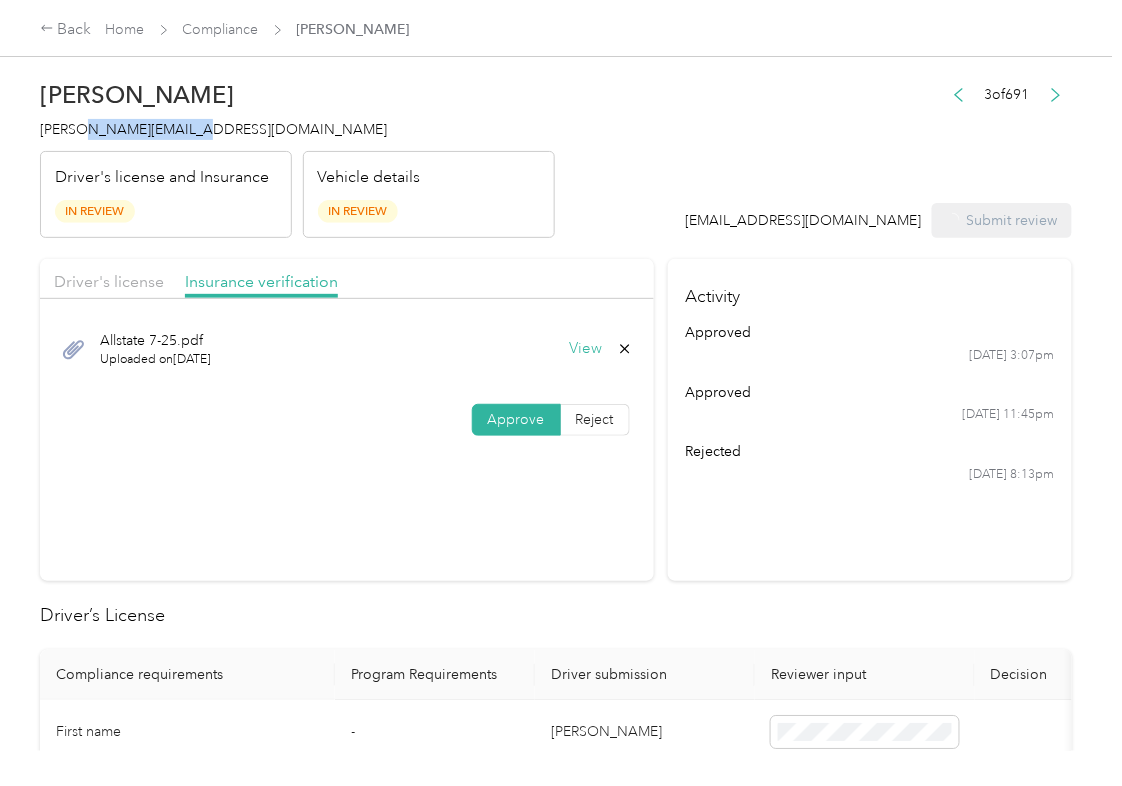 click on "[PERSON_NAME][EMAIL_ADDRESS][DOMAIN_NAME]" at bounding box center (213, 129) 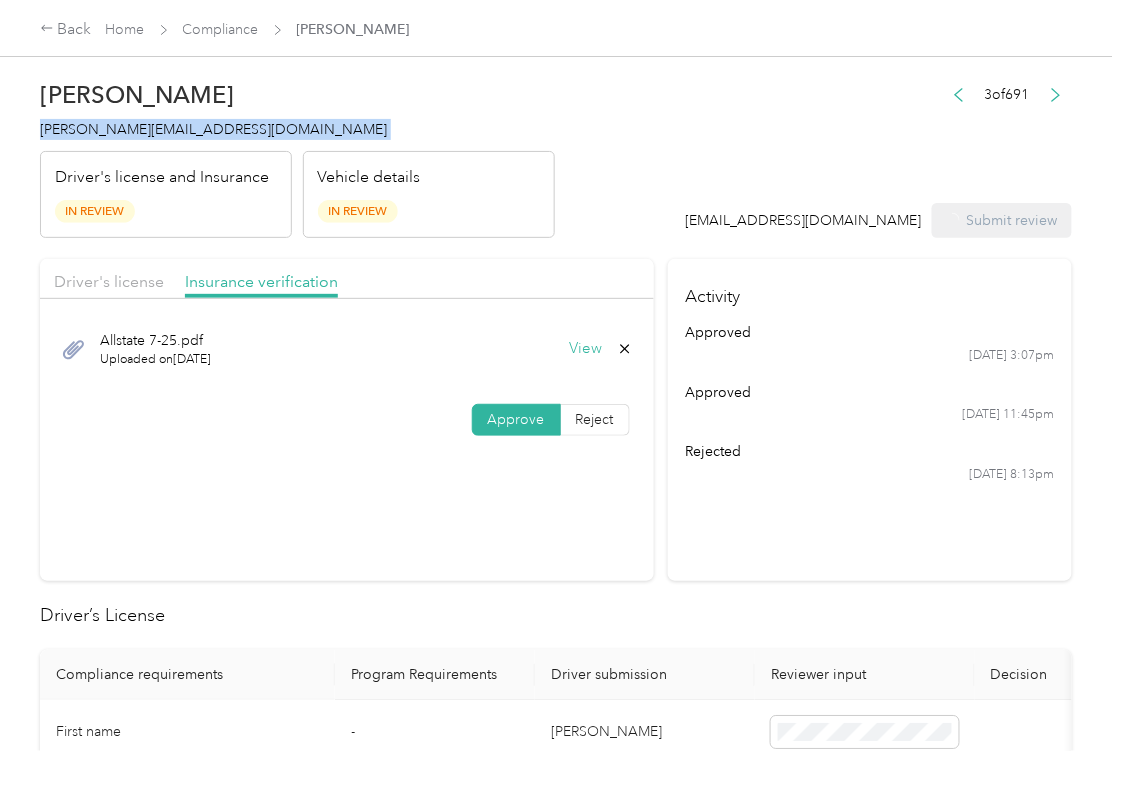 click on "[PERSON_NAME][EMAIL_ADDRESS][DOMAIN_NAME]" at bounding box center (213, 129) 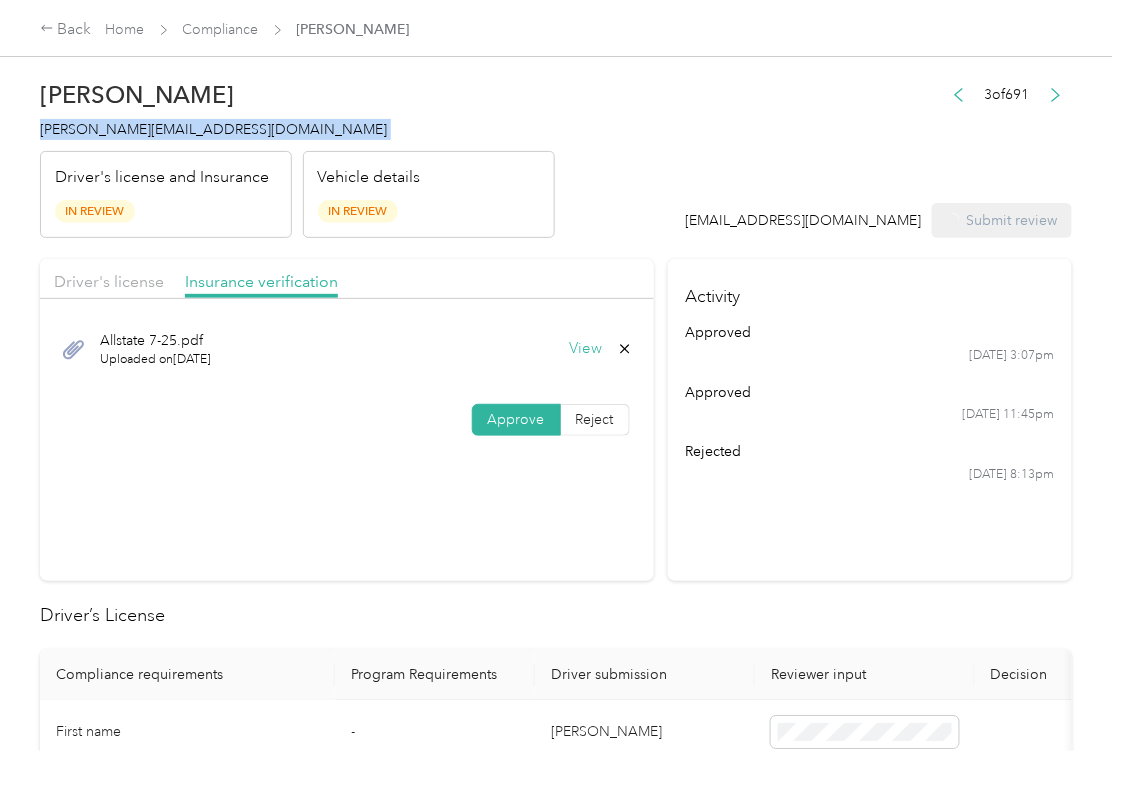 click on "[PERSON_NAME][EMAIL_ADDRESS][DOMAIN_NAME]" at bounding box center (213, 129) 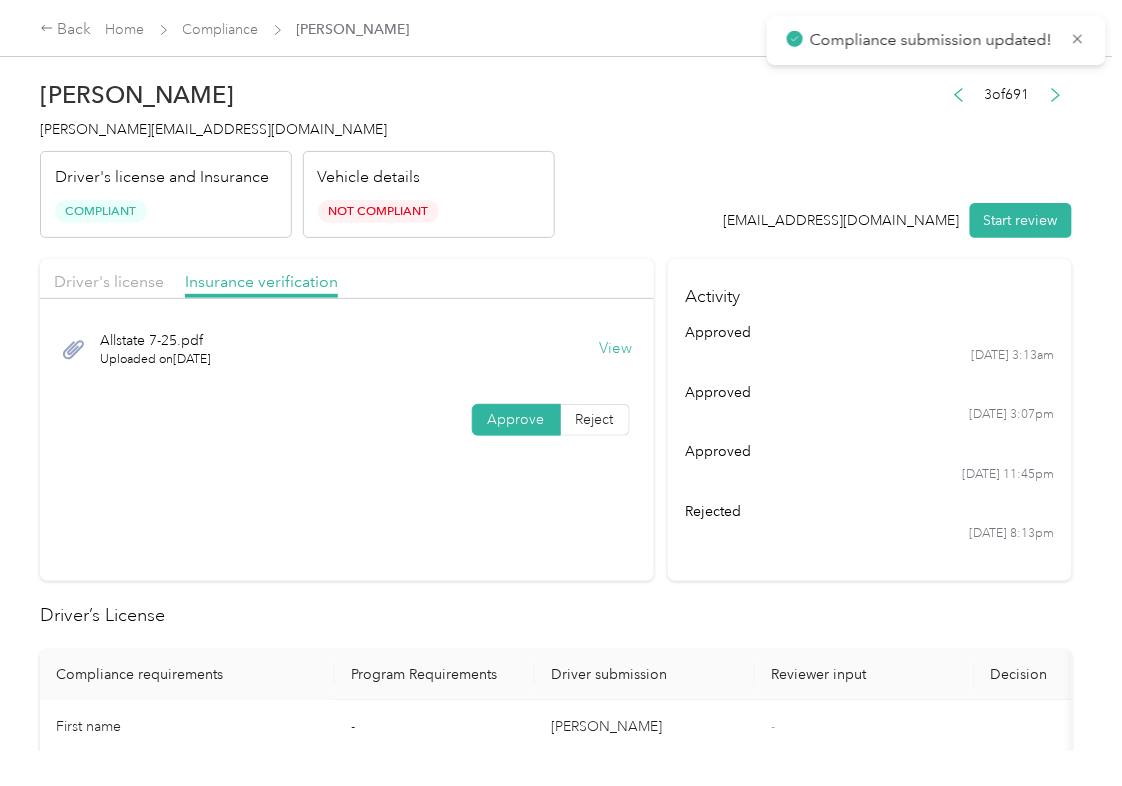 click on "Activity approved [DATE] 3:13am approved [DATE] 3:07pm approved [DATE] 11:45pm rejected [DATE] 8:13pm" at bounding box center (870, 420) 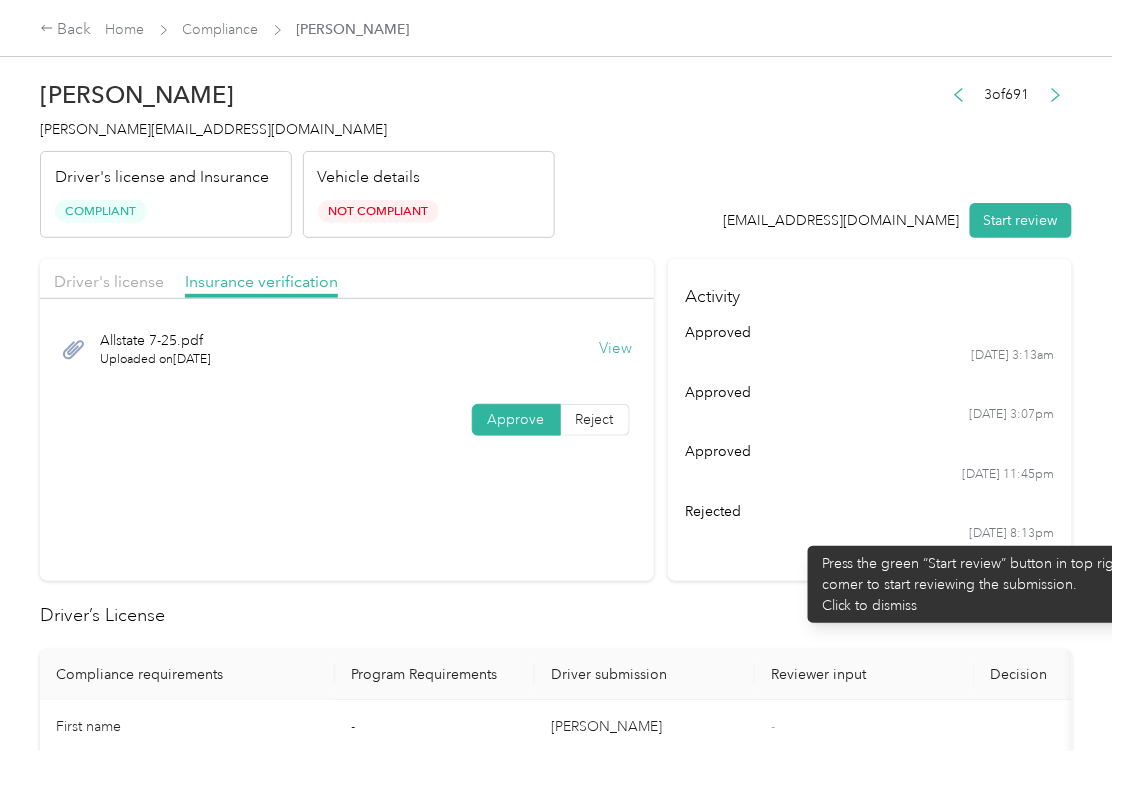 click on "[DATE] 8:13pm" at bounding box center [869, 534] 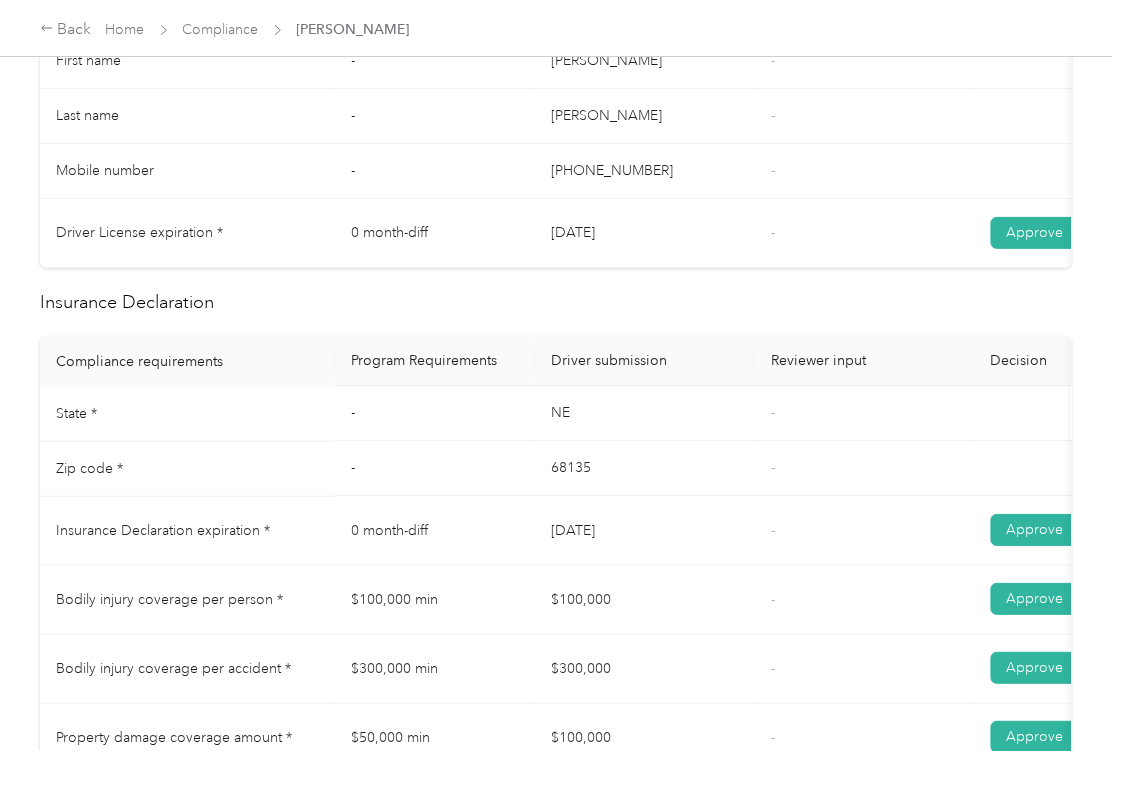 scroll, scrollTop: 800, scrollLeft: 0, axis: vertical 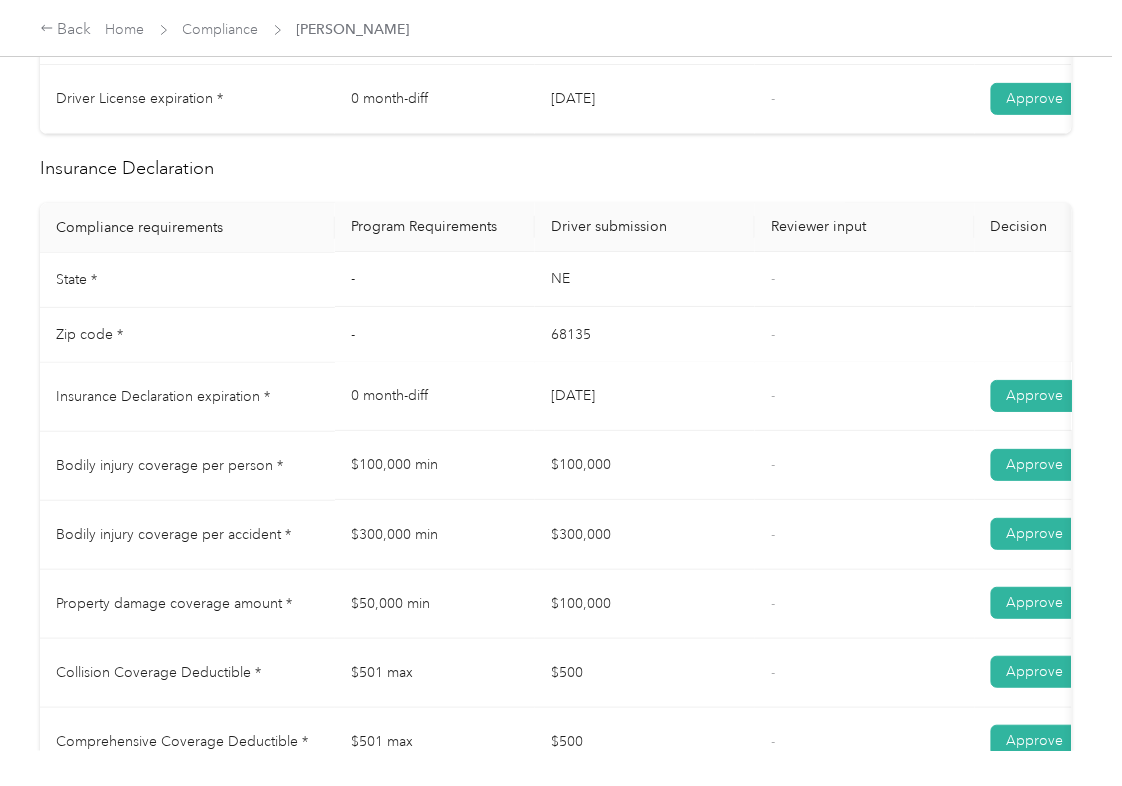 drag, startPoint x: 576, startPoint y: 414, endPoint x: 725, endPoint y: 424, distance: 149.33519 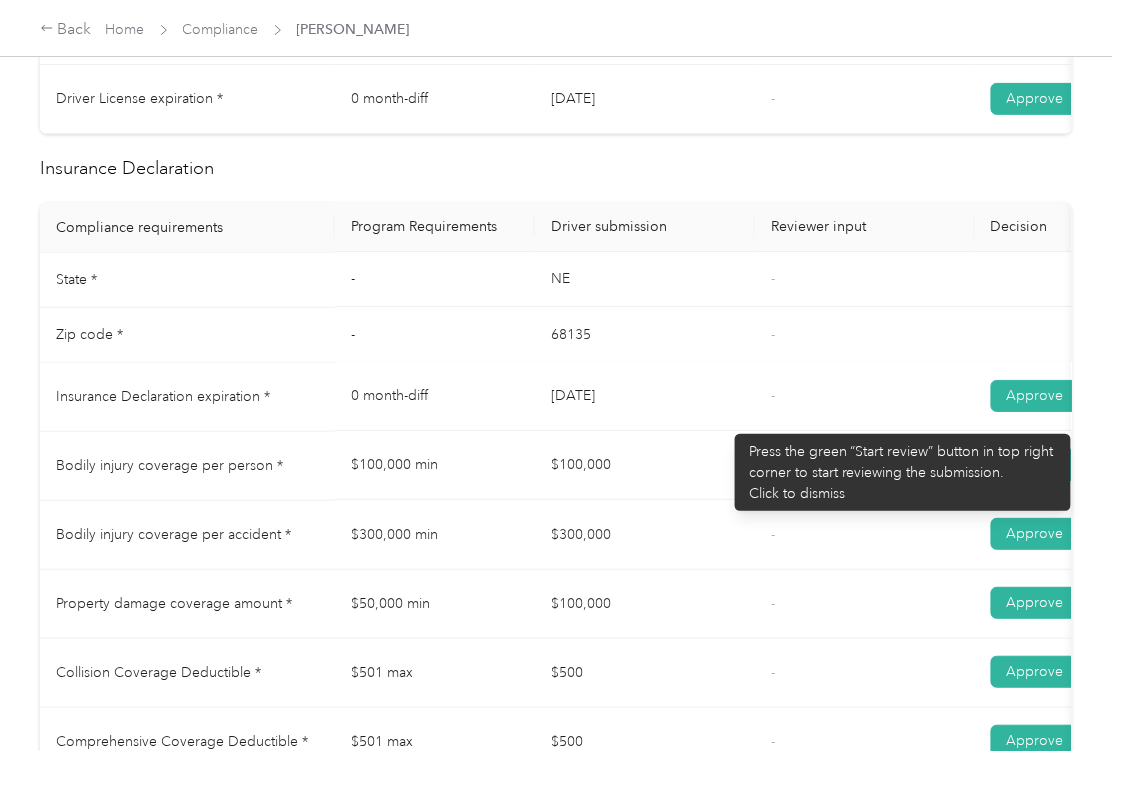 click on "[DATE]" at bounding box center (645, 397) 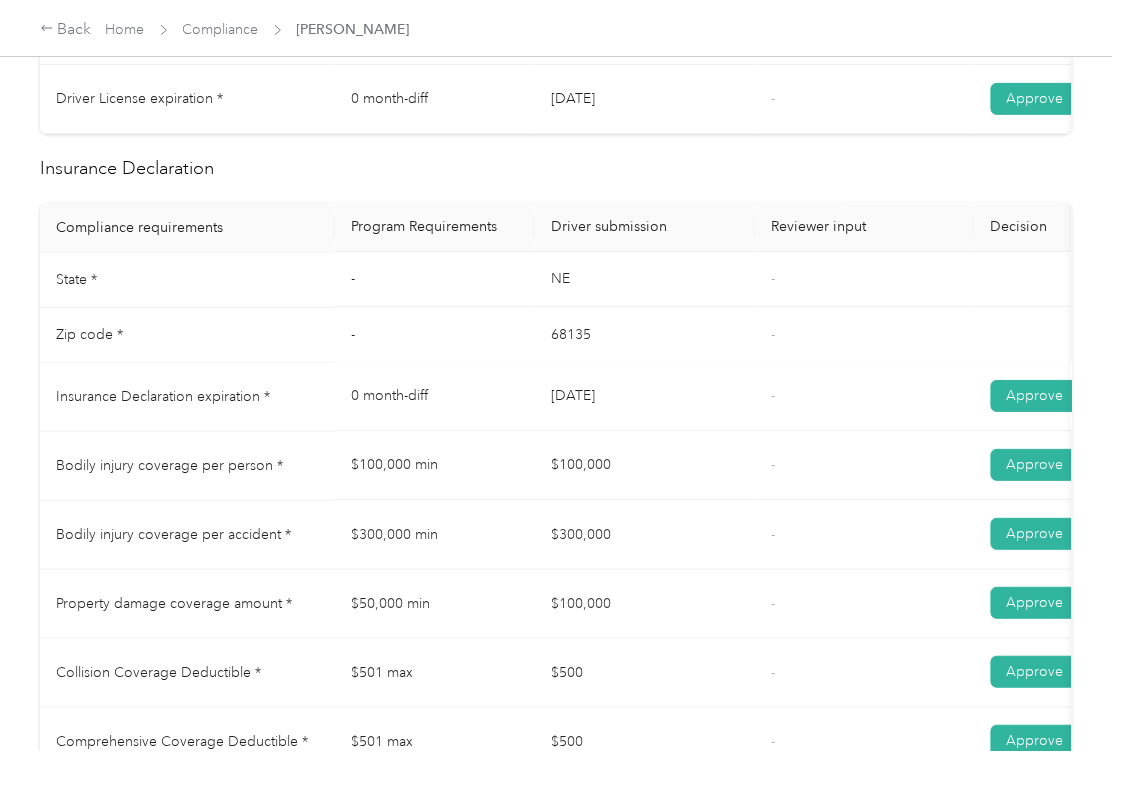 click on "$100,000" at bounding box center (645, 466) 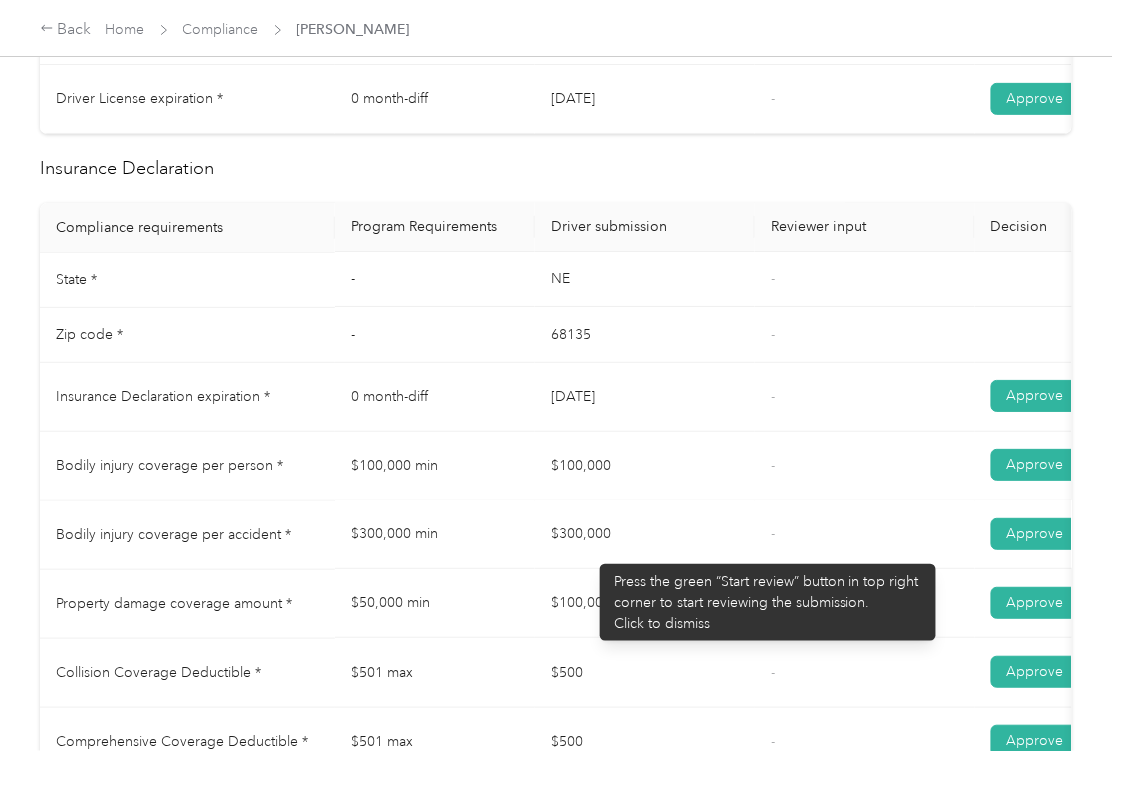 drag, startPoint x: 581, startPoint y: 541, endPoint x: 641, endPoint y: 558, distance: 62.361847 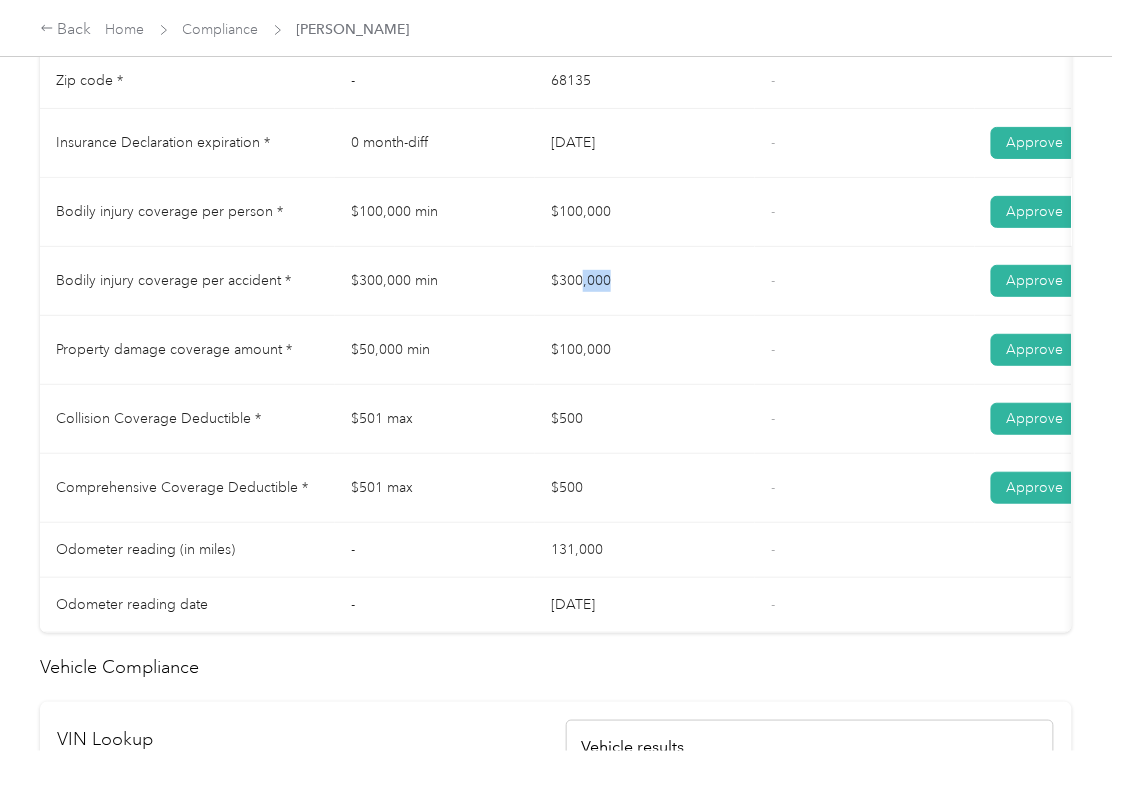scroll, scrollTop: 1066, scrollLeft: 0, axis: vertical 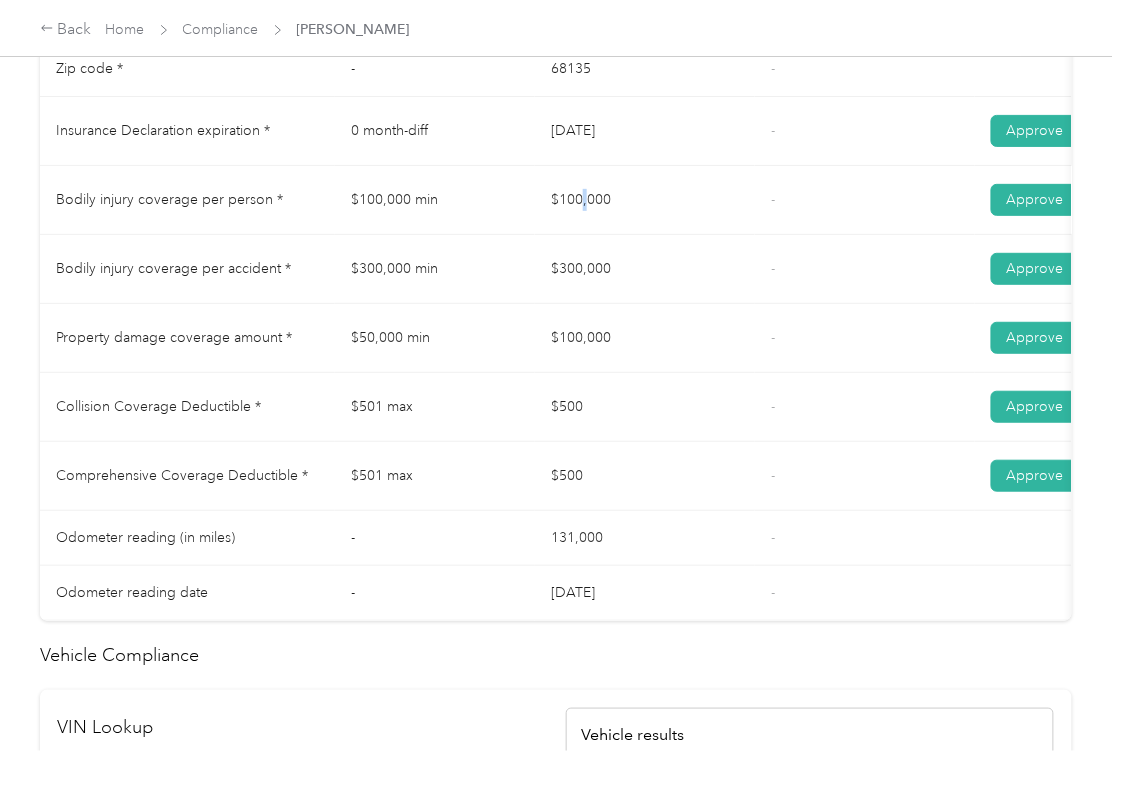click on "$100,000" at bounding box center [645, 200] 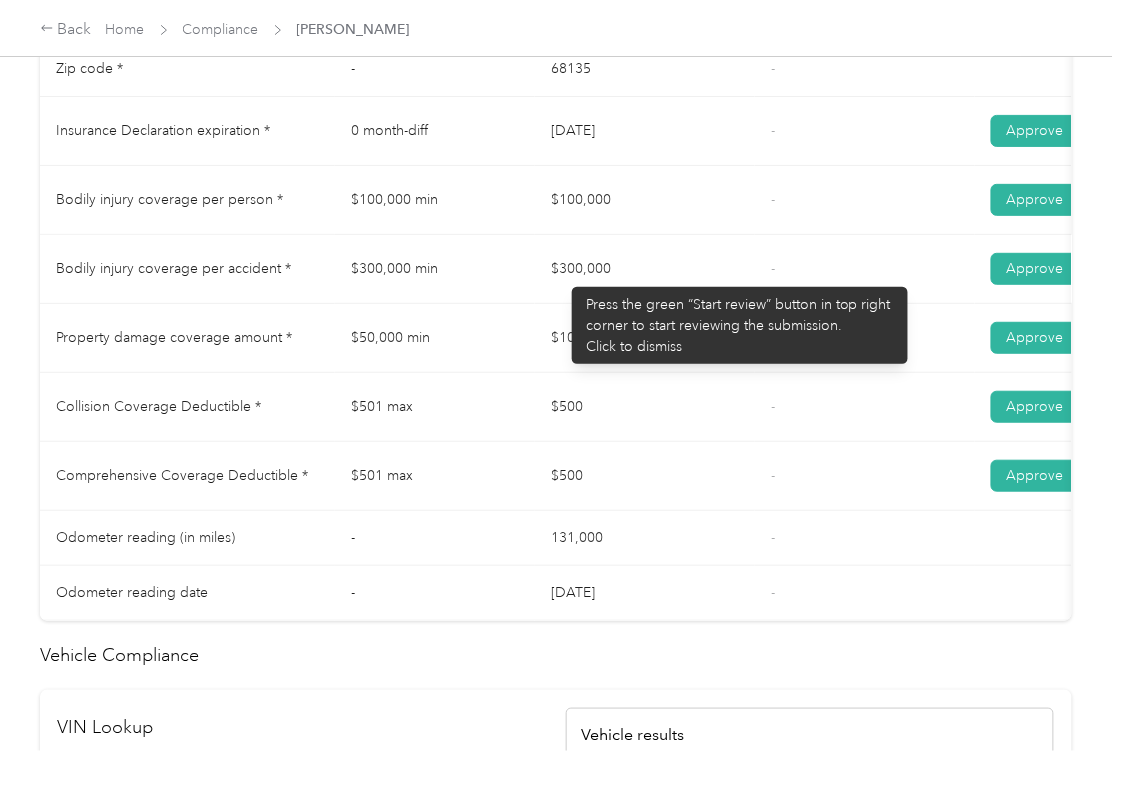 drag, startPoint x: 562, startPoint y: 277, endPoint x: 581, endPoint y: 361, distance: 86.12201 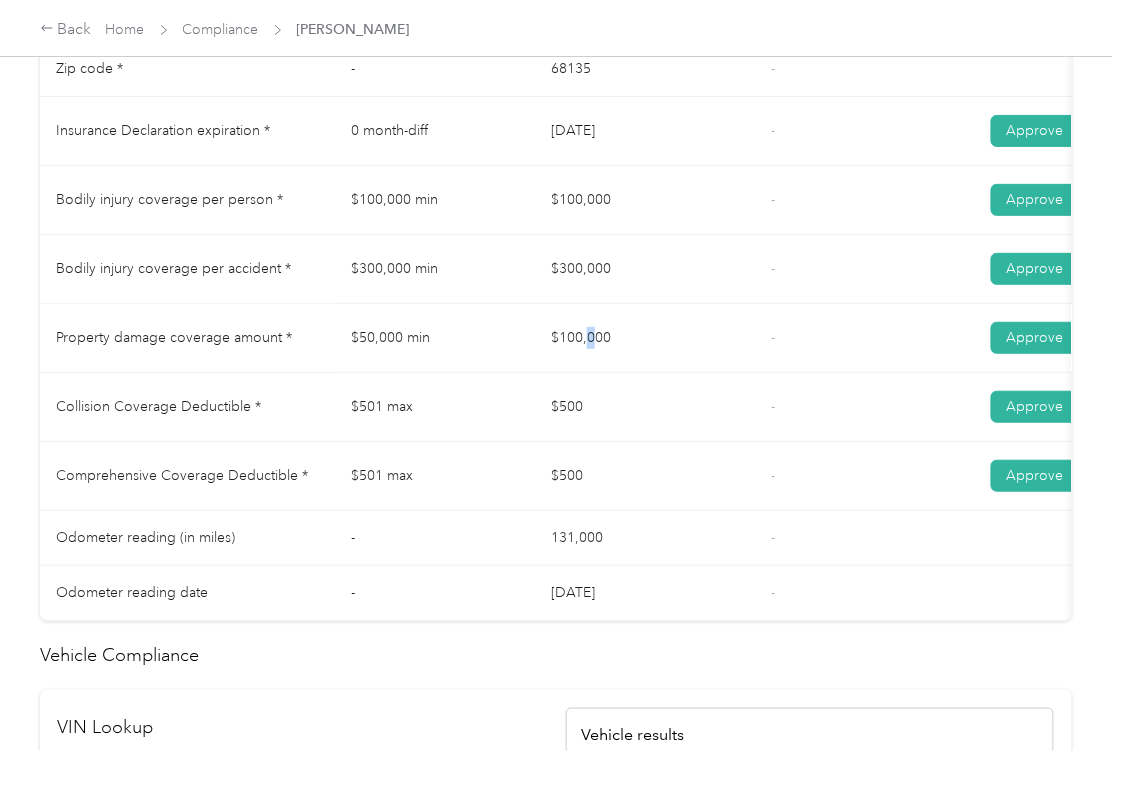 click on "$100,000" at bounding box center [645, 338] 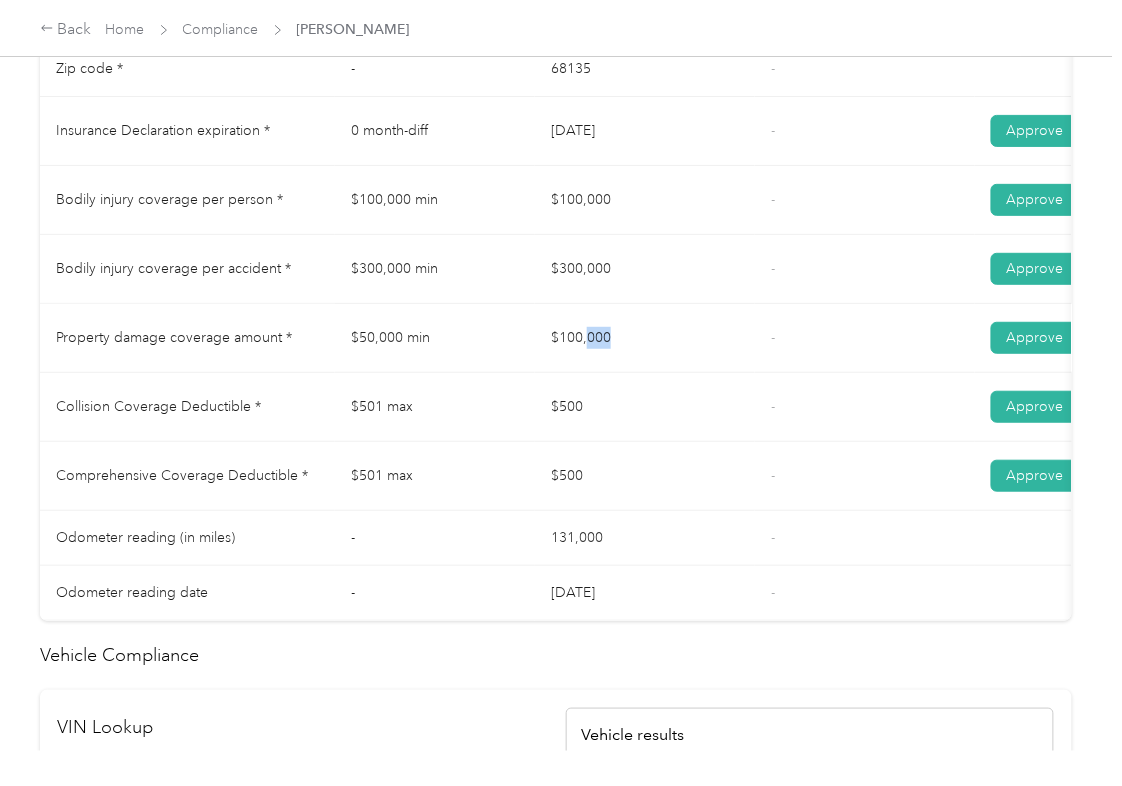 click on "Property damage coverage amount * $50,000 min $100,000 - Approve Reject" at bounding box center [745, 338] 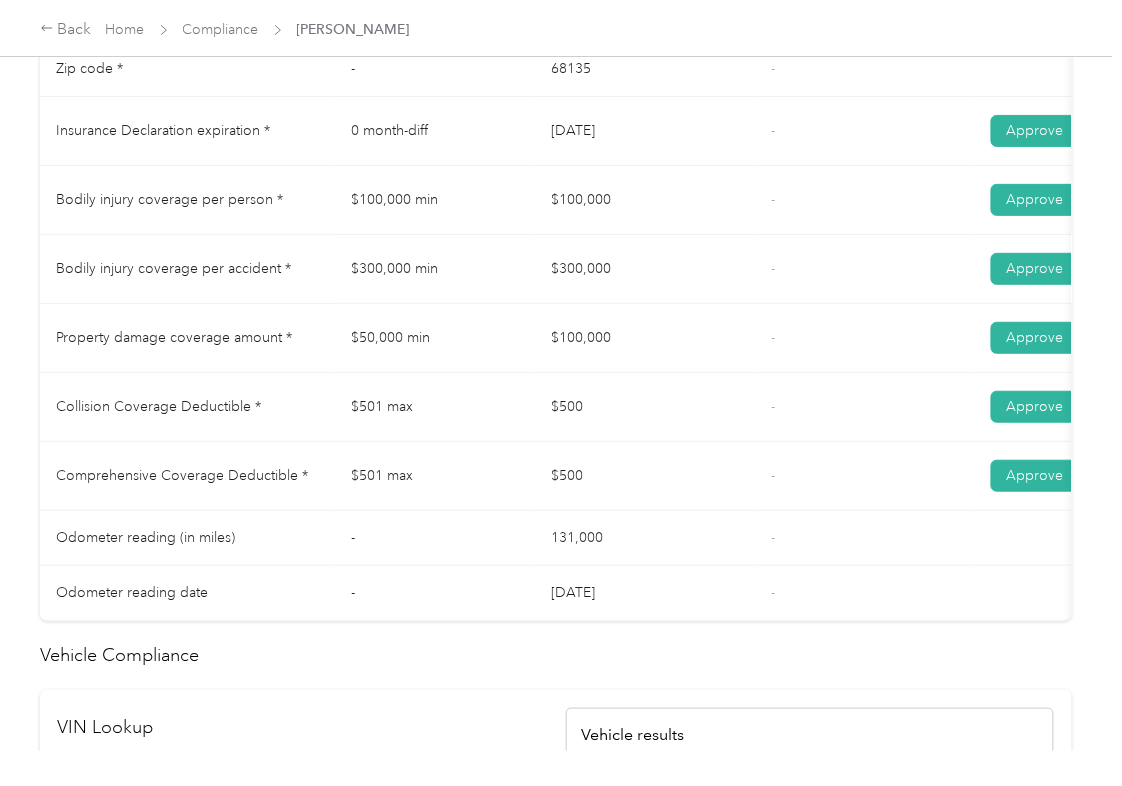 drag, startPoint x: 546, startPoint y: 240, endPoint x: 577, endPoint y: 241, distance: 31.016125 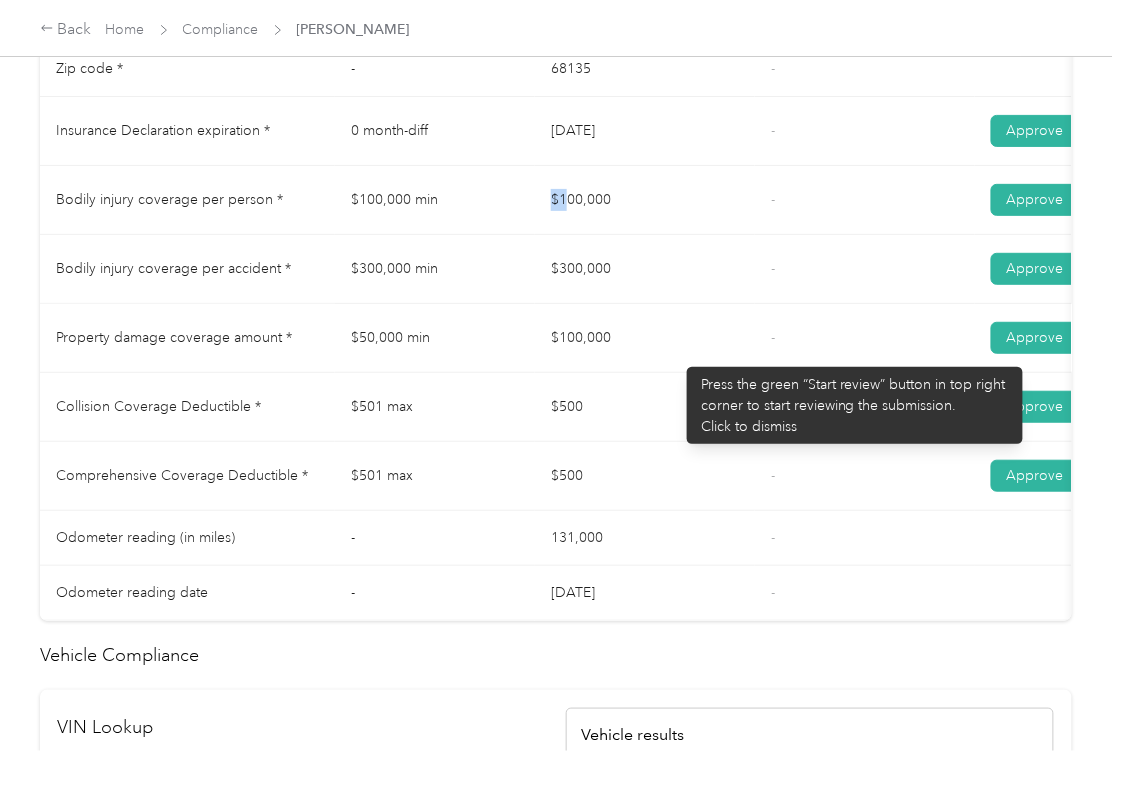 click on "$100,000" at bounding box center (645, 338) 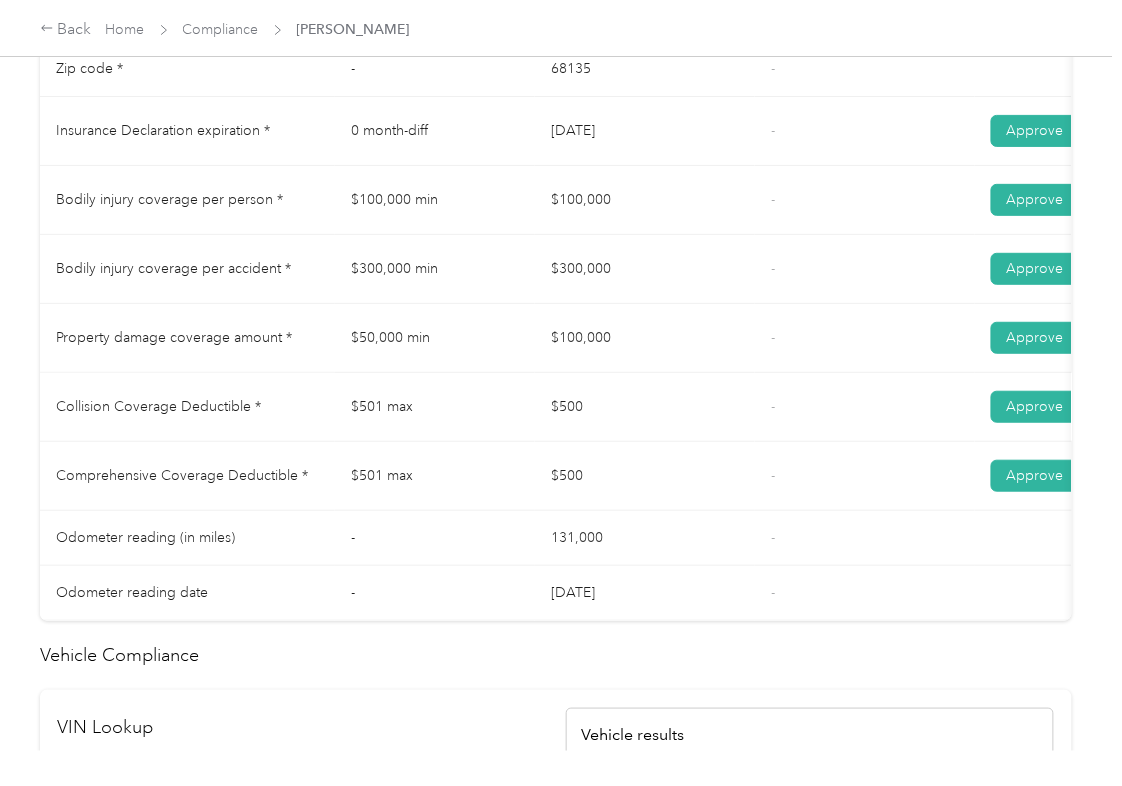 click on "$500" at bounding box center [645, 407] 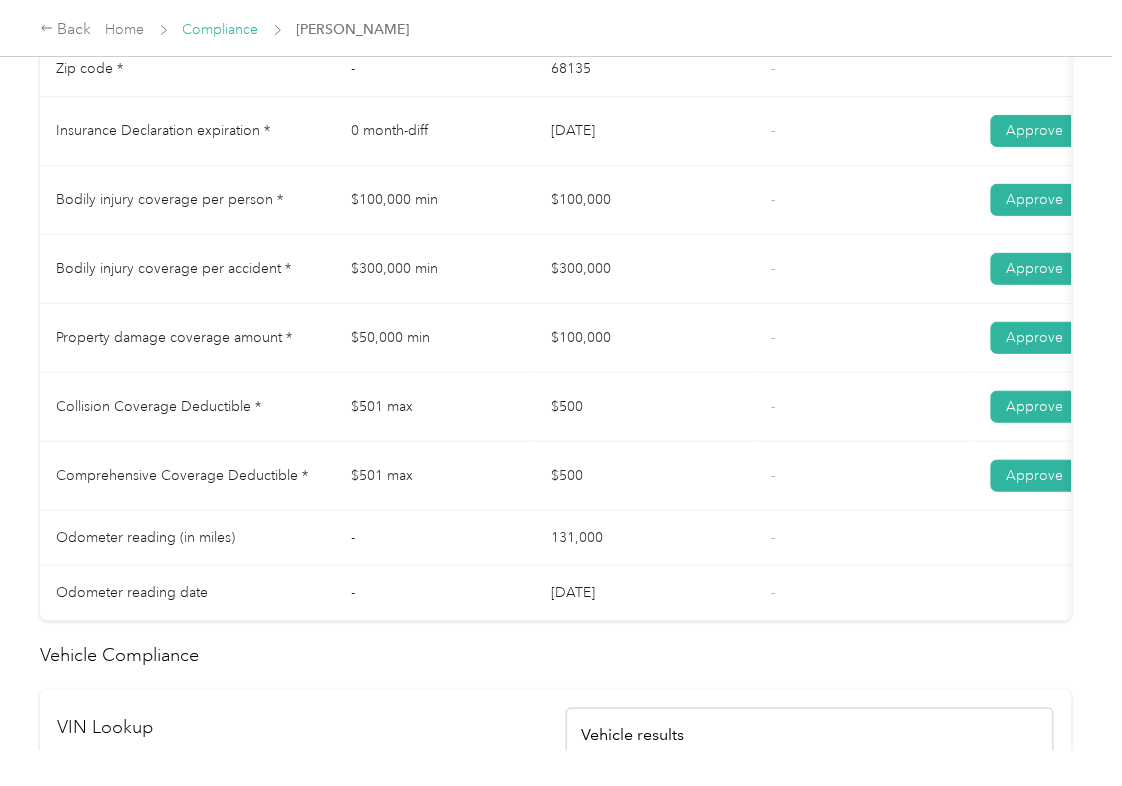 click on "Compliance" at bounding box center (221, 29) 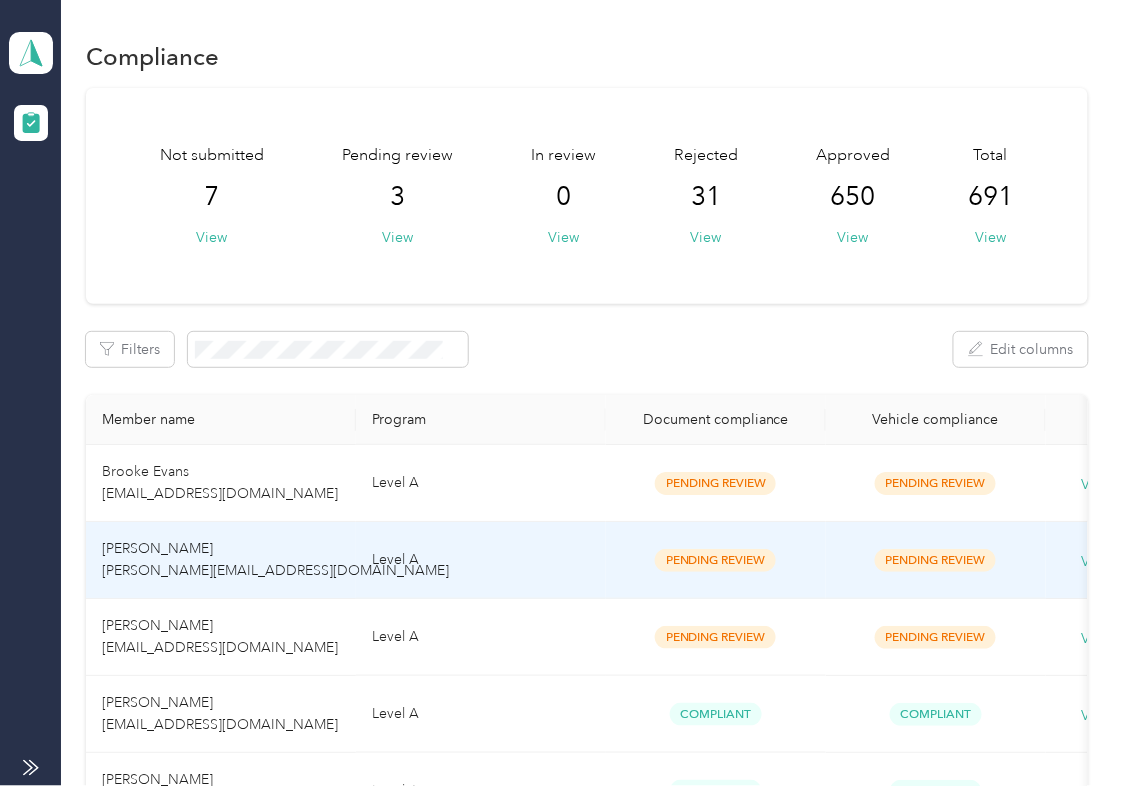click on "[PERSON_NAME]
[PERSON_NAME][EMAIL_ADDRESS][DOMAIN_NAME]" at bounding box center [275, 559] 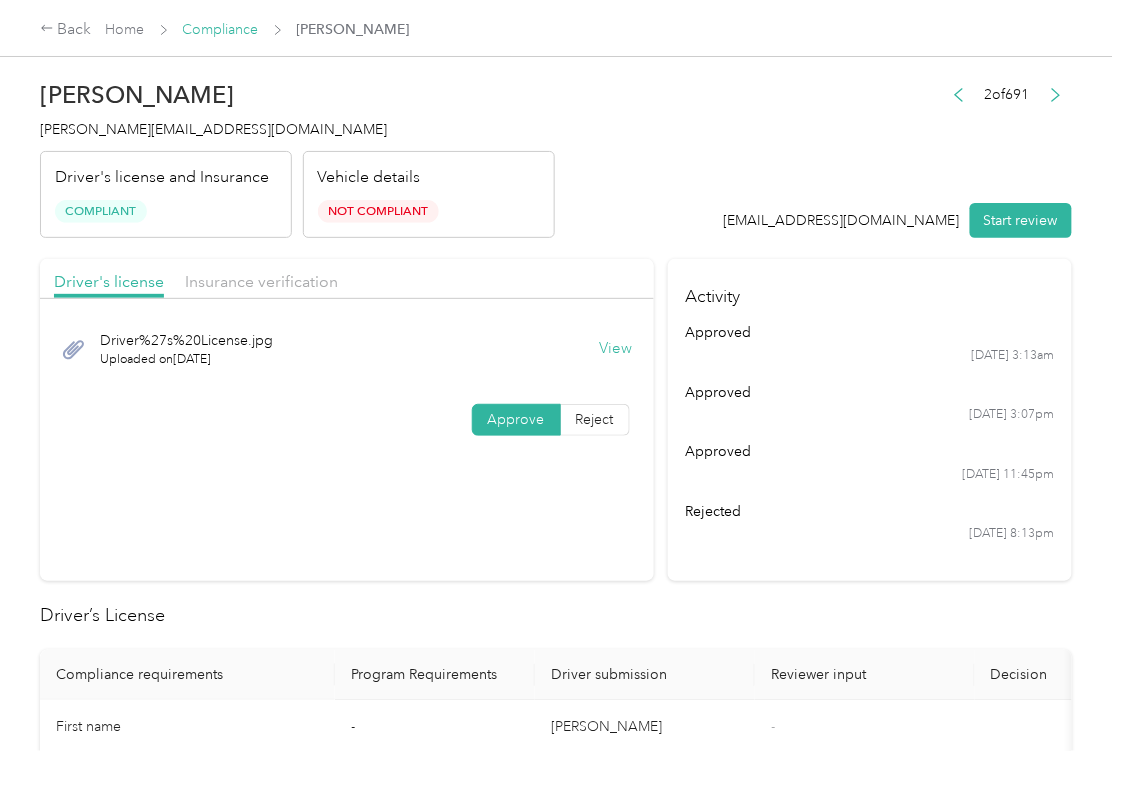 click on "Compliance" at bounding box center (221, 29) 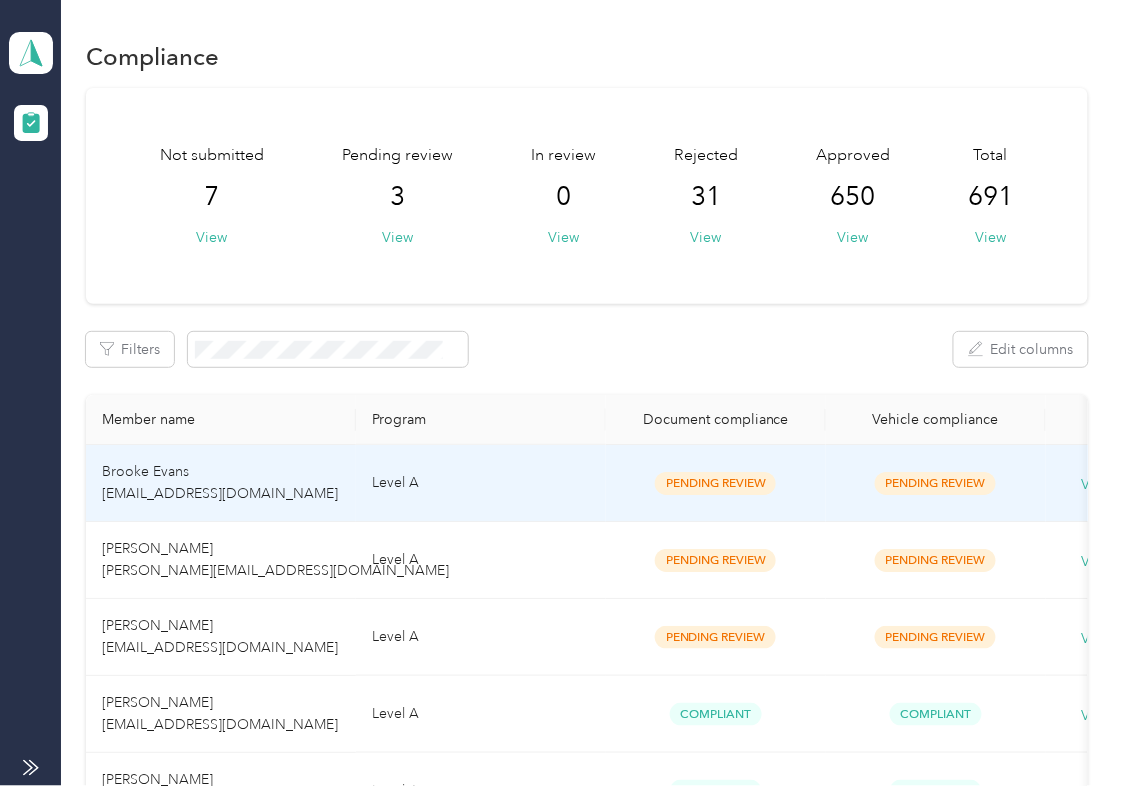 click on "Brooke Evans
[EMAIL_ADDRESS][DOMAIN_NAME]" at bounding box center [221, 483] 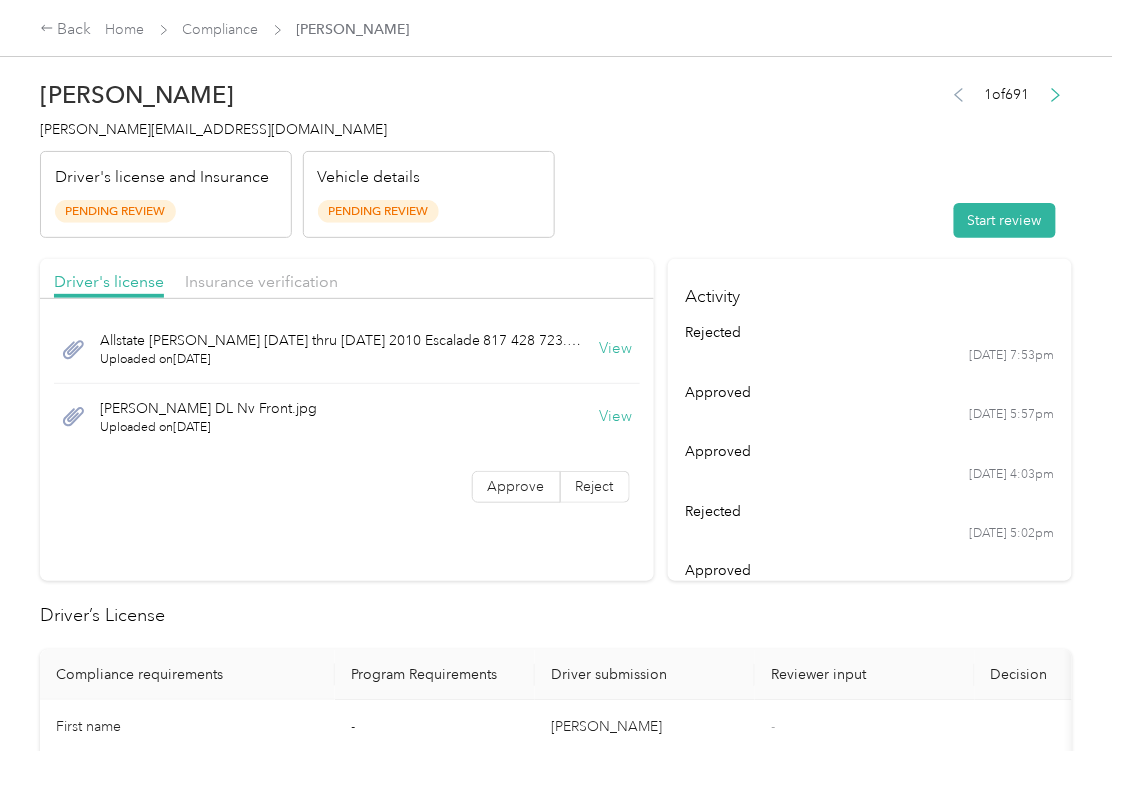 click on "View" at bounding box center (616, 349) 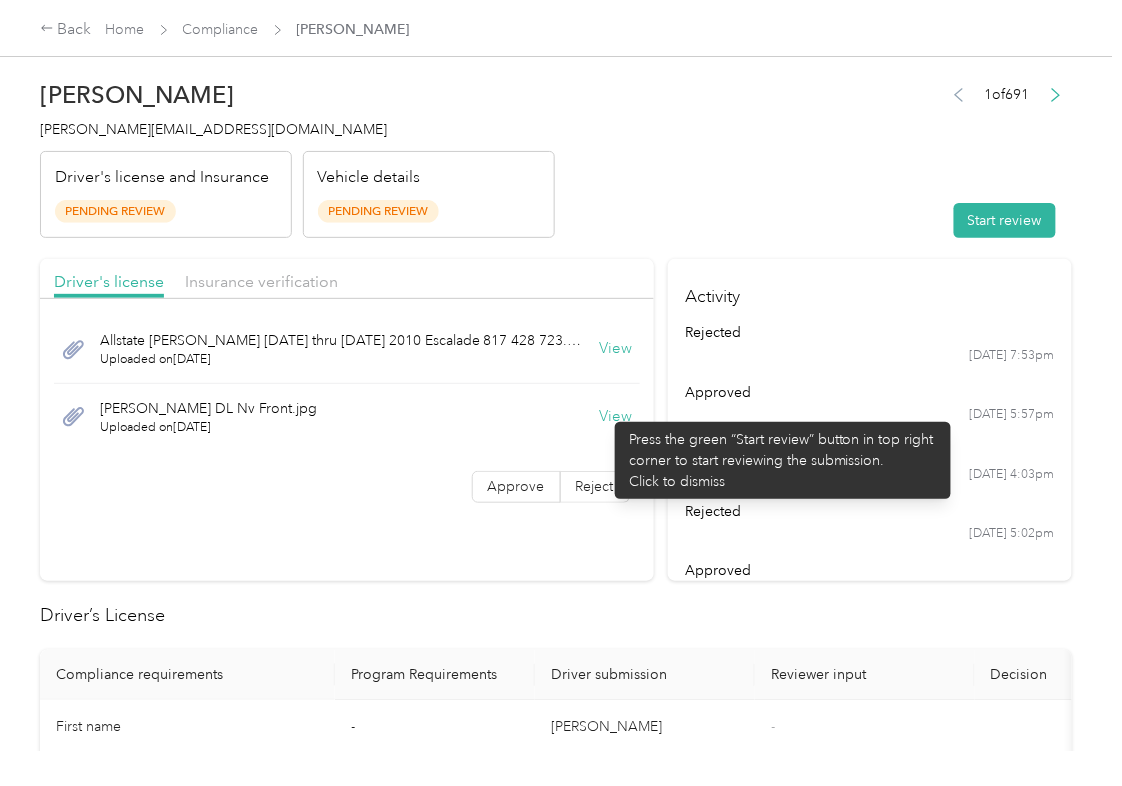 drag, startPoint x: 605, startPoint y: 412, endPoint x: 602, endPoint y: 388, distance: 24.186773 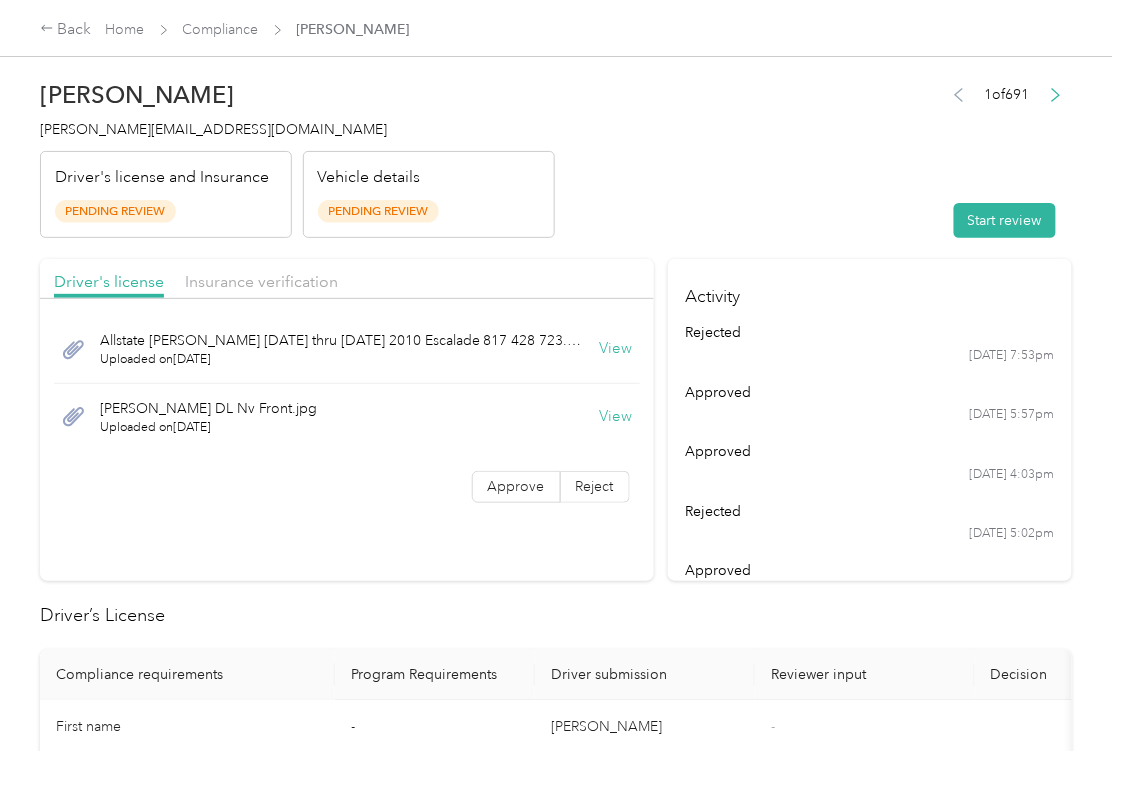 drag, startPoint x: 534, startPoint y: 281, endPoint x: 436, endPoint y: 281, distance: 98 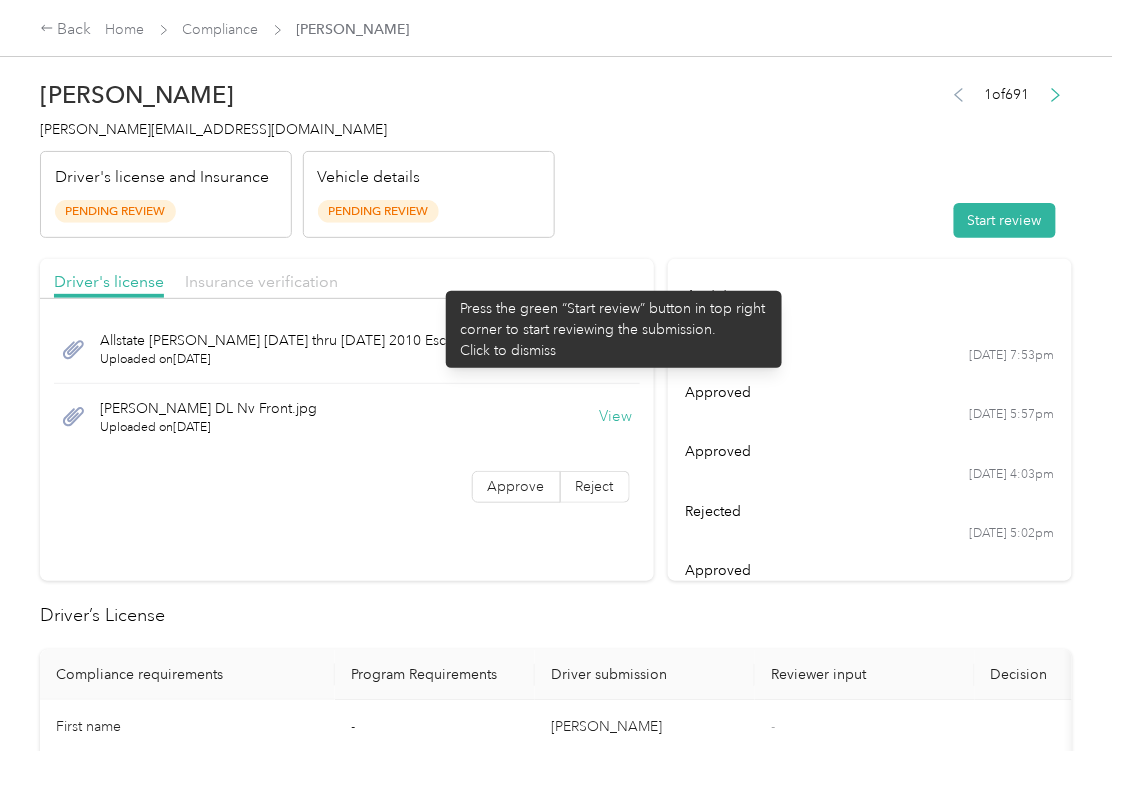 click on "Insurance verification" at bounding box center [261, 281] 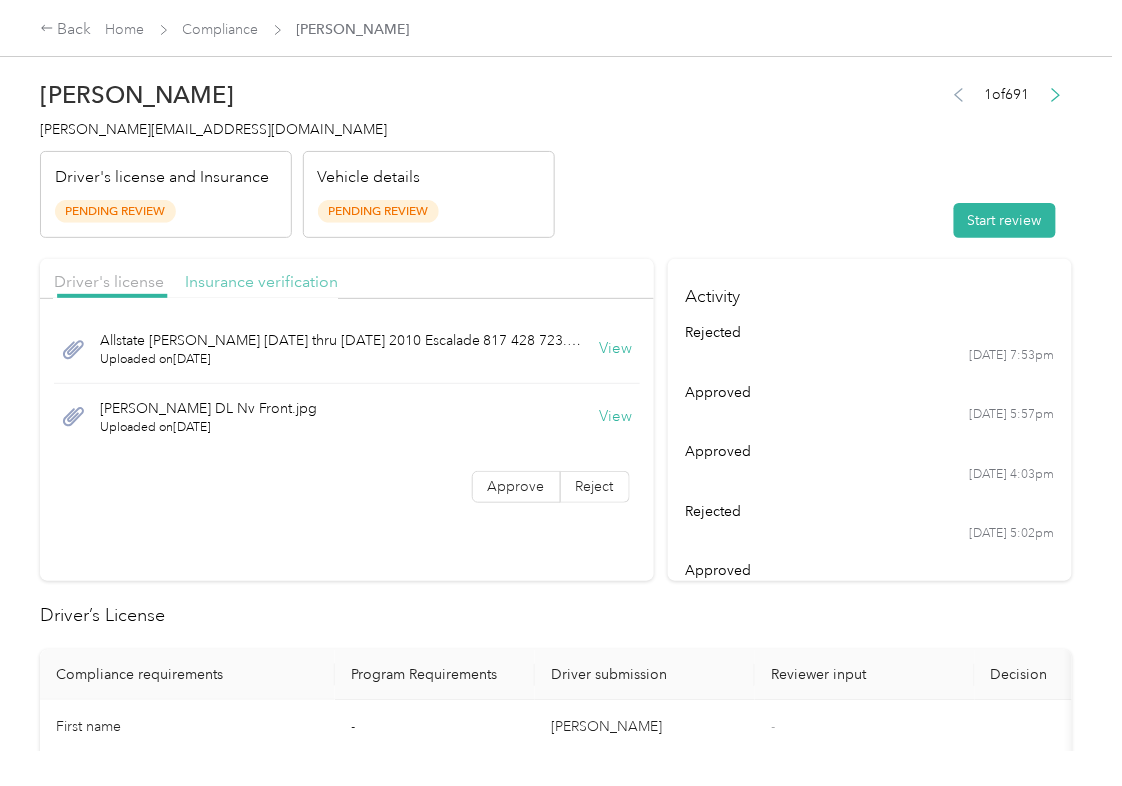 click on "Insurance verification" at bounding box center (261, 281) 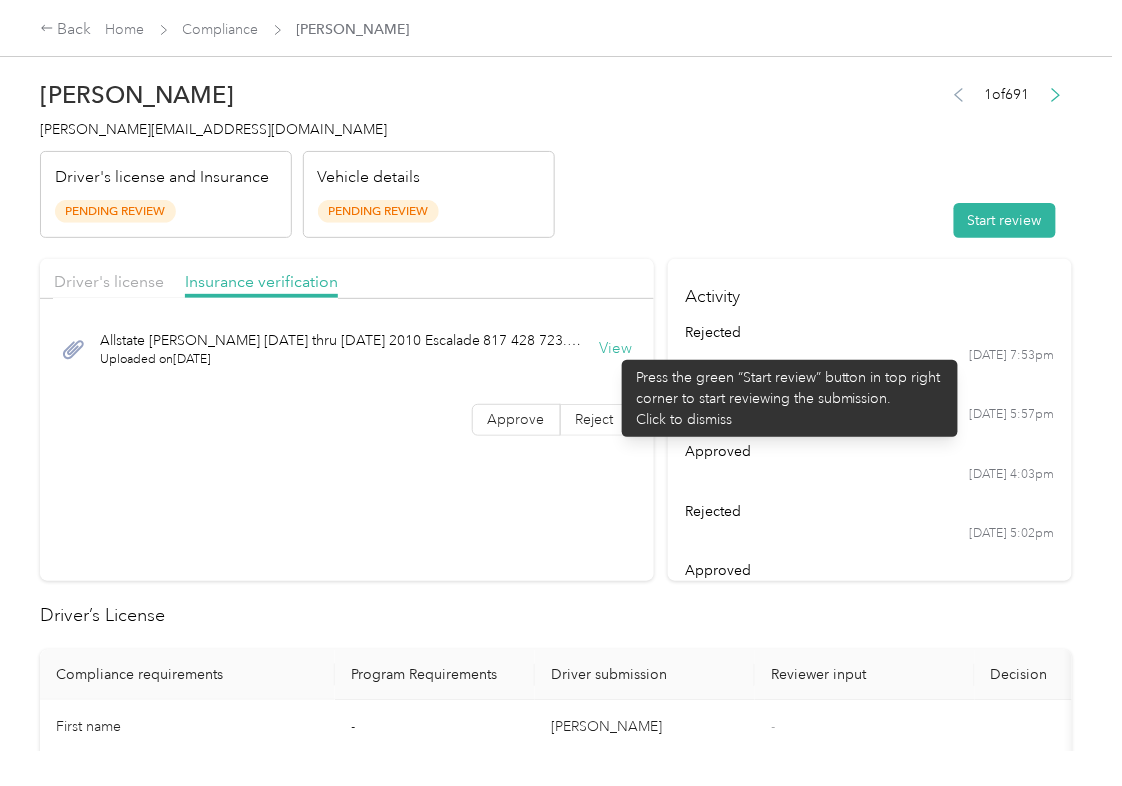 drag, startPoint x: 612, startPoint y: 350, endPoint x: 809, endPoint y: 310, distance: 201.0199 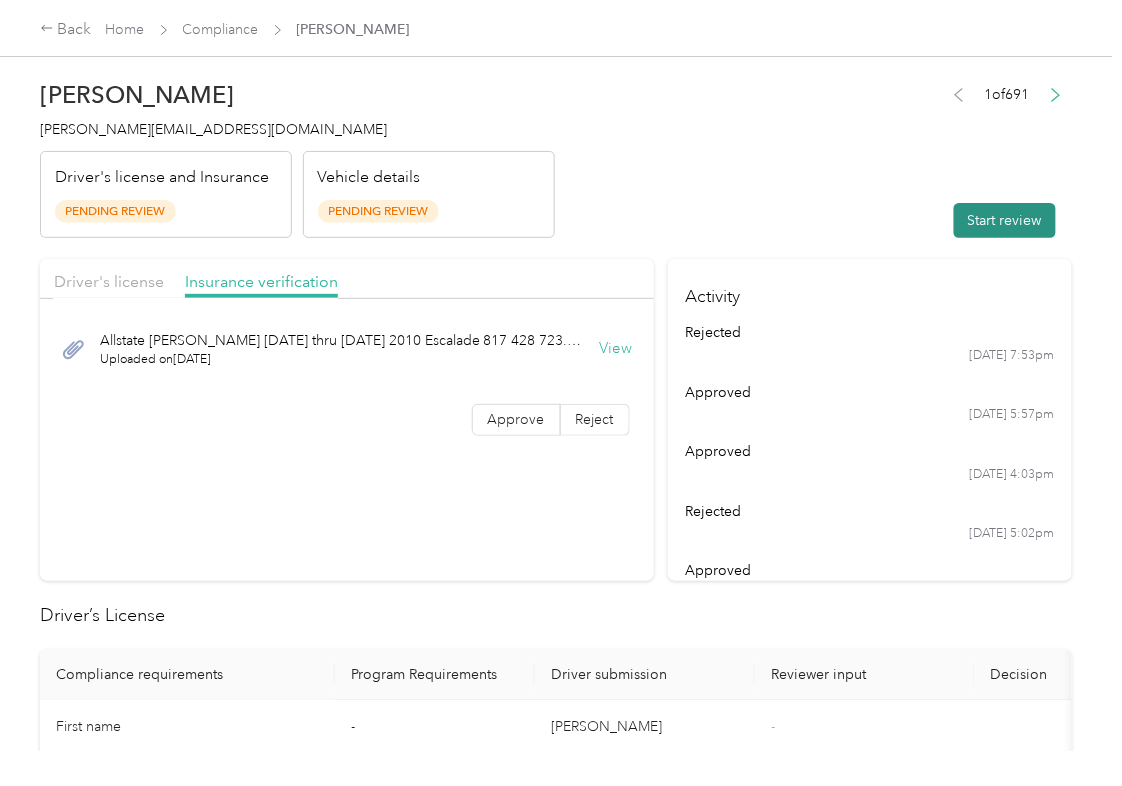 click on "Start review" at bounding box center (1005, 220) 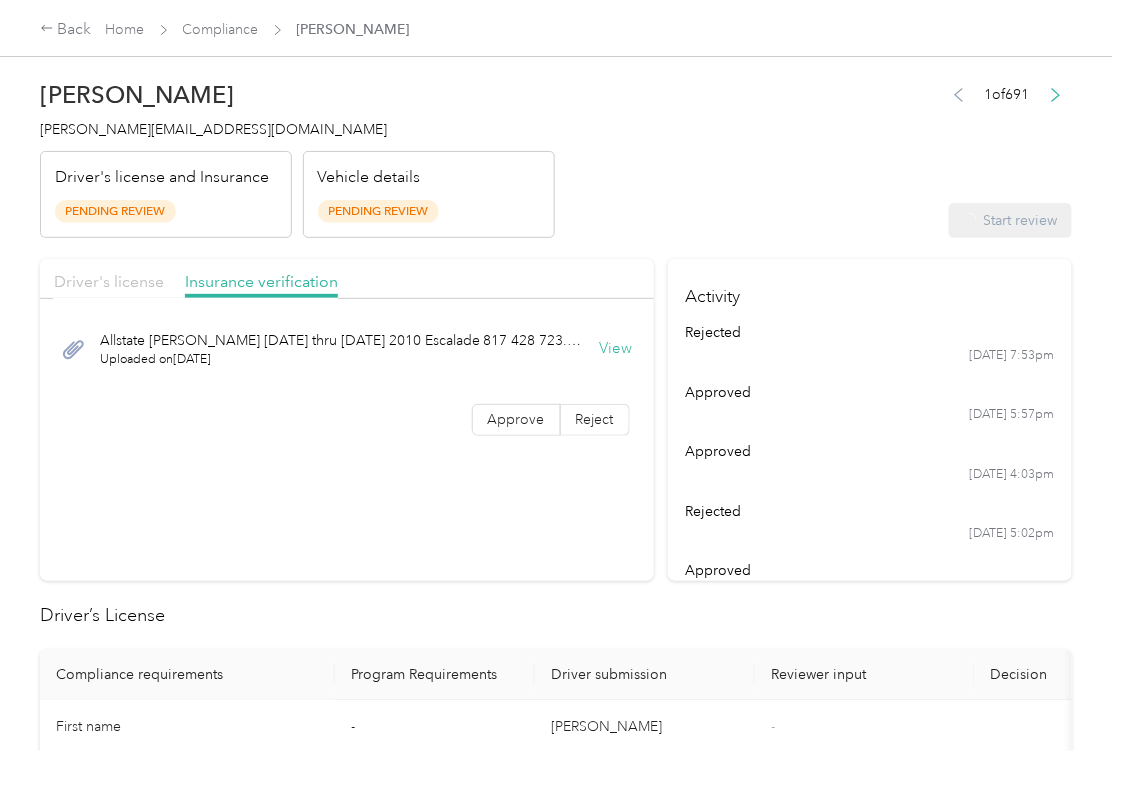 click on "Driver's license" at bounding box center [109, 281] 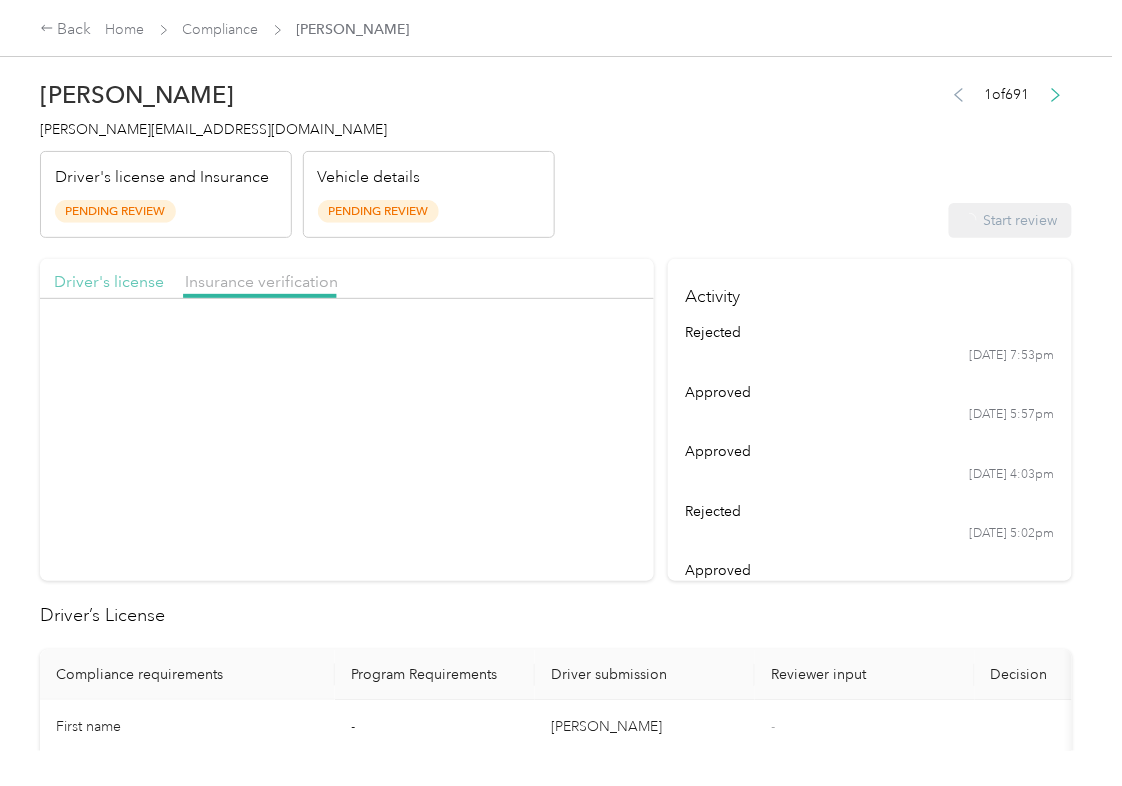 click on "Driver's license" at bounding box center (109, 281) 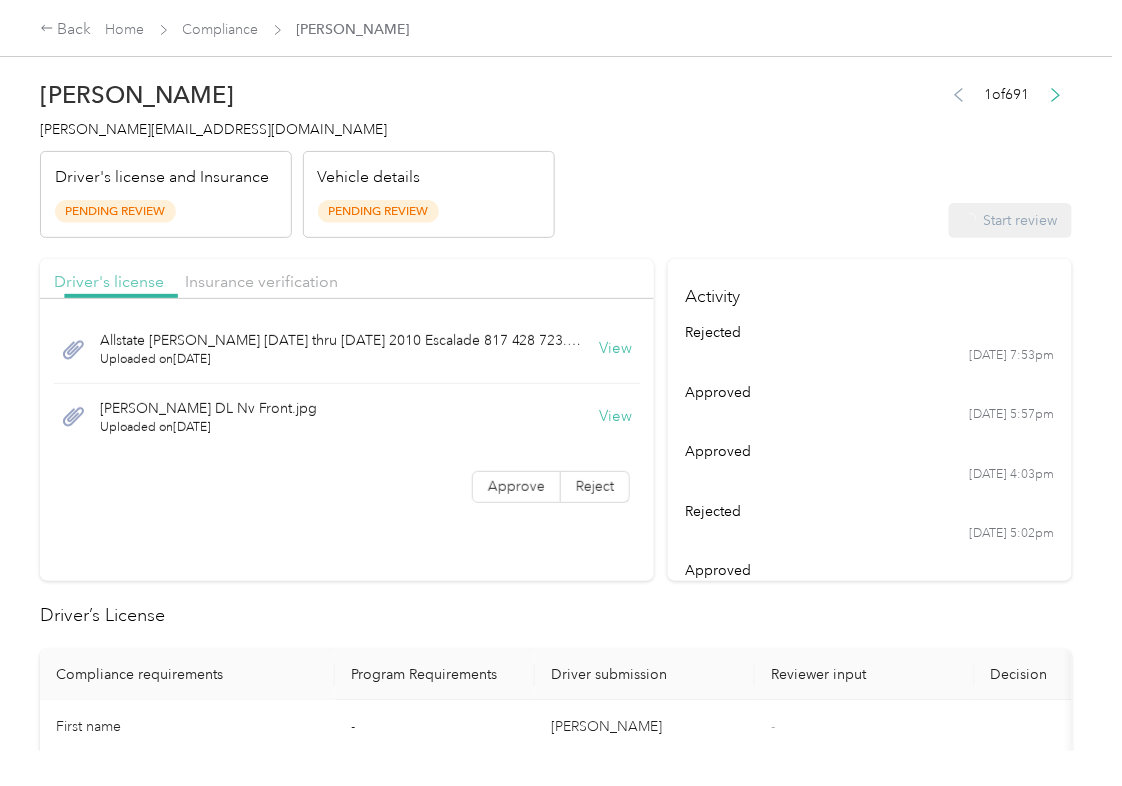 click on "Driver's license" at bounding box center [109, 281] 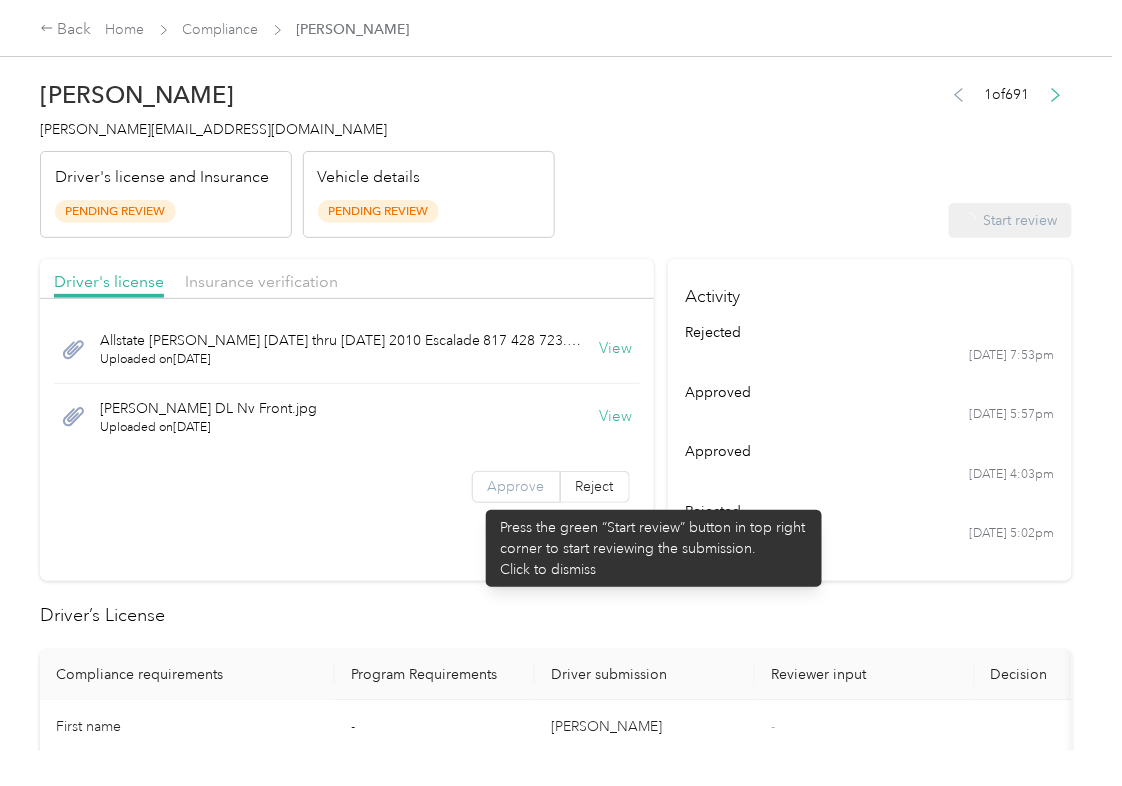 click on "Approve" at bounding box center [516, 487] 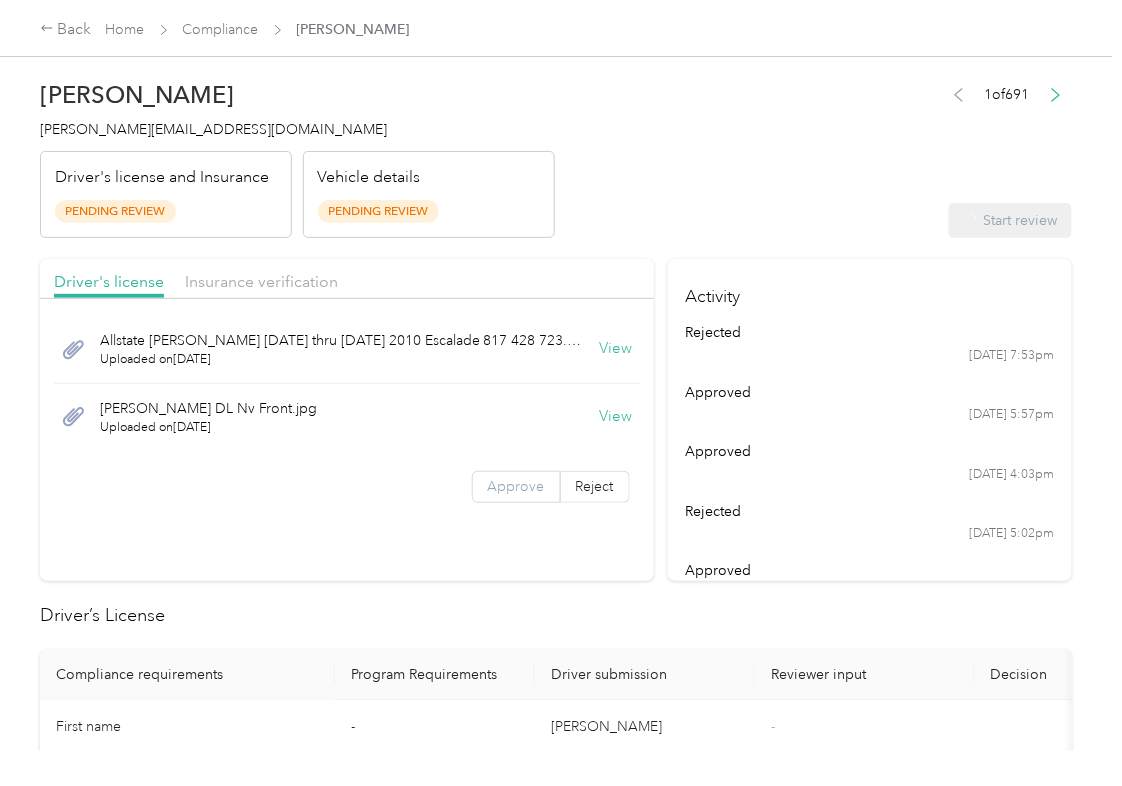 click on "Approve" at bounding box center [516, 486] 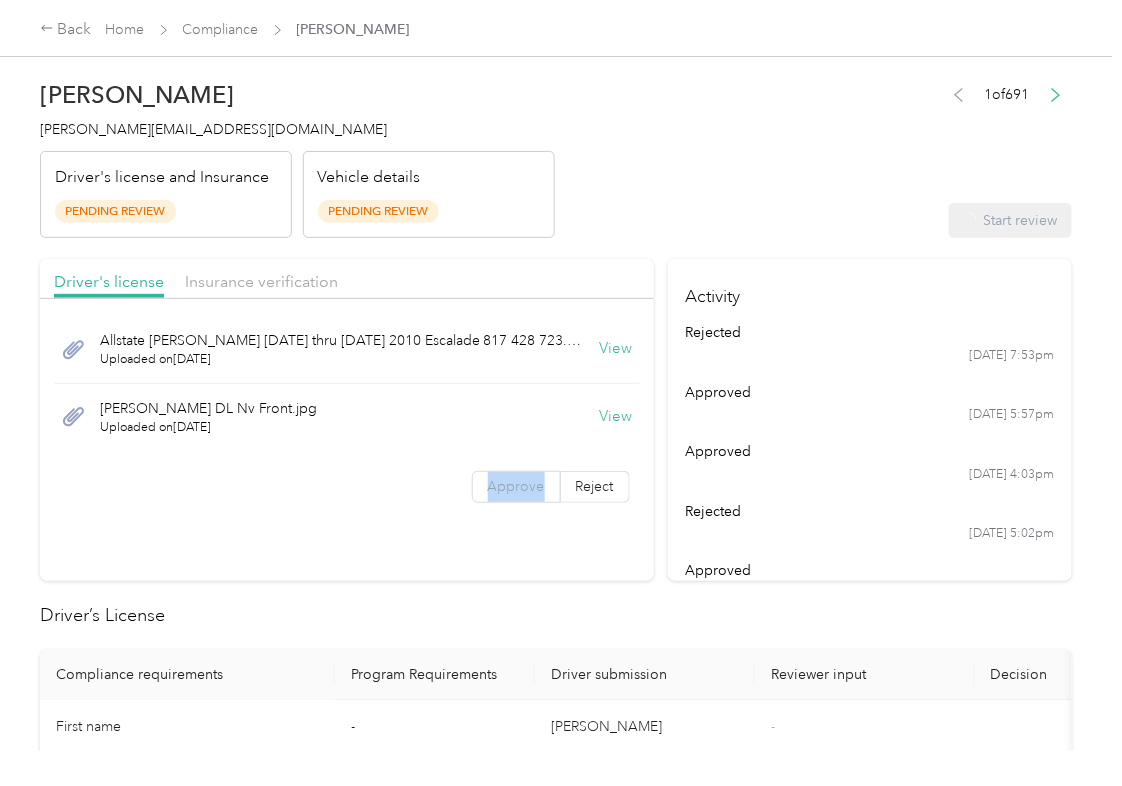 click on "Approve" at bounding box center [516, 486] 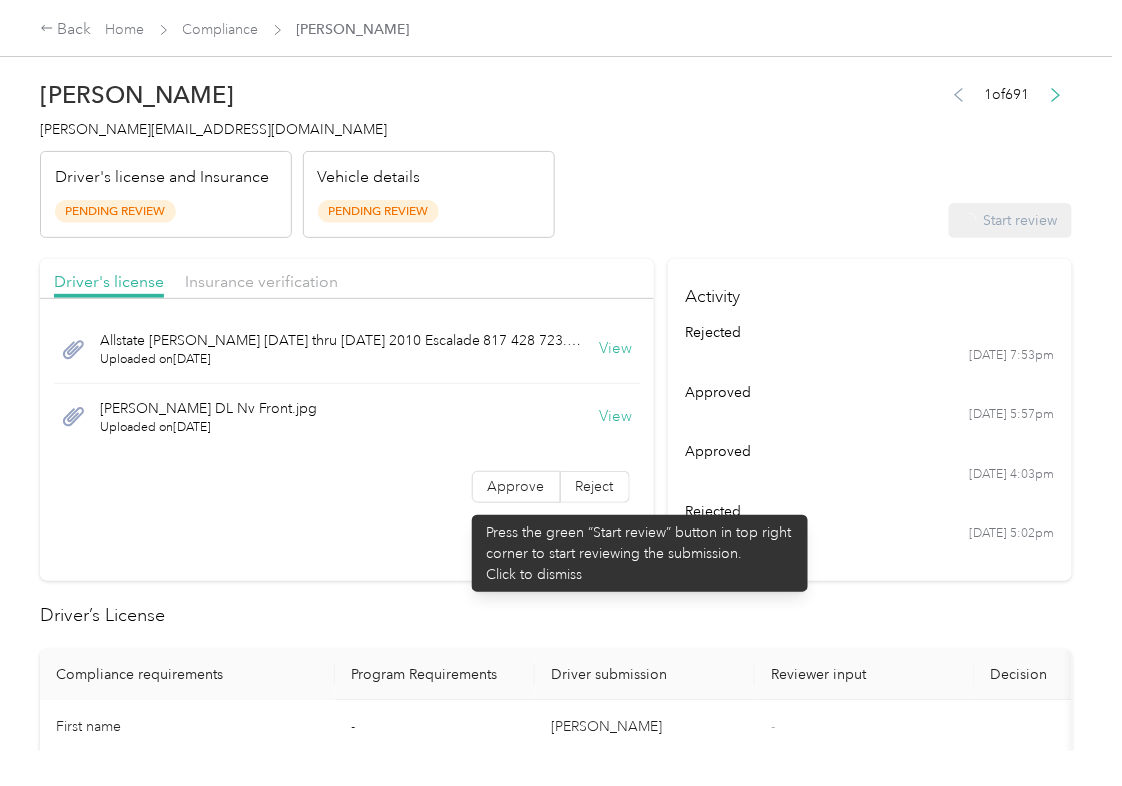click on "Allstate [PERSON_NAME] [DATE] thru [DATE] 2010 Escalade 817 428 723.pdf Uploaded on  [DATE] View [PERSON_NAME] DL Nv Front.jpg Uploaded on  [DATE] View Approve Reject" at bounding box center [347, 413] 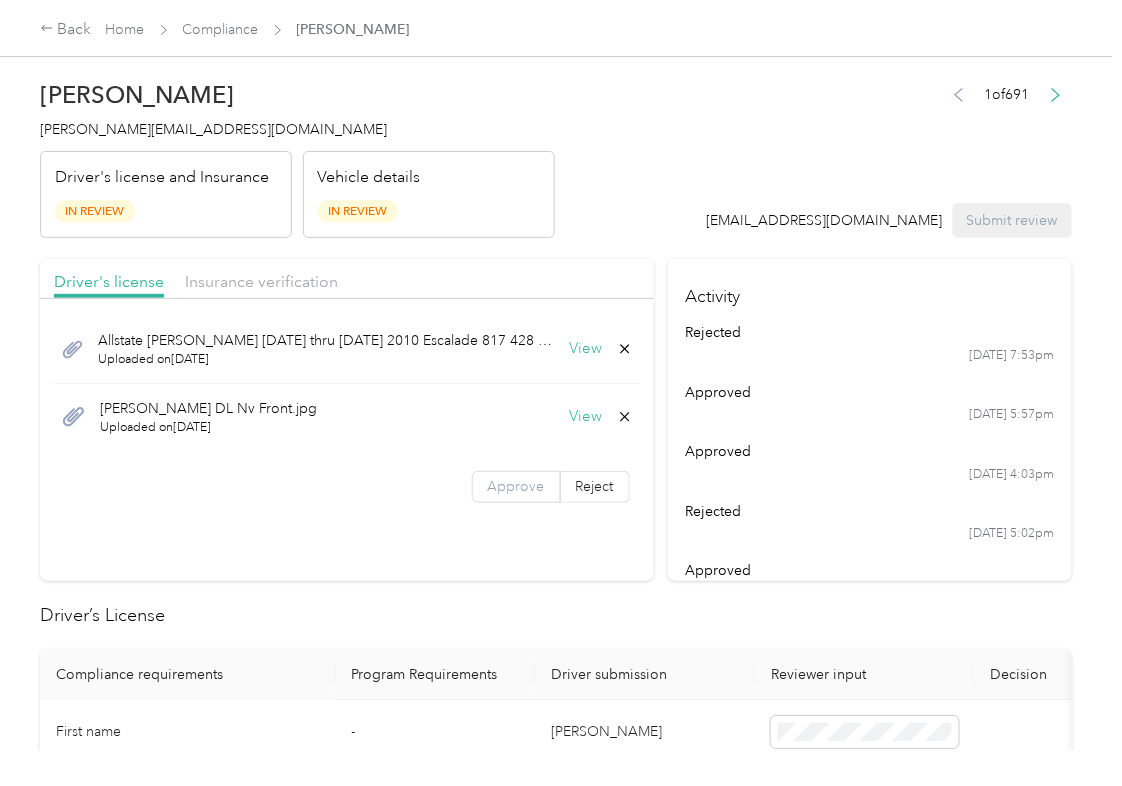 click on "Approve" at bounding box center [516, 486] 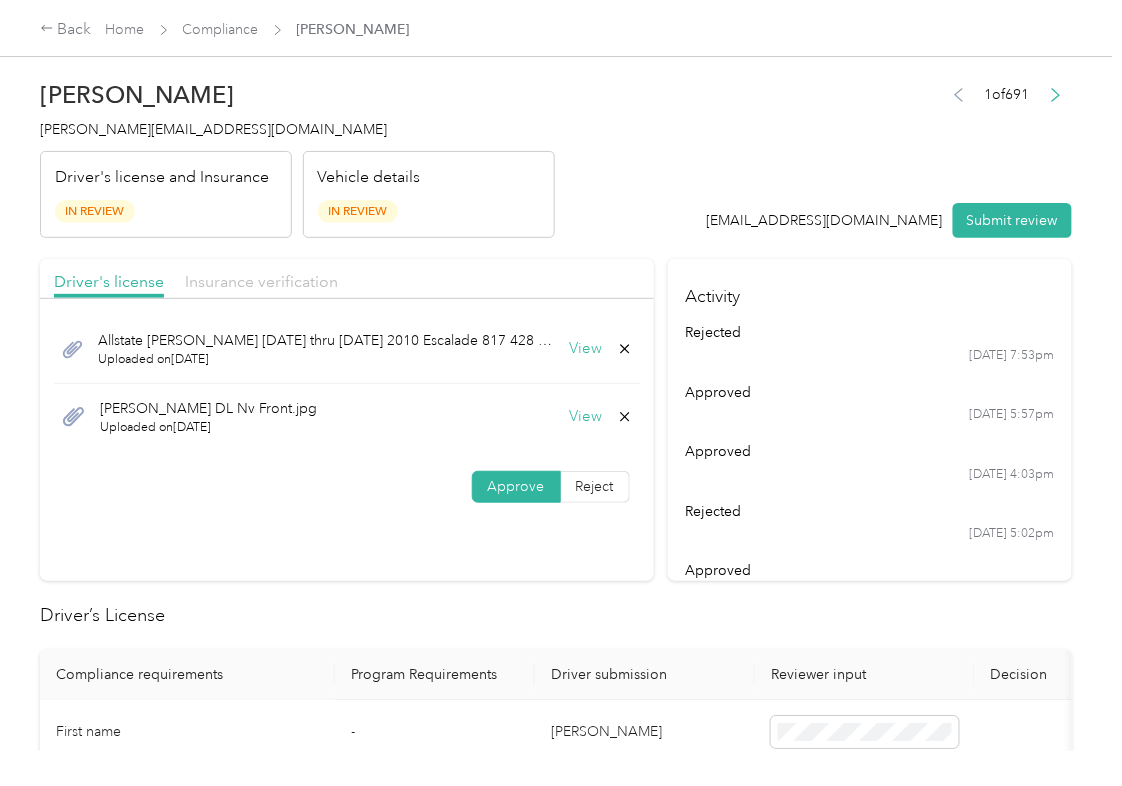 click on "Insurance verification" at bounding box center [261, 281] 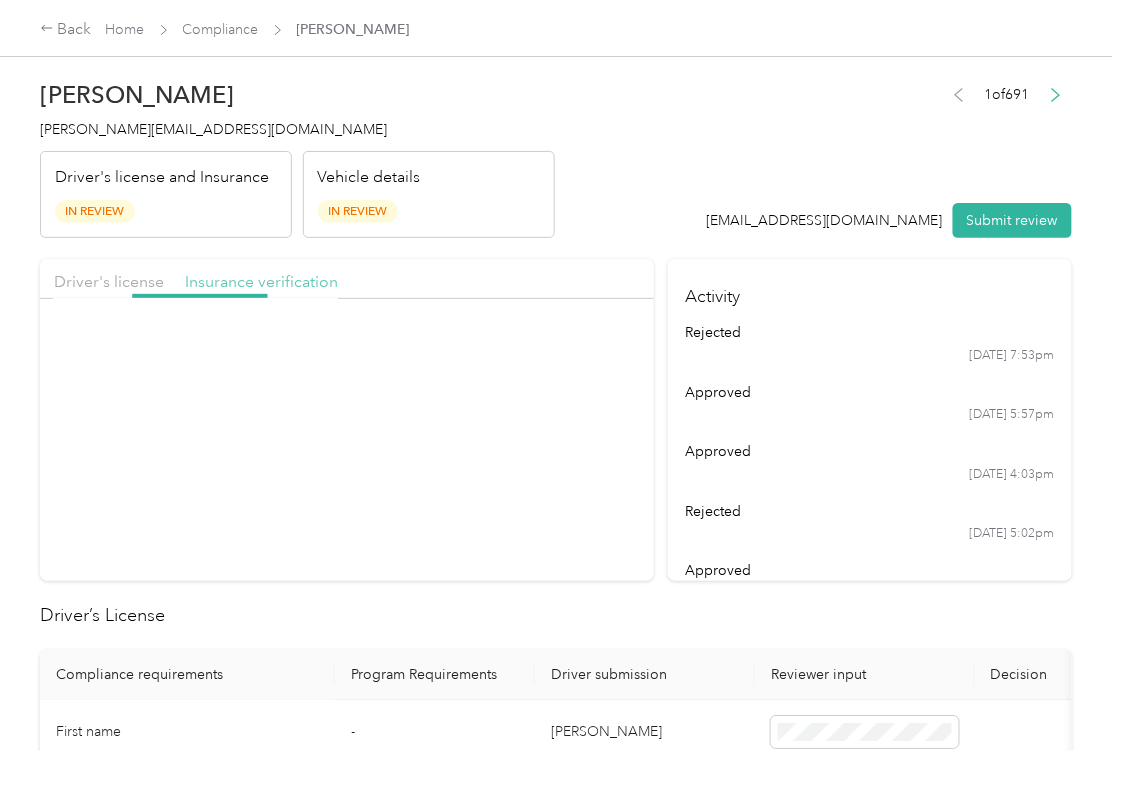 click on "Insurance verification" at bounding box center [261, 281] 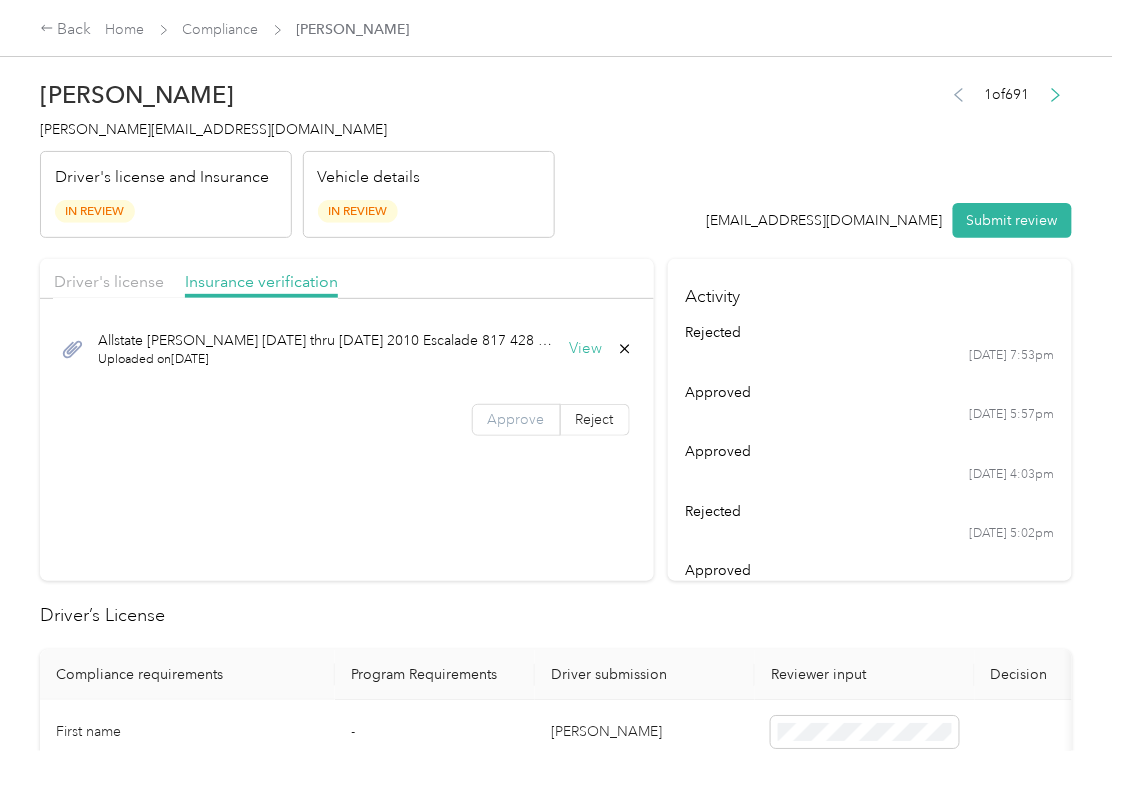 click on "Approve" at bounding box center [516, 419] 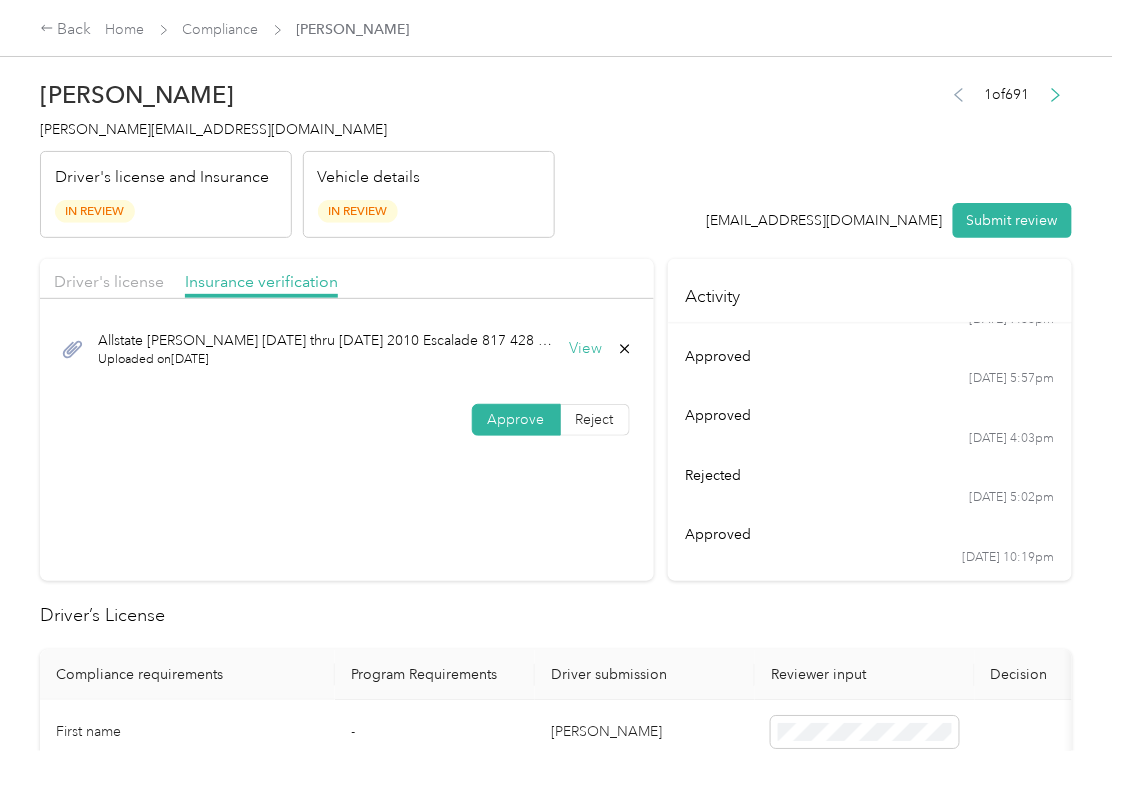scroll, scrollTop: 45, scrollLeft: 0, axis: vertical 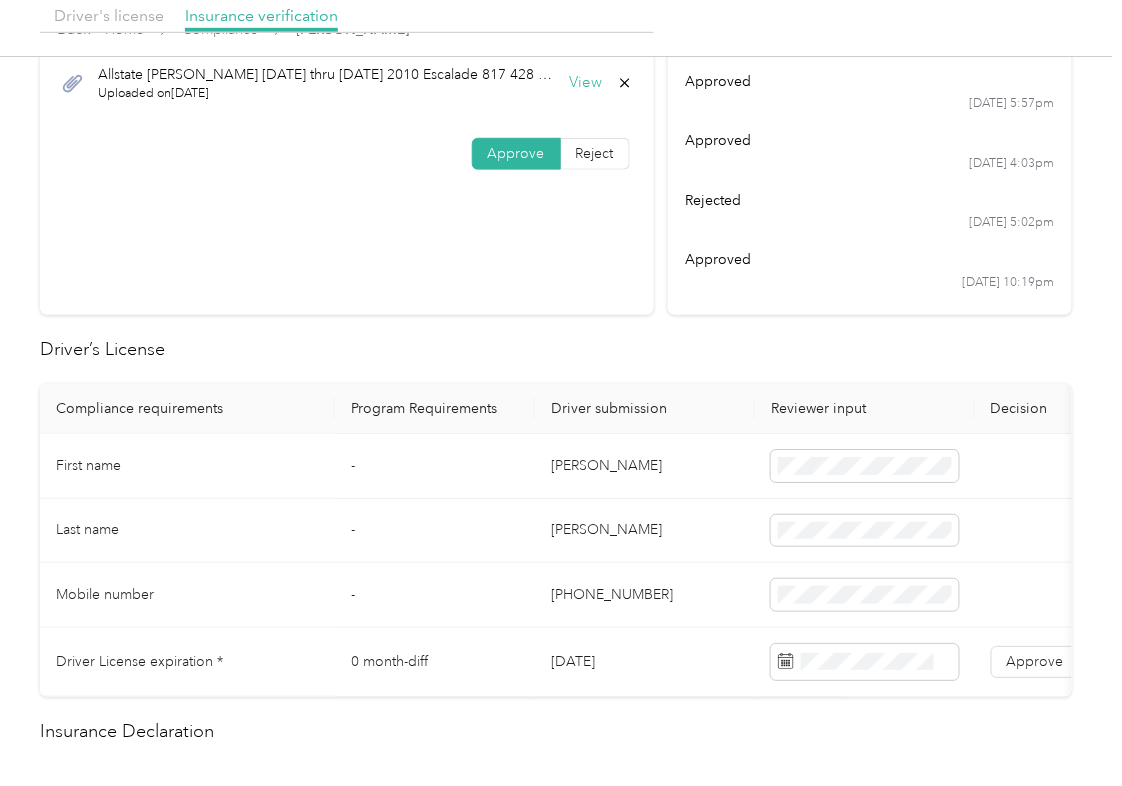 click on "[DATE]" at bounding box center (645, 662) 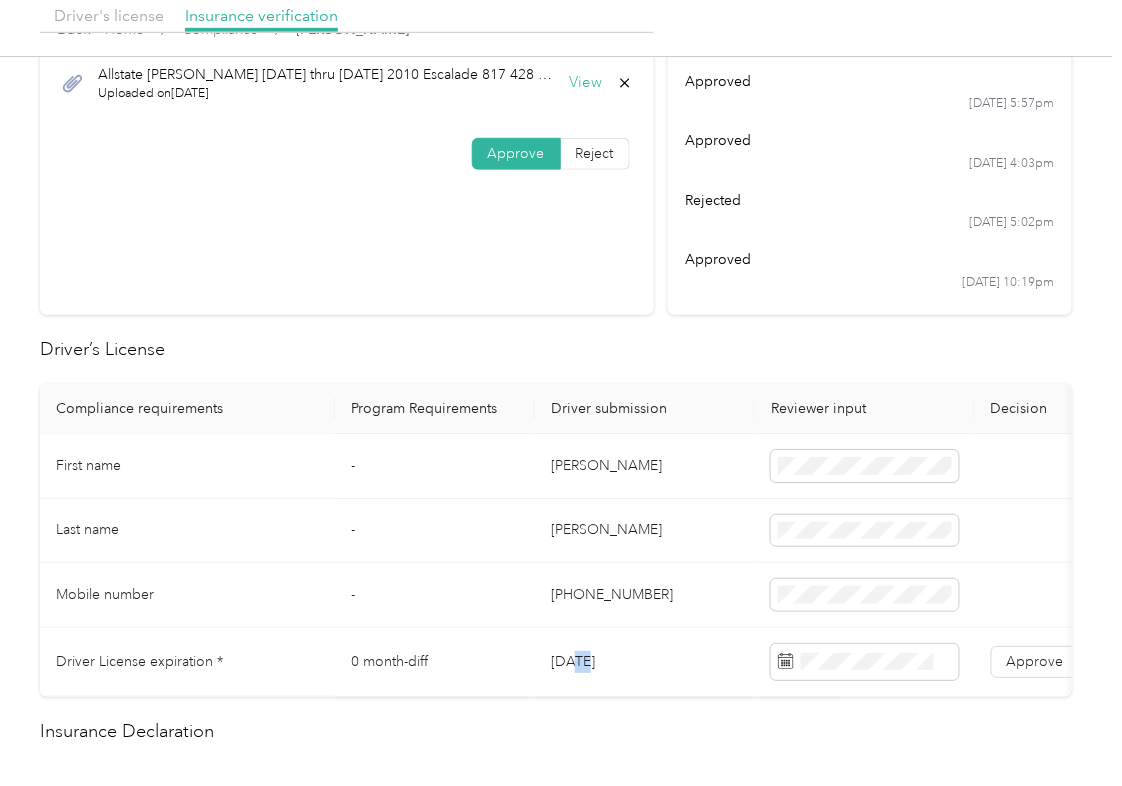 click on "[DATE]" at bounding box center (645, 662) 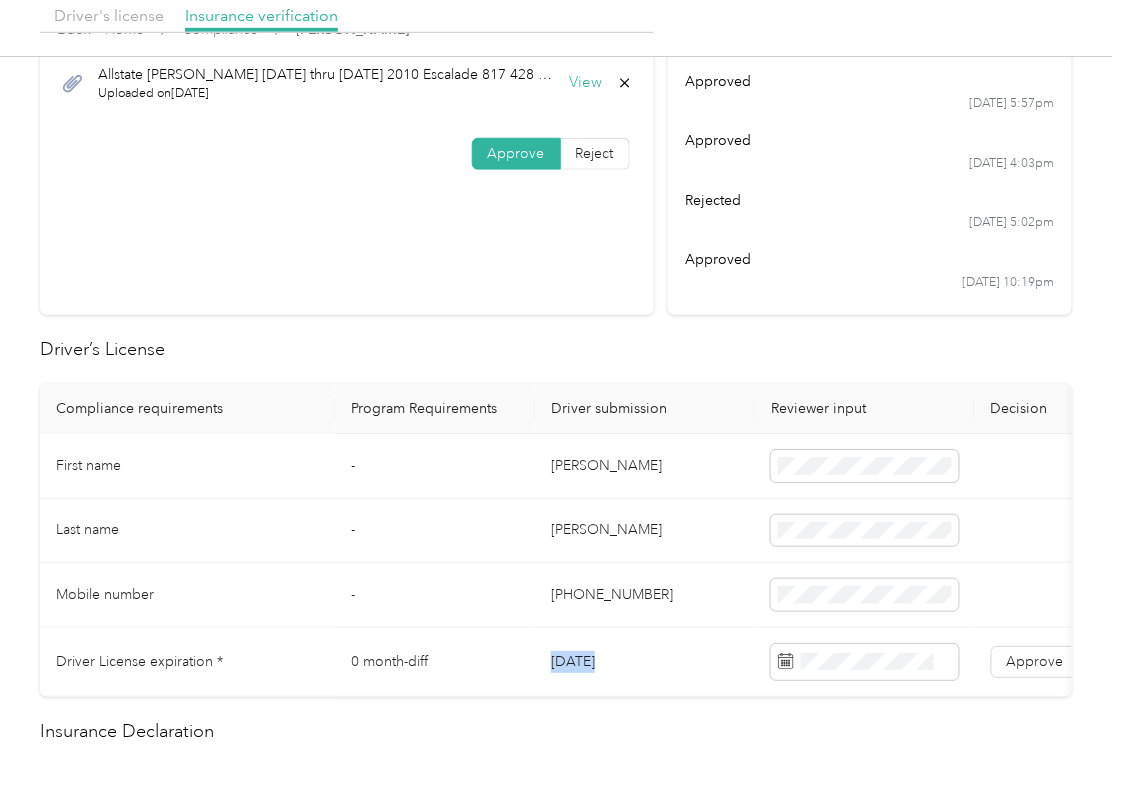 click on "[DATE]" at bounding box center (645, 662) 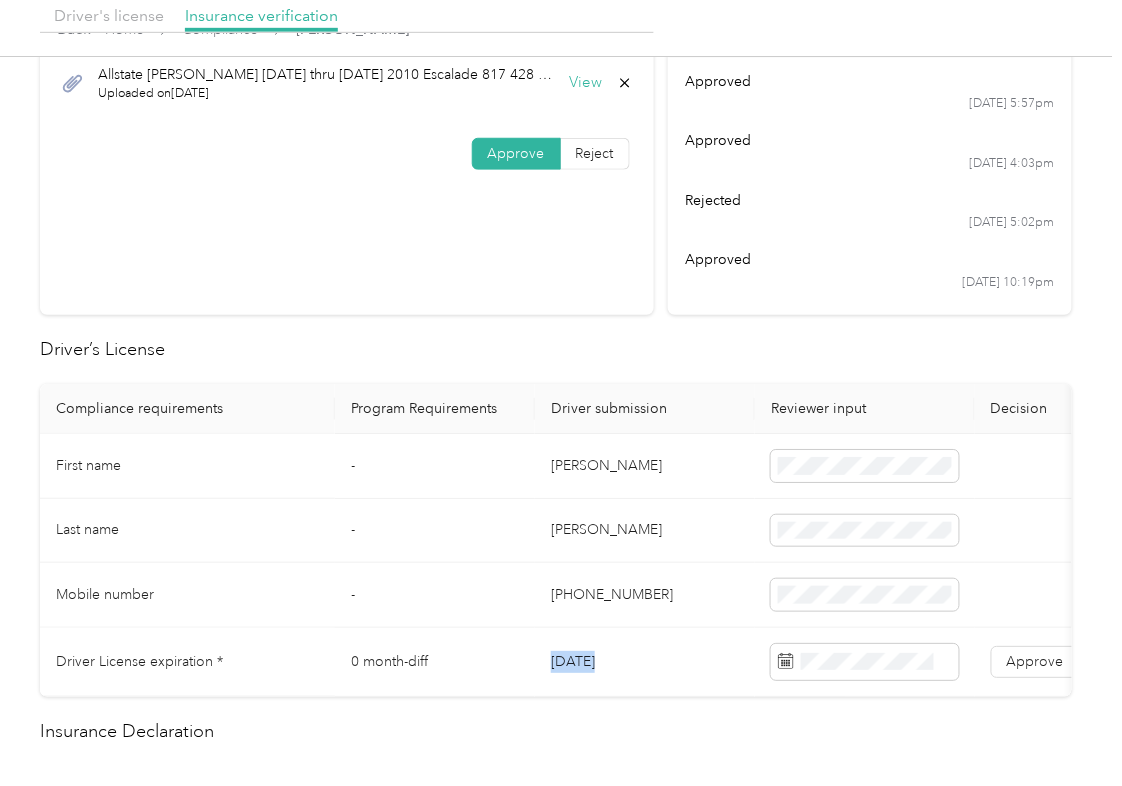 click on "[DATE]" at bounding box center (645, 662) 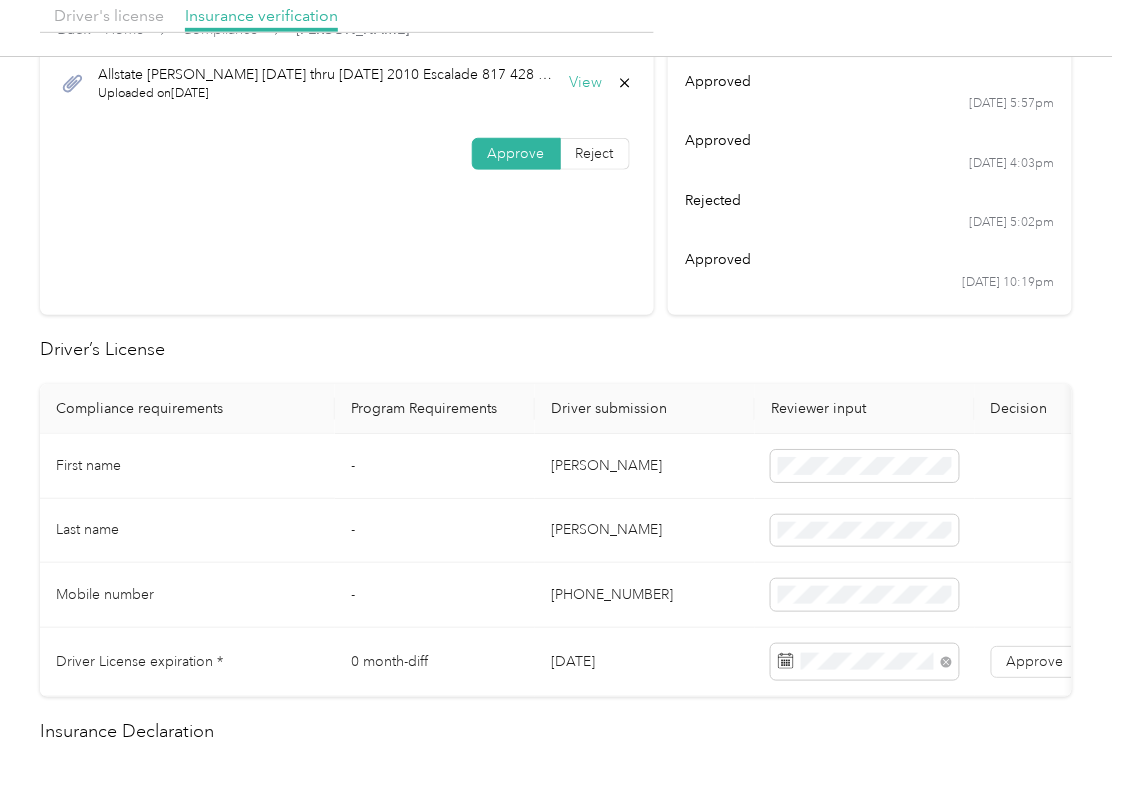 click on "Driver's license Insurance verification Allstate [PERSON_NAME] [DATE] thru [DATE] 2010 Escalade 817 428 723.pdf Uploaded on  [DATE] View Approve Reject Activity rejected [DATE] 7:53pm approved [DATE] 5:57pm approved [DATE] 4:03pm rejected [DATE] 5:02pm approved [DATE] 10:19pm Driver’s License  Compliance requirements Program Requirements Driver submission Reviewer input Decision Rejection reason             First name - [PERSON_NAME] Last name - [PERSON_NAME]	 Mobile number - [PHONE_NUMBER] Driver License expiration * 0 month-diff [DATE] Approve Reject Insurance Declaration Compliance requirements Program Requirements Driver submission Reviewer input Decision Rejection reason             State * - [US_STATE] Zip code * - 84094 Insurance Declaration expiration * 0 month-diff [DATE] Approve Reject Bodily injury coverage per person * $100,000 min $100,000 Approve Reject Bodily injury coverage per accident * $300,000 min $300,000 Approve Reject Property damage coverage amount * $50,000 min $200,000 Approve -" at bounding box center (556, 1101) 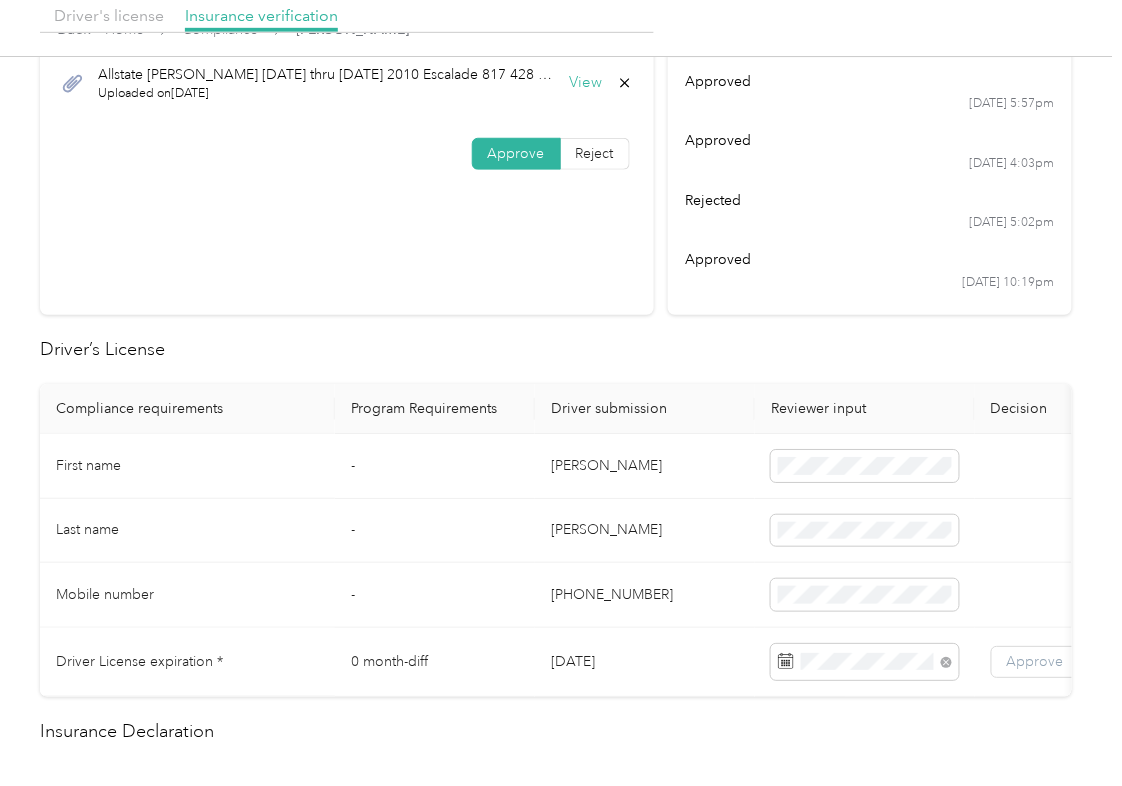 click on "Approve" at bounding box center (1035, 662) 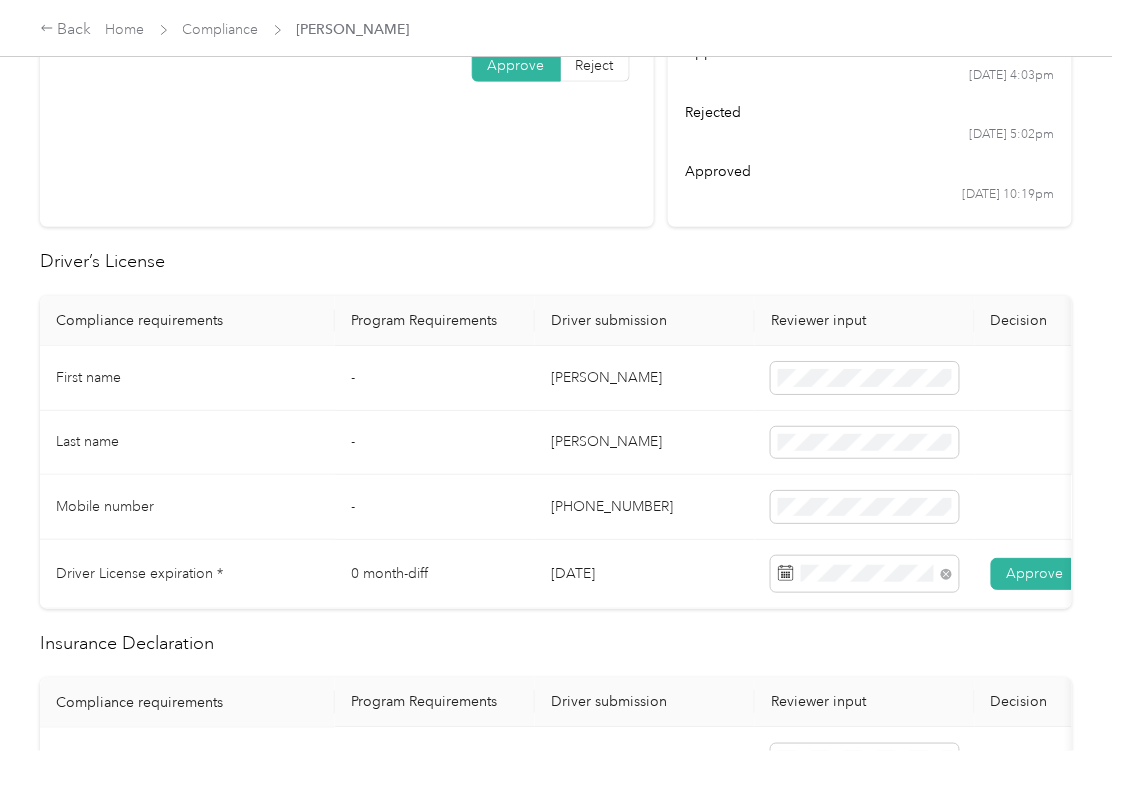 scroll, scrollTop: 400, scrollLeft: 0, axis: vertical 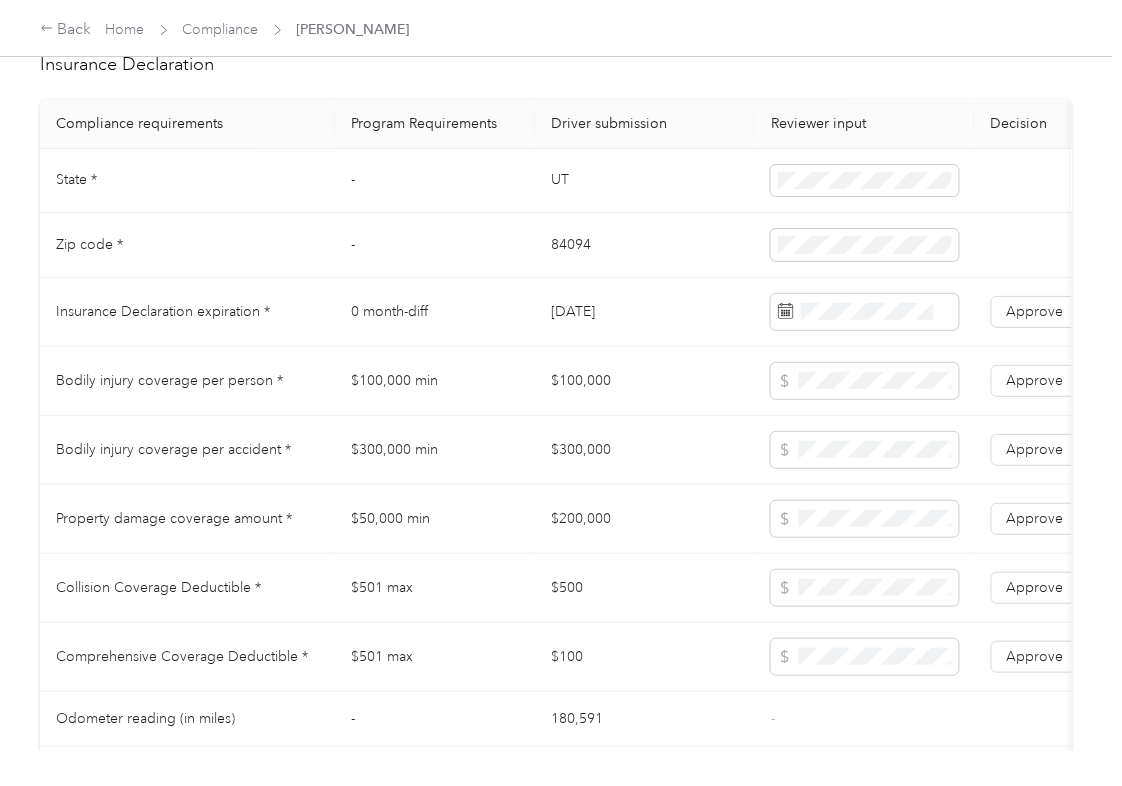 click on "UT" at bounding box center (645, 181) 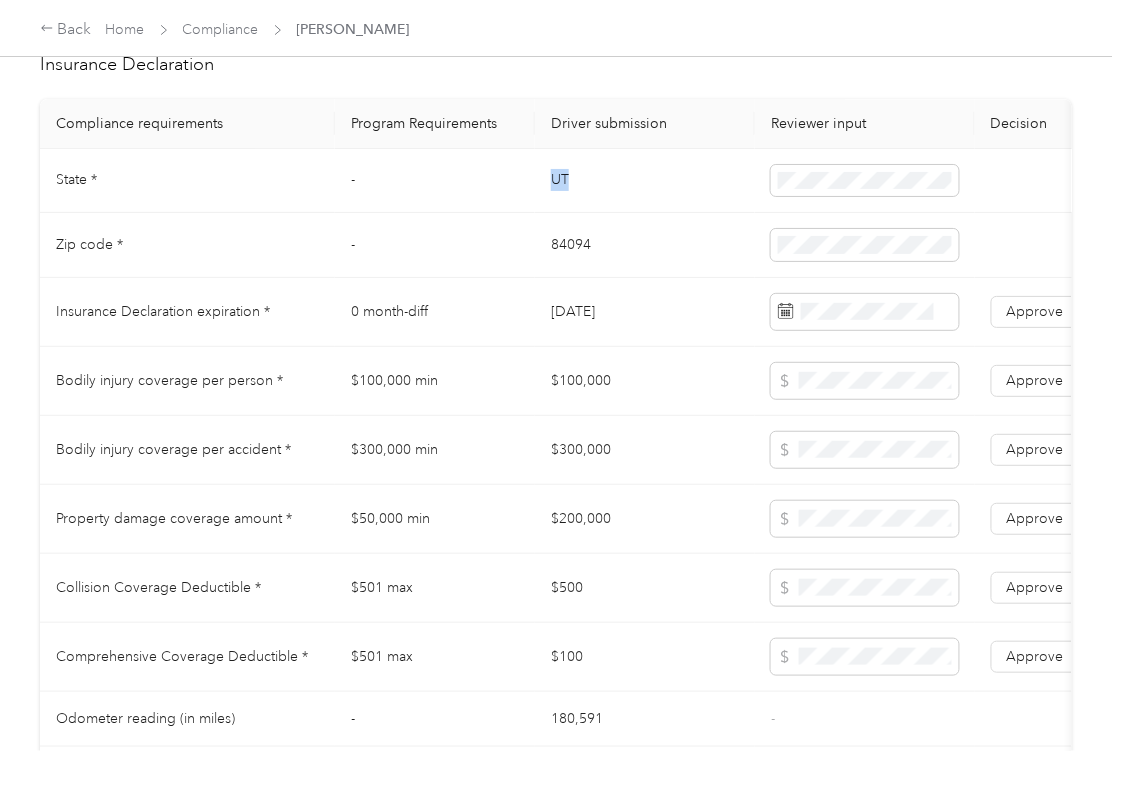 click on "UT" at bounding box center (645, 181) 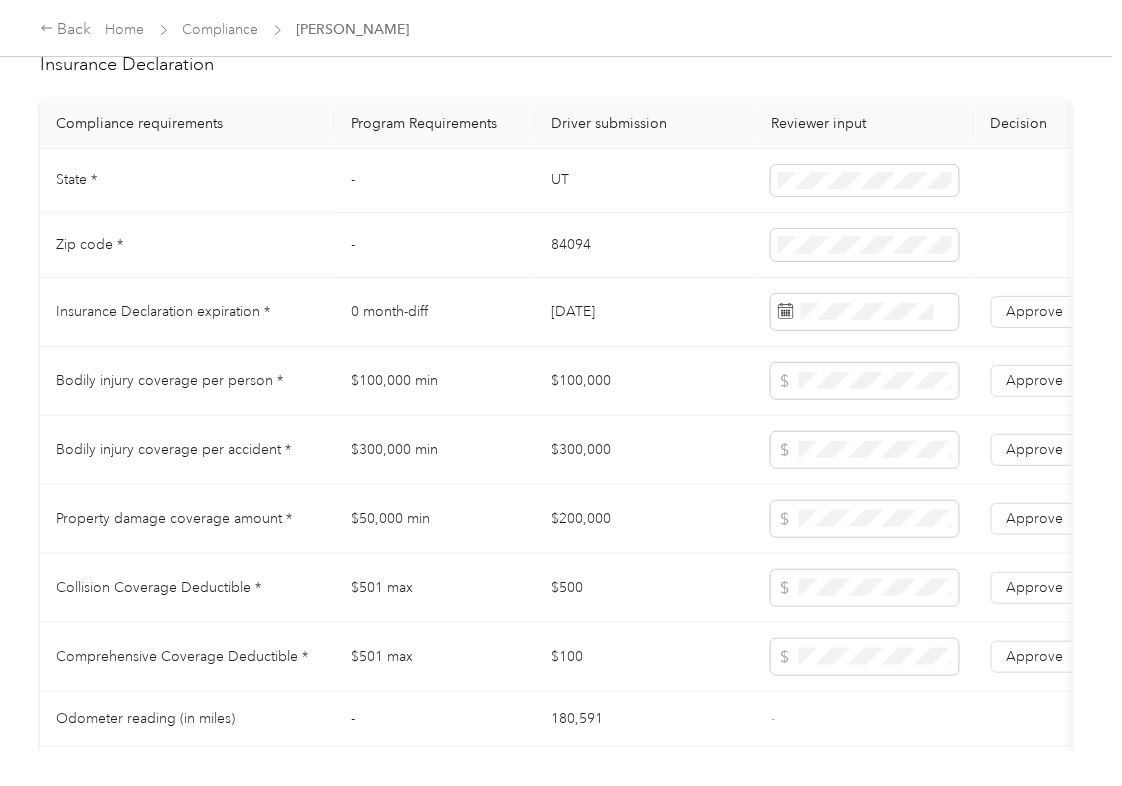 click on "84094" at bounding box center (645, 245) 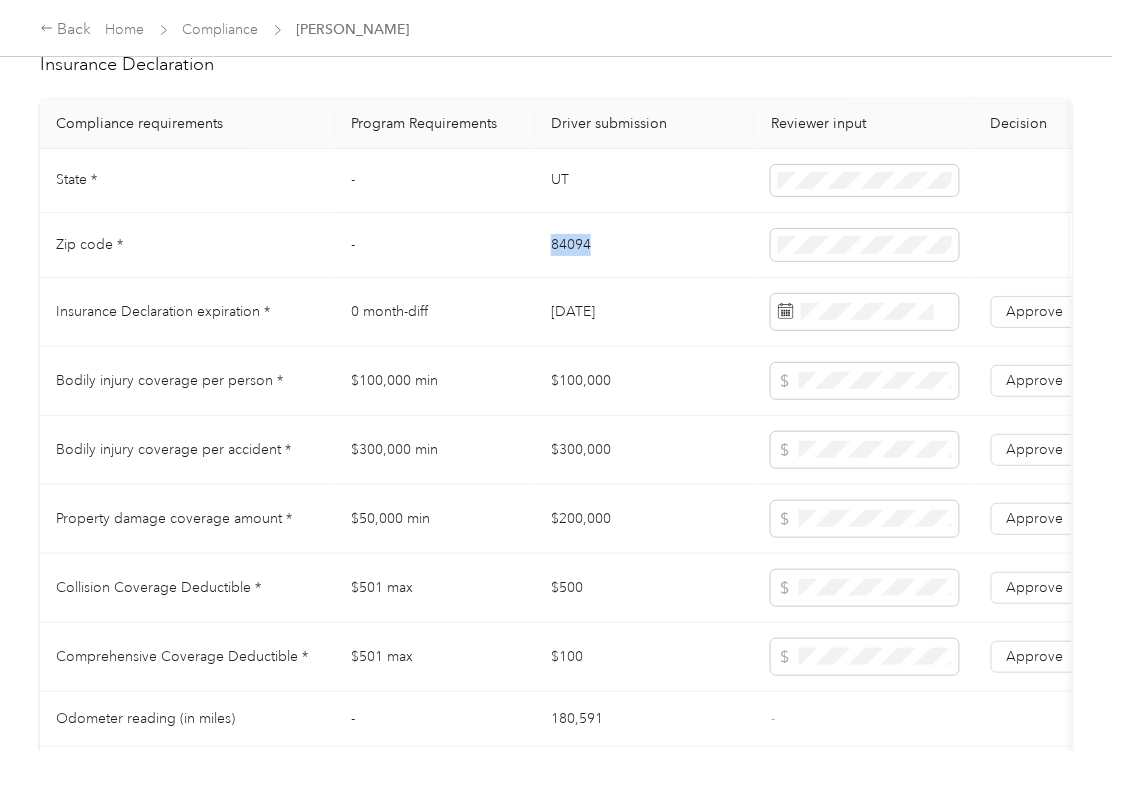 click on "84094" at bounding box center (645, 245) 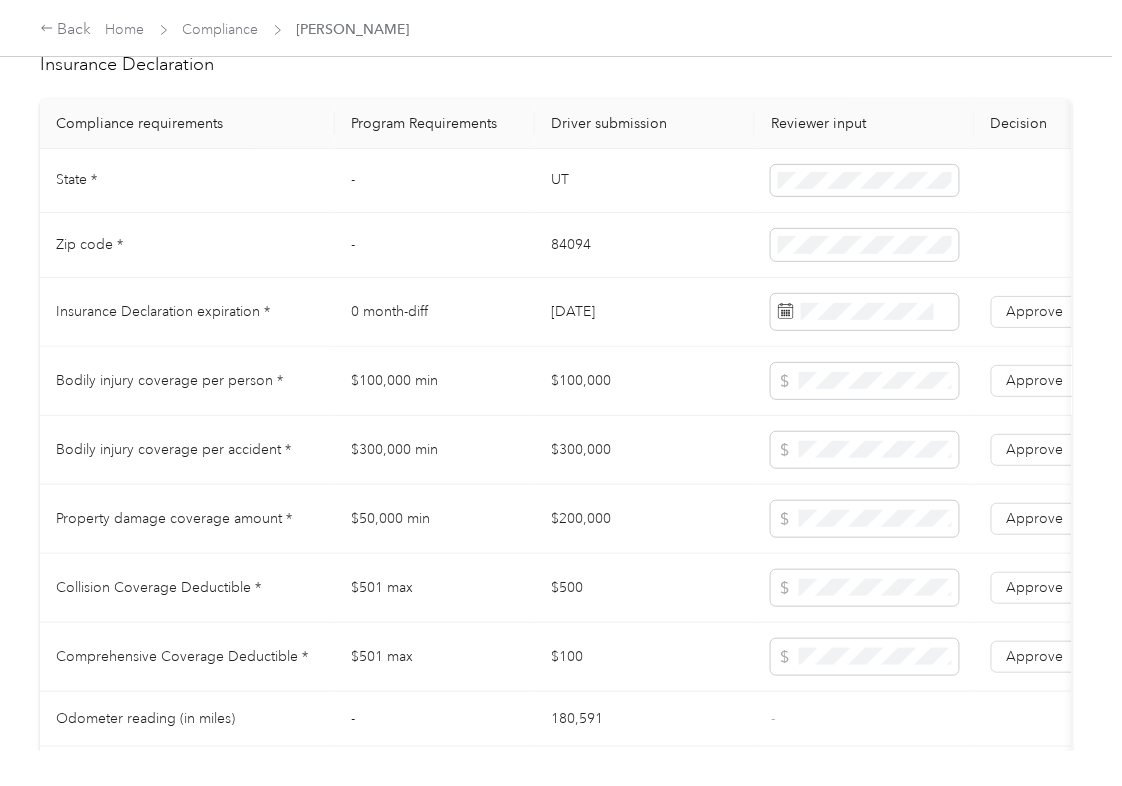 click on "$100,000 min" at bounding box center [435, 381] 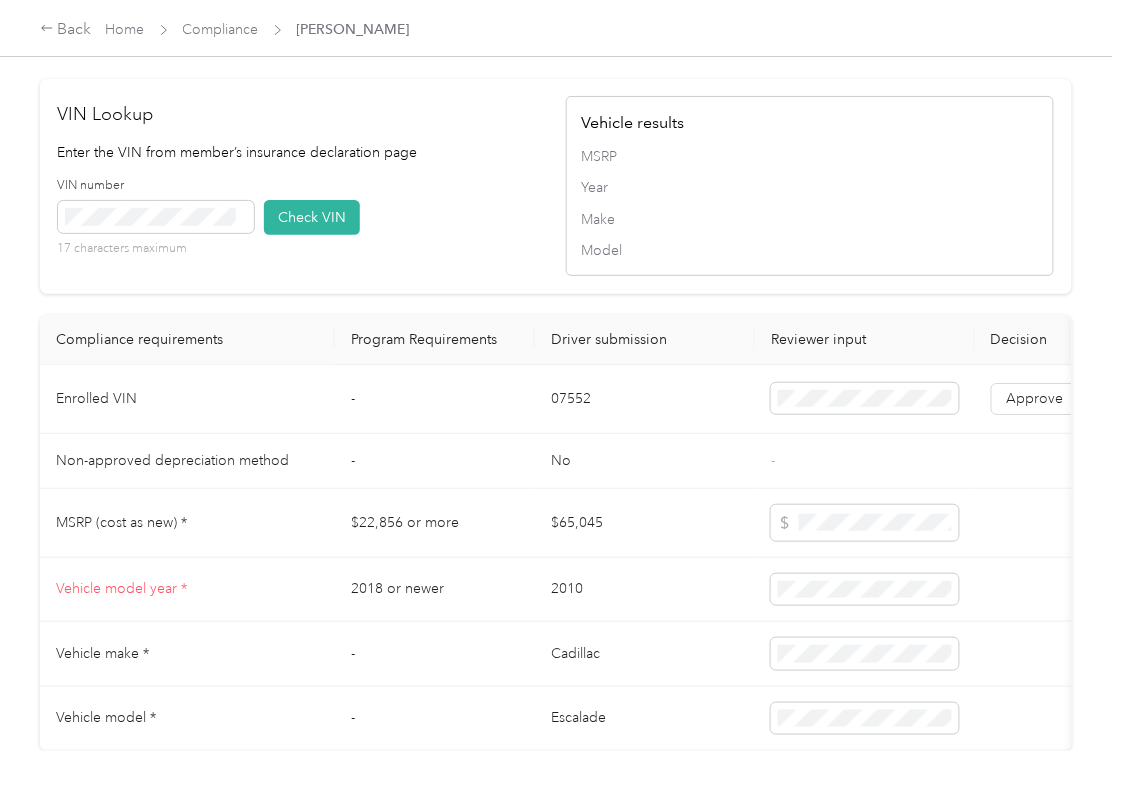 scroll, scrollTop: 1733, scrollLeft: 0, axis: vertical 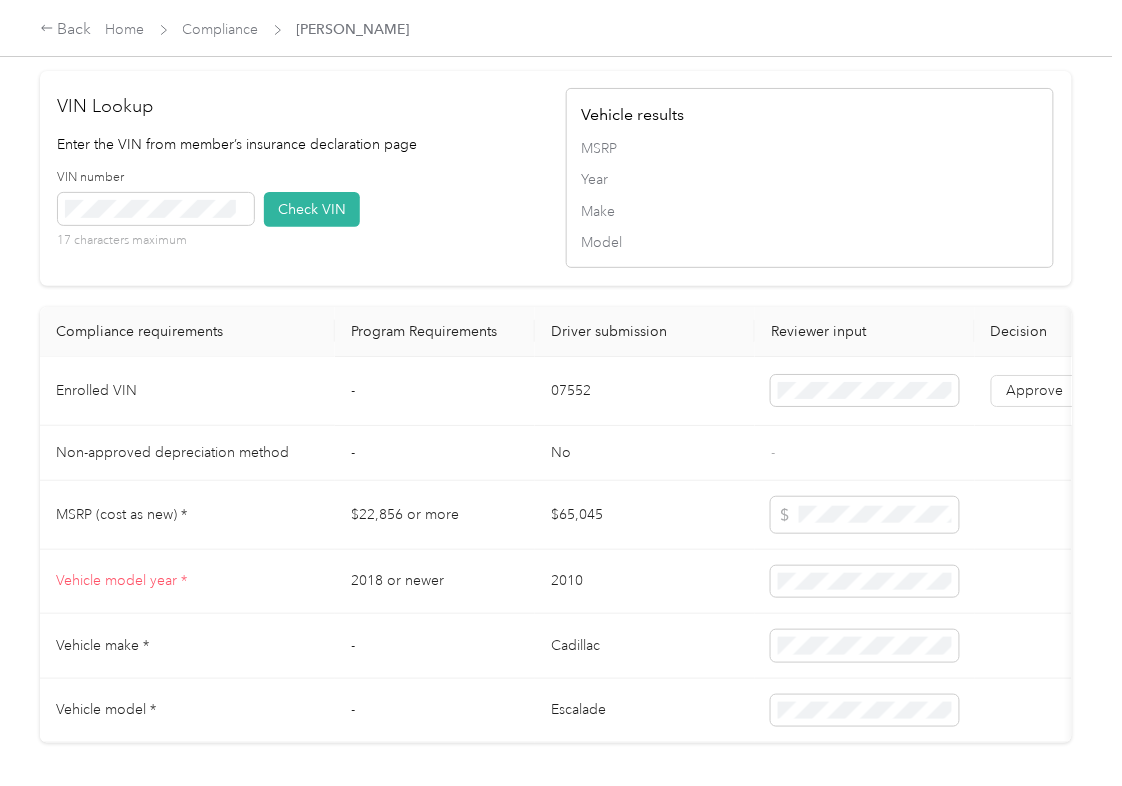 click on "07552" at bounding box center [645, 391] 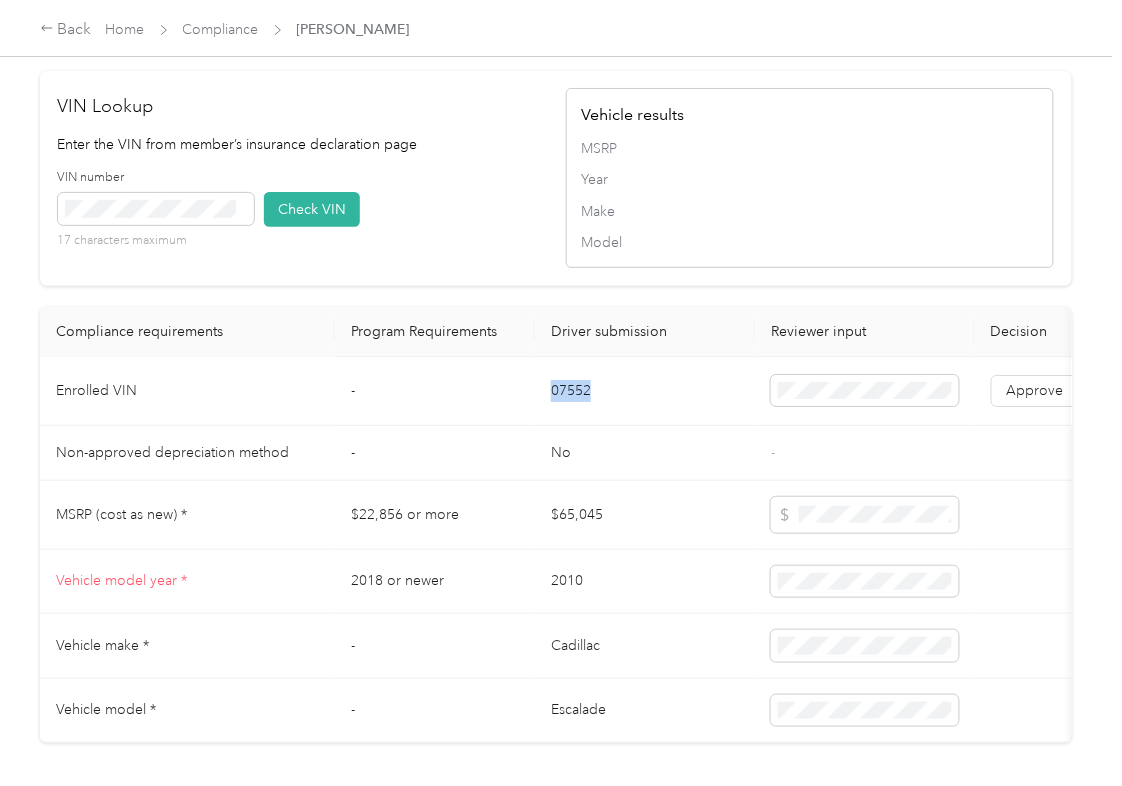 click on "07552" at bounding box center (645, 391) 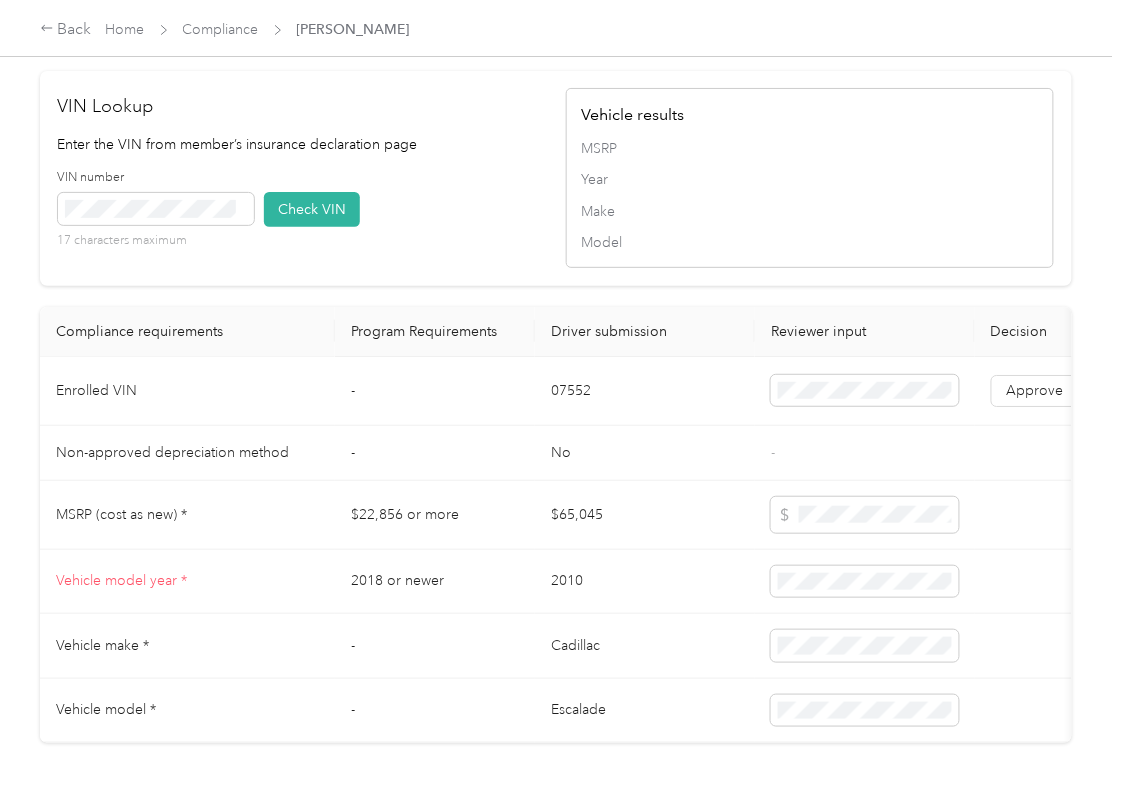 click on "VIN number   17 characters maximum Check VIN" at bounding box center [302, 216] 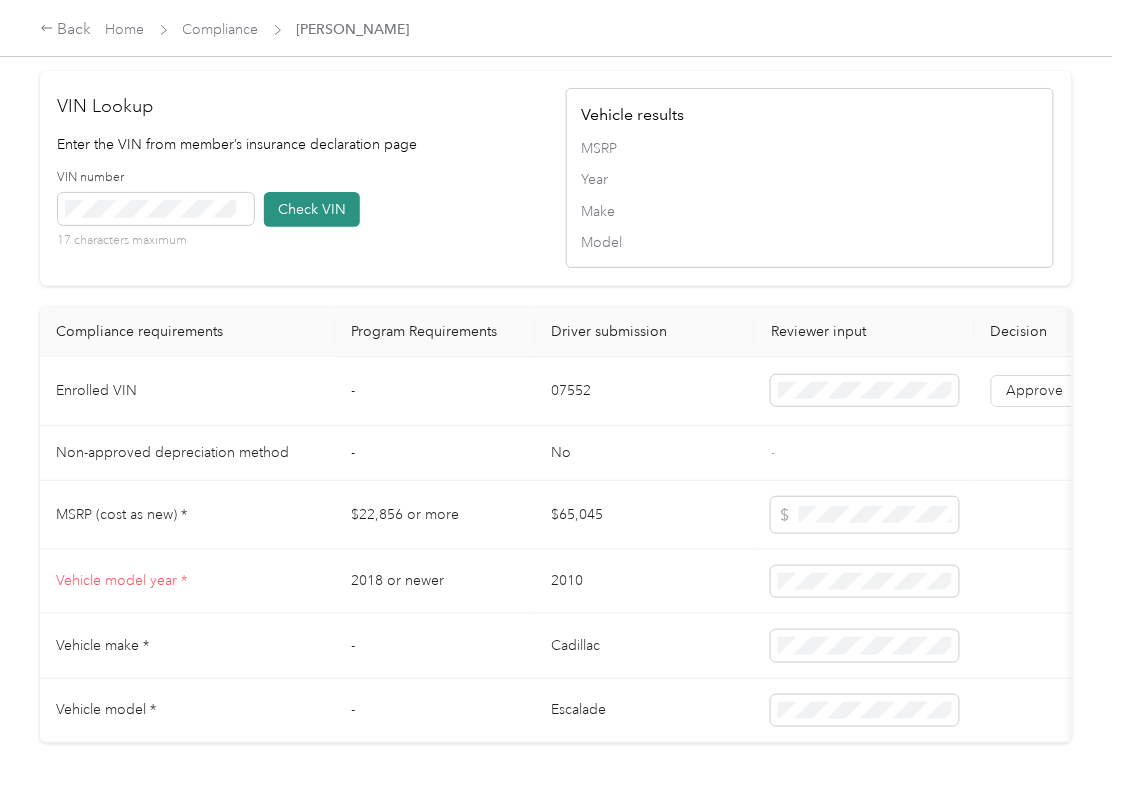 click on "Check VIN" at bounding box center (312, 209) 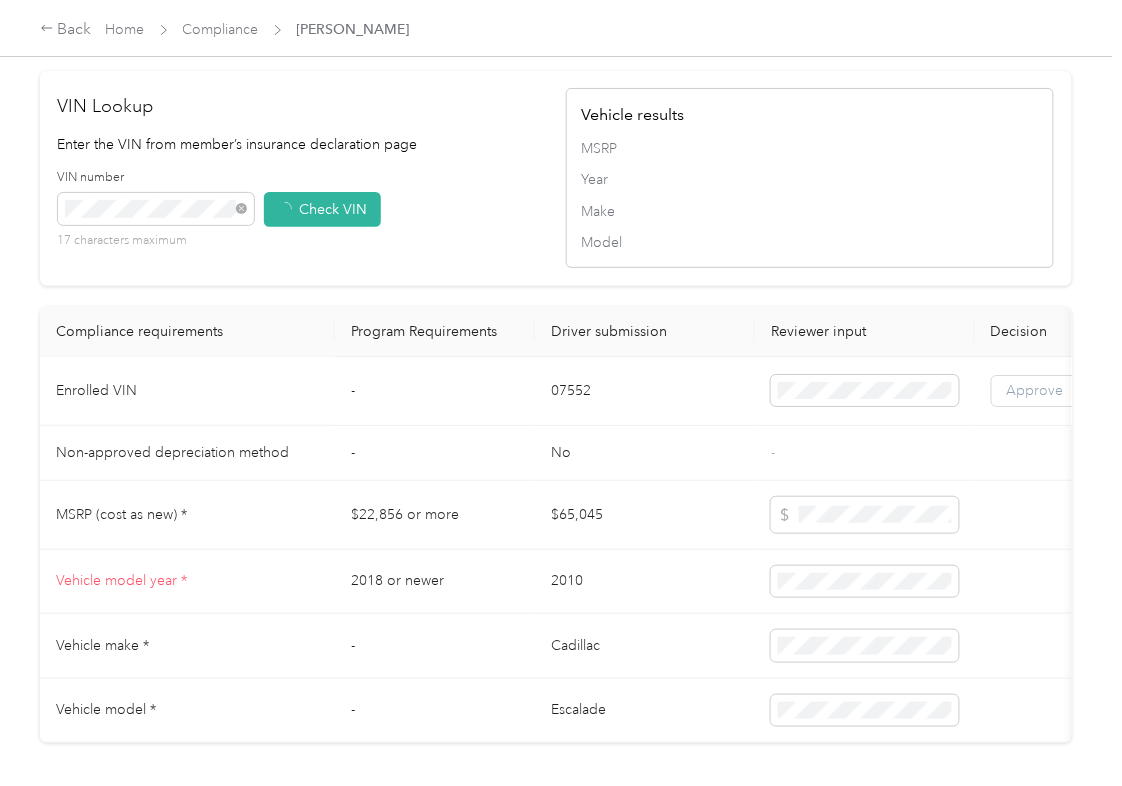 drag, startPoint x: 1024, startPoint y: 432, endPoint x: 980, endPoint y: 442, distance: 45.122055 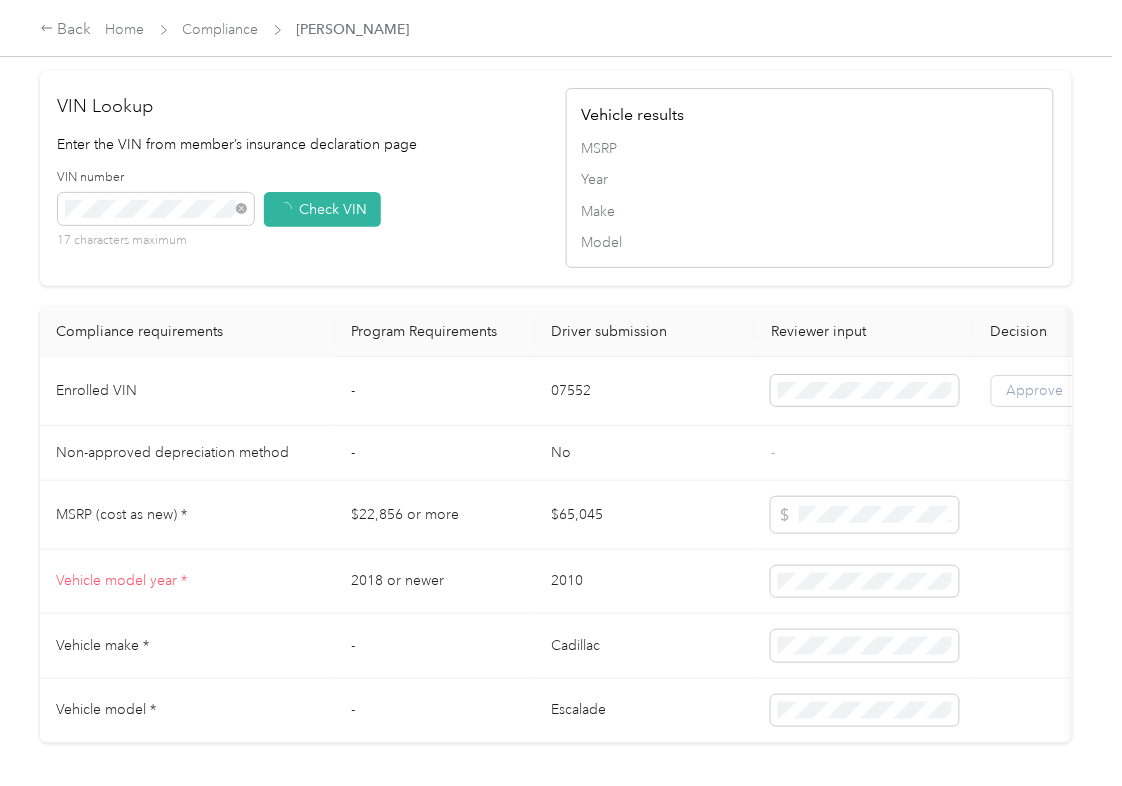 click on "Approve" at bounding box center [1035, 390] 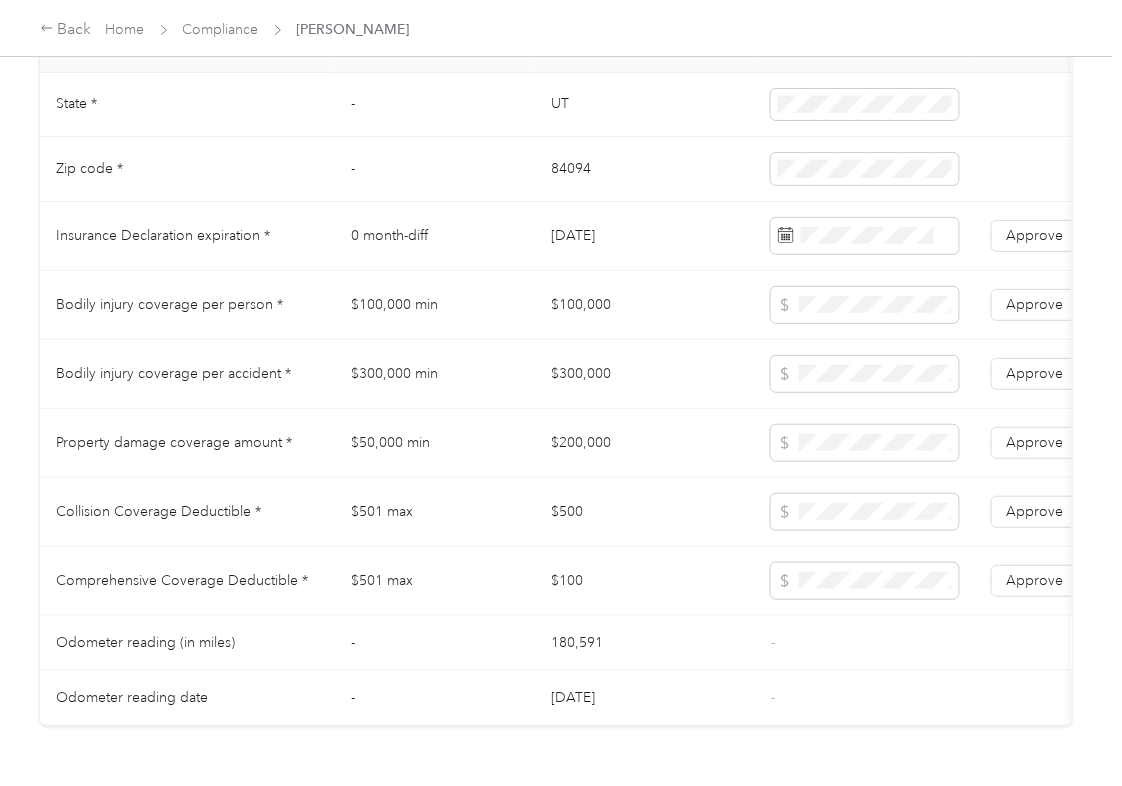 scroll, scrollTop: 933, scrollLeft: 0, axis: vertical 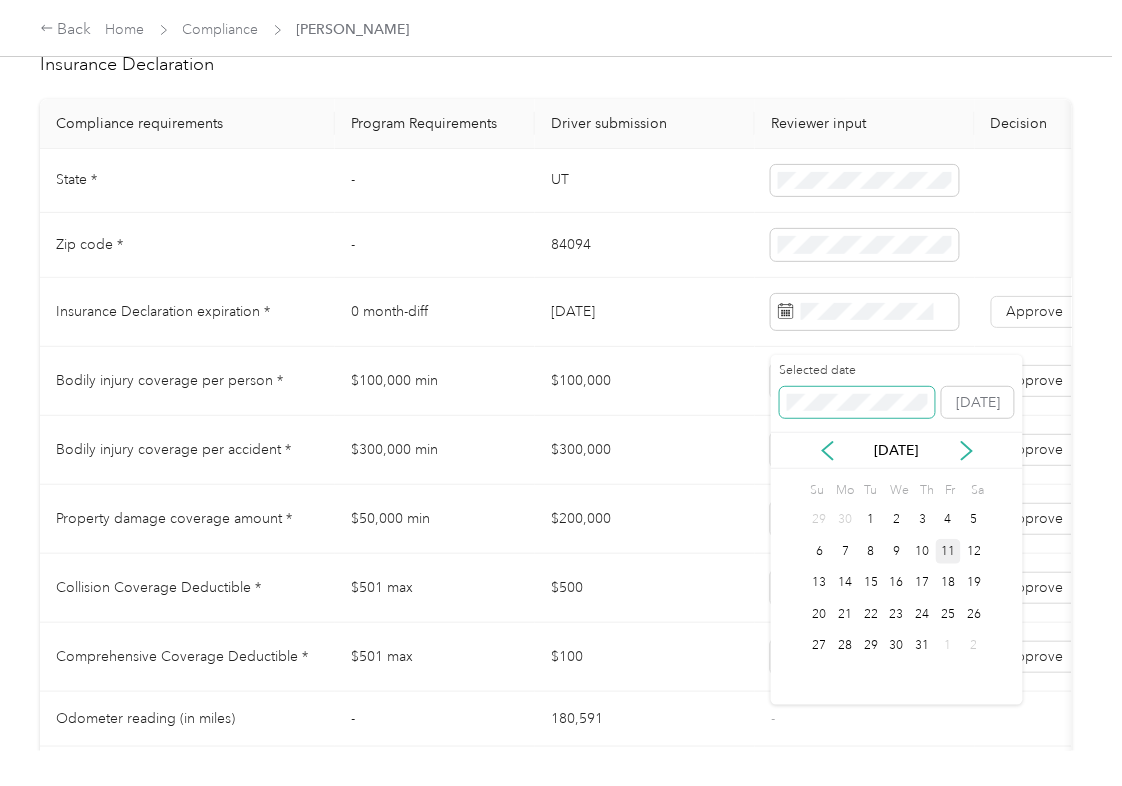 click at bounding box center [857, 403] 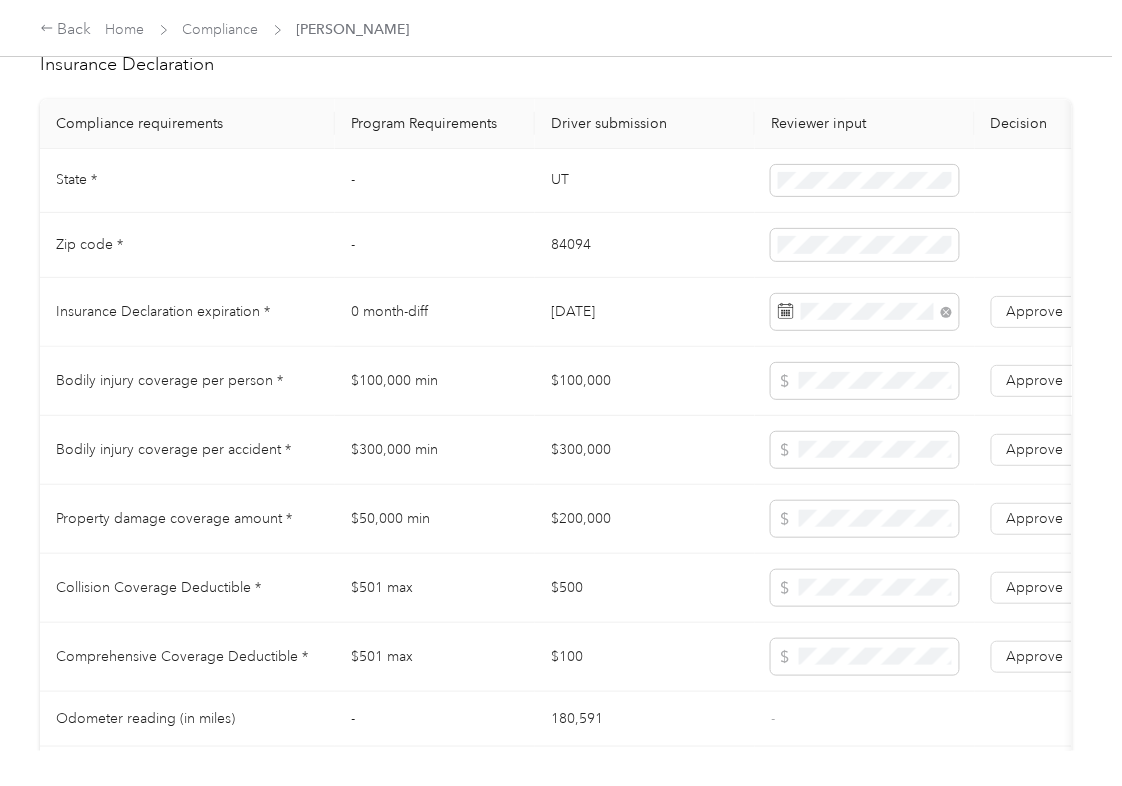 click on "$100,000" at bounding box center [645, 381] 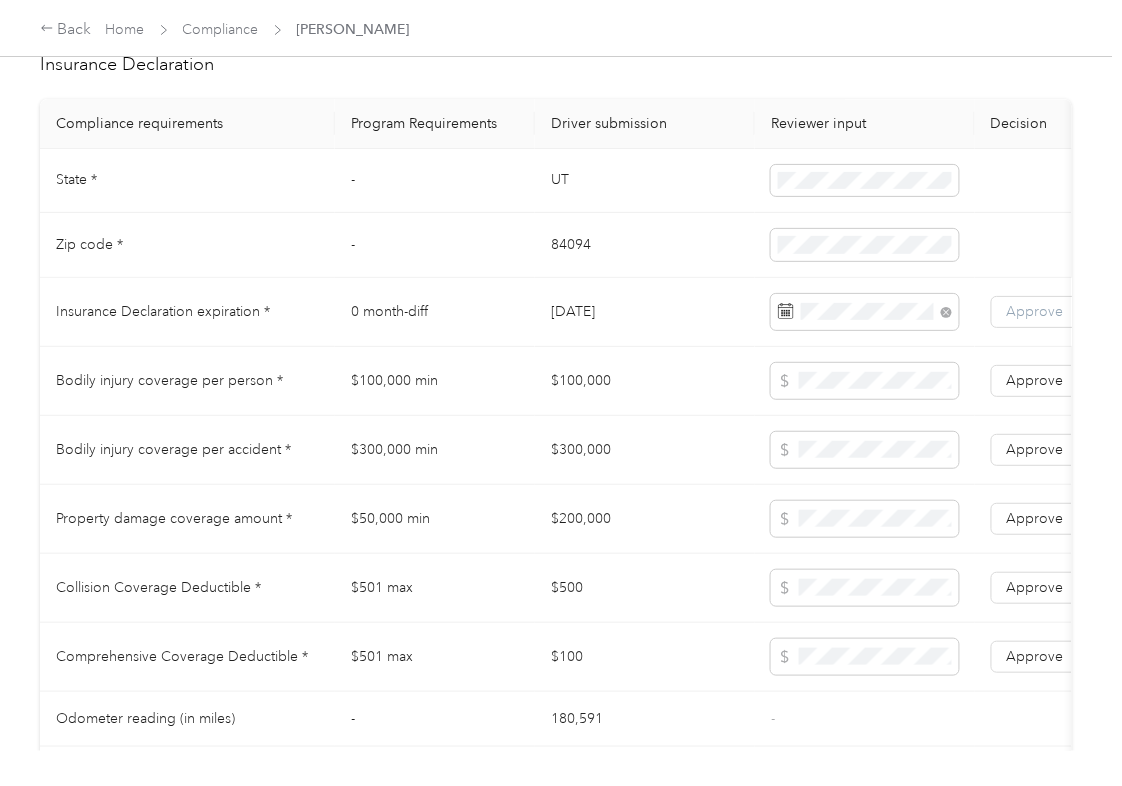 click on "Approve" at bounding box center (1035, 311) 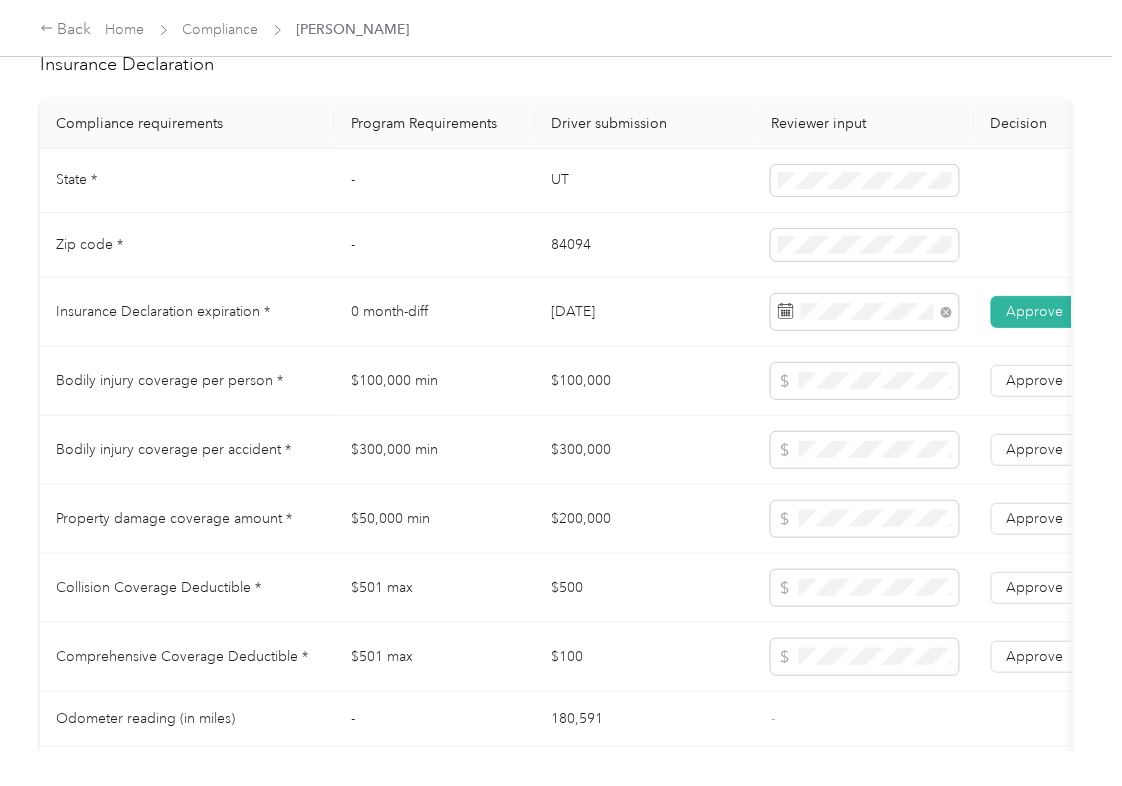 click on "$100,000" at bounding box center [645, 381] 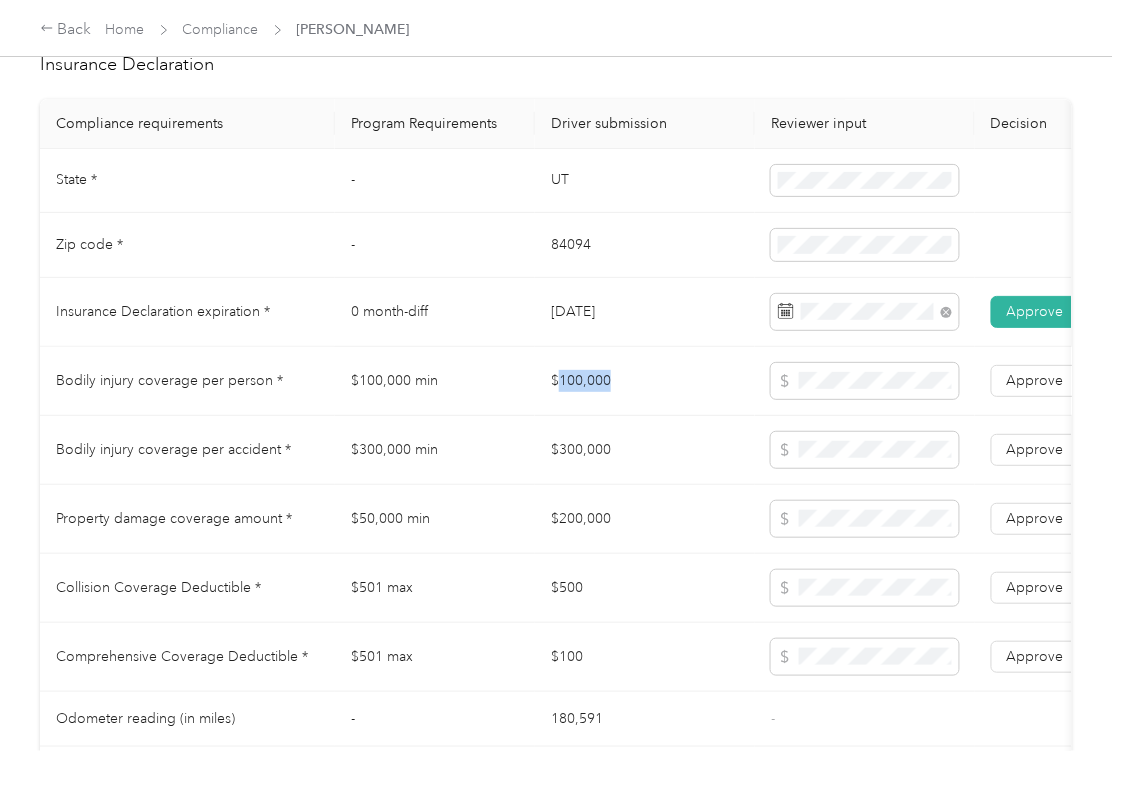 click on "$100,000" at bounding box center [645, 381] 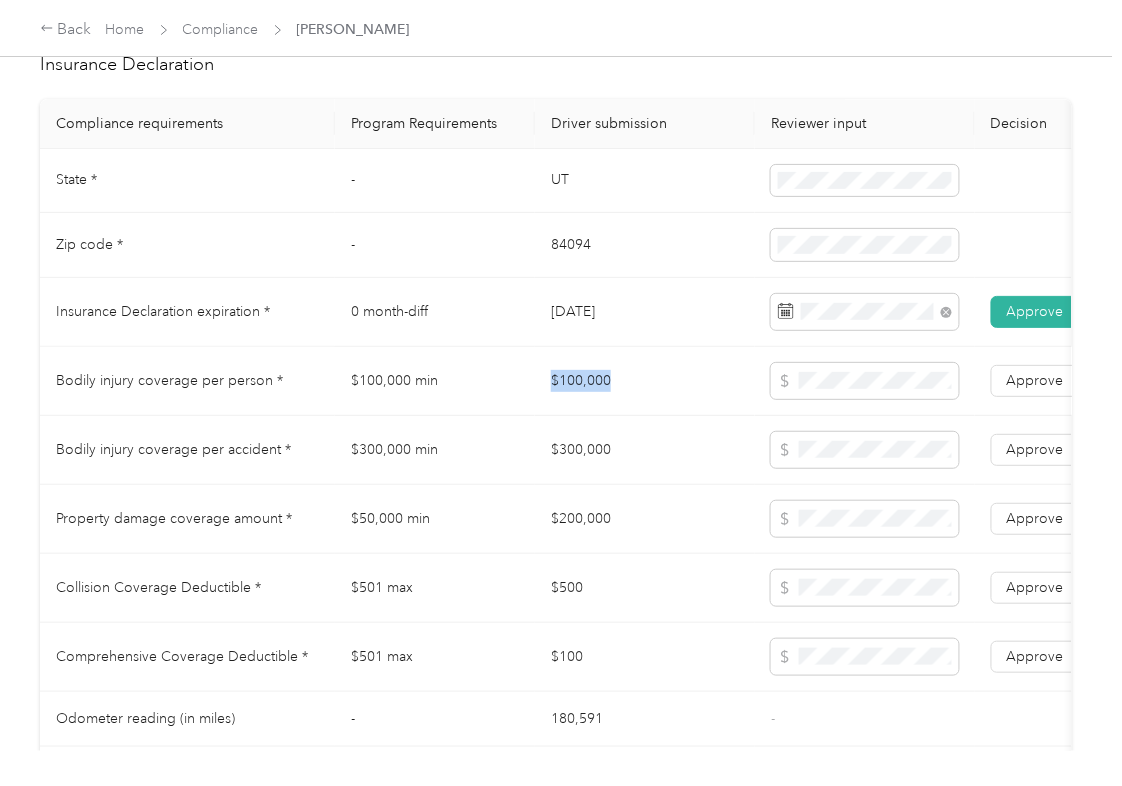 click on "$100,000" at bounding box center (645, 381) 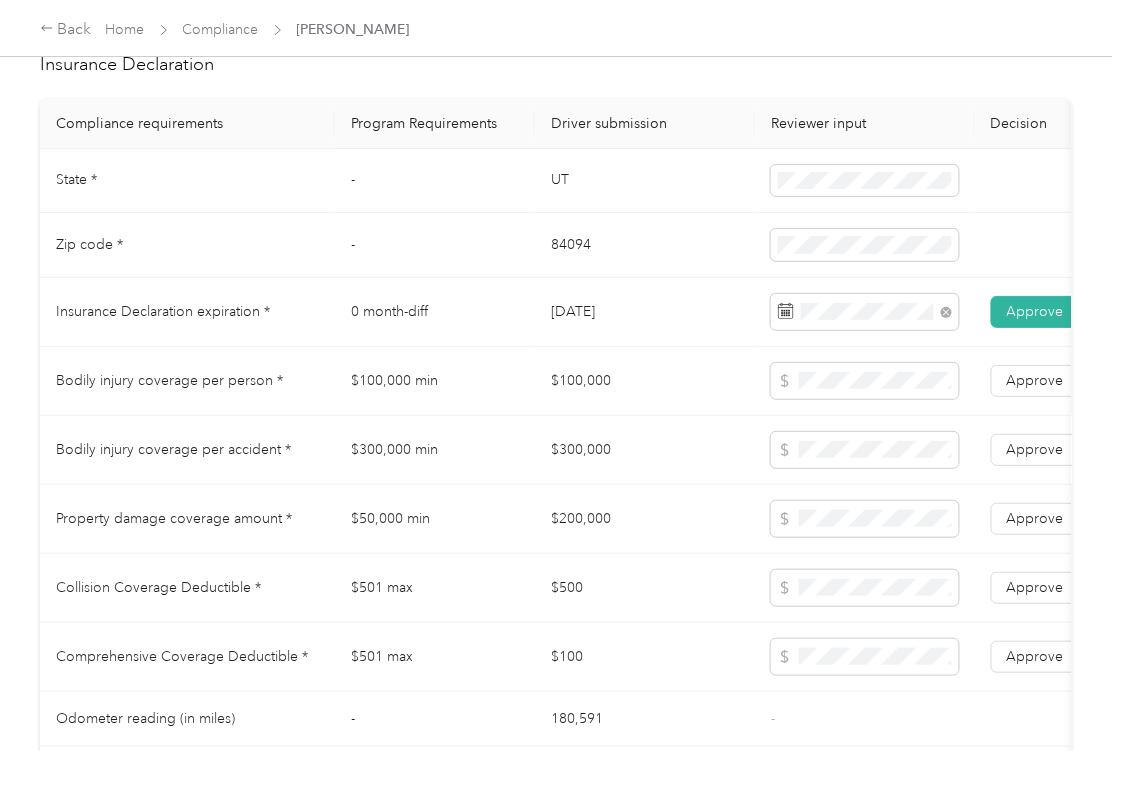 click on "$300,000" at bounding box center [645, 450] 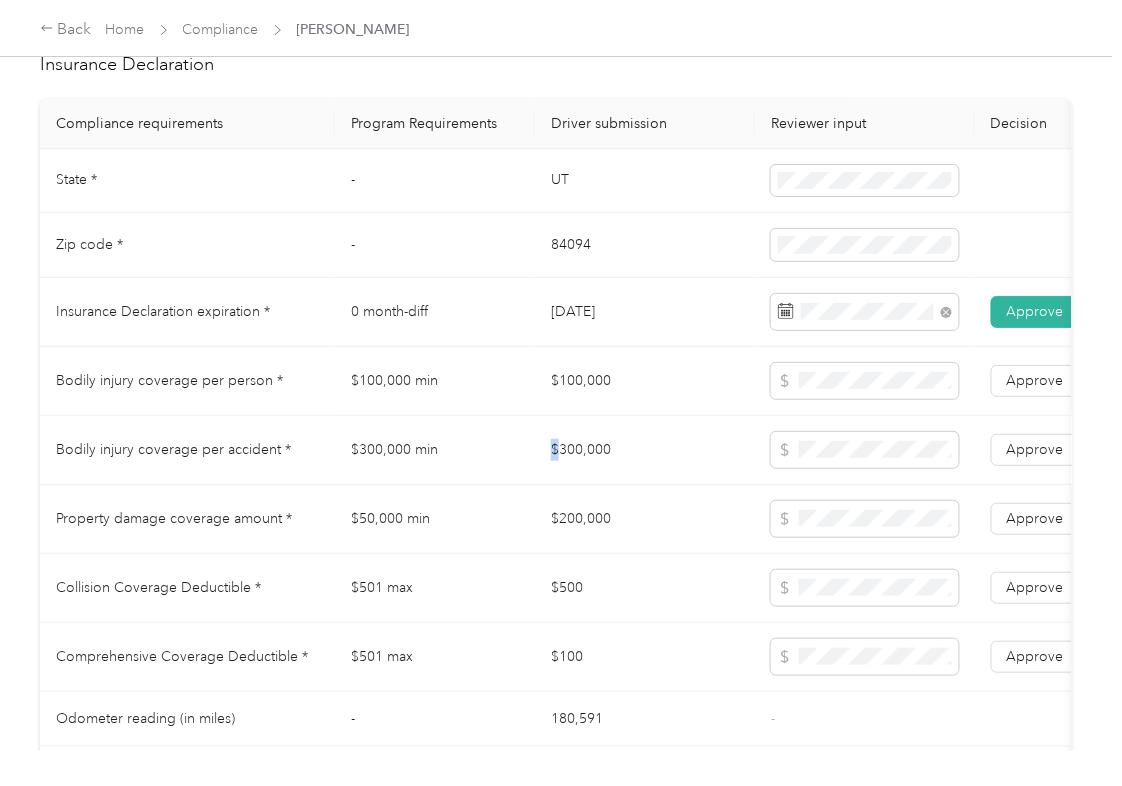 click on "$300,000" at bounding box center (645, 450) 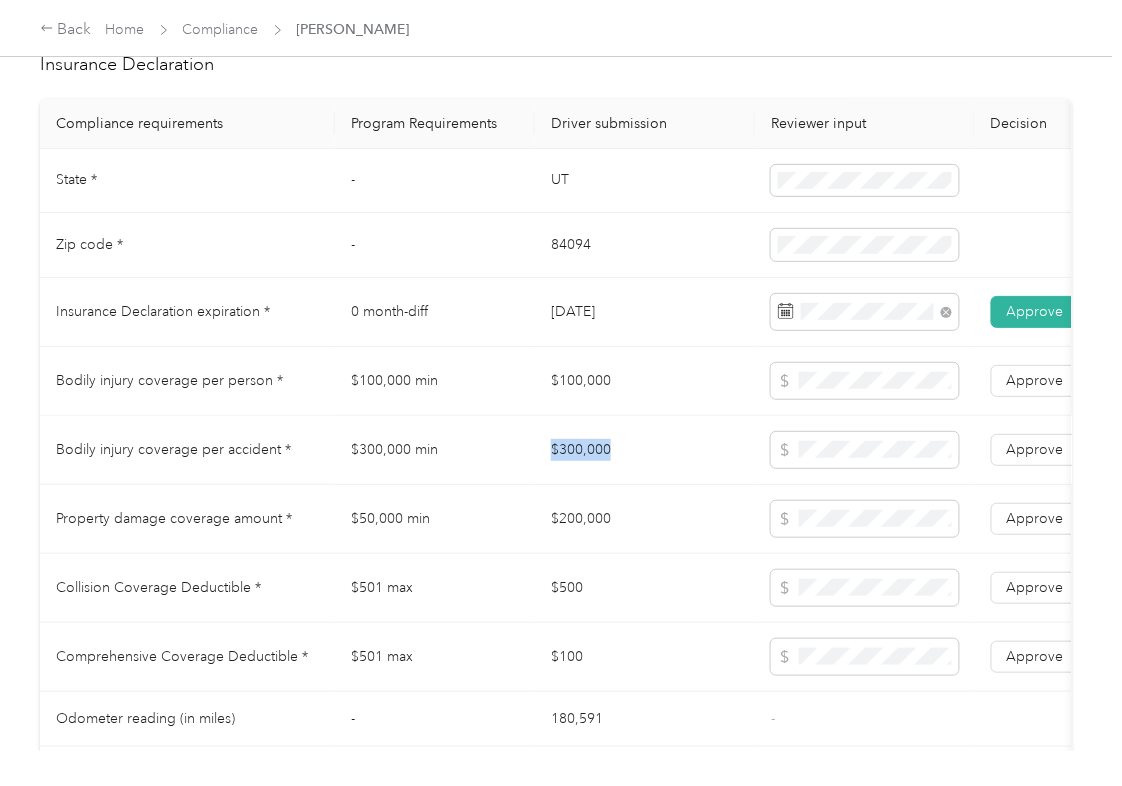 click on "$300,000" at bounding box center (645, 450) 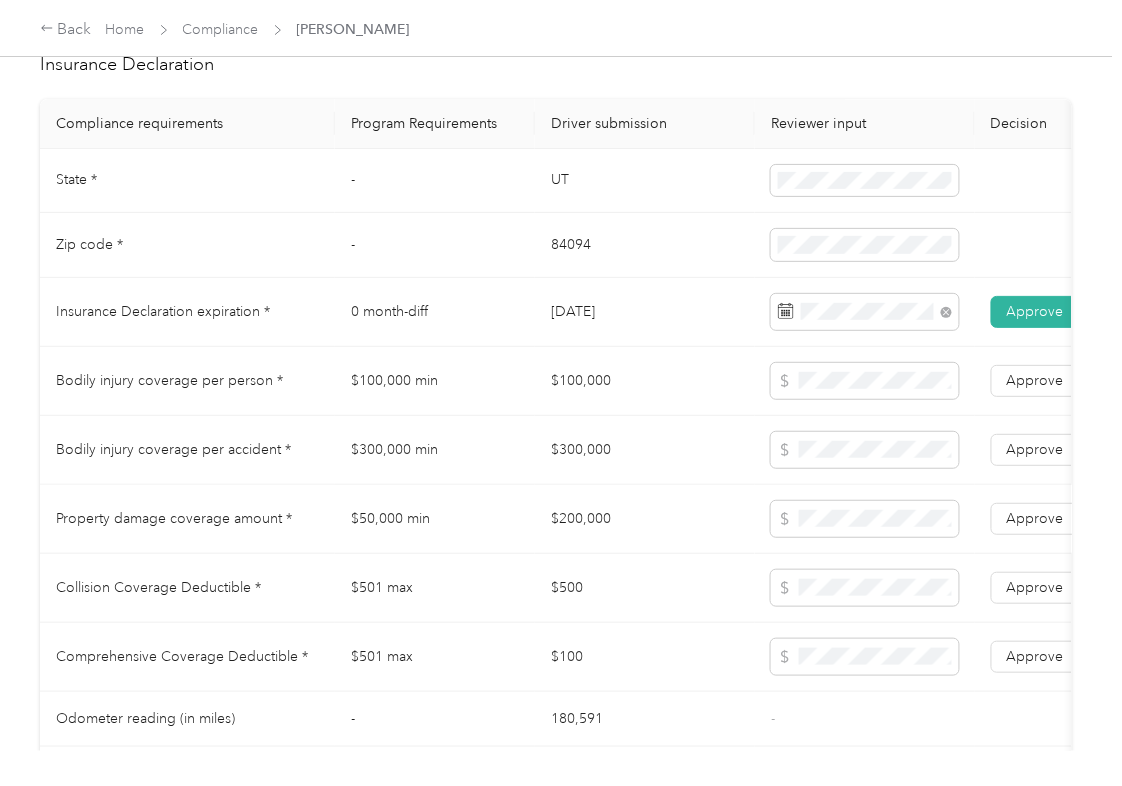 click on "$200,000" at bounding box center [645, 519] 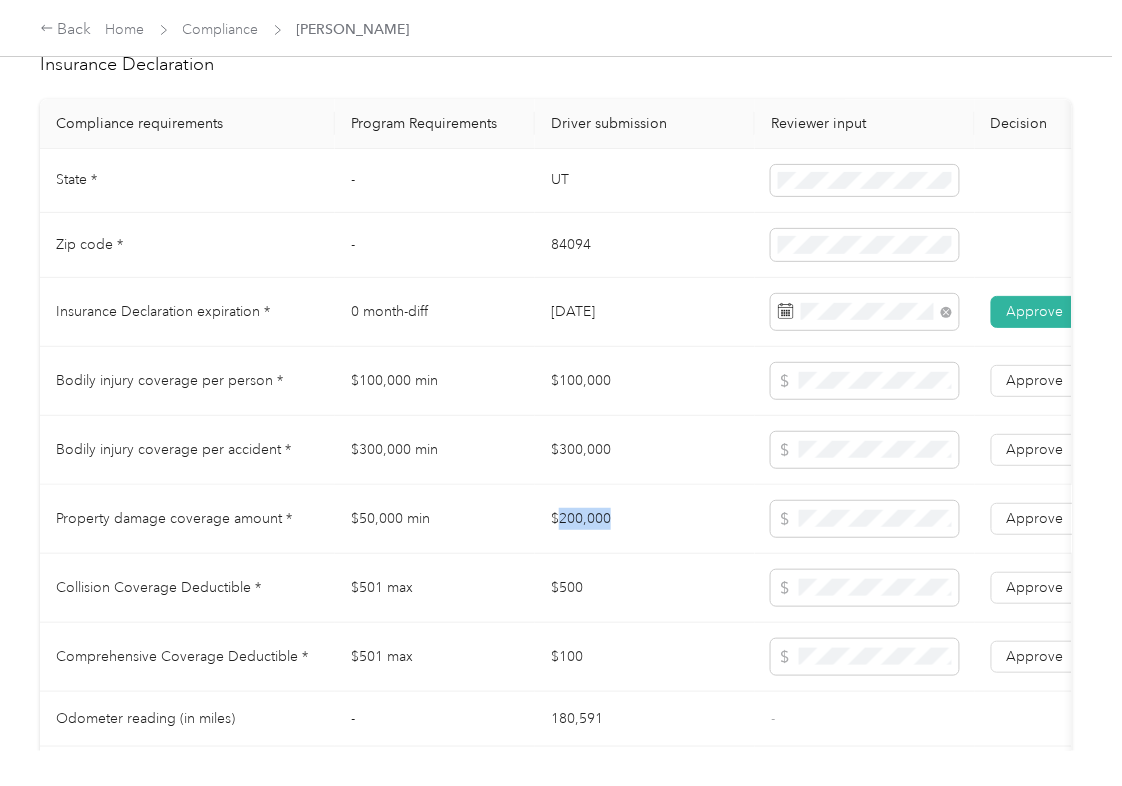 click on "$200,000" at bounding box center (645, 519) 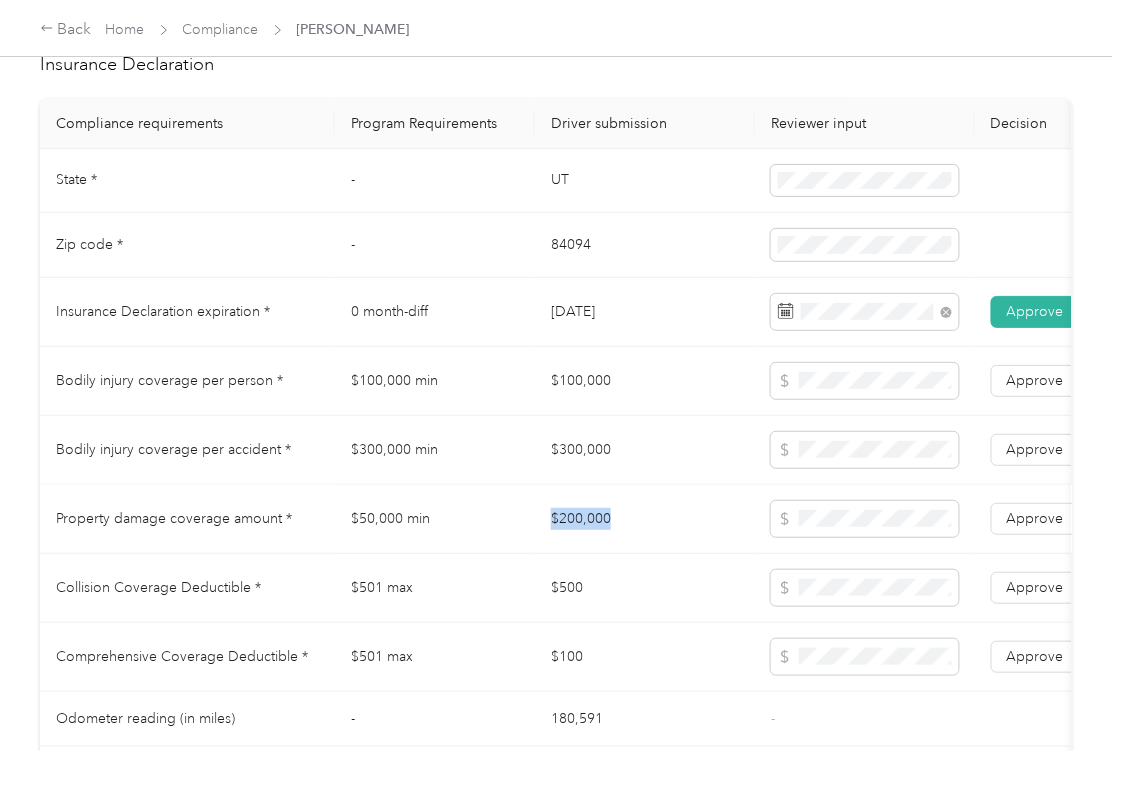 click on "$200,000" at bounding box center [645, 519] 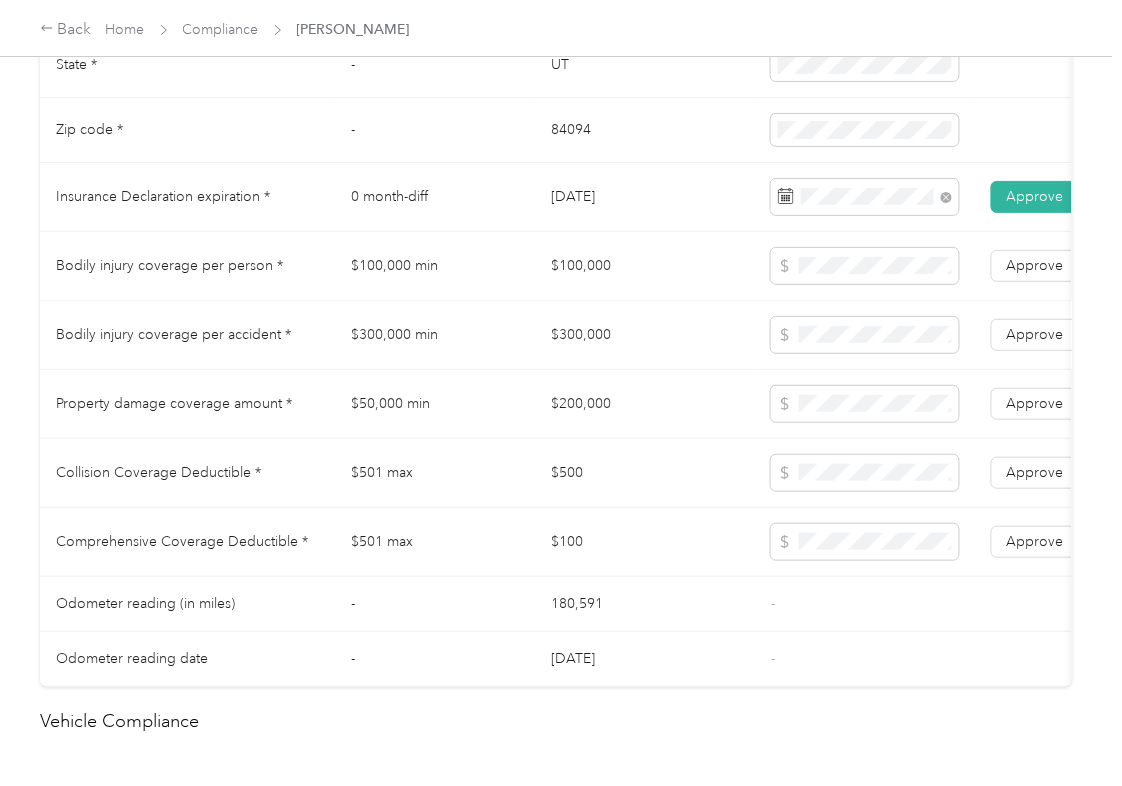 scroll, scrollTop: 1200, scrollLeft: 0, axis: vertical 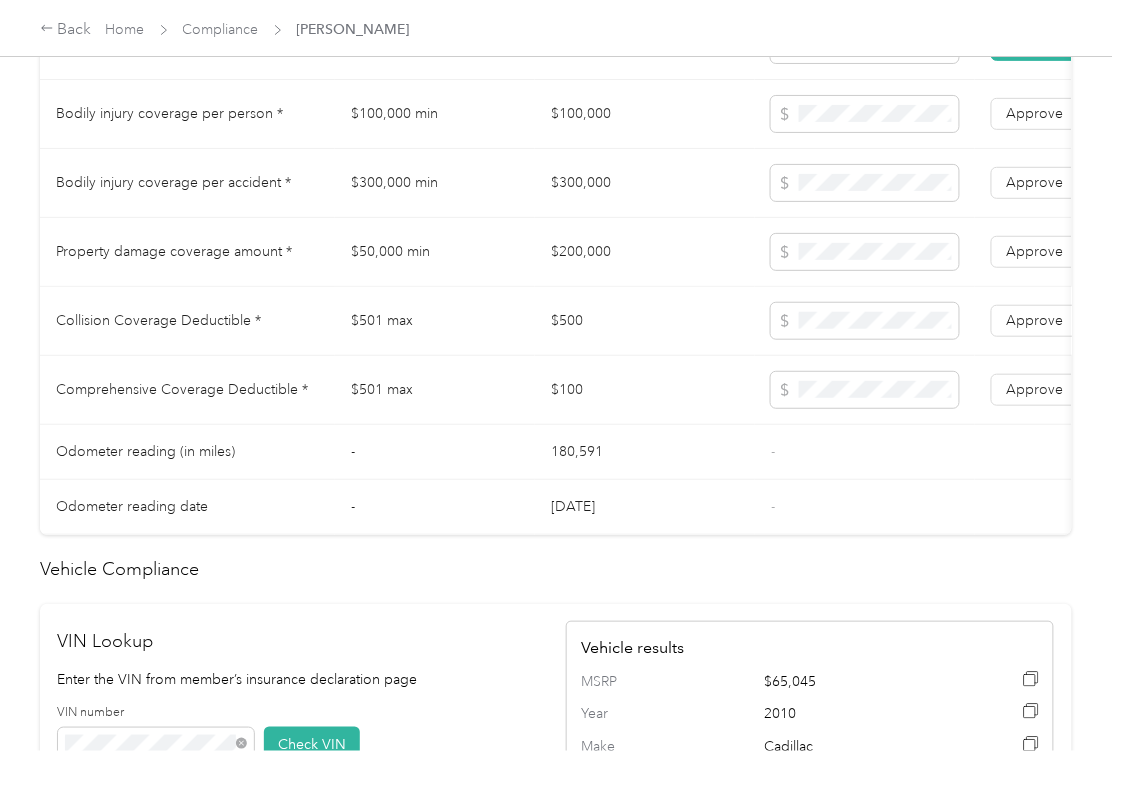 click on "$500" at bounding box center [645, 321] 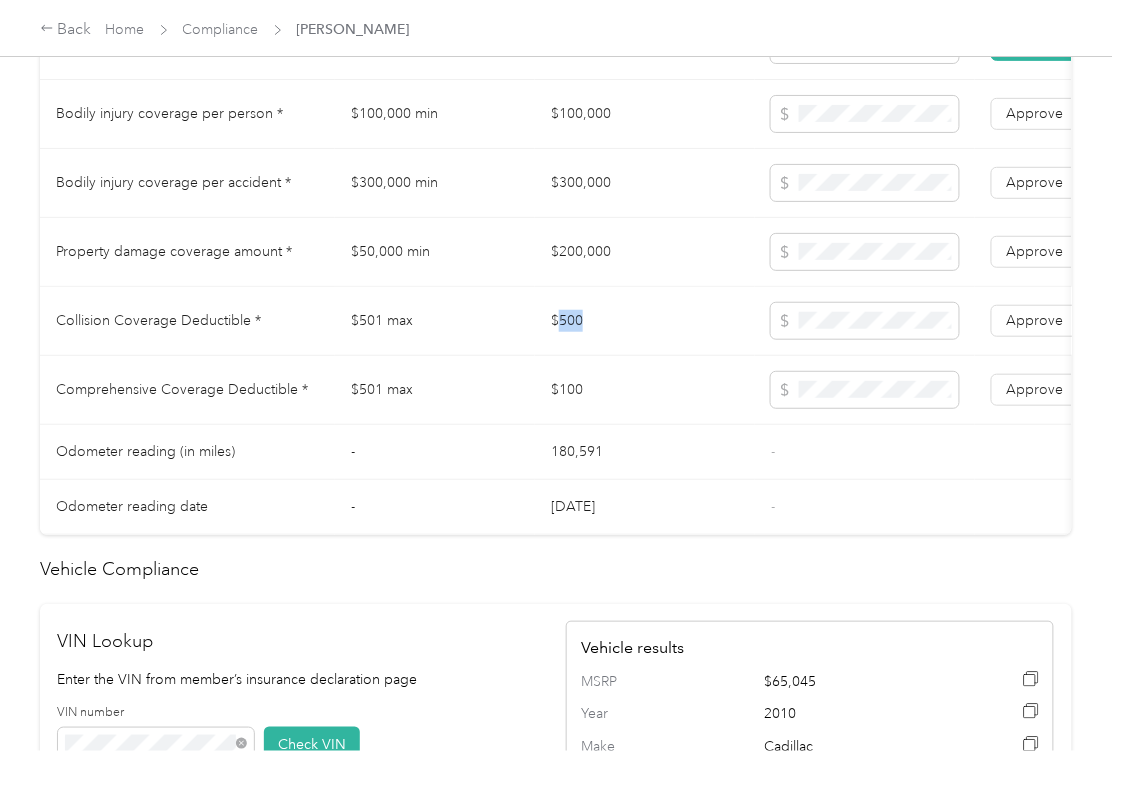 click on "$500" at bounding box center (645, 321) 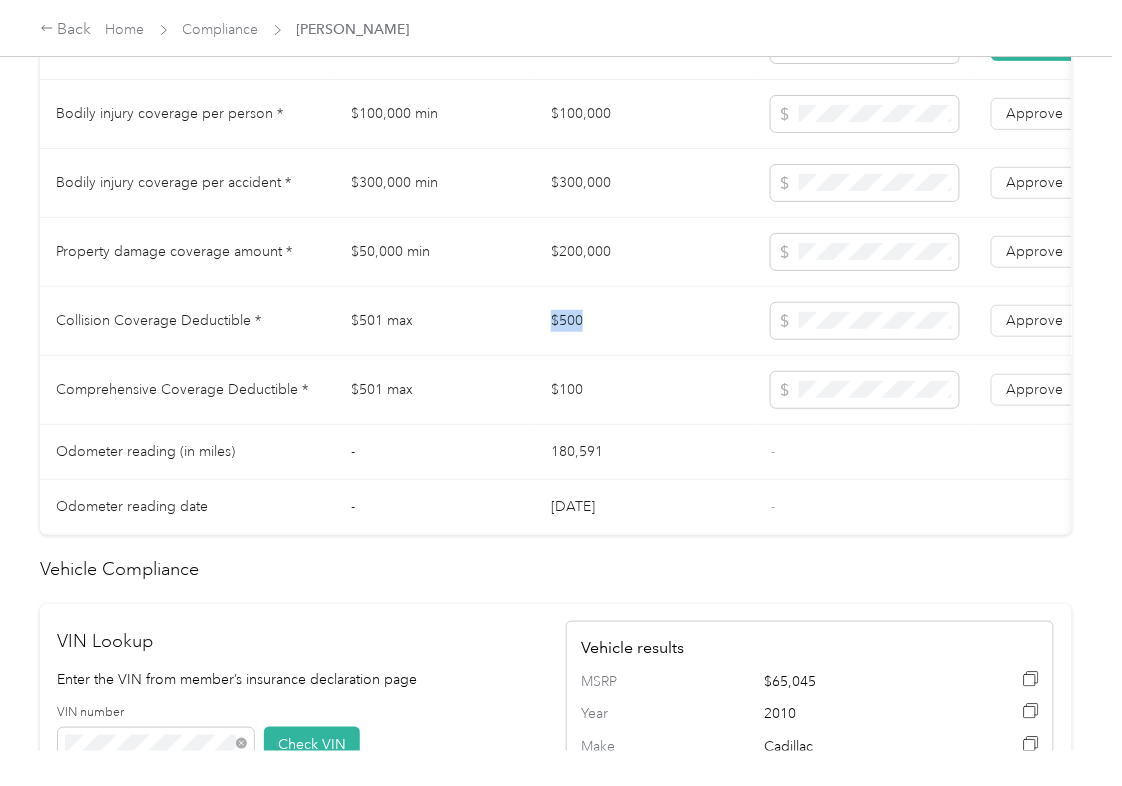 click on "$500" at bounding box center [645, 321] 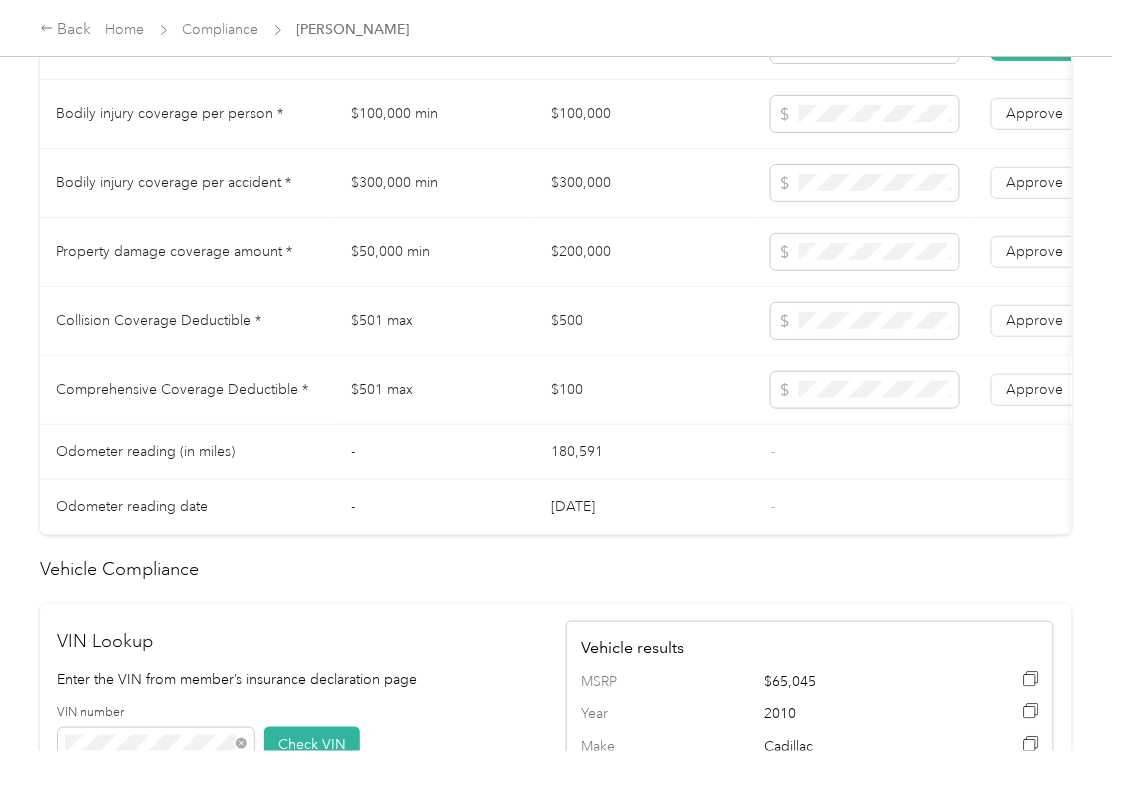 click on "$100" at bounding box center [645, 390] 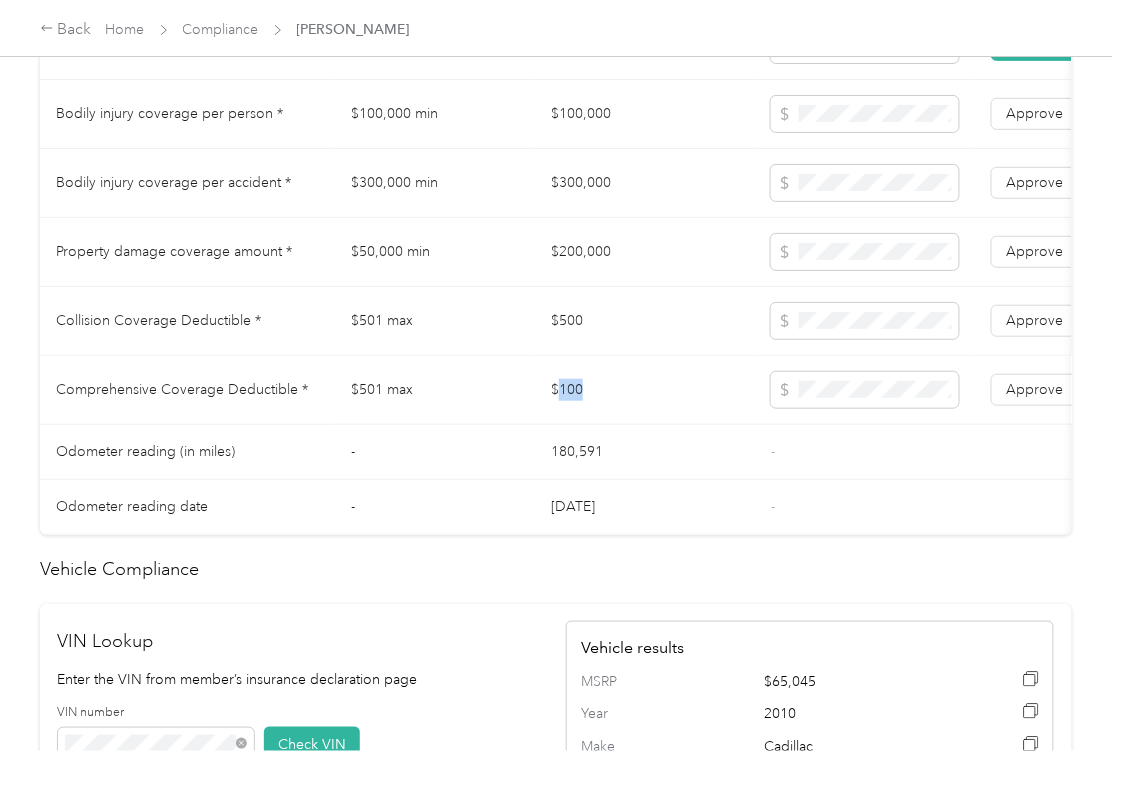 click on "$100" at bounding box center [645, 390] 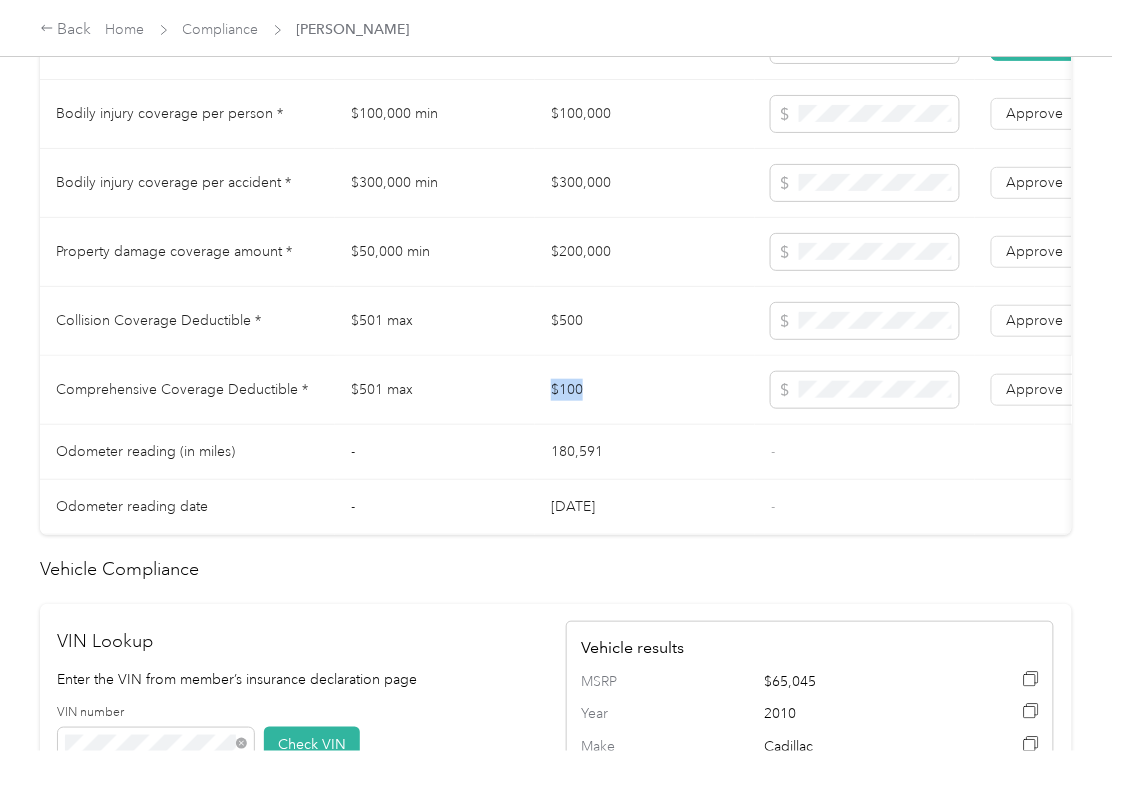 click on "$100" at bounding box center (645, 390) 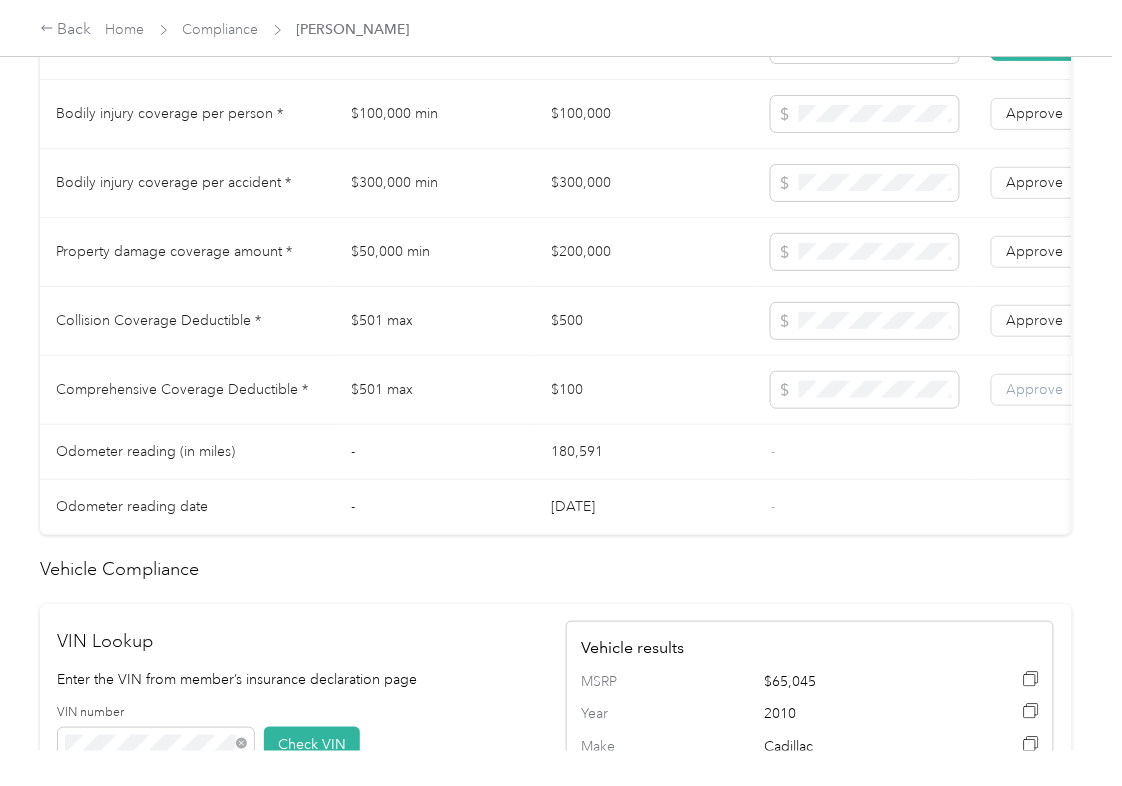 click on "Approve" at bounding box center [1035, 389] 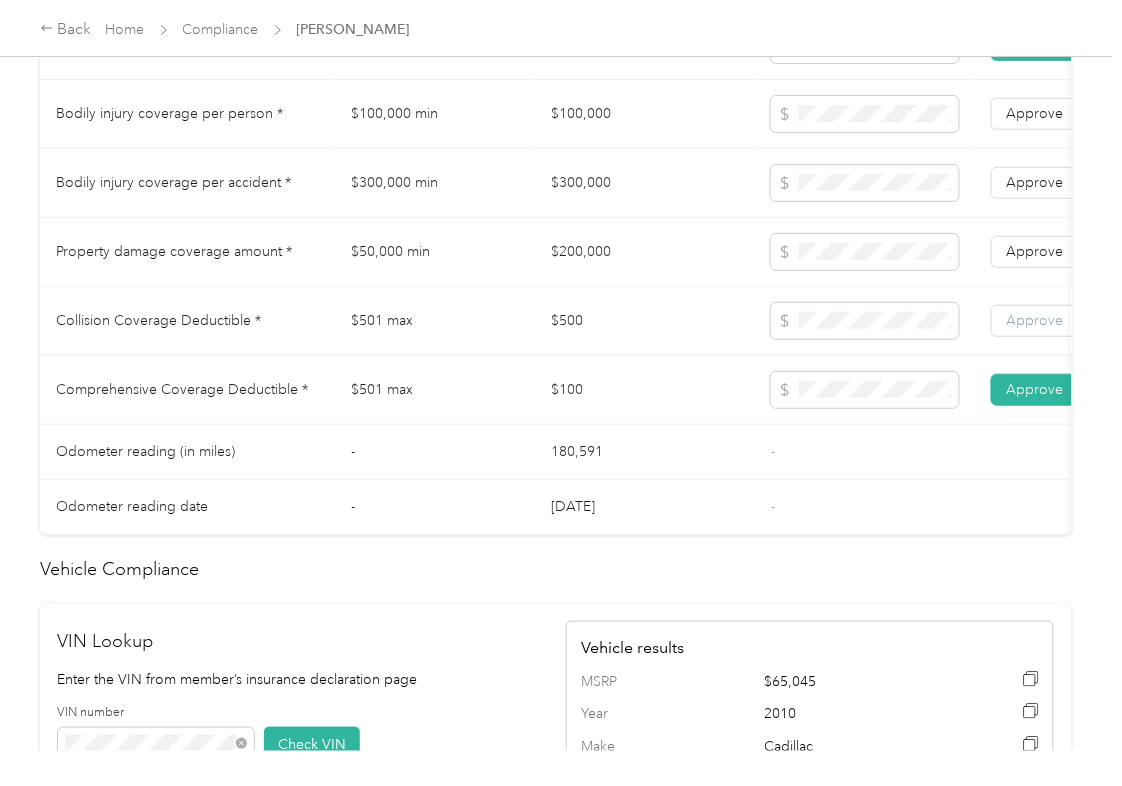 click on "Approve" at bounding box center (1035, 320) 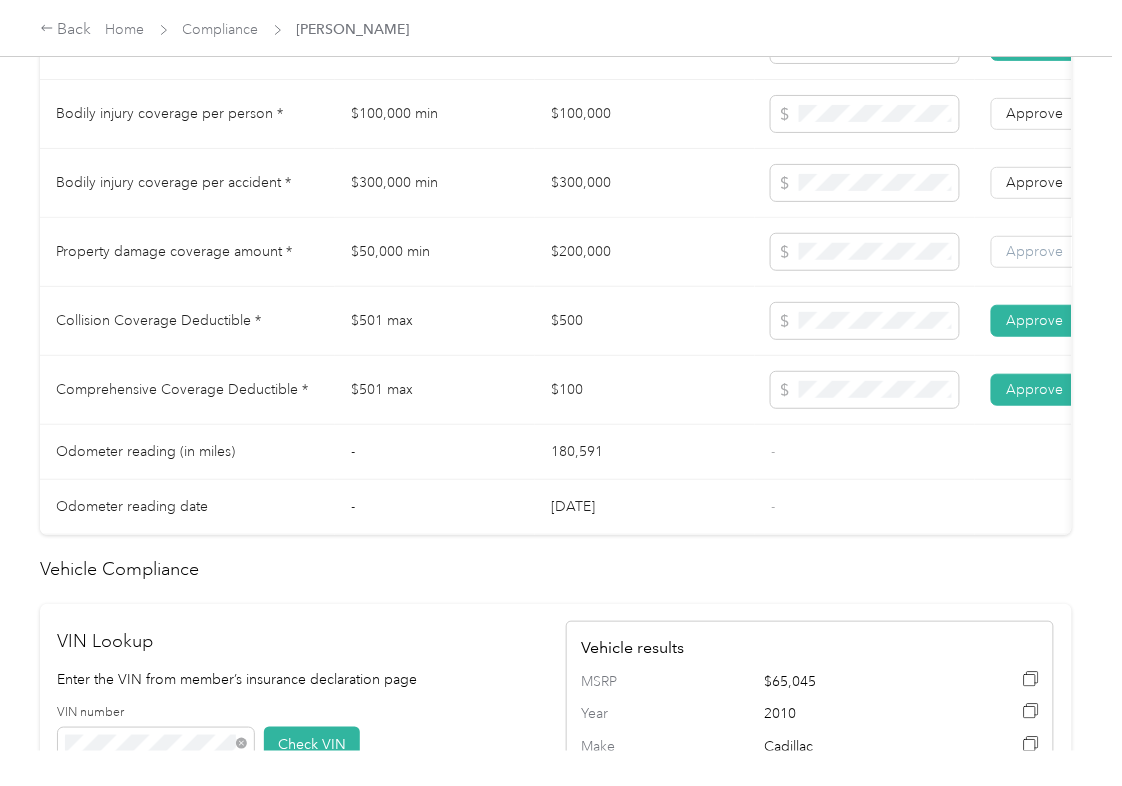 click on "Approve" at bounding box center (1035, 251) 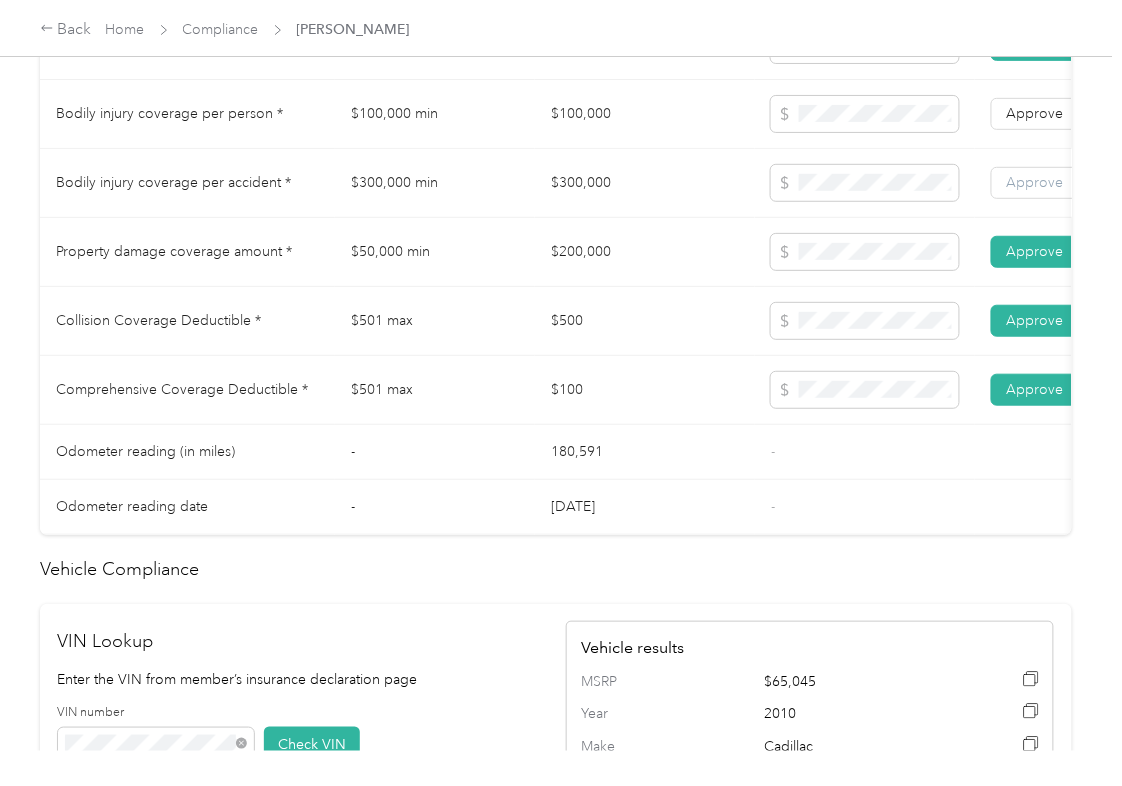 click on "Approve" at bounding box center (1035, 183) 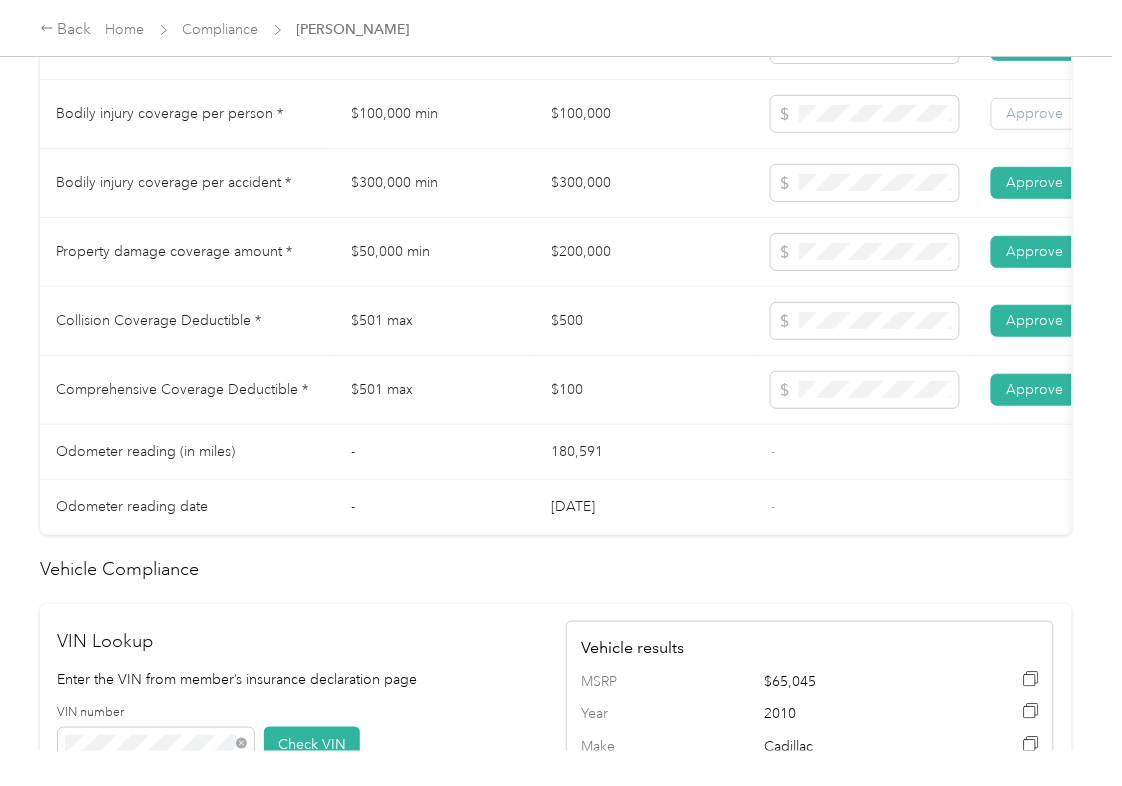 click on "Approve" at bounding box center [1035, 113] 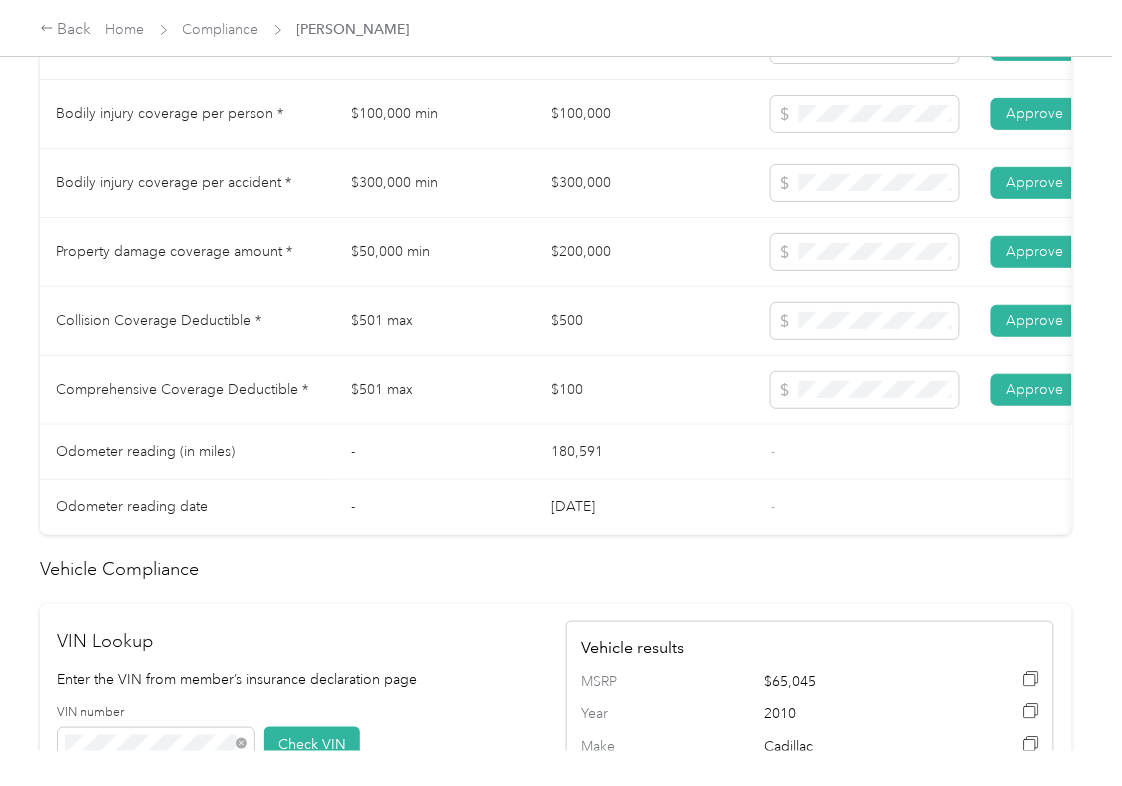 click on "180,591" at bounding box center [645, 452] 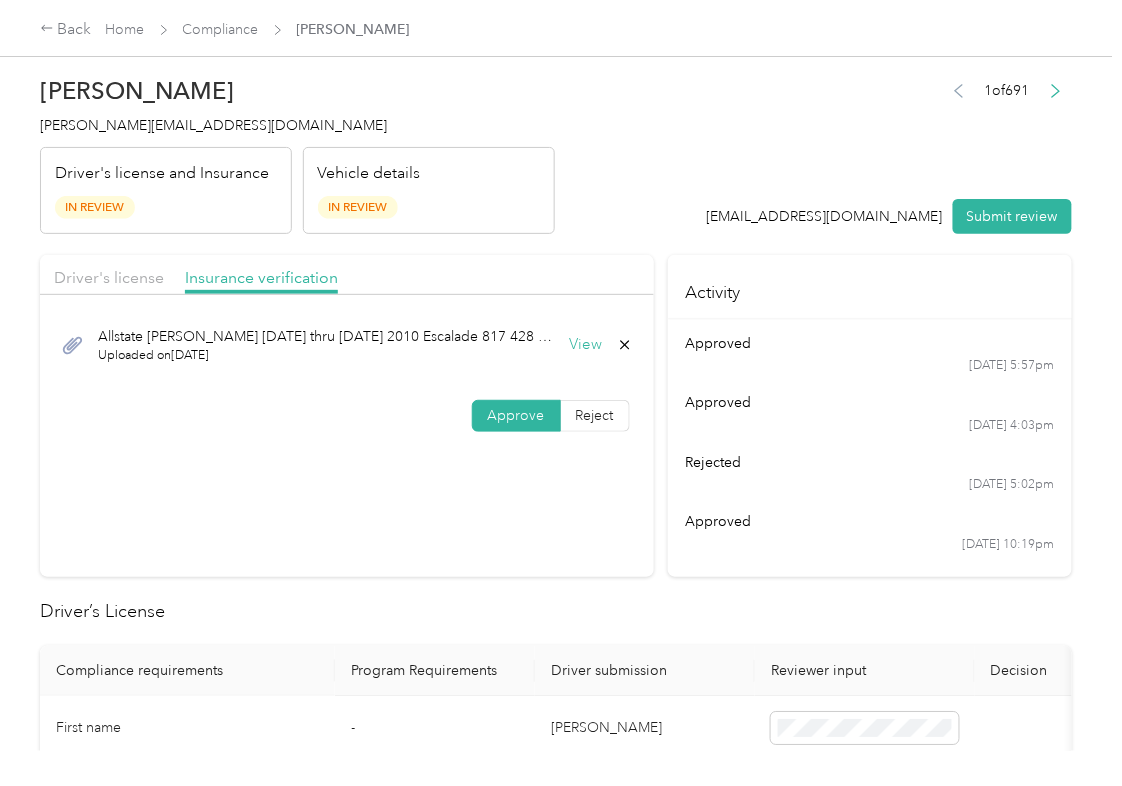 scroll, scrollTop: 0, scrollLeft: 0, axis: both 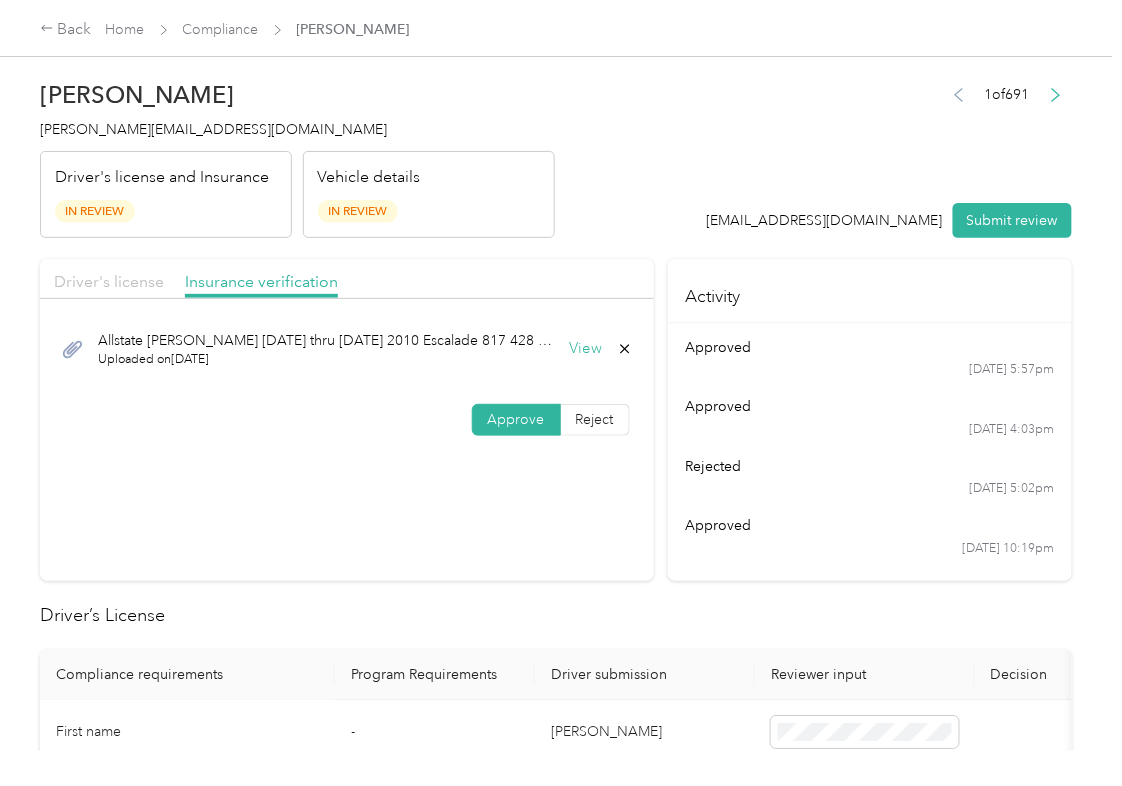 click on "Driver's license" at bounding box center [109, 281] 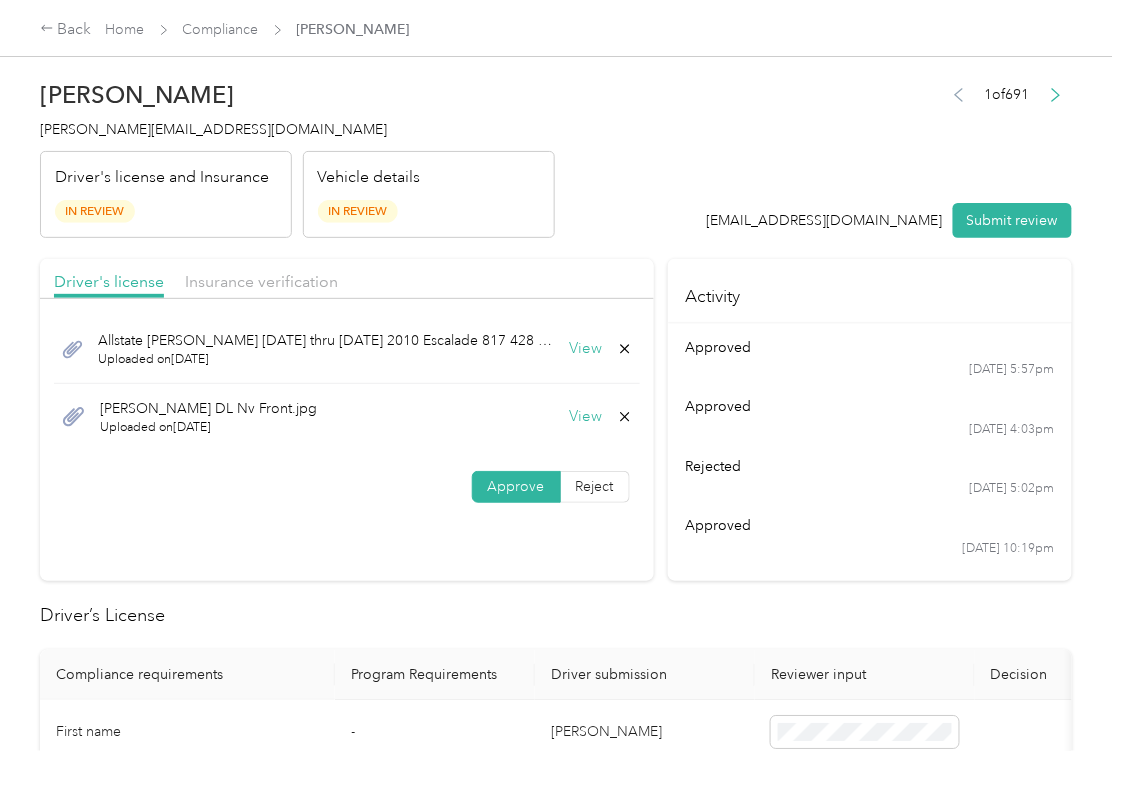 click 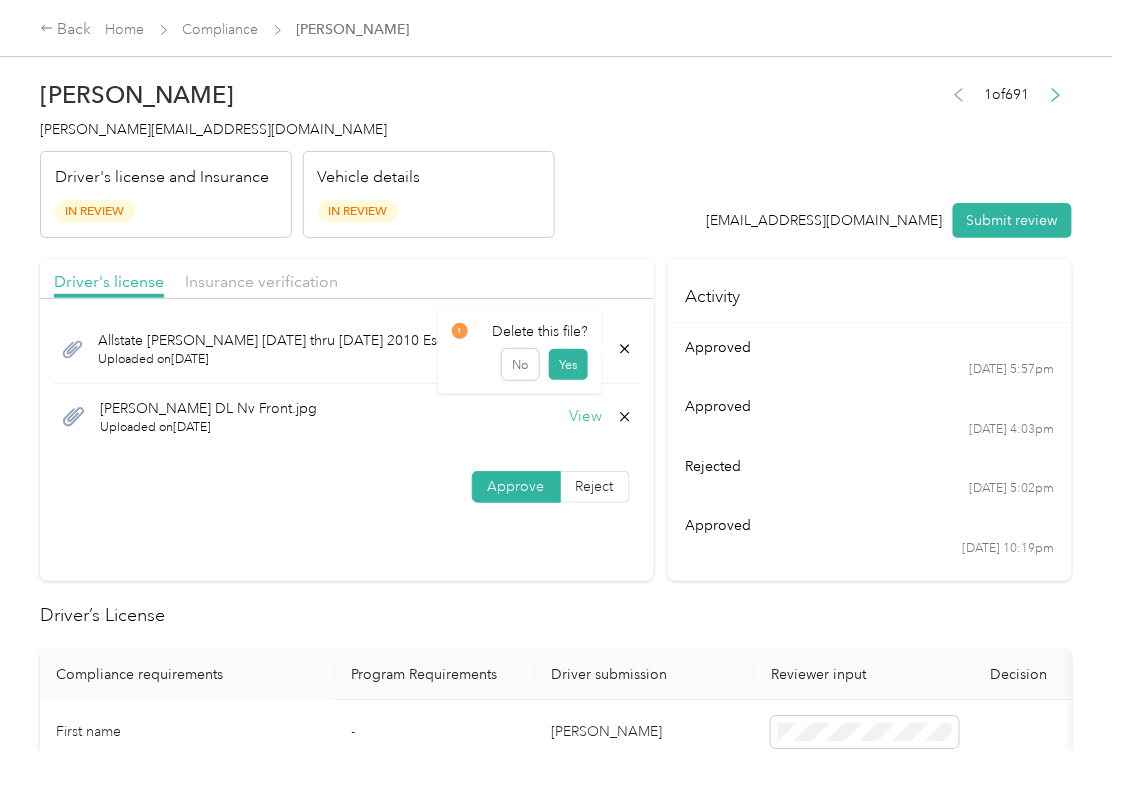 click on "Yes" at bounding box center (568, 365) 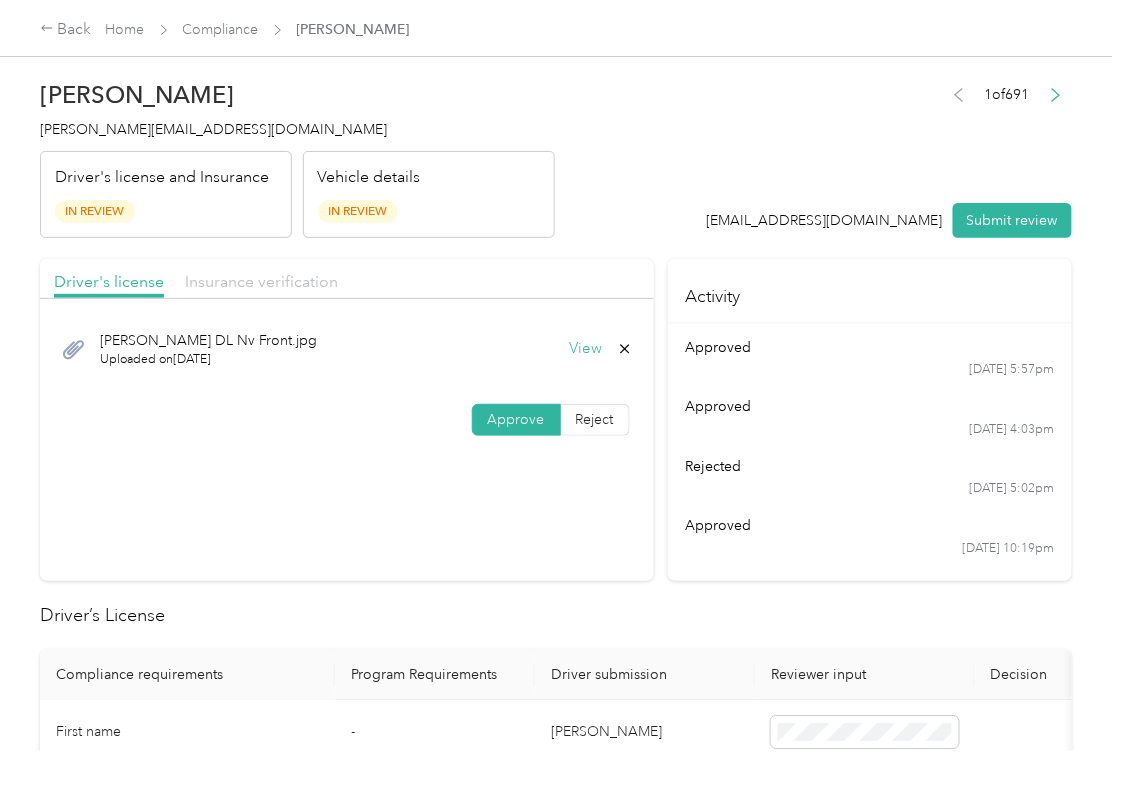 click on "Insurance verification" at bounding box center (261, 281) 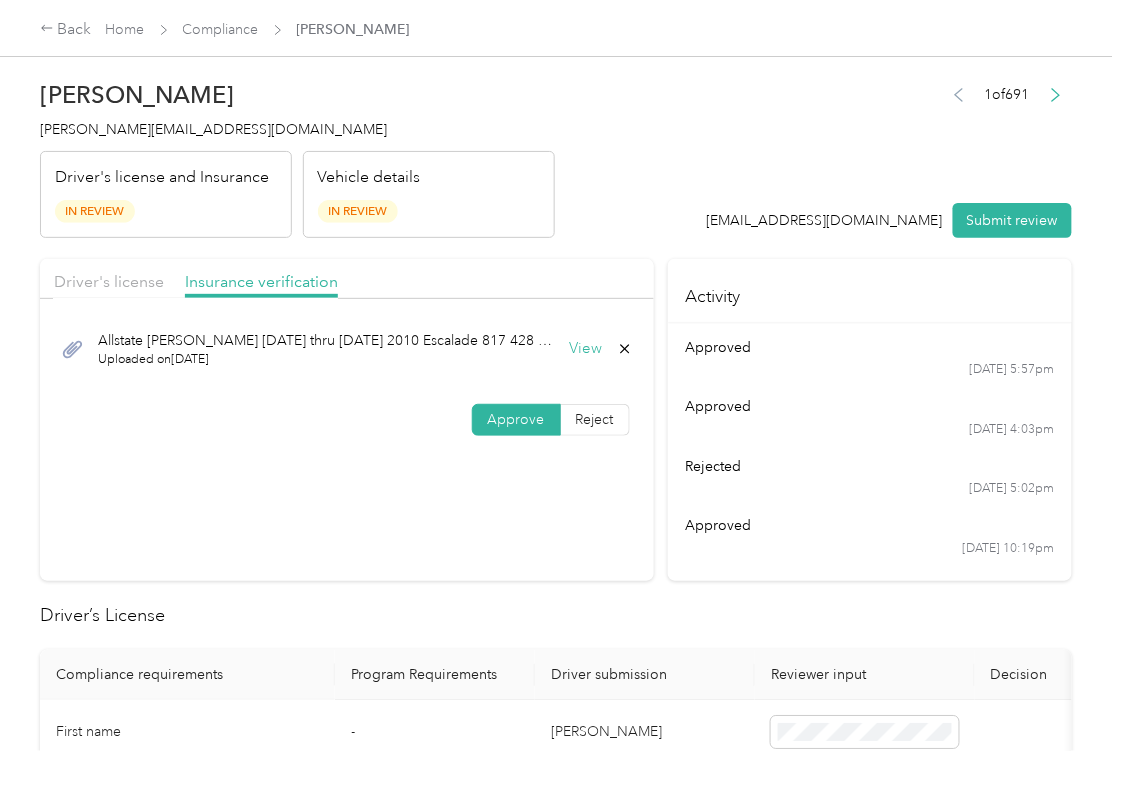 click on "View" at bounding box center [586, 349] 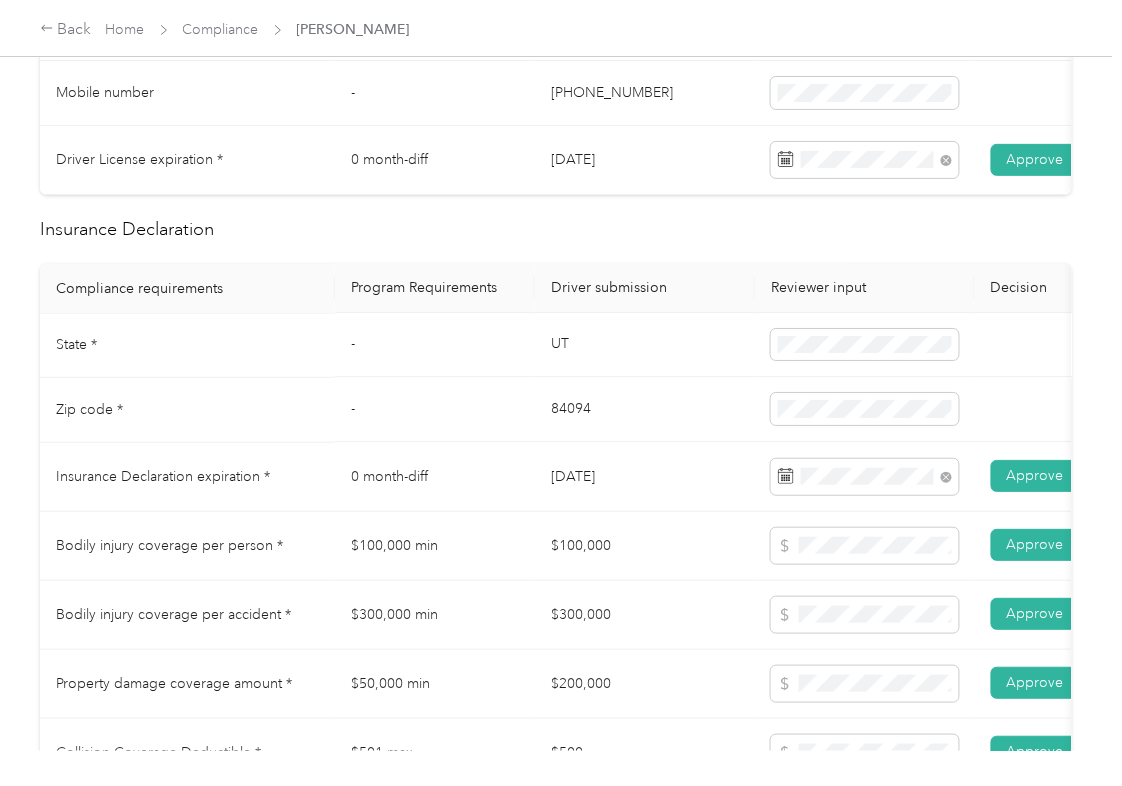 scroll, scrollTop: 800, scrollLeft: 0, axis: vertical 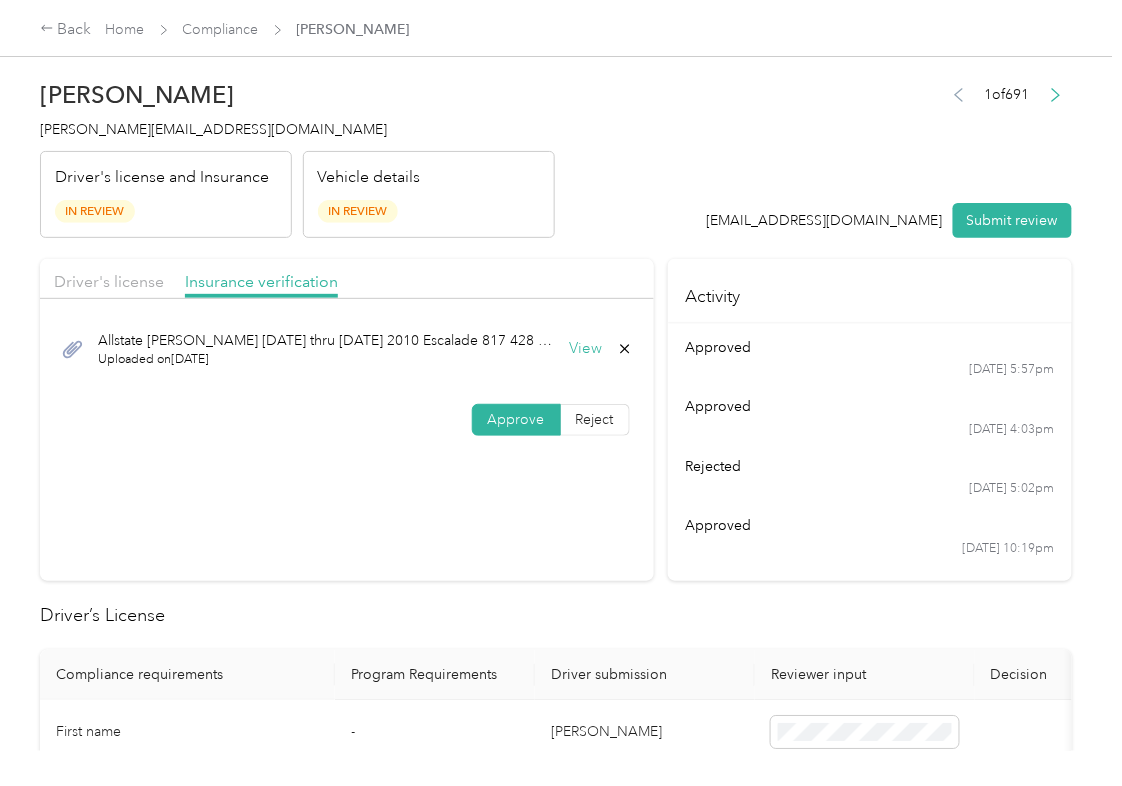 click on "Submit review" at bounding box center [1012, 220] 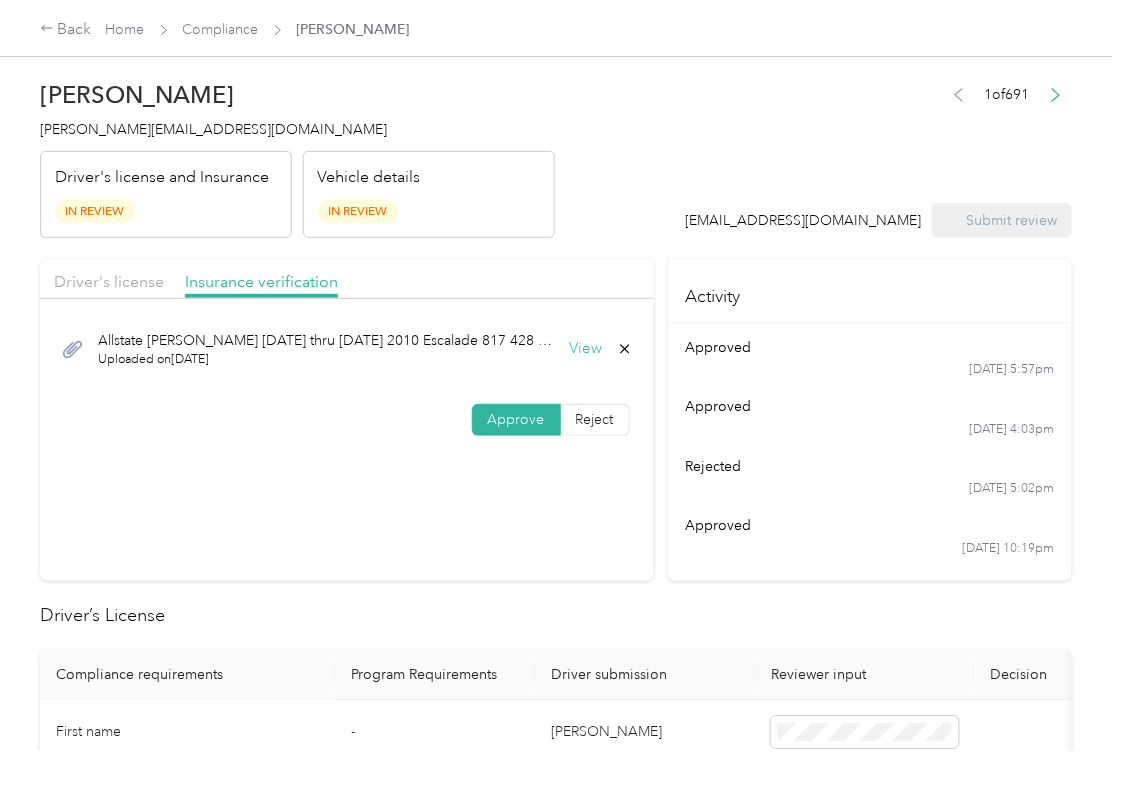 click on "[PERSON_NAME][EMAIL_ADDRESS][DOMAIN_NAME]" at bounding box center [213, 129] 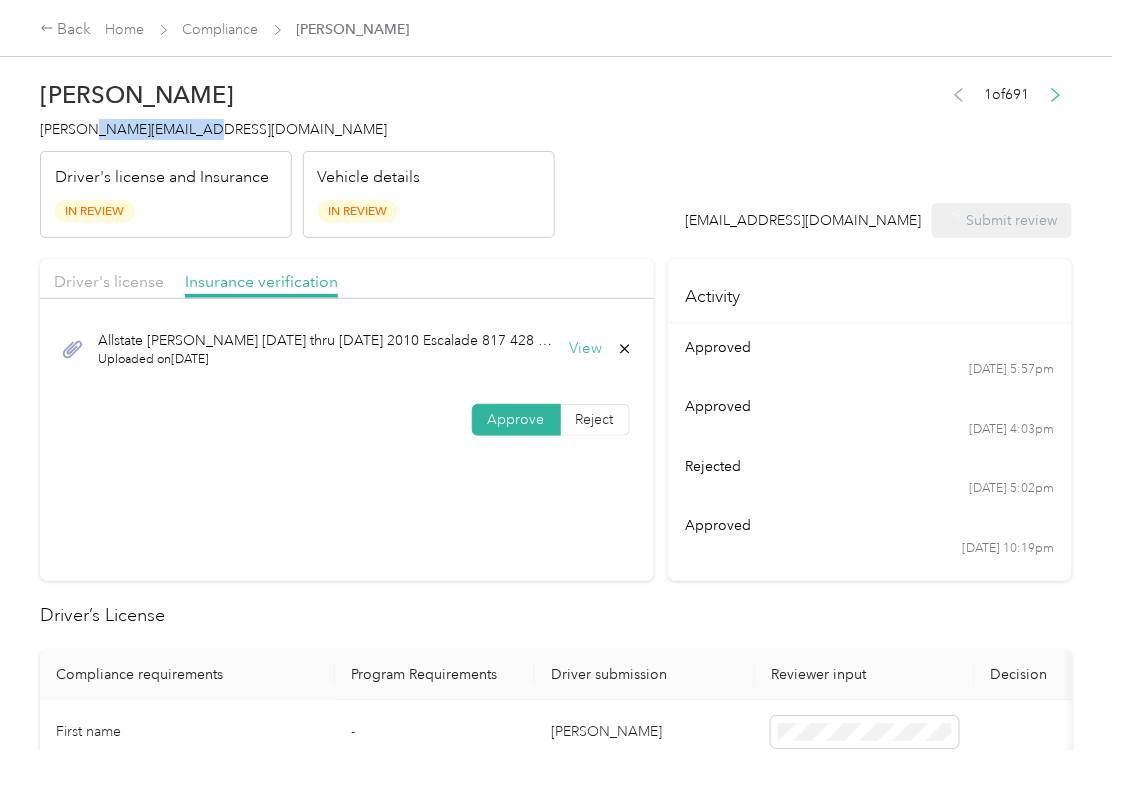 click on "[PERSON_NAME][EMAIL_ADDRESS][DOMAIN_NAME]" at bounding box center [213, 129] 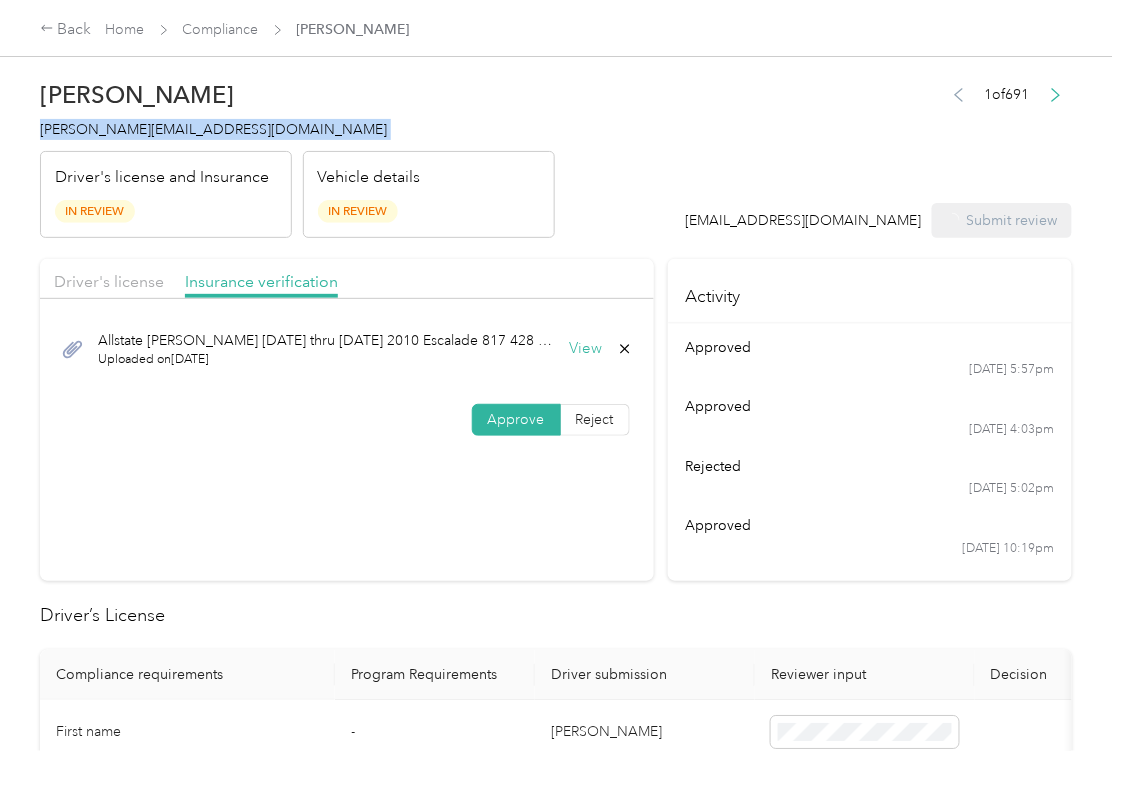 click on "[PERSON_NAME][EMAIL_ADDRESS][DOMAIN_NAME]" at bounding box center [213, 129] 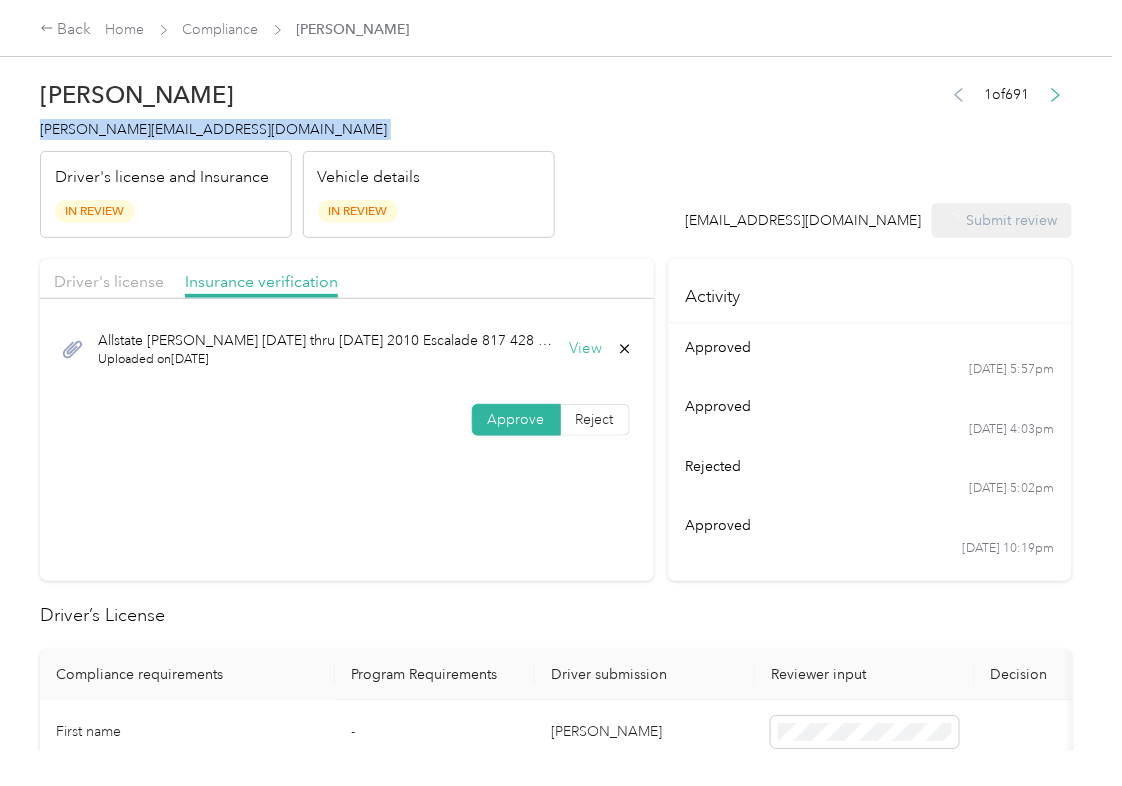 click on "[PERSON_NAME][EMAIL_ADDRESS][DOMAIN_NAME]" at bounding box center [213, 129] 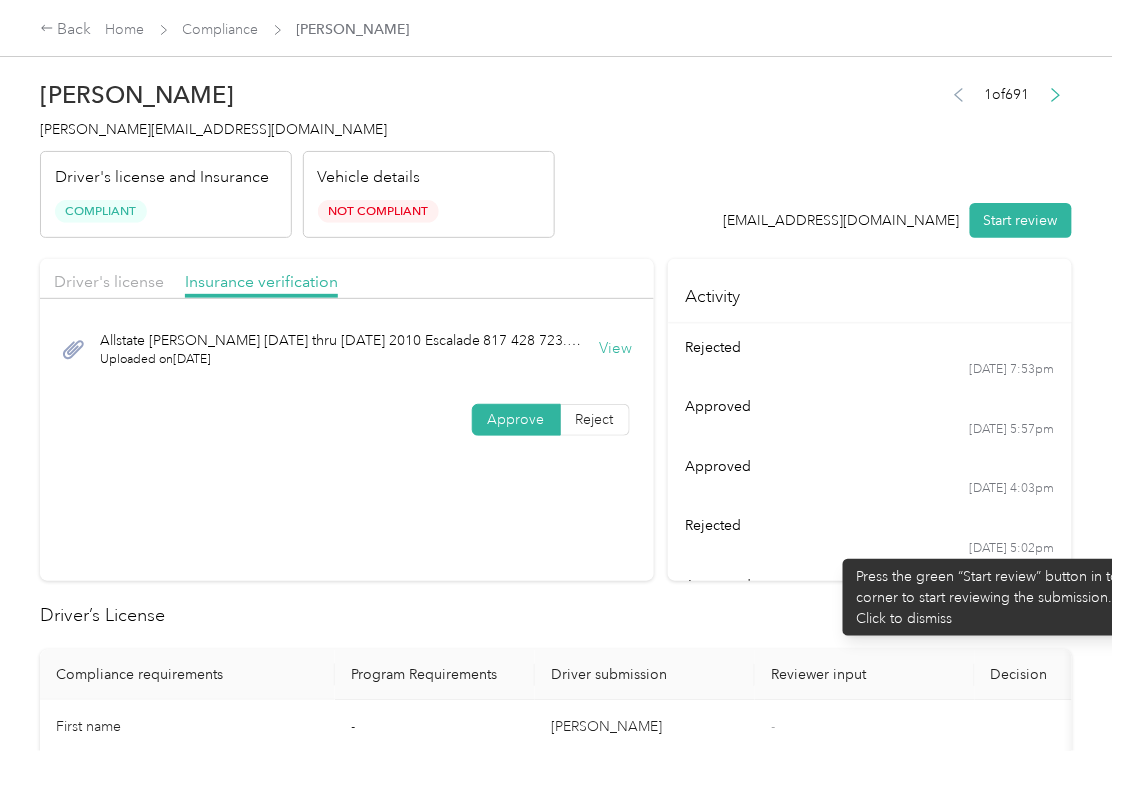click on "[DATE] 5:02pm" at bounding box center [869, 549] 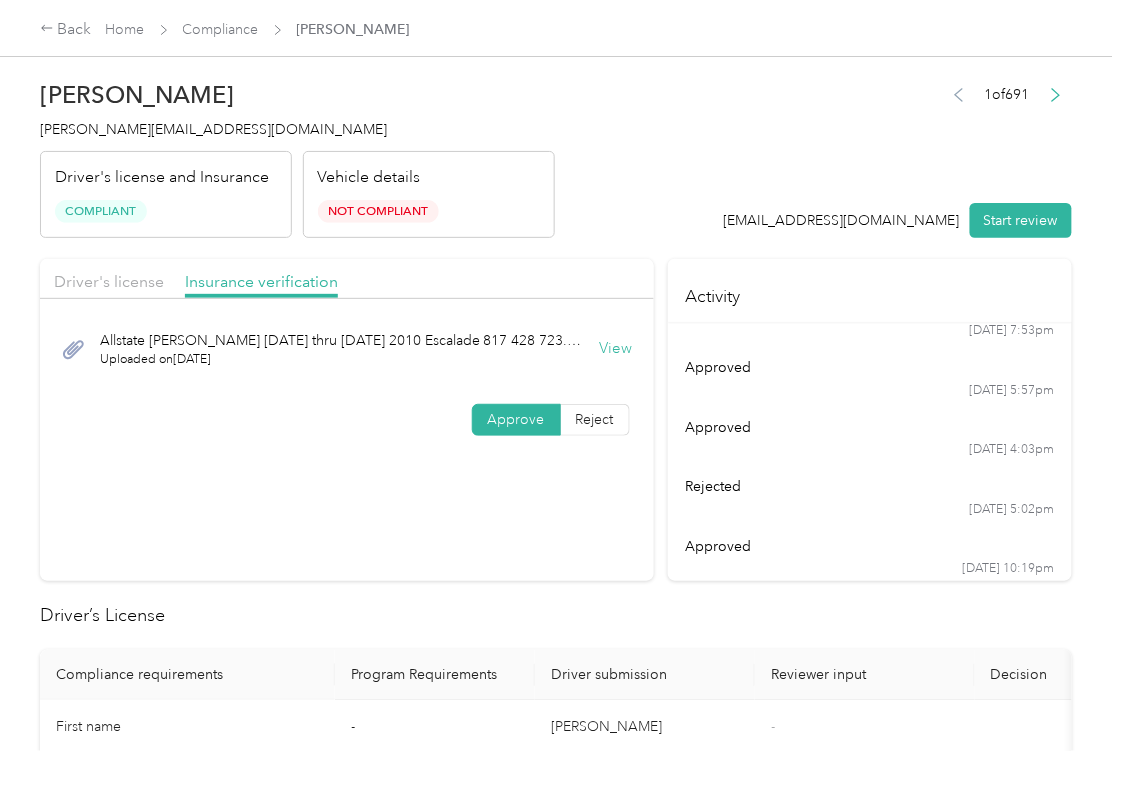 scroll, scrollTop: 104, scrollLeft: 0, axis: vertical 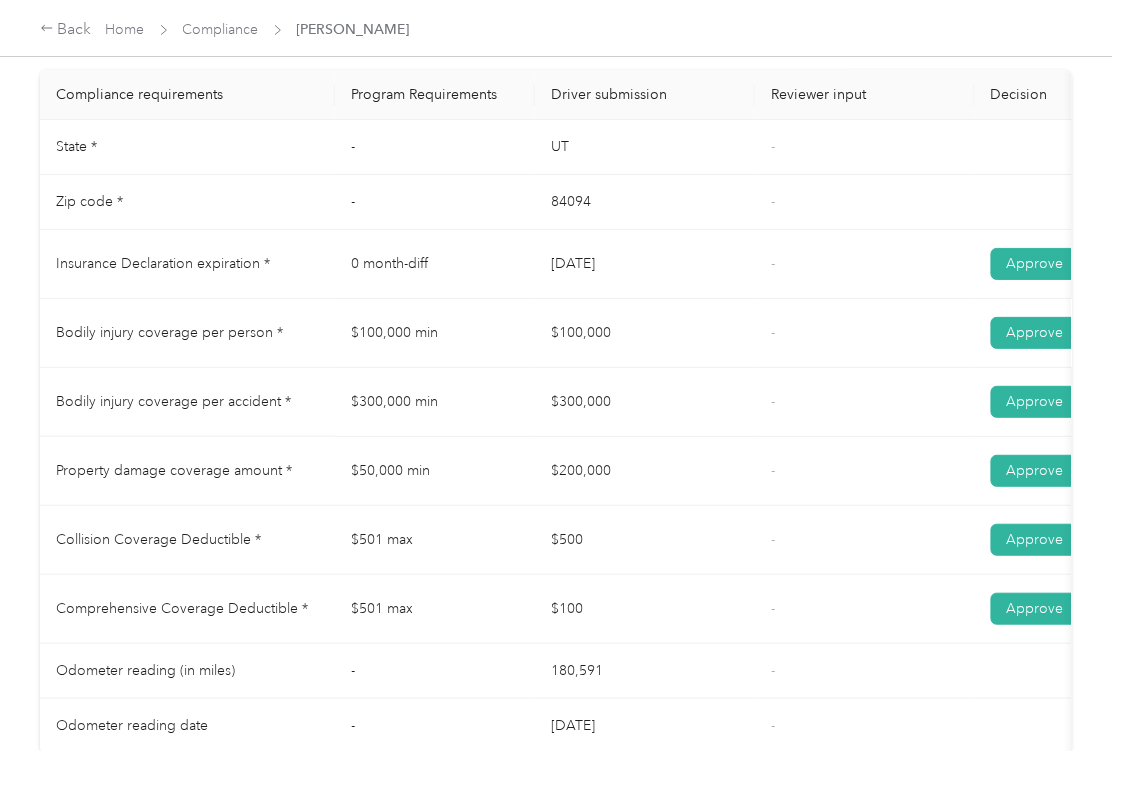 drag, startPoint x: 524, startPoint y: 380, endPoint x: 636, endPoint y: 382, distance: 112.01785 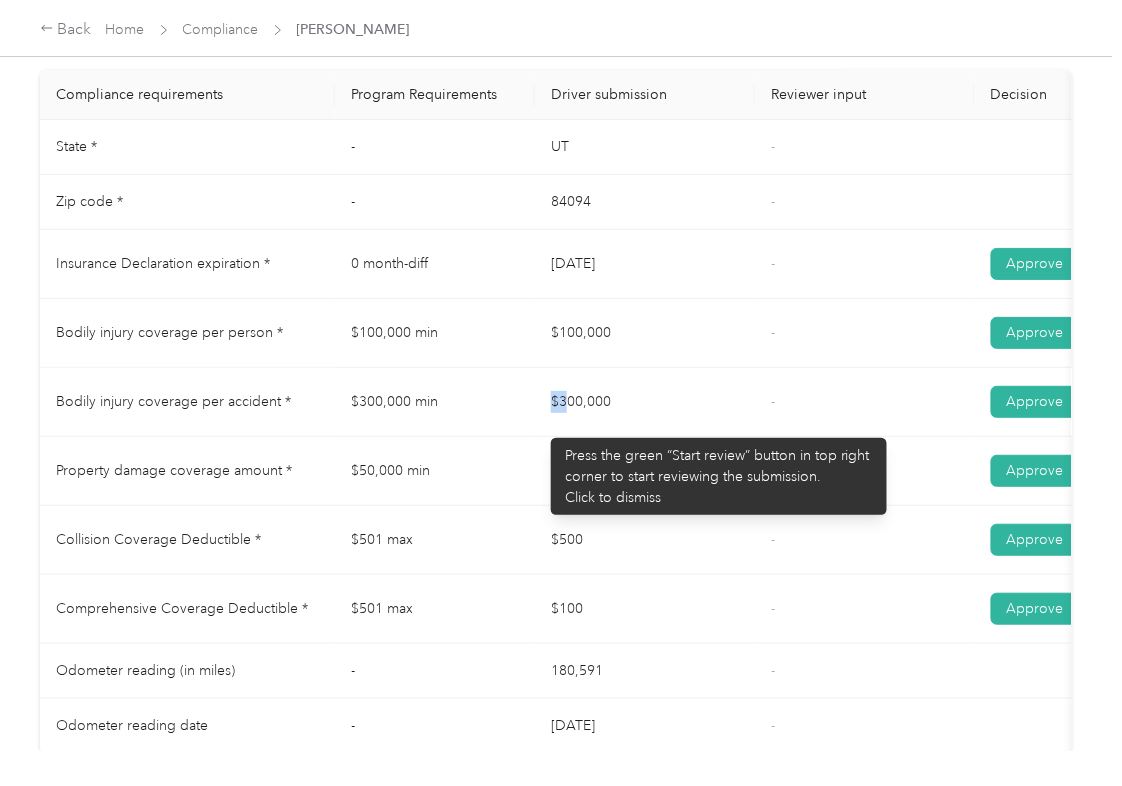 drag, startPoint x: 541, startPoint y: 428, endPoint x: 601, endPoint y: 458, distance: 67.08204 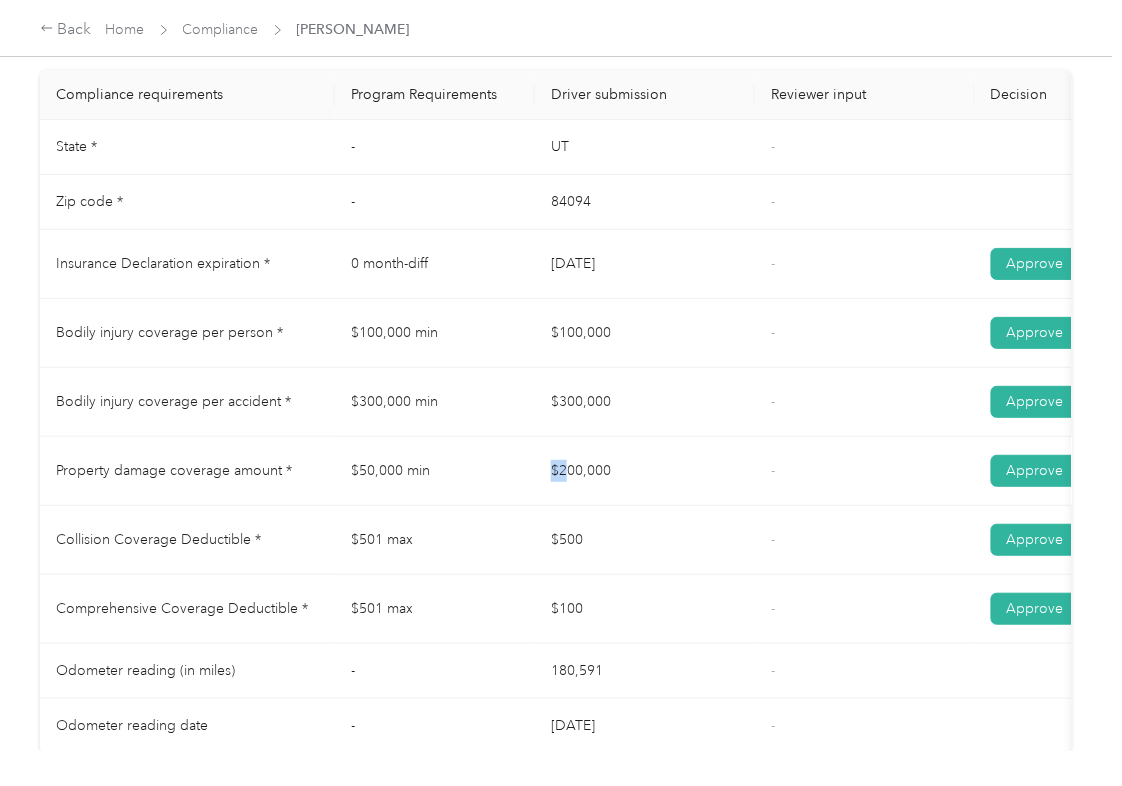 drag, startPoint x: 512, startPoint y: 493, endPoint x: 794, endPoint y: 474, distance: 282.63934 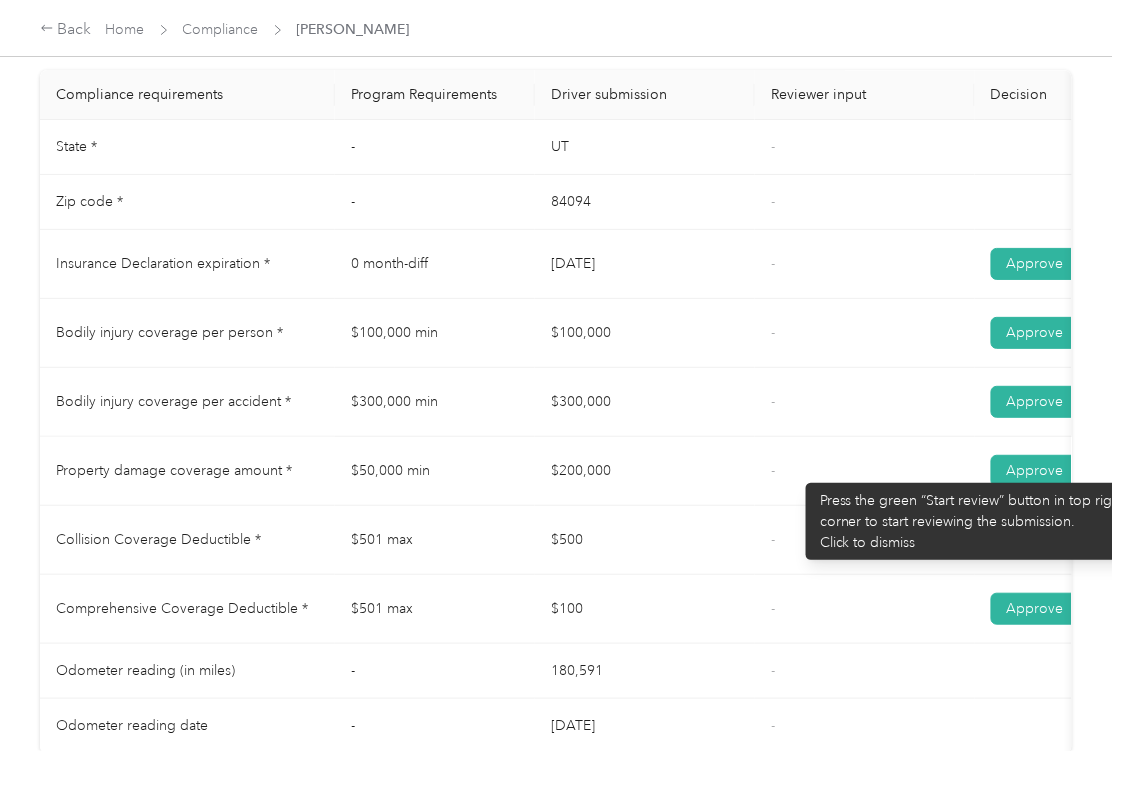 click on "-" at bounding box center (865, 471) 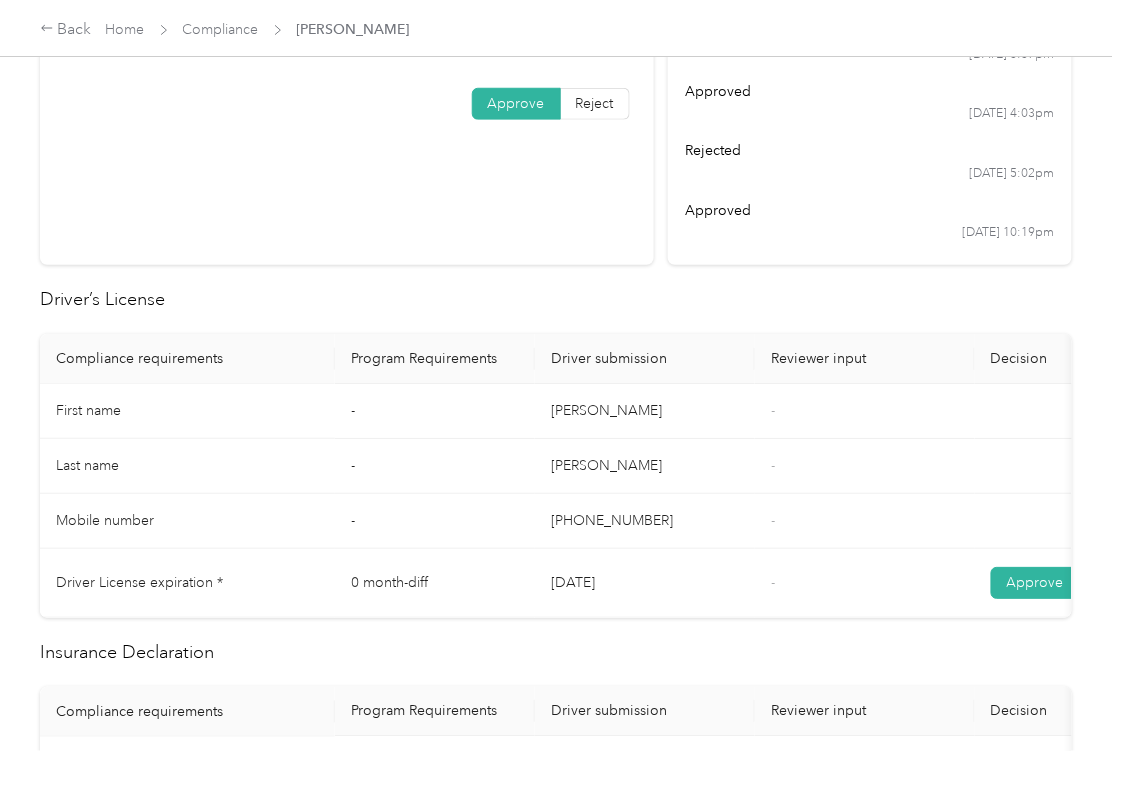 scroll, scrollTop: 942, scrollLeft: 0, axis: vertical 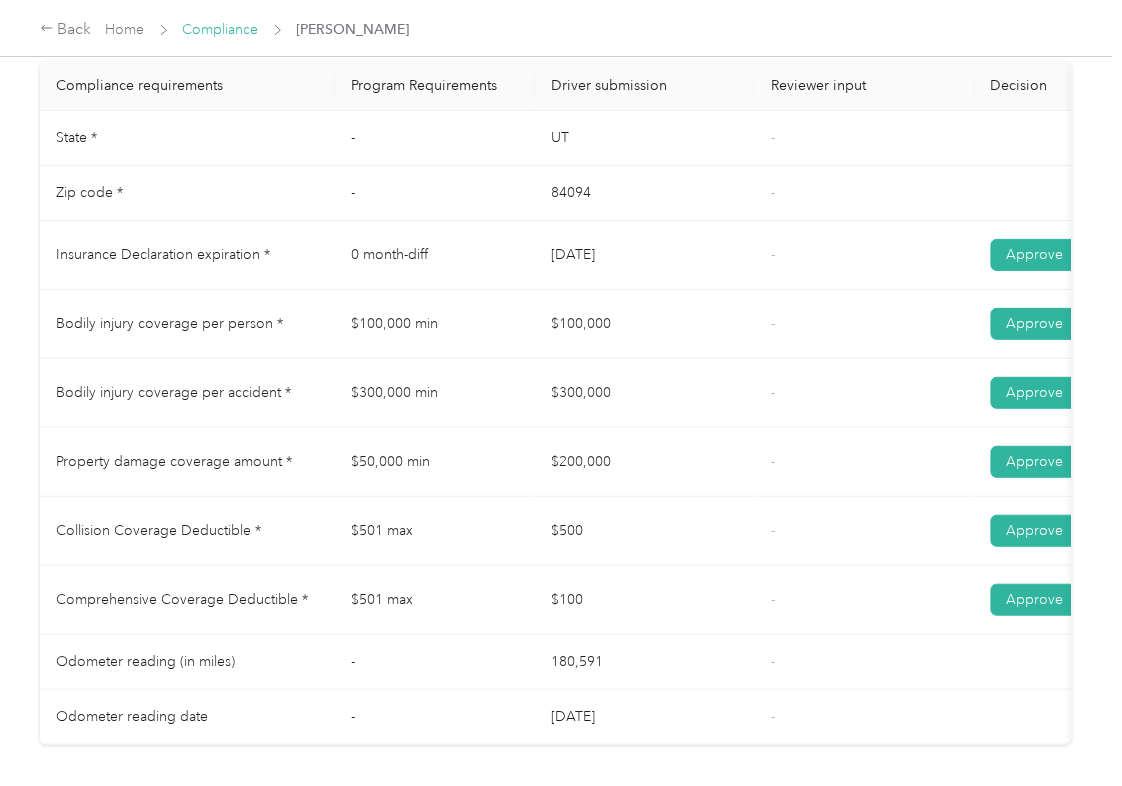 click on "Compliance" at bounding box center [221, 29] 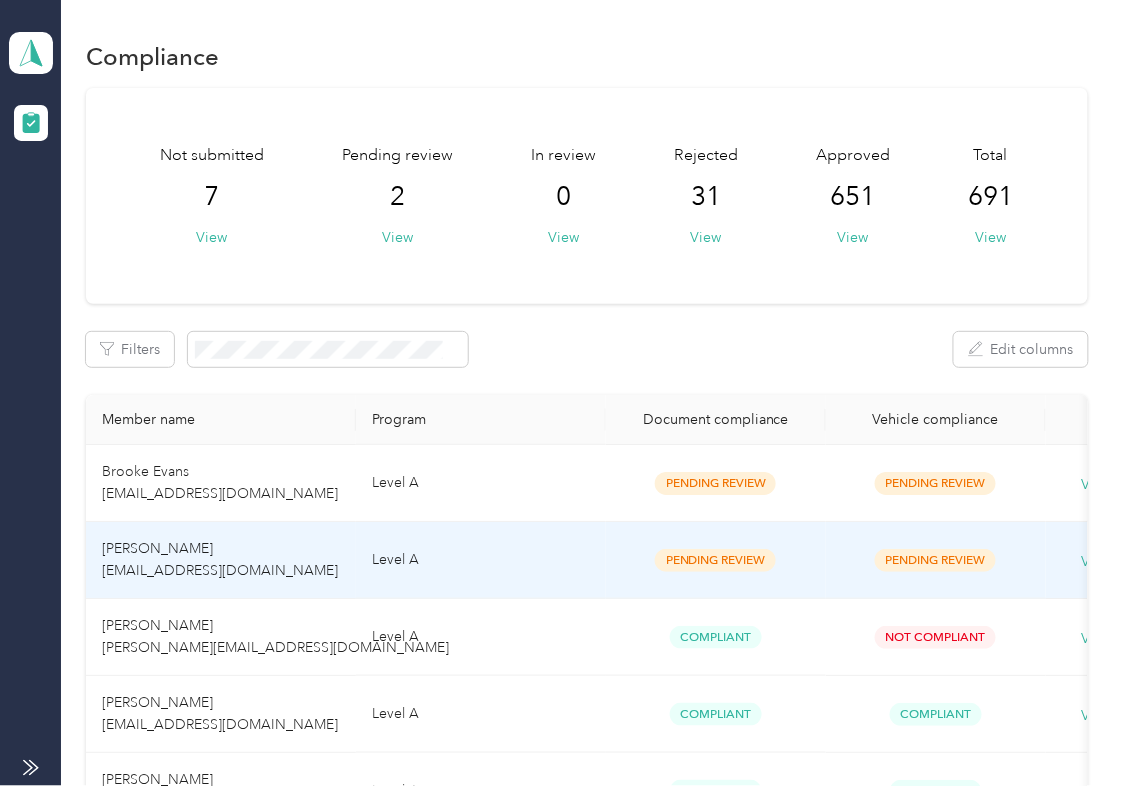 click on "[PERSON_NAME]
[EMAIL_ADDRESS][DOMAIN_NAME]" at bounding box center (220, 559) 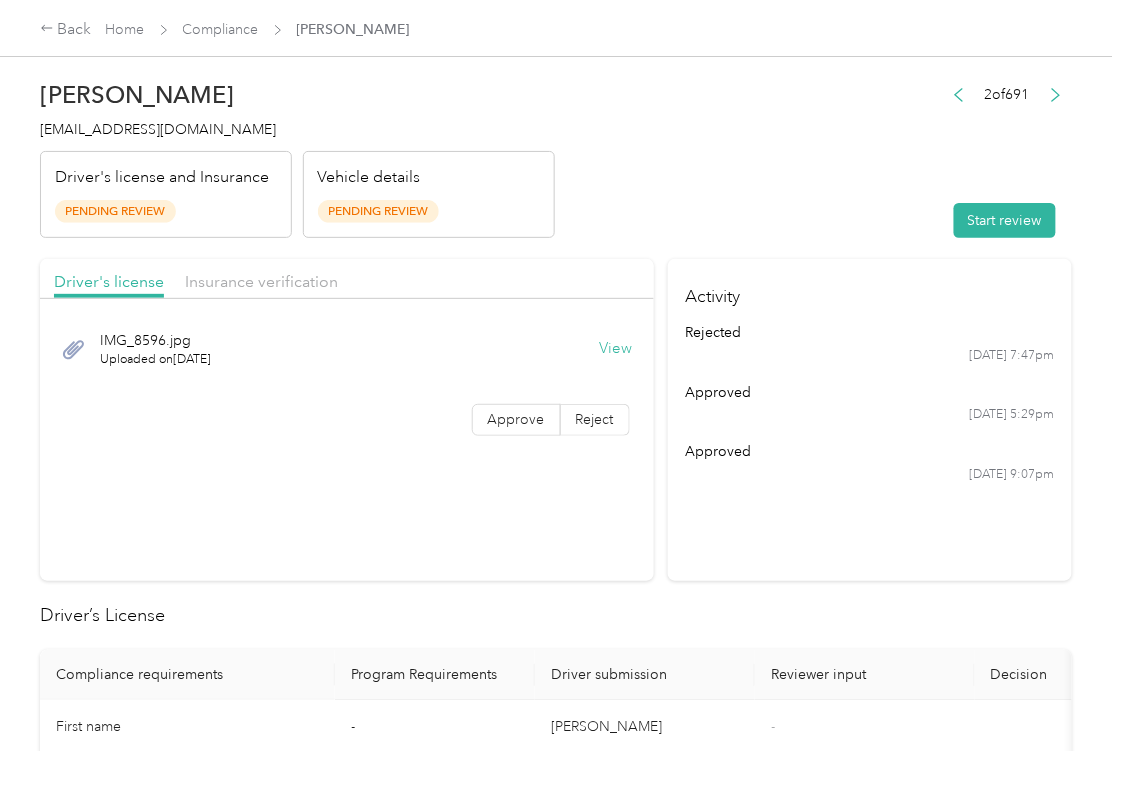 click on "IMG_8596.jpg Uploaded on  [DATE] View" at bounding box center (347, 349) 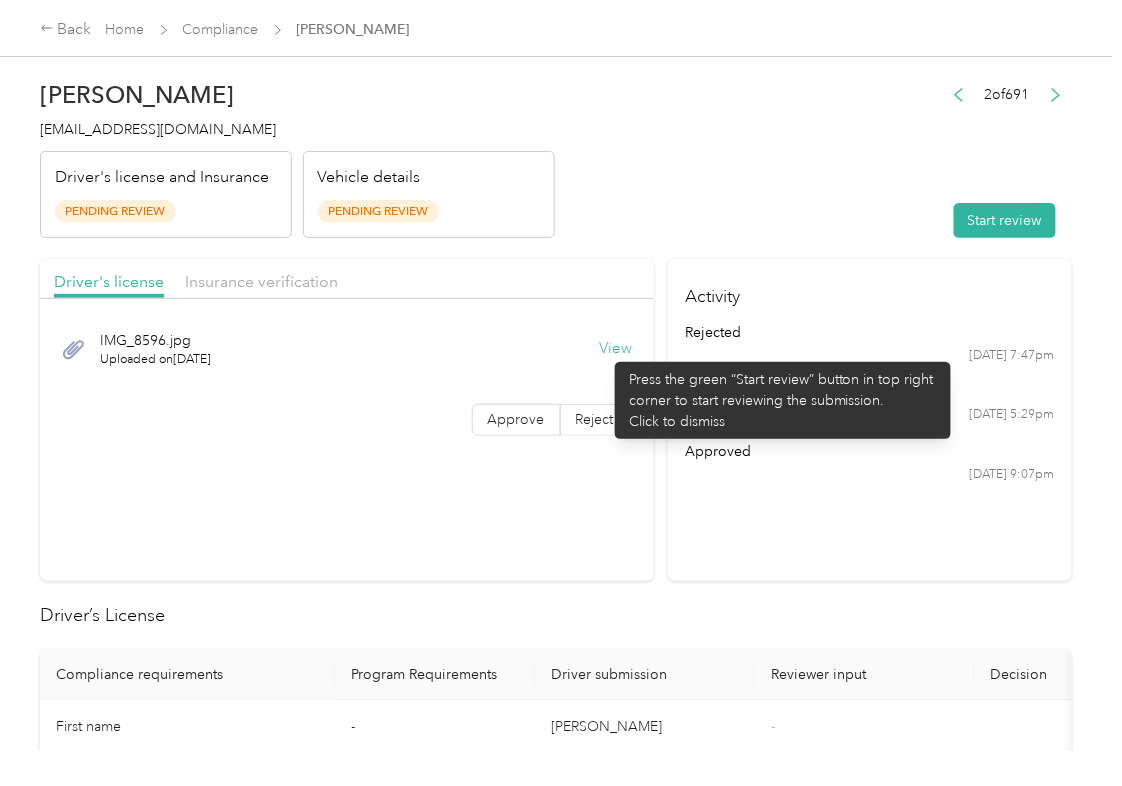 click on "View" at bounding box center [616, 349] 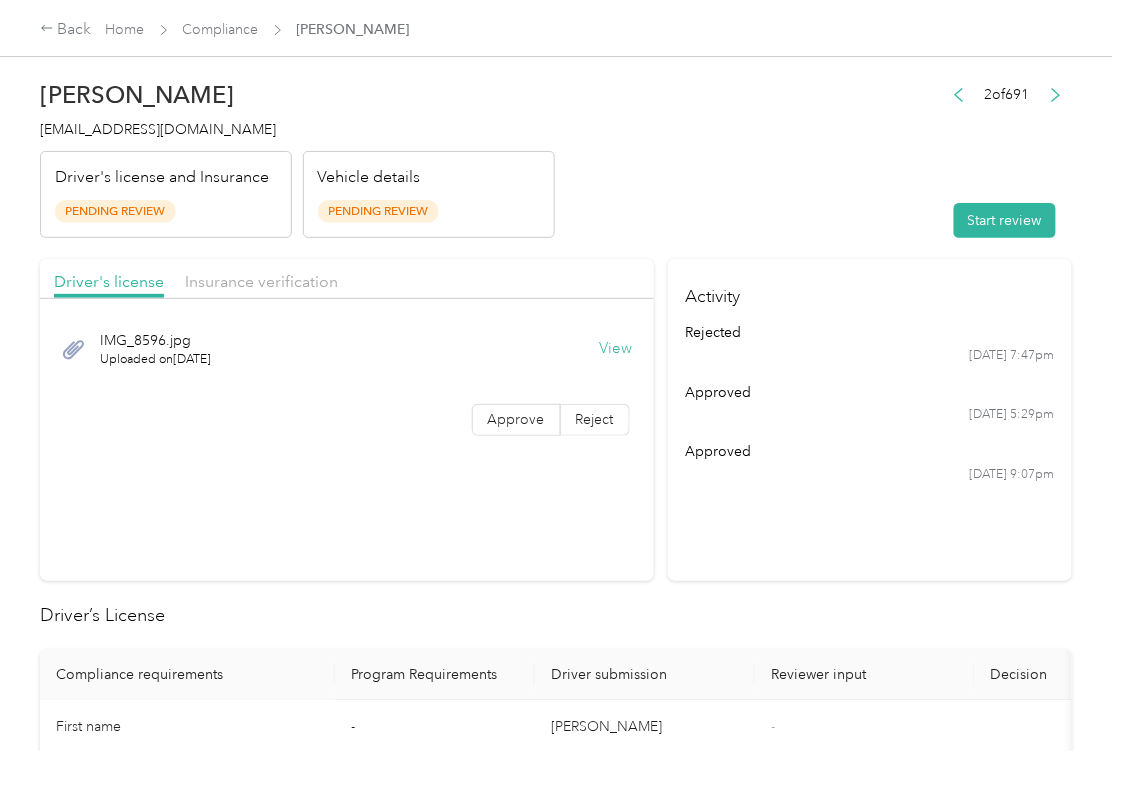 click on "[PERSON_NAME] [EMAIL_ADDRESS][DOMAIN_NAME] Driver's license and Insurance Pending Review Vehicle details Pending Review 2  of  691 Start review Driver's license Insurance verification IMG_8596.jpg Uploaded on  [DATE] View Approve Reject Activity rejected [DATE] 7:47pm approved [DATE] 5:29pm approved [DATE] 9:07pm Driver’s License  Compliance requirements Program Requirements Driver submission Reviewer input Decision Rejection reason             First name - [PERSON_NAME] - Last name - [PERSON_NAME] - Mobile number - [PHONE_NUMBER] - Driver License expiration * 0 month-diff [DATE] - Approve Reject Insurance Declaration Compliance requirements Program Requirements Driver submission Reviewer input Decision Rejection reason             State * - [US_STATE] - Zip code * - 45434 - Insurance Declaration expiration * 0 month-diff [DATE] - Approve Reject Bodily injury coverage per person * $100,000 min $100,000 - Approve Reject Bodily injury coverage per accident * $300,000 min $300,000 - Approve -" at bounding box center [556, 1263] 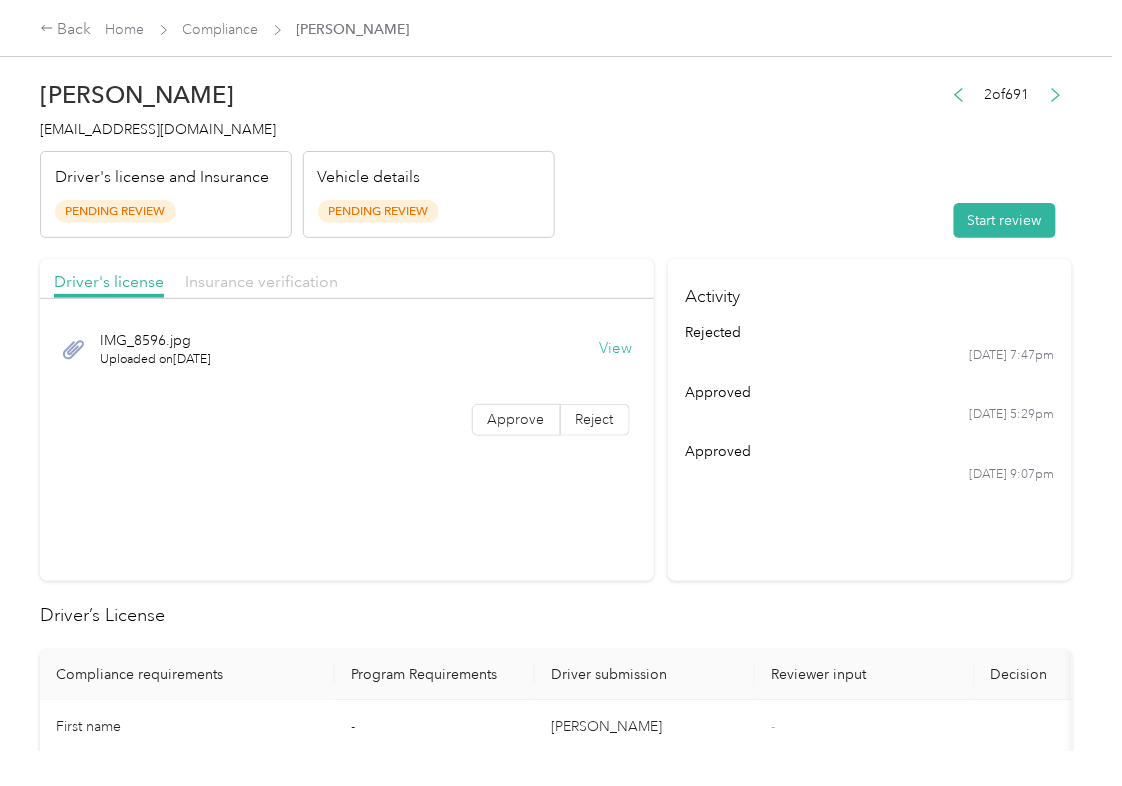 click on "Insurance verification" at bounding box center [261, 281] 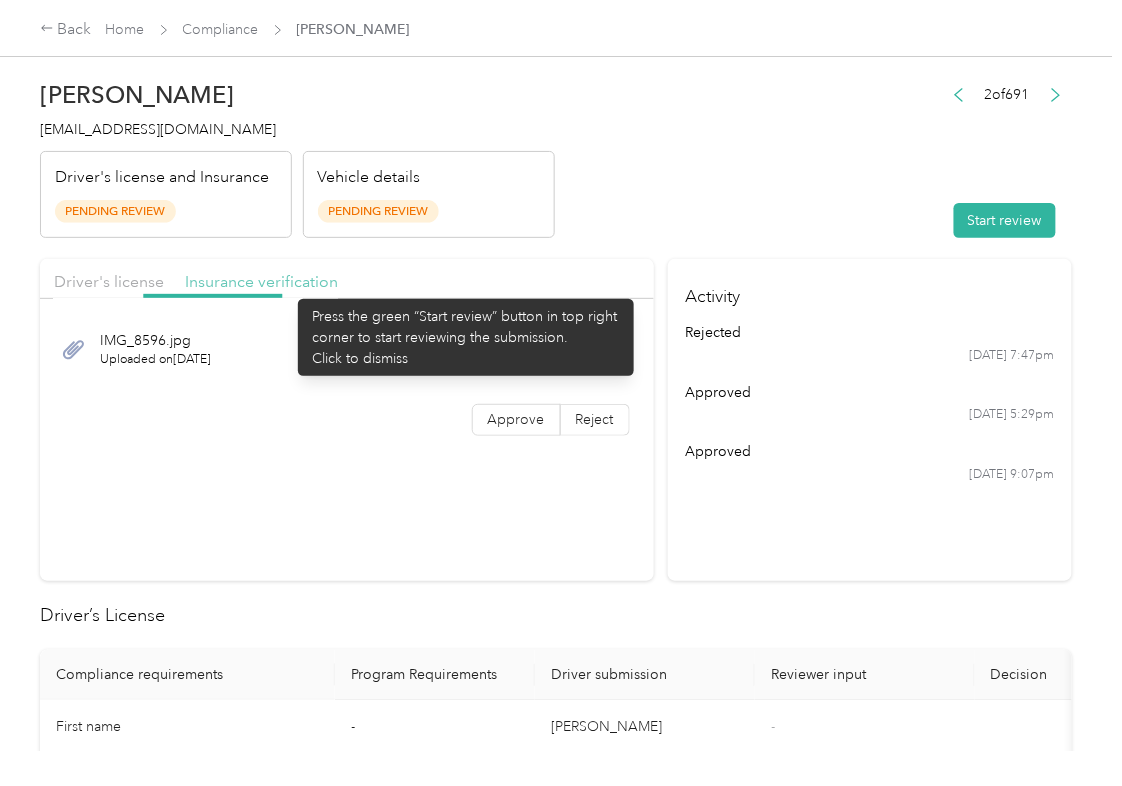 click on "Insurance verification" at bounding box center [261, 281] 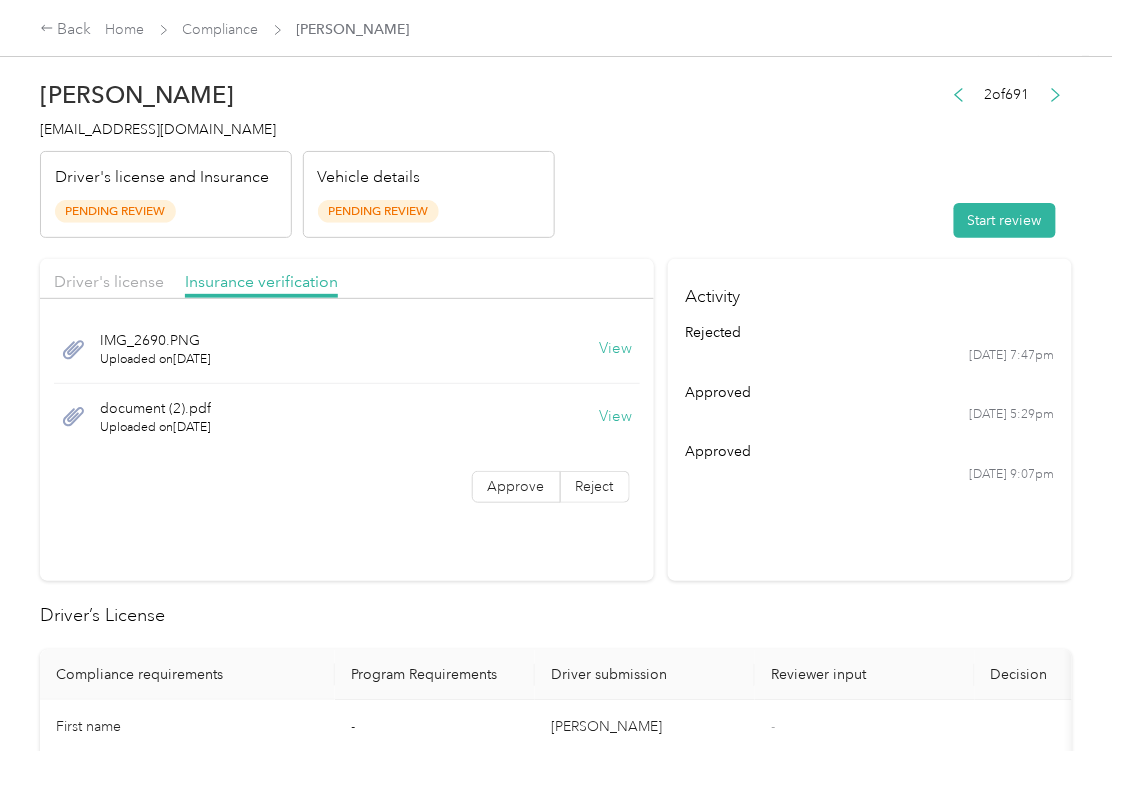 click on "View" at bounding box center [616, 349] 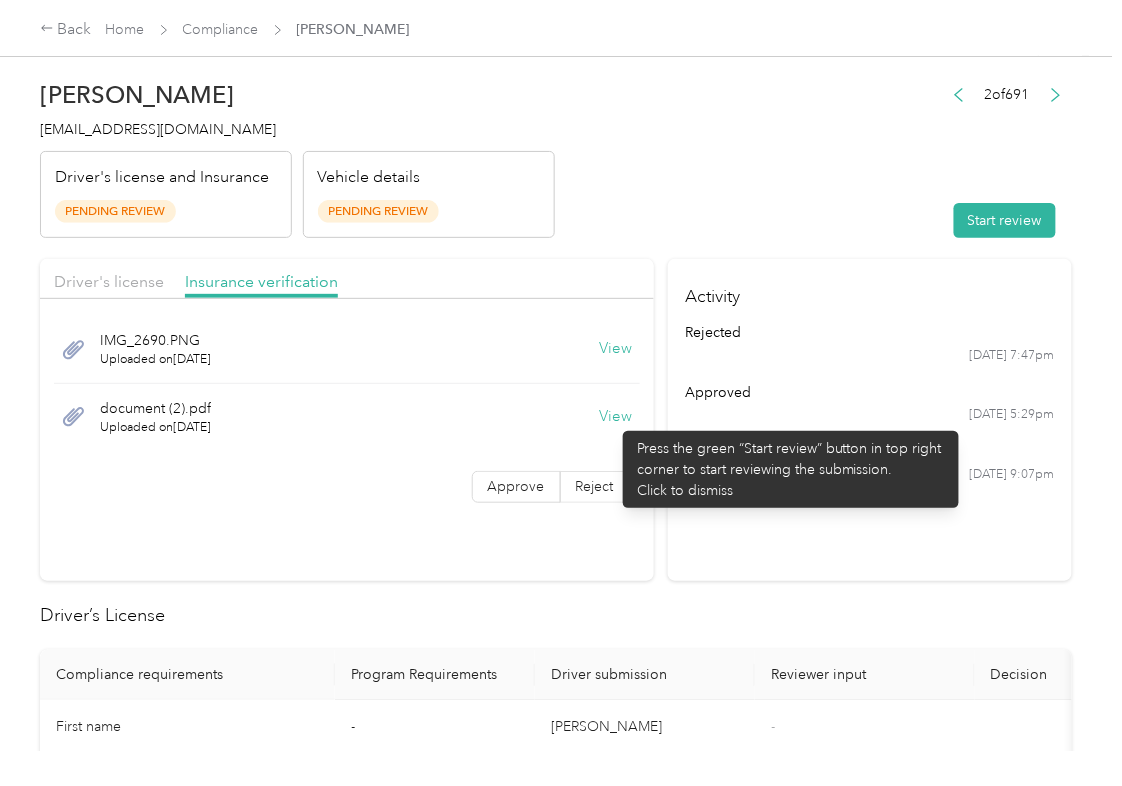 click on "View" at bounding box center (616, 417) 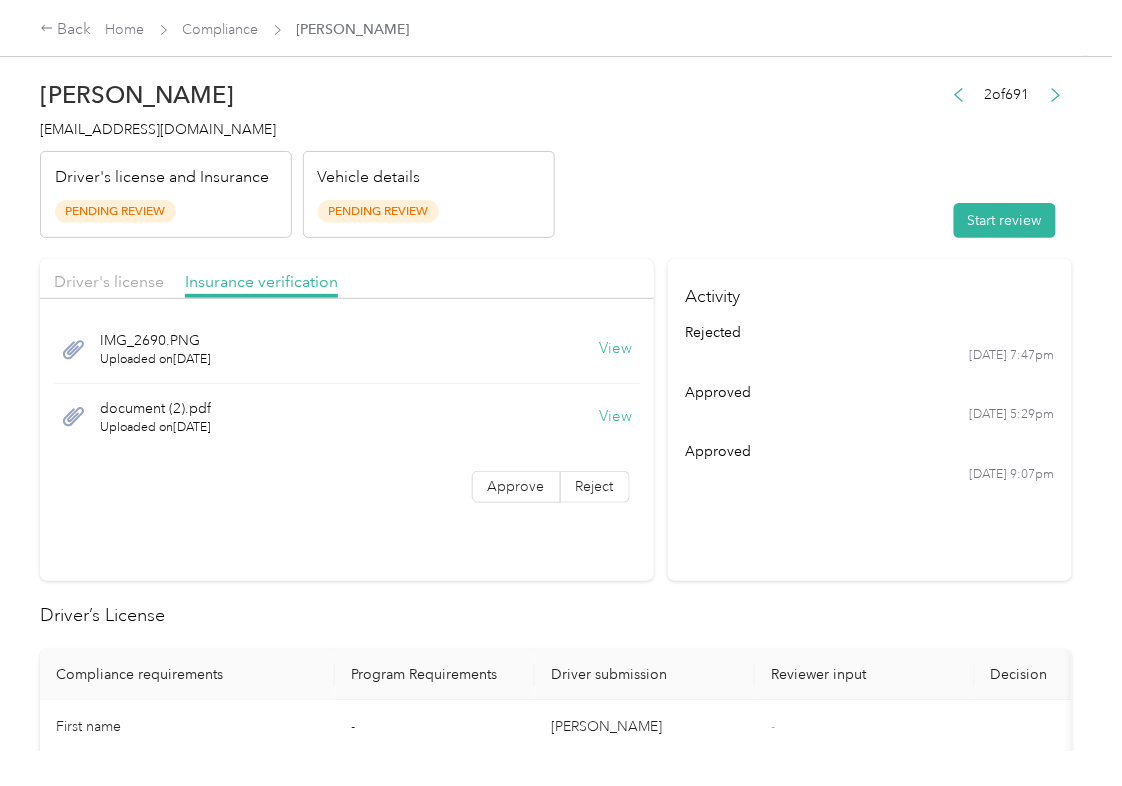 drag, startPoint x: 700, startPoint y: 229, endPoint x: 893, endPoint y: 206, distance: 194.36563 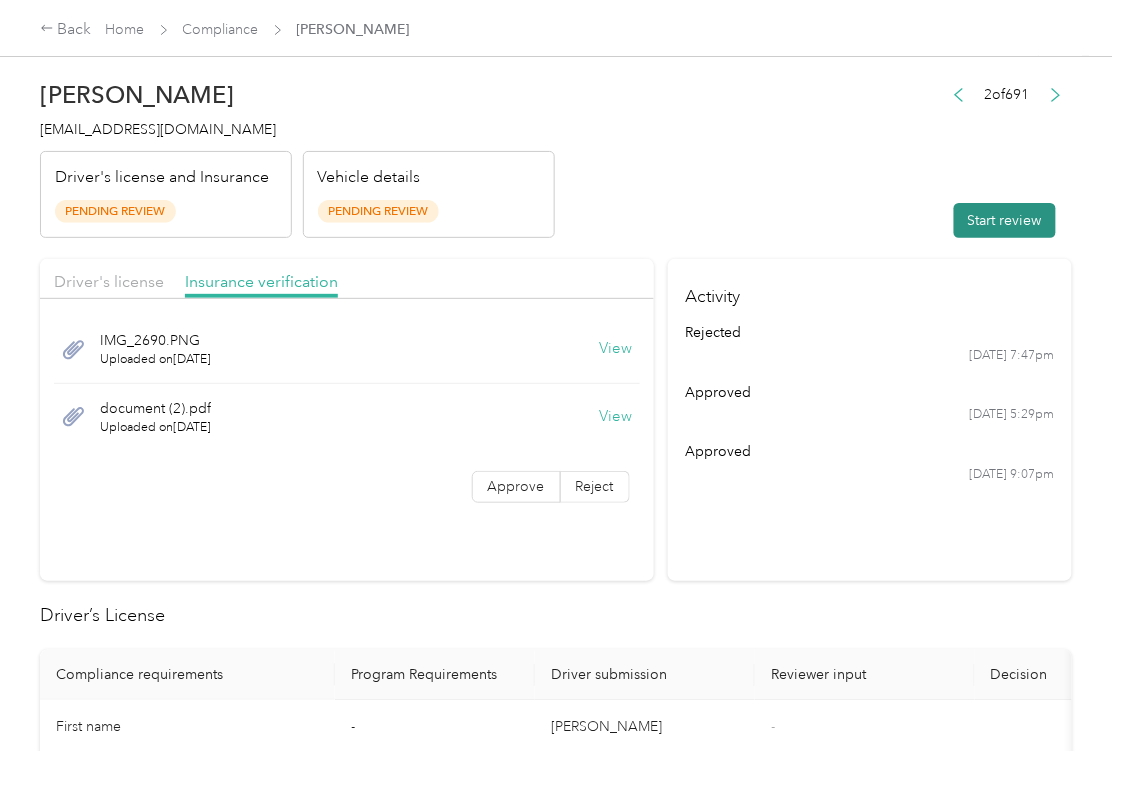 click on "Start review" at bounding box center [1005, 220] 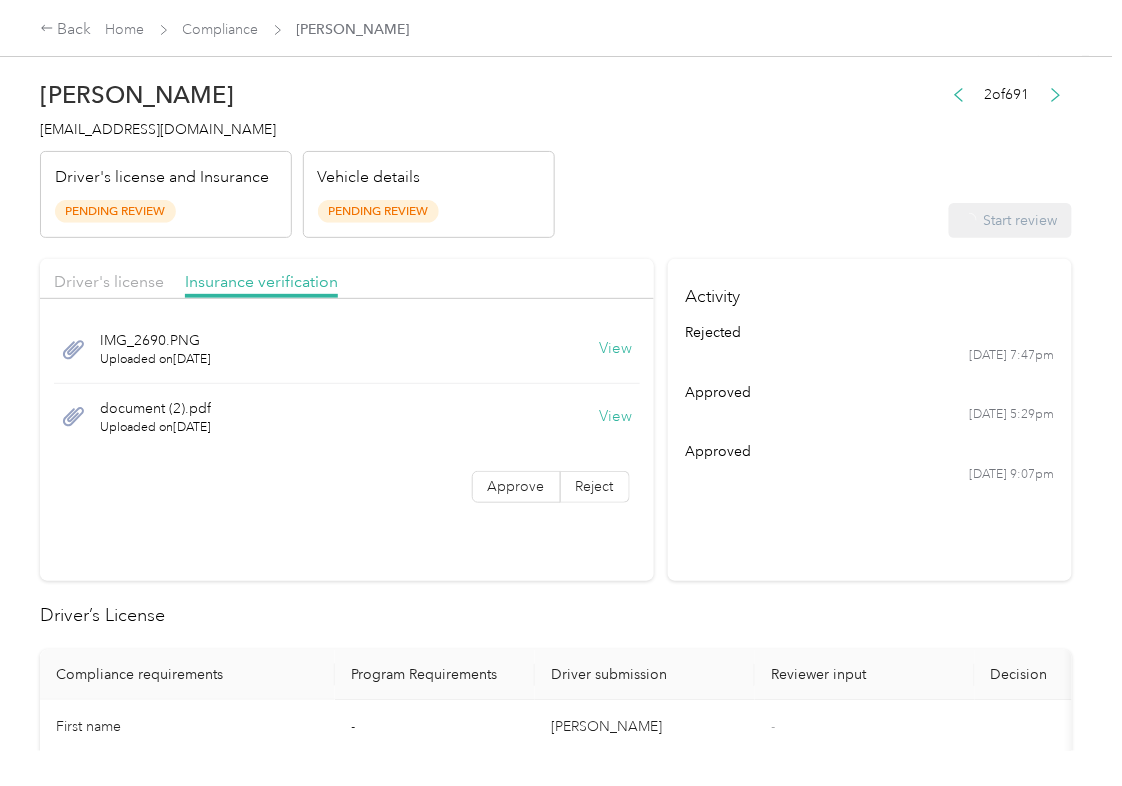 click on "[PERSON_NAME] [EMAIL_ADDRESS][DOMAIN_NAME] Driver's license and Insurance Pending Review Vehicle details Pending Review 2  of  691 Start review Driver's license Insurance verification IMG_2690.PNG Uploaded on  [DATE] View document (2).pdf Uploaded on  [DATE] View Approve Reject Activity rejected [DATE] 7:47pm approved [DATE] 5:29pm approved [DATE] 9:07pm Driver’s License  Compliance requirements Program Requirements Driver submission Reviewer input Decision Rejection reason             First name - [PERSON_NAME] - Last name - [PERSON_NAME] - Mobile number - [PHONE_NUMBER] - Driver License expiration * 0 month-diff [DATE] - Approve Reject Insurance Declaration Compliance requirements Program Requirements Driver submission Reviewer input Decision Rejection reason             State * - [US_STATE] - Zip code * - 45434 - Insurance Declaration expiration * 0 month-diff [DATE] - Approve Reject Bodily injury coverage per person * $100,000 min $100,000 - Approve Reject $300,000 min $300,000 - -" at bounding box center [556, 1263] 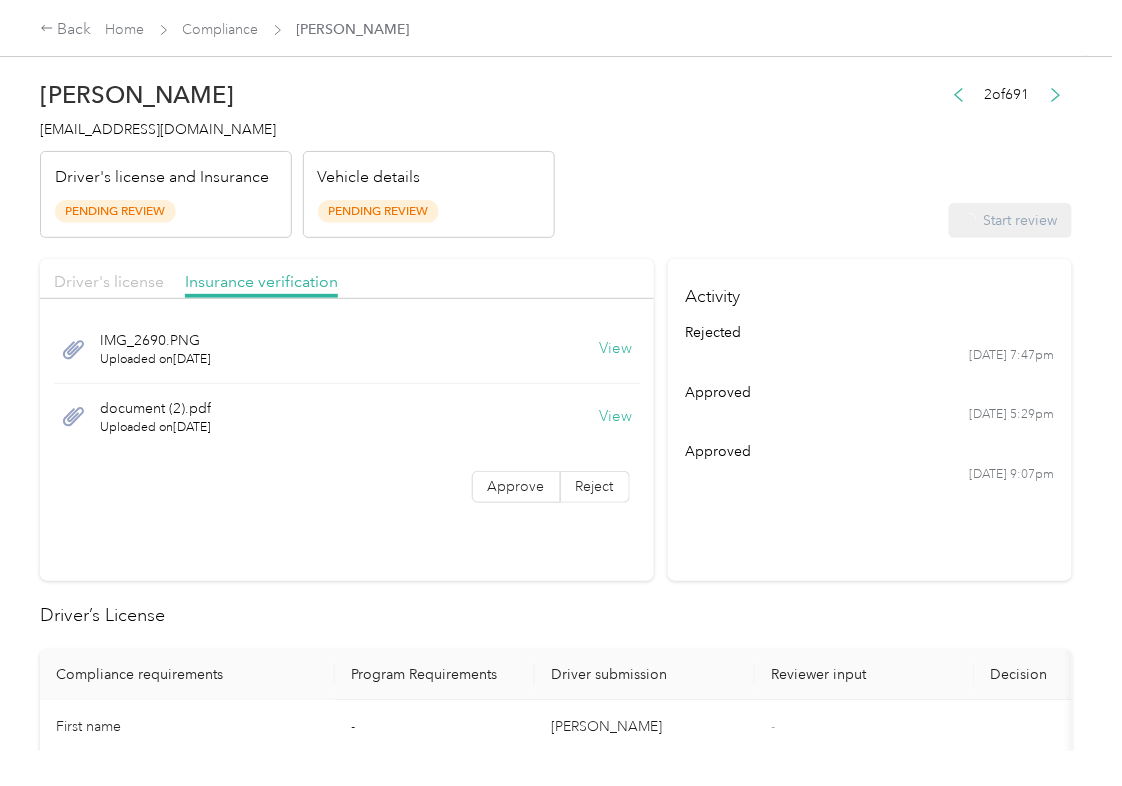 click on "Driver's license" at bounding box center (109, 281) 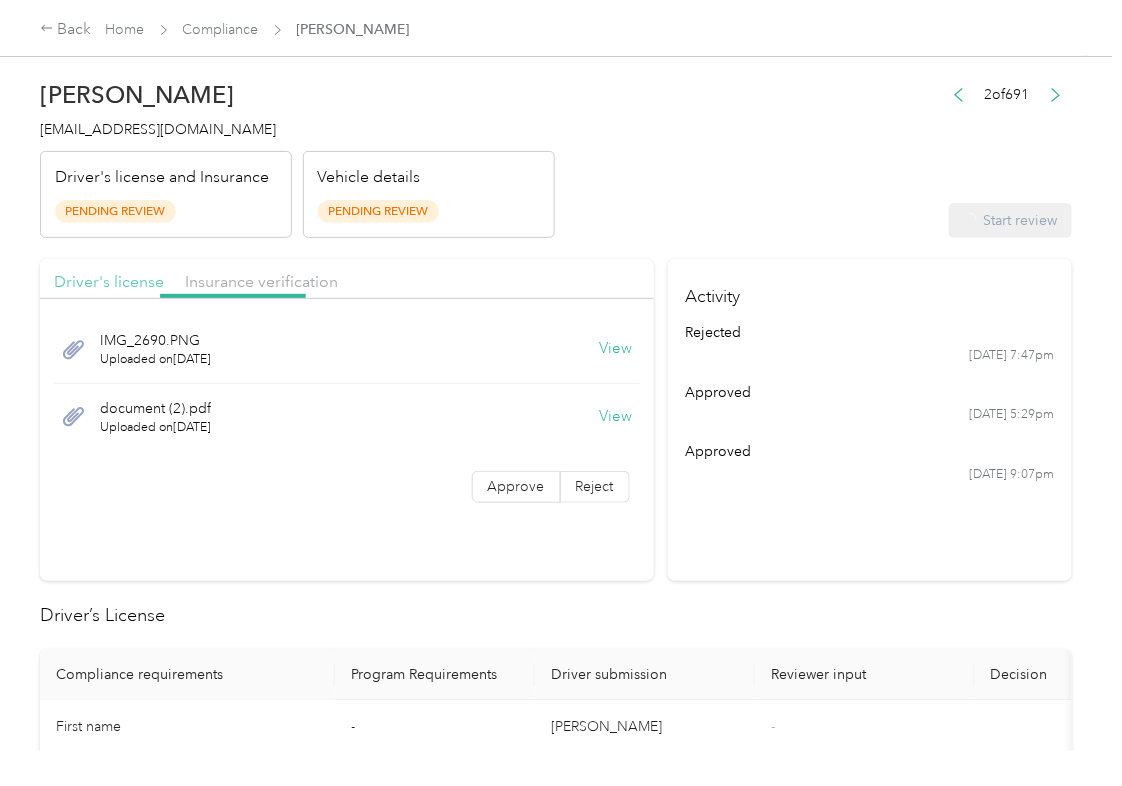click on "Driver's license" at bounding box center (109, 281) 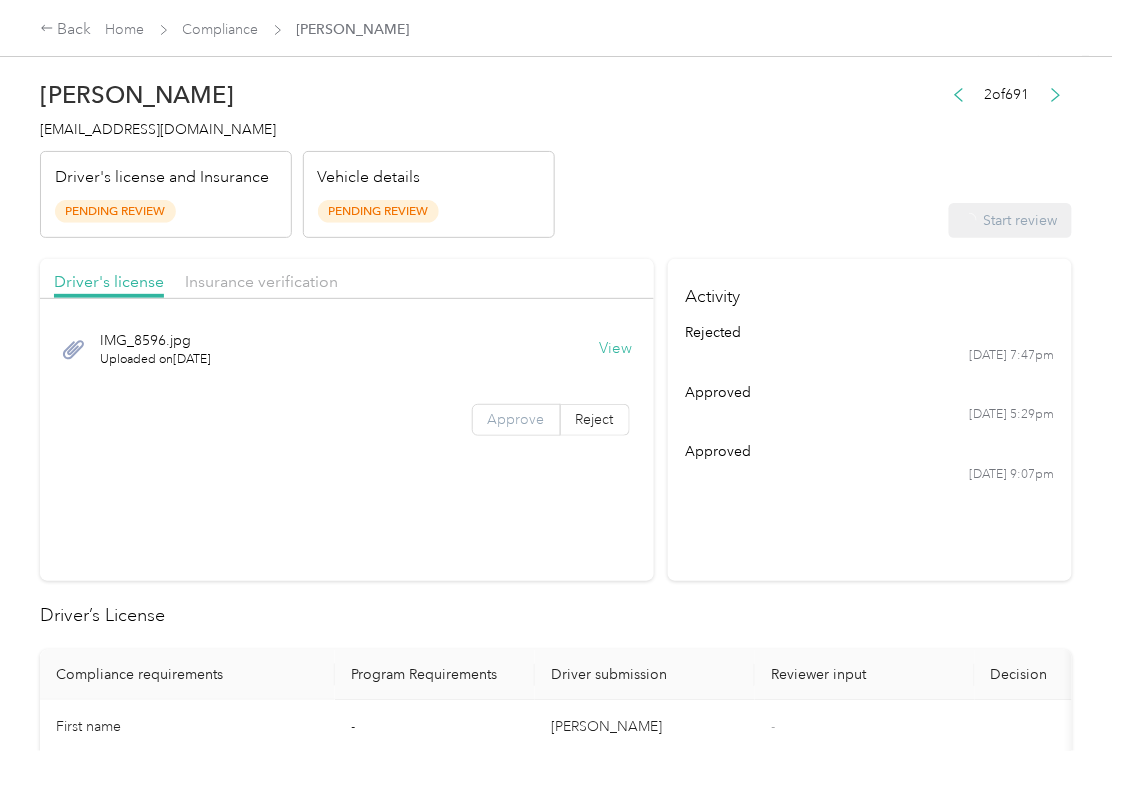 click on "Approve" at bounding box center (516, 420) 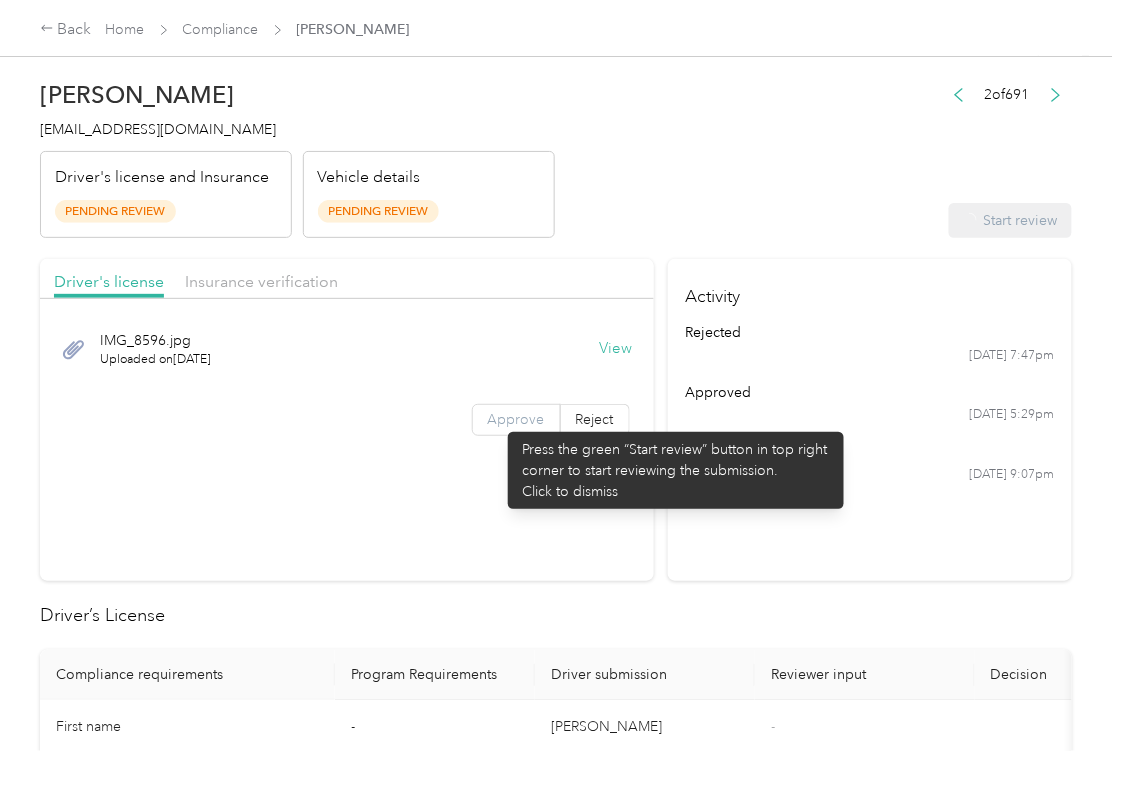 click on "Approve" at bounding box center (516, 419) 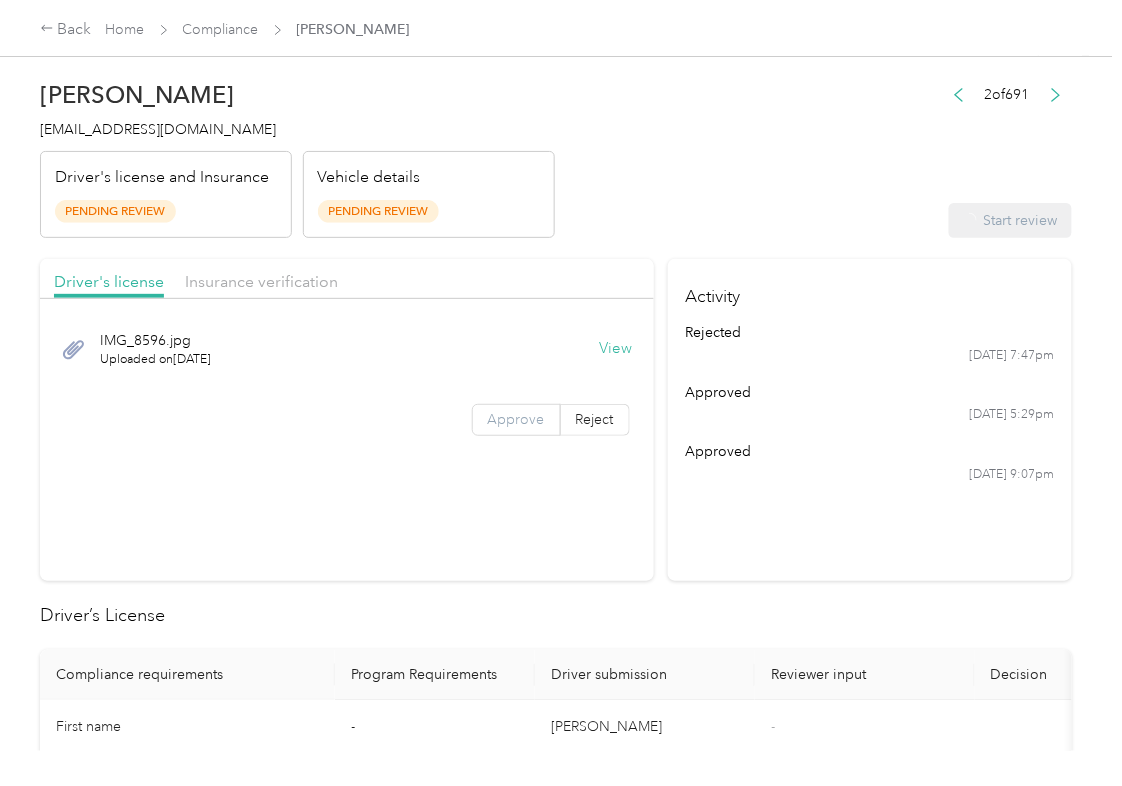 click on "Approve" at bounding box center (516, 420) 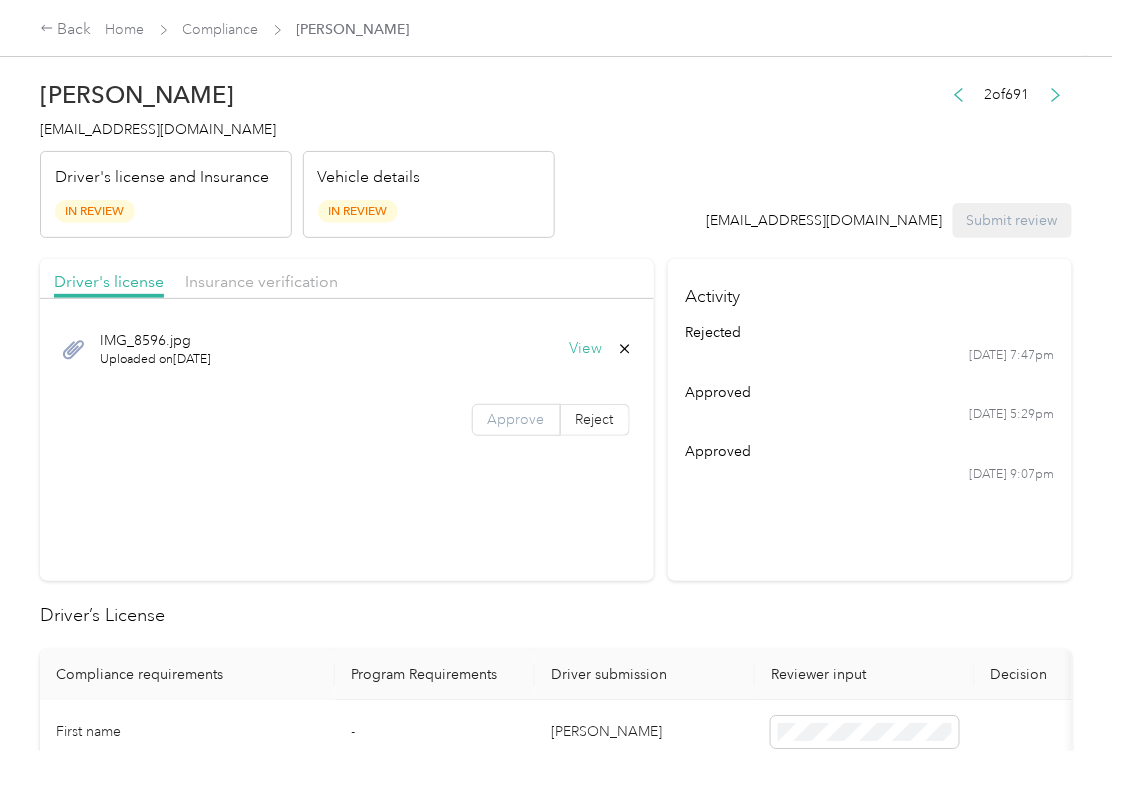 click on "Approve" at bounding box center (516, 420) 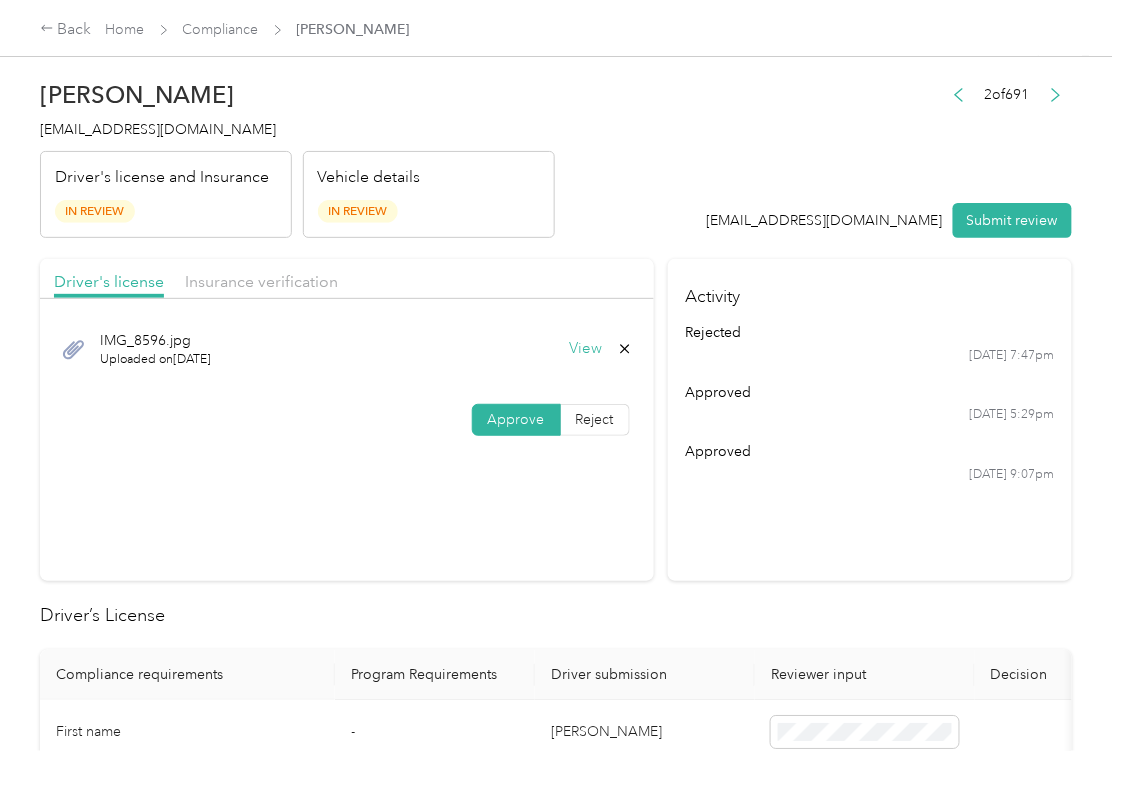click on "Driver's license Insurance verification IMG_8596.jpg Uploaded on  [DATE] View Approve Reject" at bounding box center [347, 420] 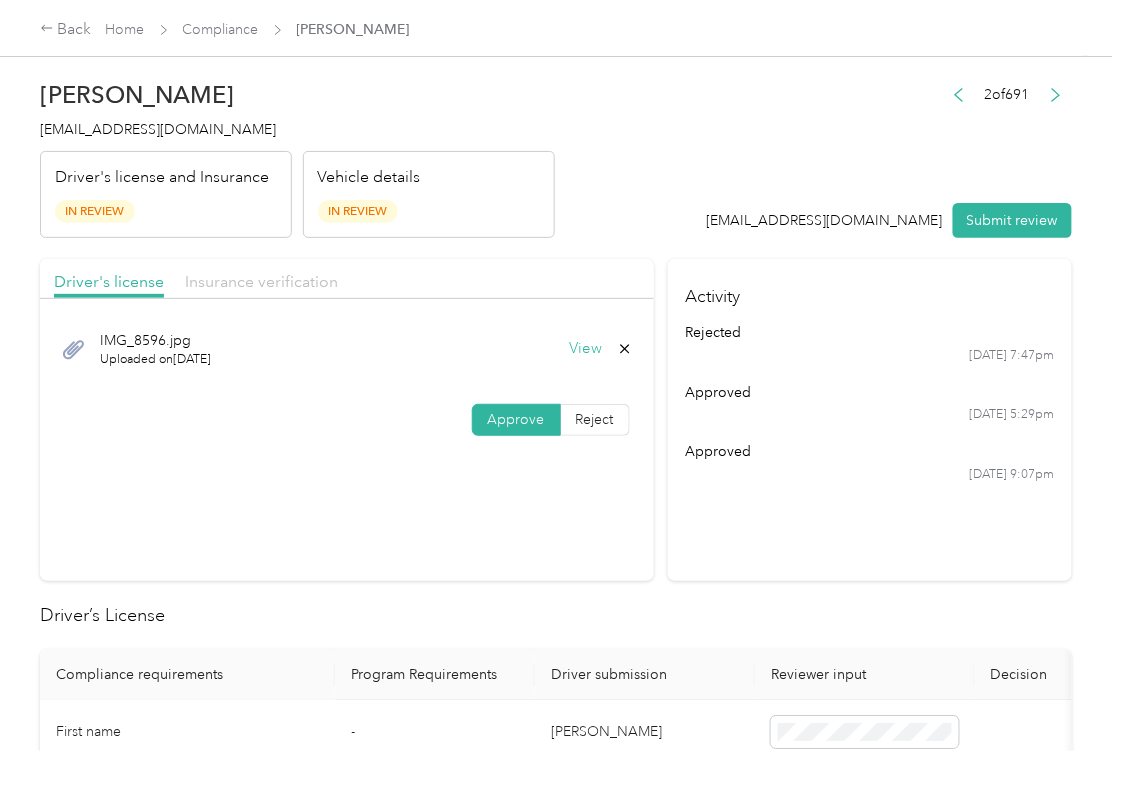click on "Insurance verification" at bounding box center (261, 281) 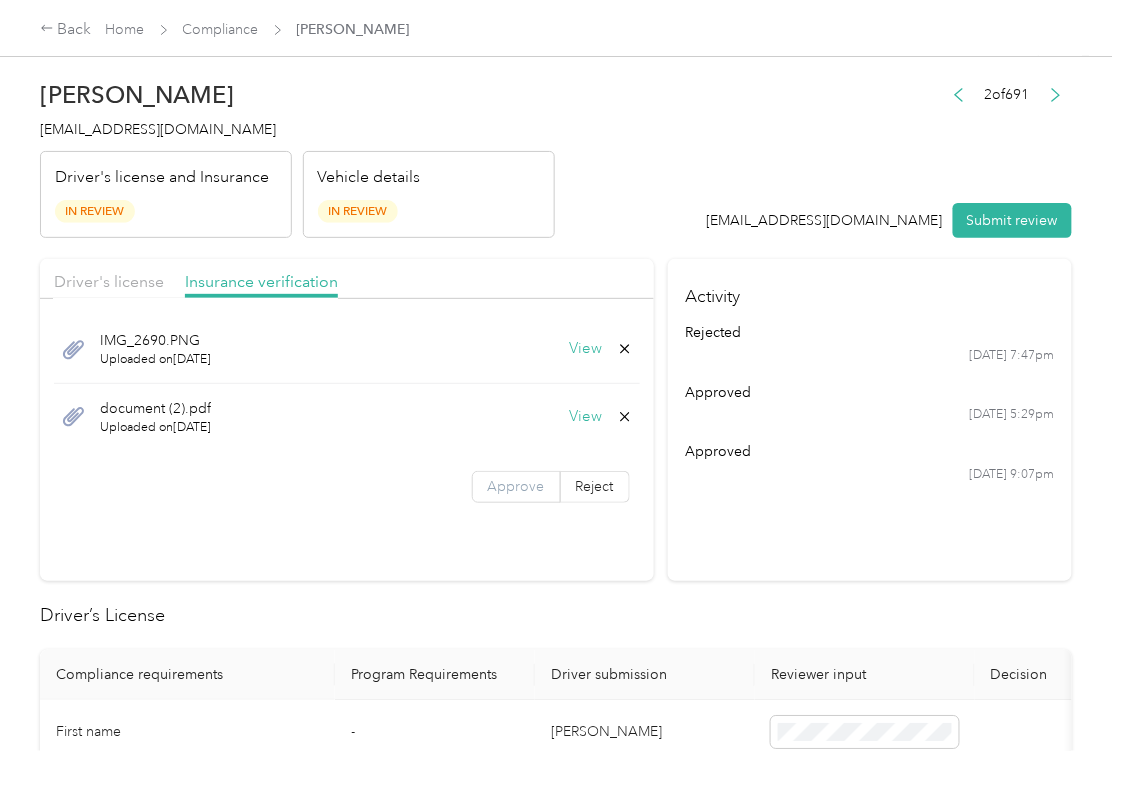 drag, startPoint x: 513, startPoint y: 496, endPoint x: 362, endPoint y: 596, distance: 181.11046 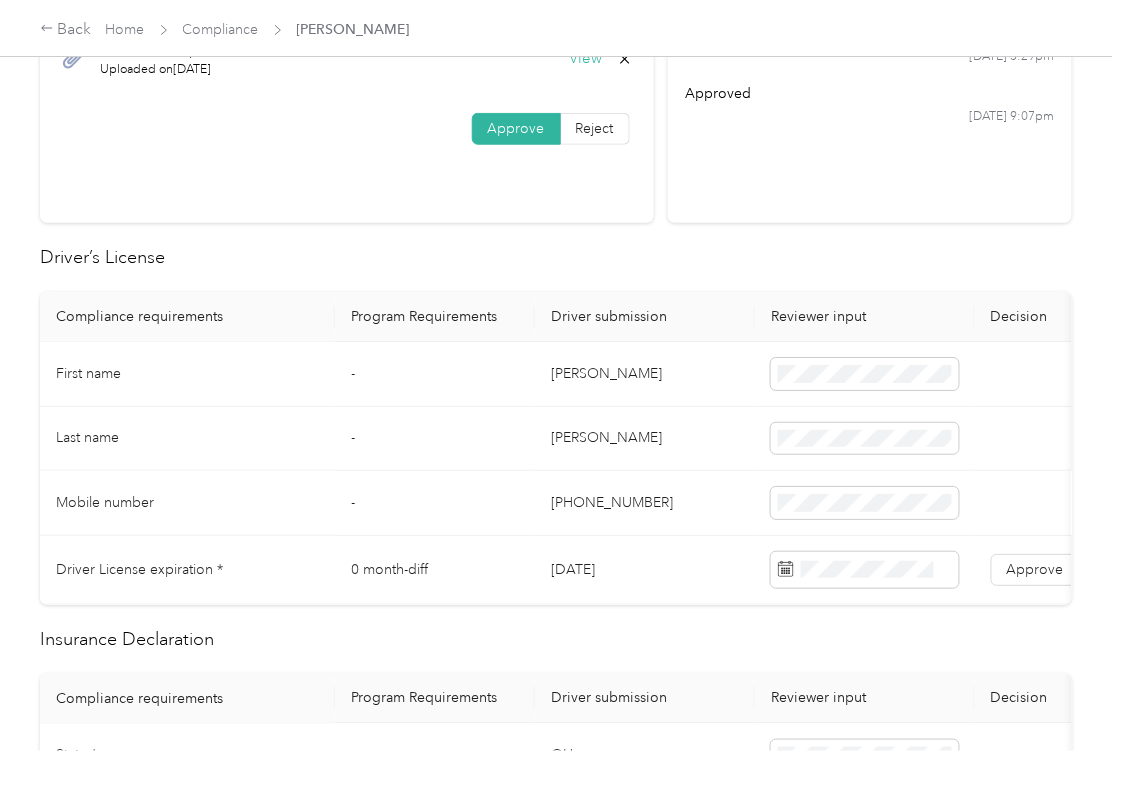 scroll, scrollTop: 400, scrollLeft: 0, axis: vertical 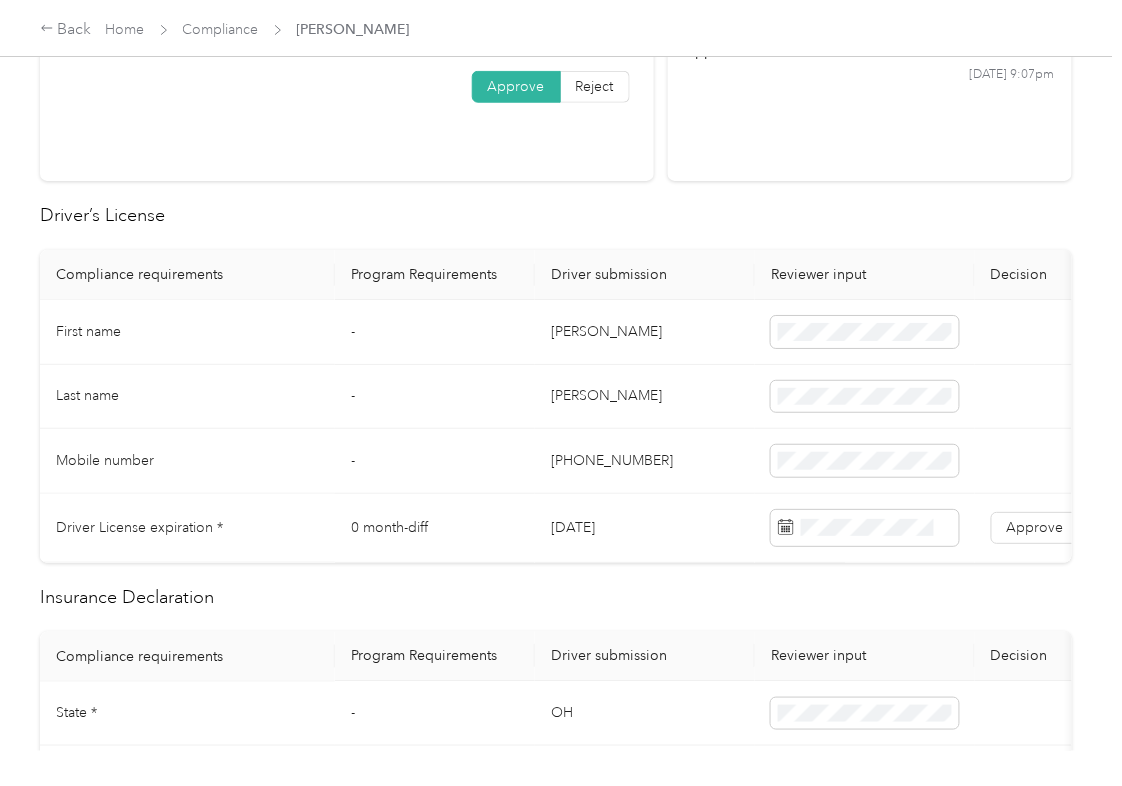 click on "[DATE]" at bounding box center [645, 528] 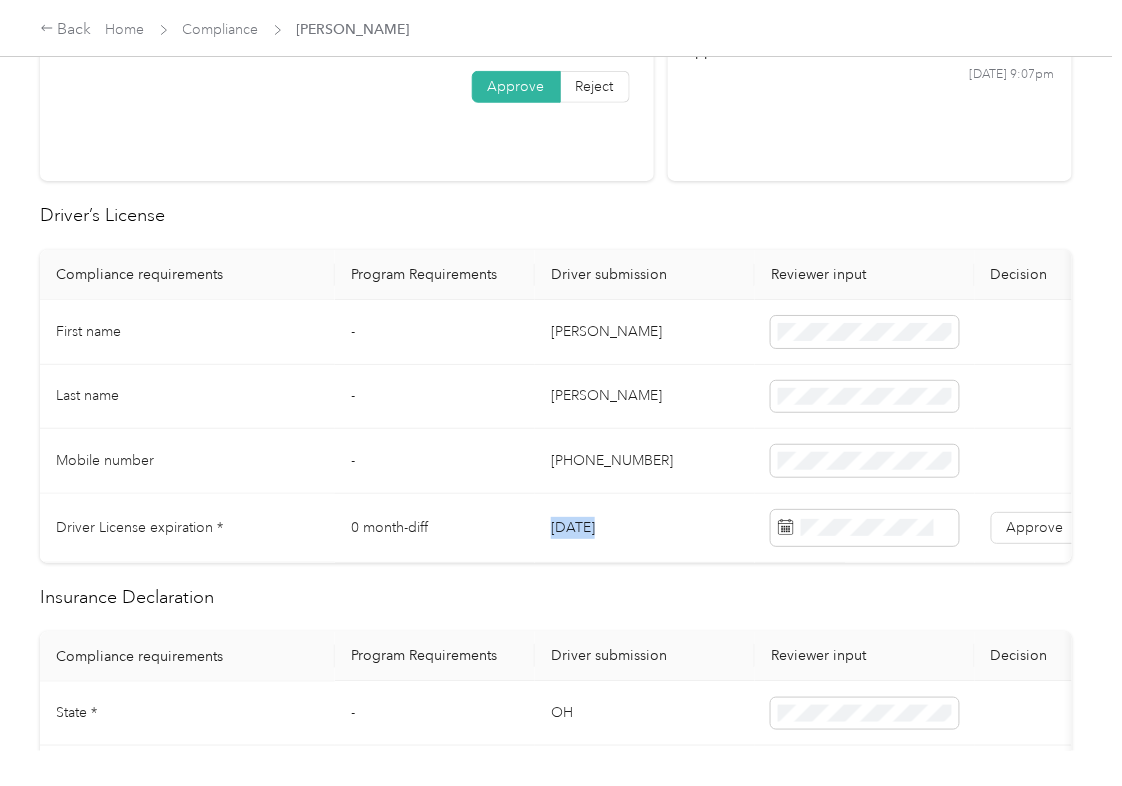 click on "[DATE]" at bounding box center [645, 528] 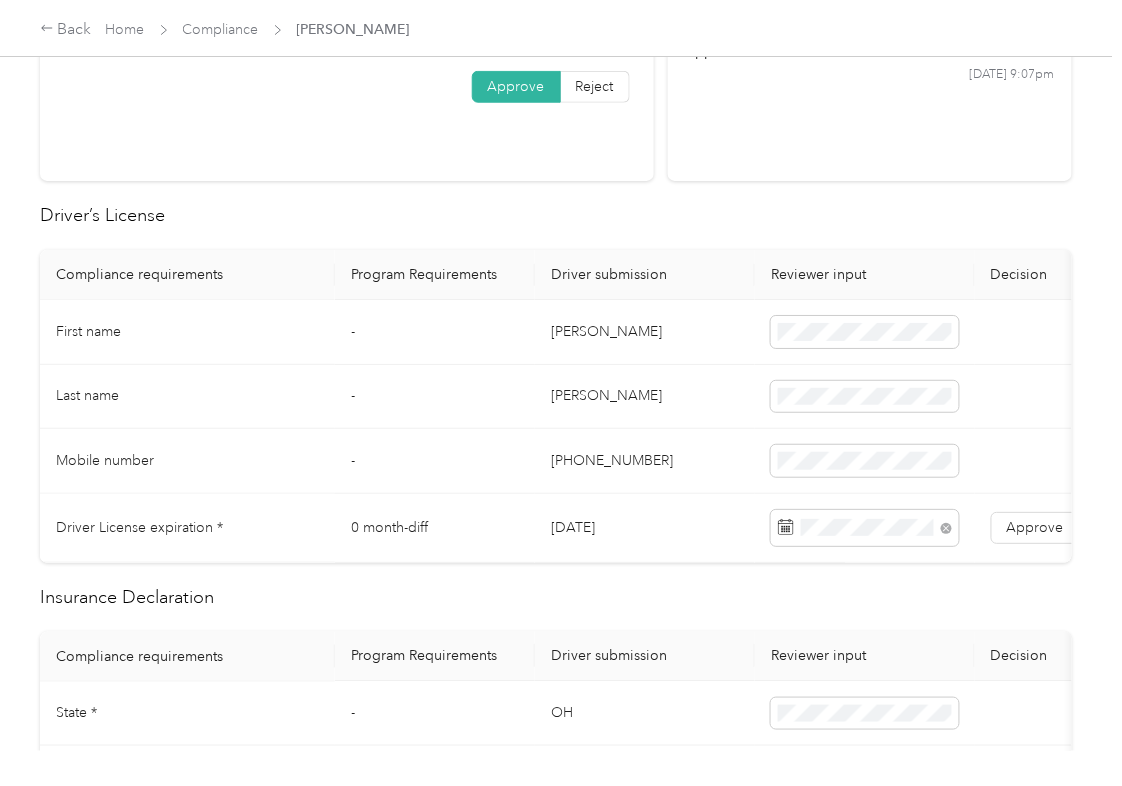 click on "Driver's license Insurance verification IMG_2690.PNG Uploaded on  [DATE] View document (2).pdf Uploaded on  [DATE] View Approve Reject Activity rejected [DATE] 7:47pm approved [DATE] 5:29pm approved [DATE] 9:07pm Driver’s License  Compliance requirements Program Requirements Driver submission Reviewer input Decision Rejection reason             First name - [PERSON_NAME] Last name - [PERSON_NAME] Mobile number - [PHONE_NUMBER] Driver License expiration * 0 month-diff [DATE] Approve Reject Insurance Declaration Compliance requirements Program Requirements Driver submission Reviewer input Decision Rejection reason             State * - [US_STATE] Zip code * - 45434 Insurance Declaration expiration * 0 month-diff [DATE] Approve Reject Bodily injury coverage per person * $100,000 min $100,000 Approve Reject Bodily injury coverage per accident * $300,000 min $300,000 Approve Reject Property damage coverage amount * $50,000 min $100,000 Approve Reject Collision Coverage Deductible * $501 max $500 - -" at bounding box center [556, 971] 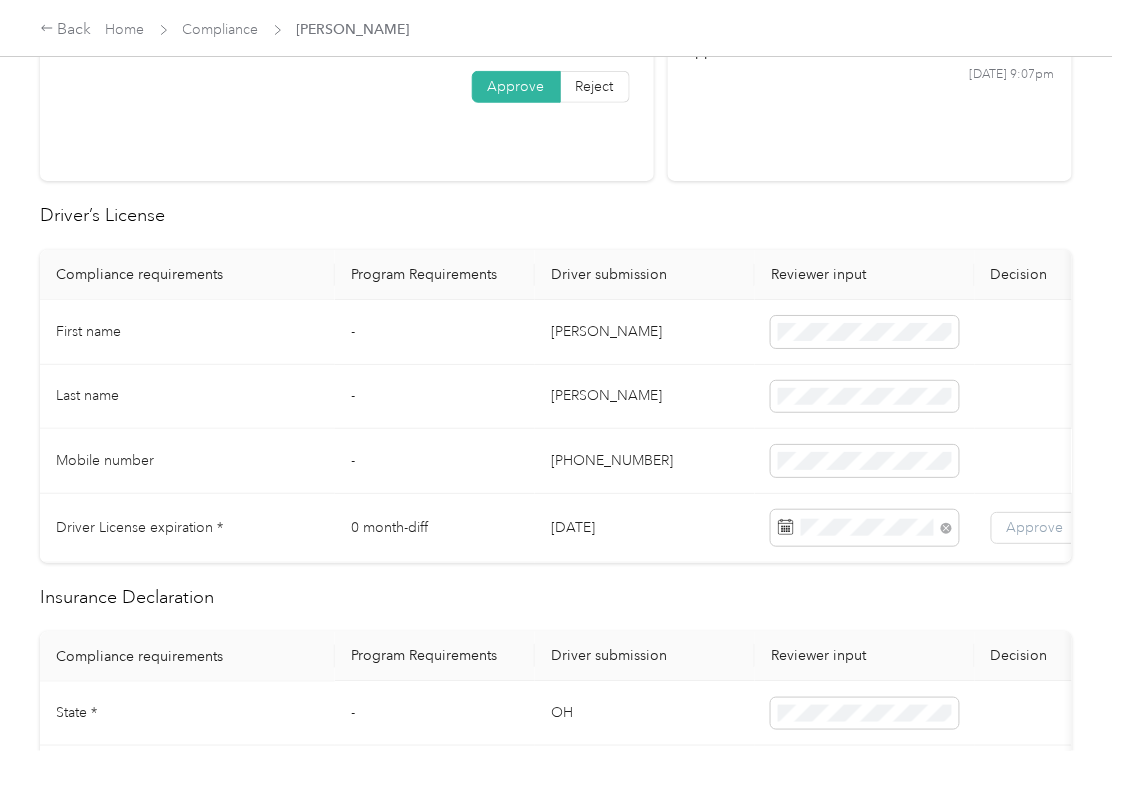 click on "Approve" at bounding box center (1035, 528) 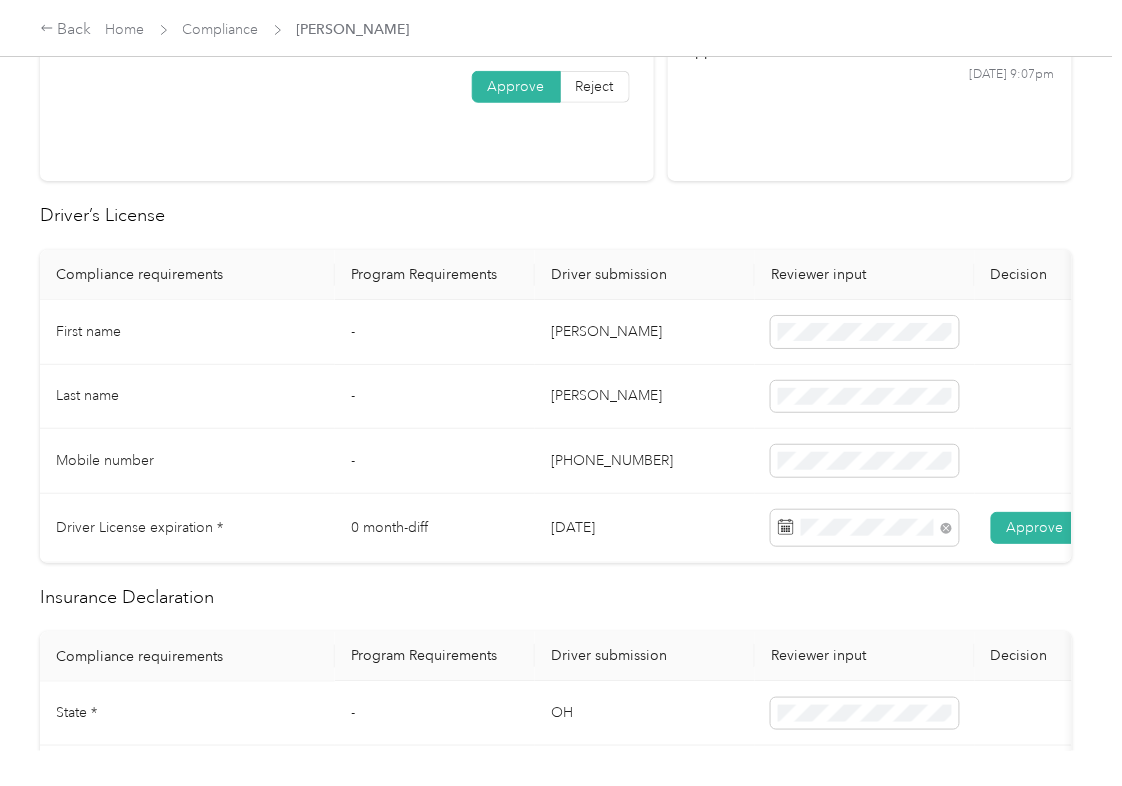 scroll, scrollTop: 0, scrollLeft: 21, axis: horizontal 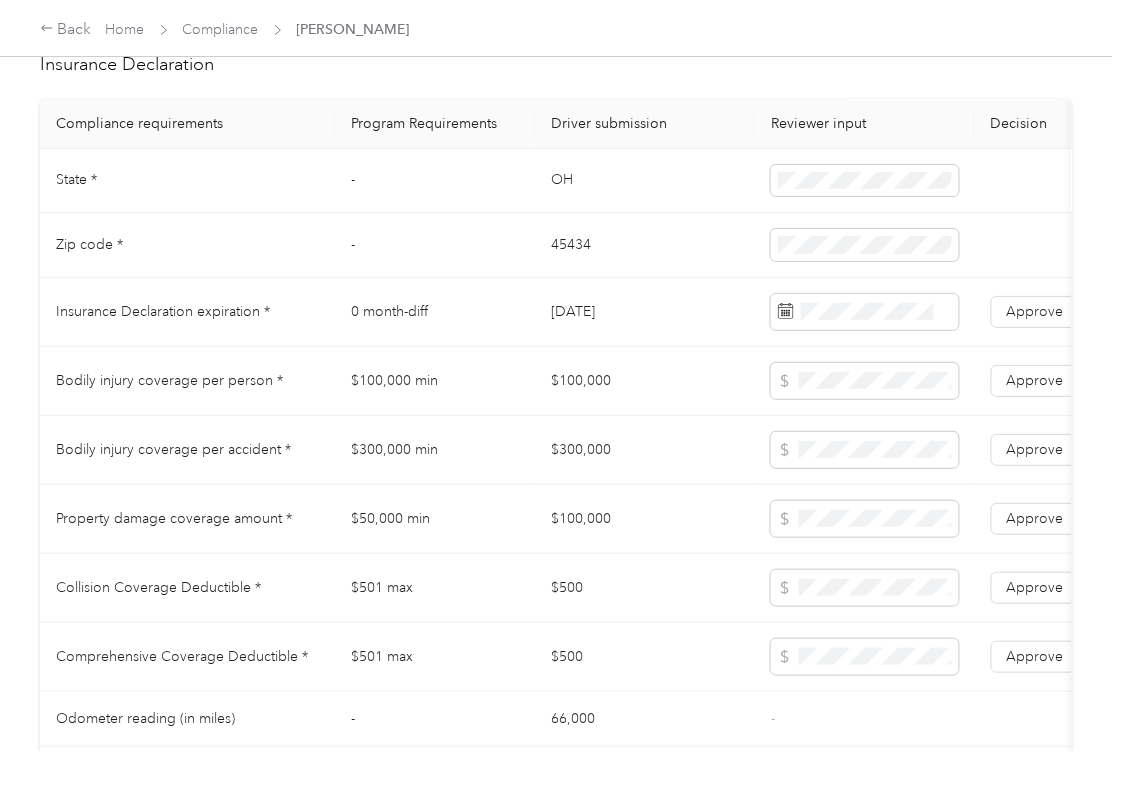 click on "OH" at bounding box center [645, 181] 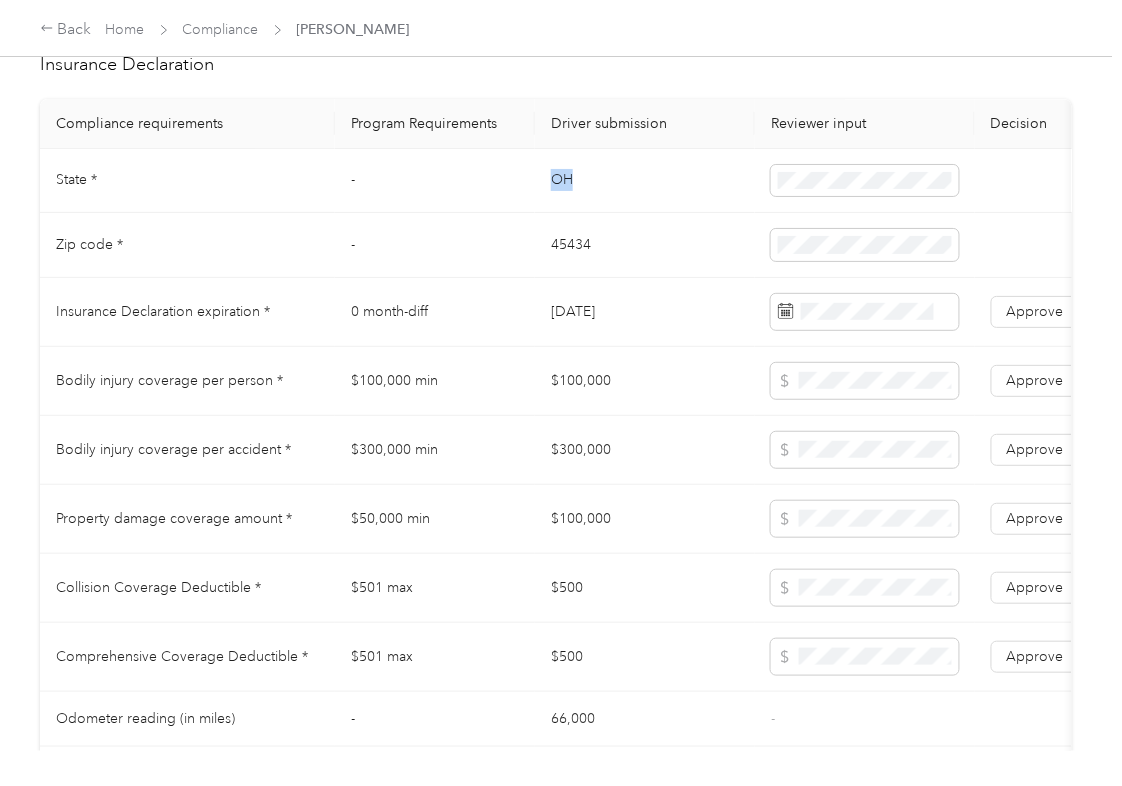 click on "OH" at bounding box center (645, 181) 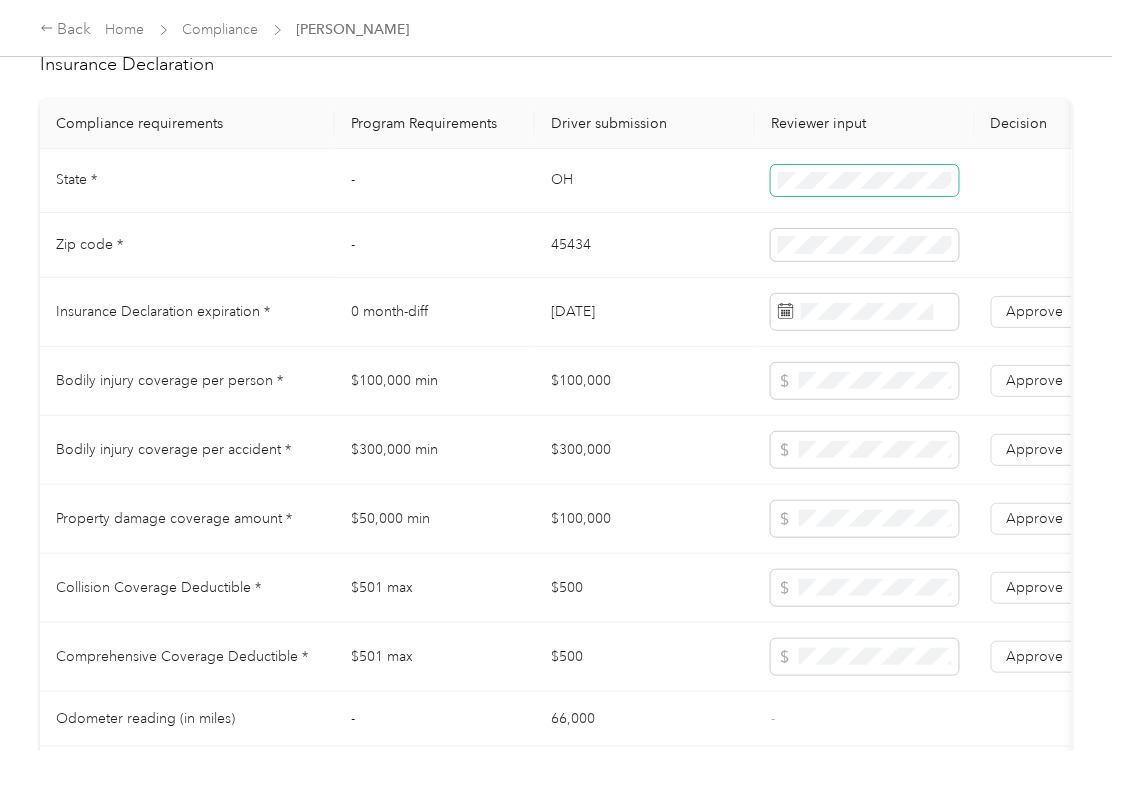 click at bounding box center [865, 181] 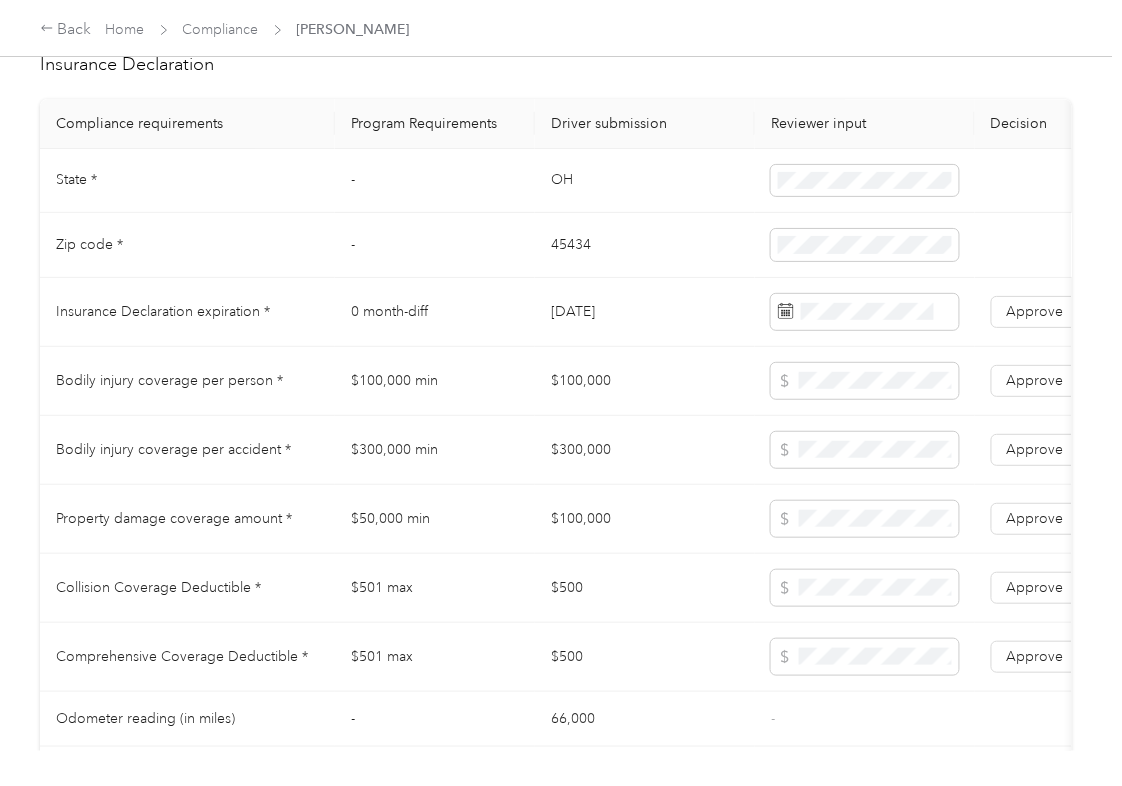 click on "45434" at bounding box center [645, 245] 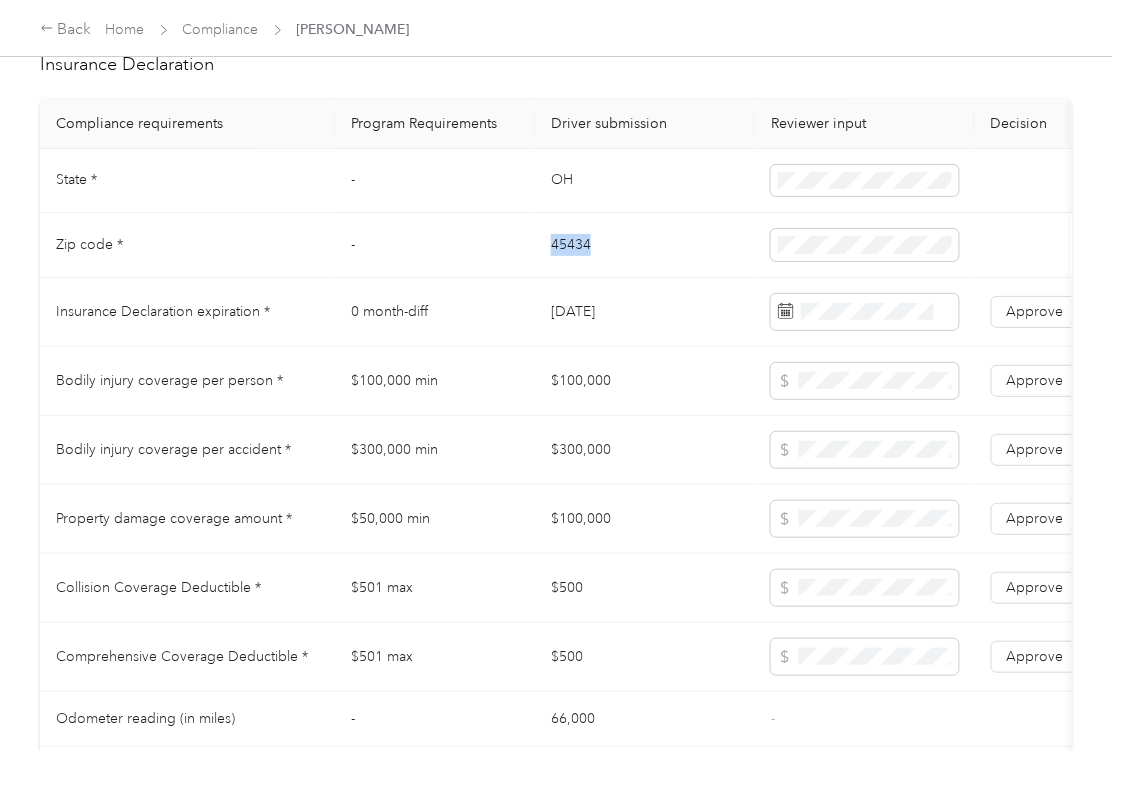 click on "45434" at bounding box center (645, 245) 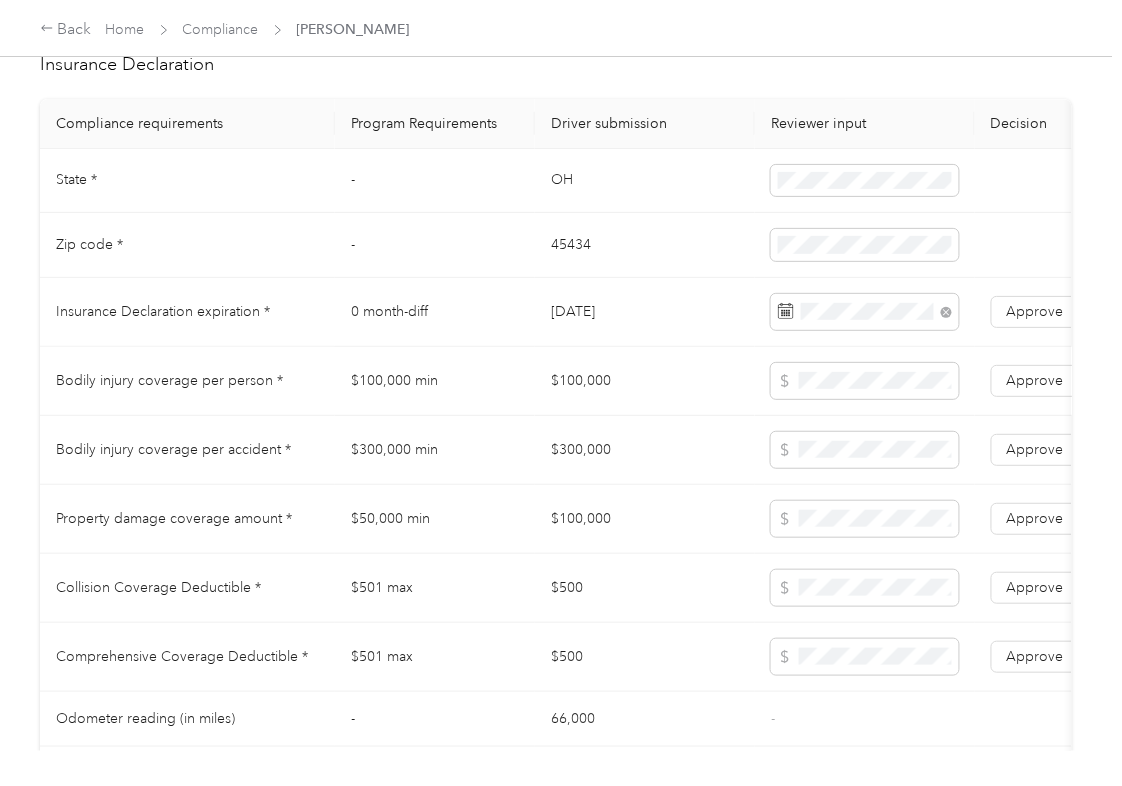 click on "$100,000 min" at bounding box center (435, 381) 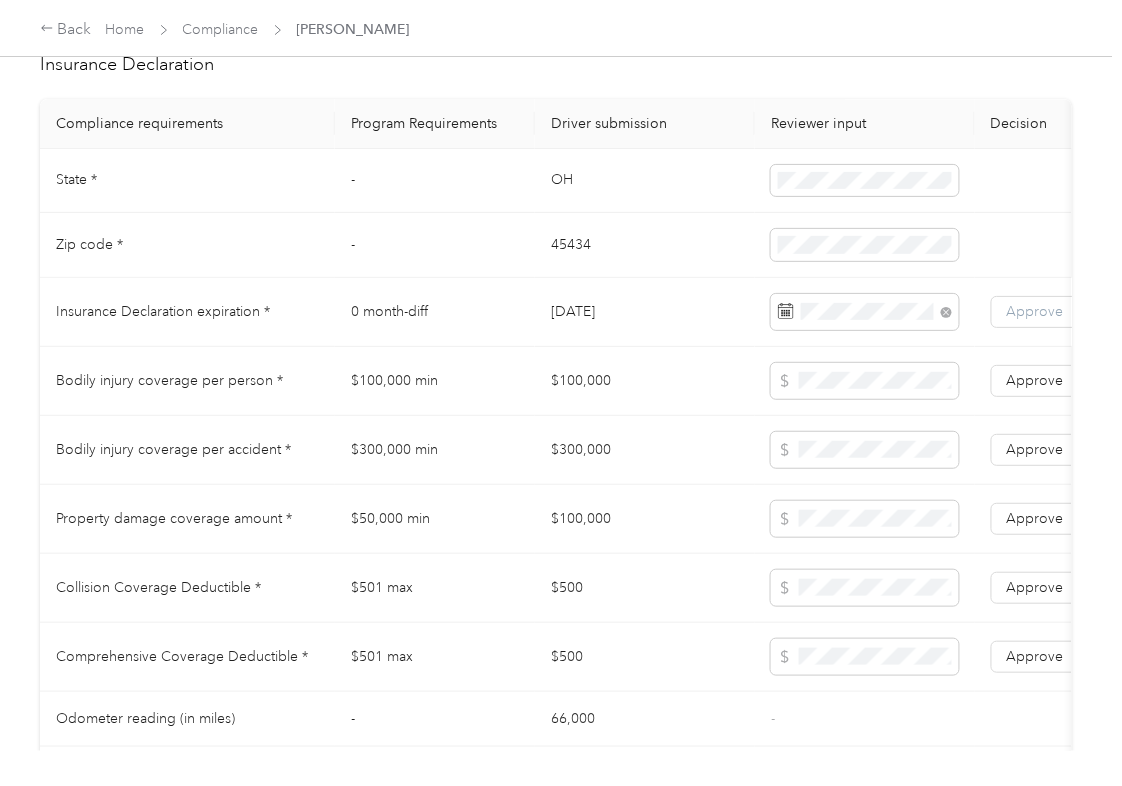 click on "Approve" at bounding box center [1035, 311] 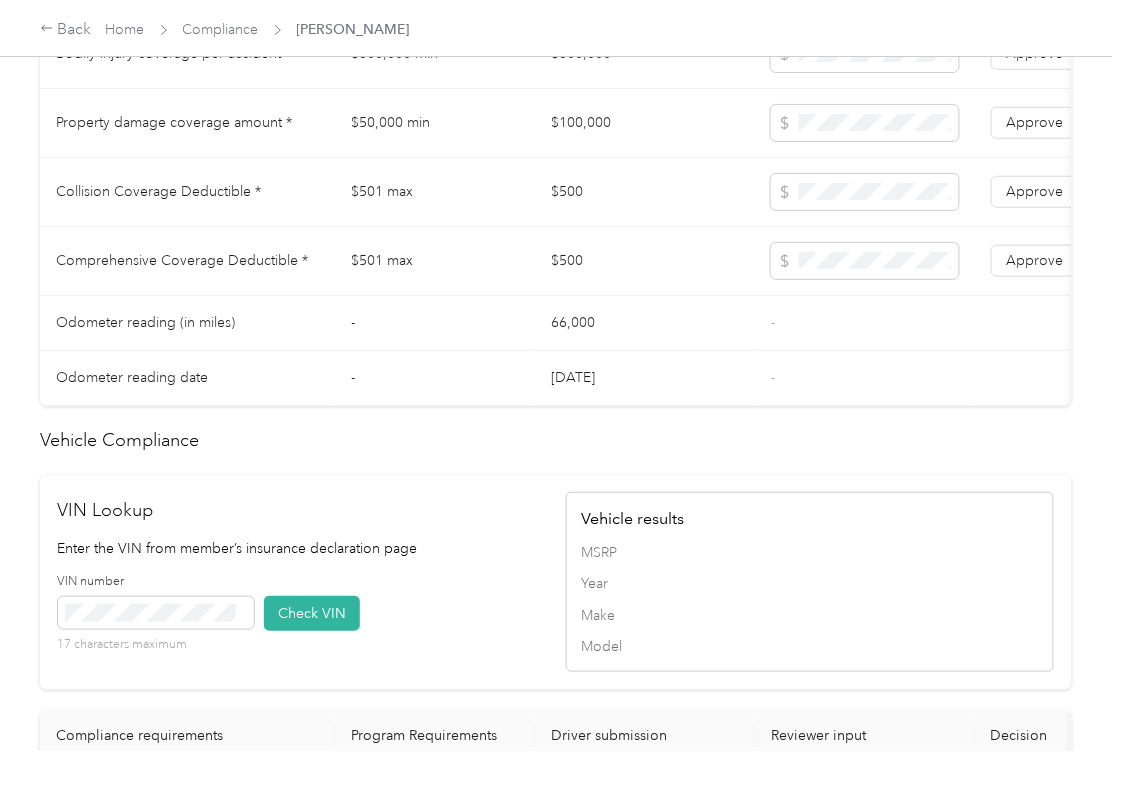 scroll, scrollTop: 1866, scrollLeft: 0, axis: vertical 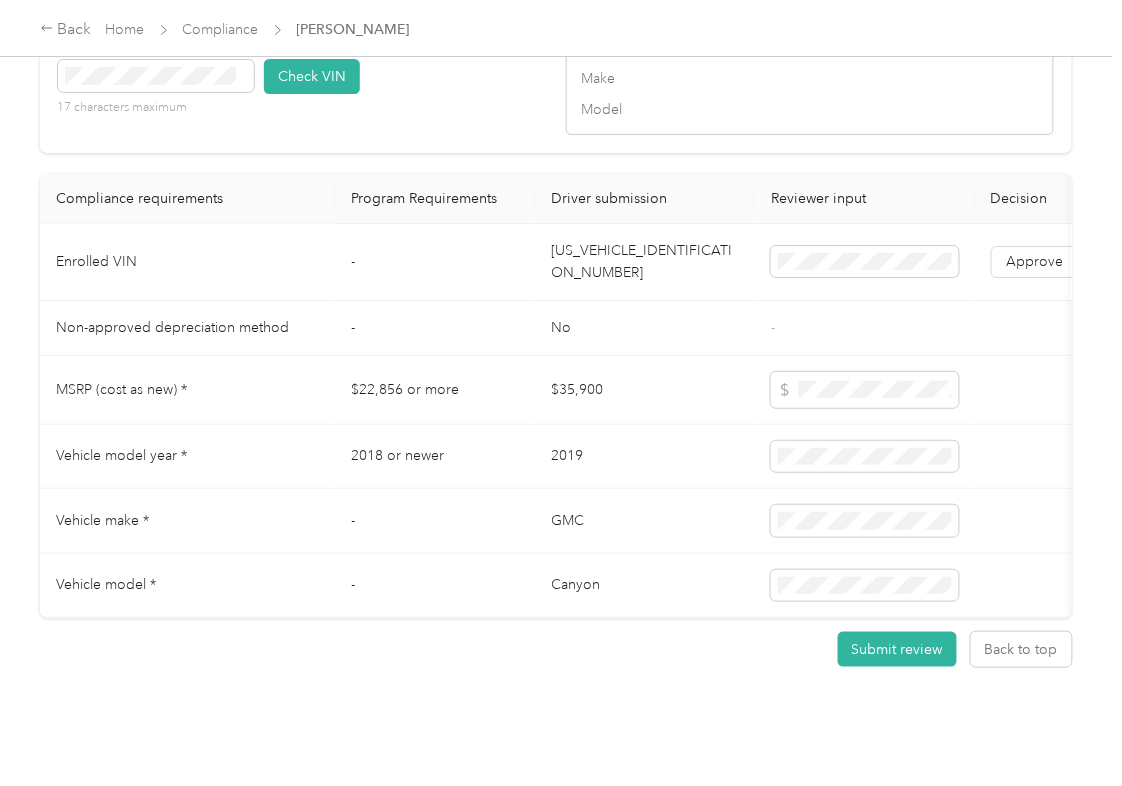 click on "[US_VEHICLE_IDENTIFICATION_NUMBER]" at bounding box center (645, 262) 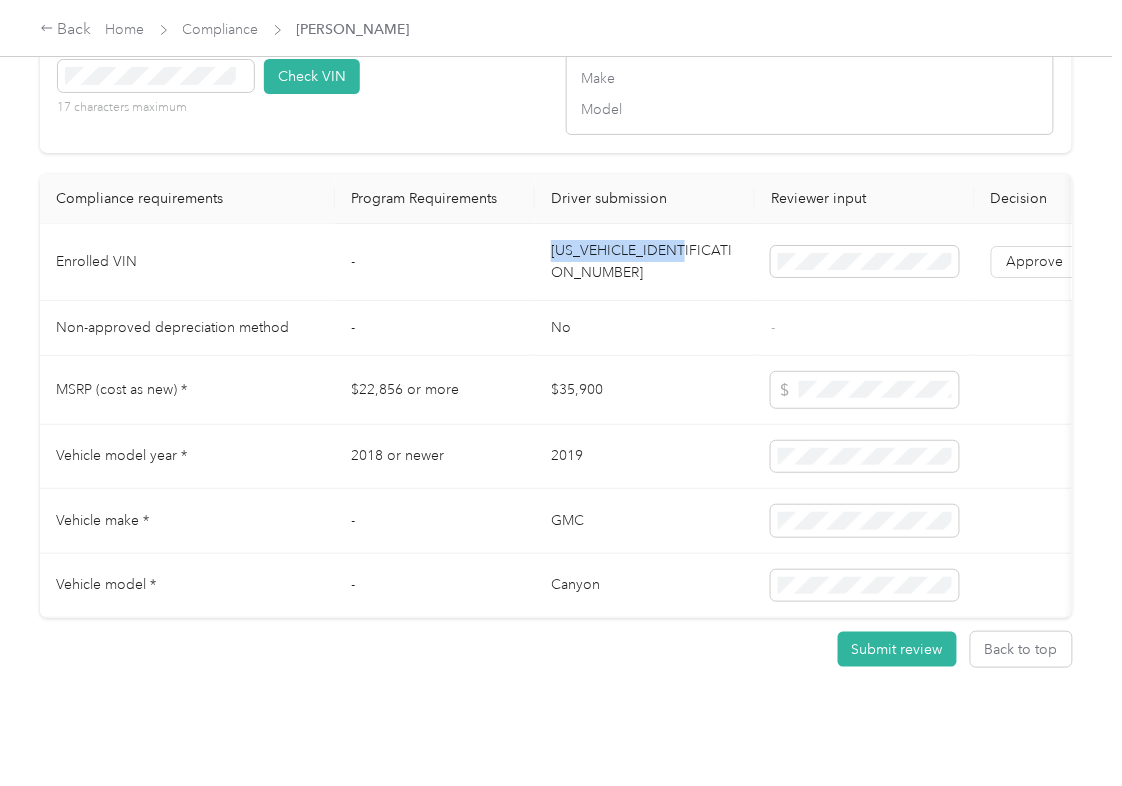 click on "[US_VEHICLE_IDENTIFICATION_NUMBER]" at bounding box center (645, 262) 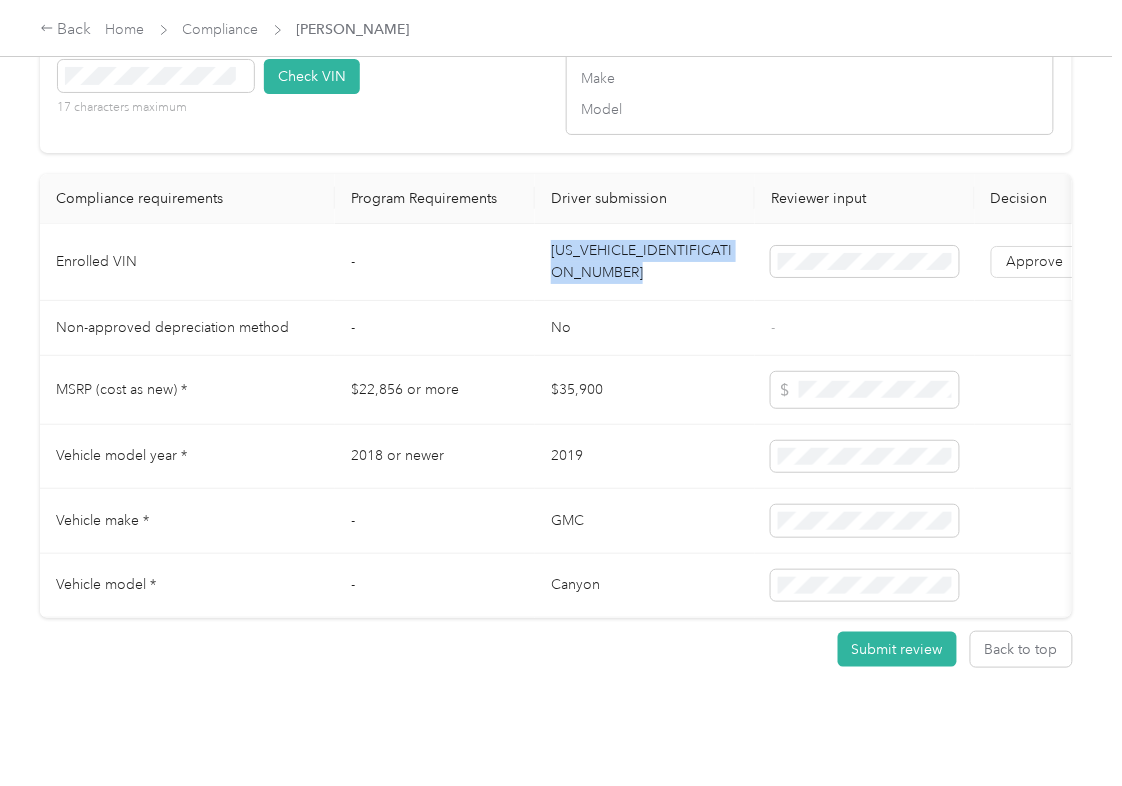 click on "[US_VEHICLE_IDENTIFICATION_NUMBER]" at bounding box center (645, 262) 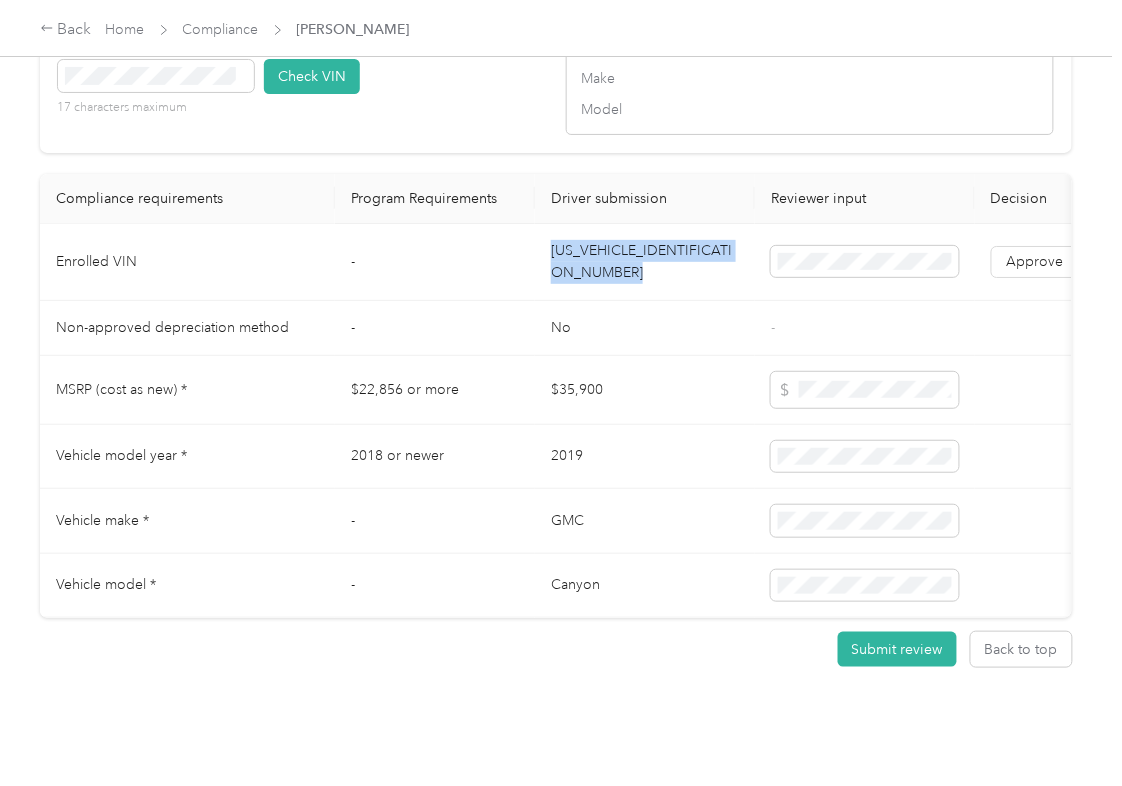 click on "VIN number   17 characters maximum Check VIN" at bounding box center [302, 83] 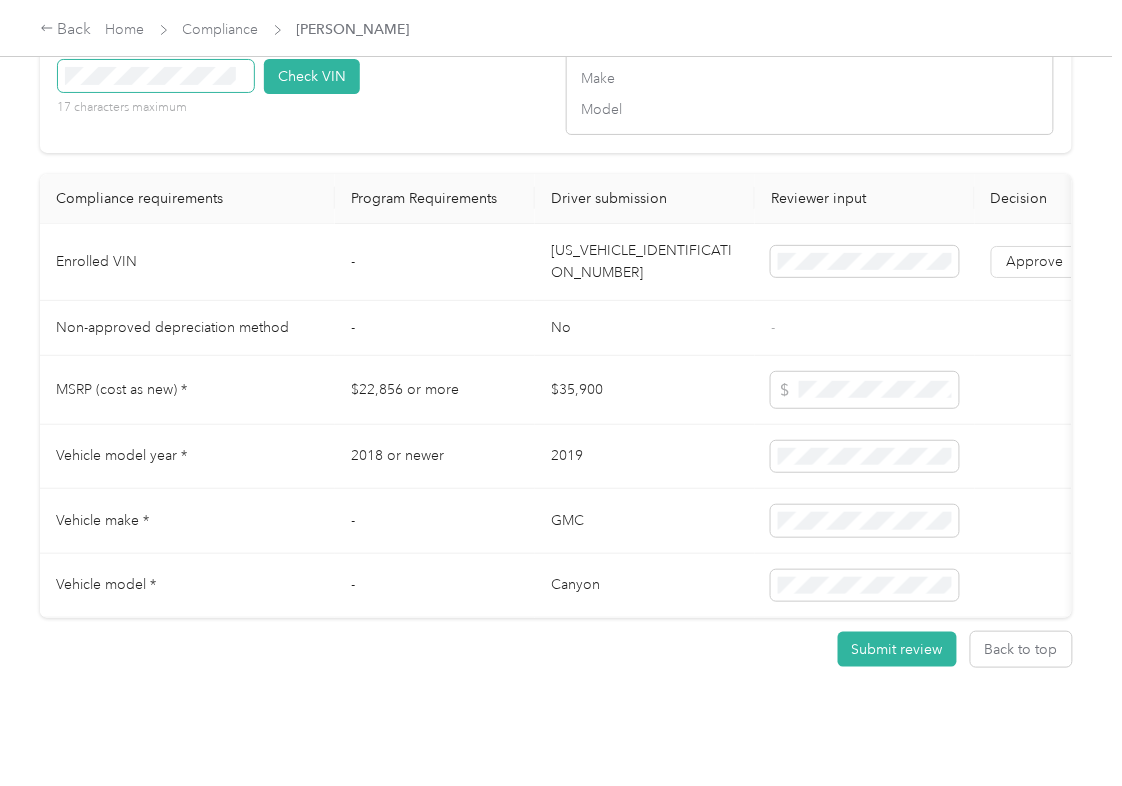 click at bounding box center (156, 76) 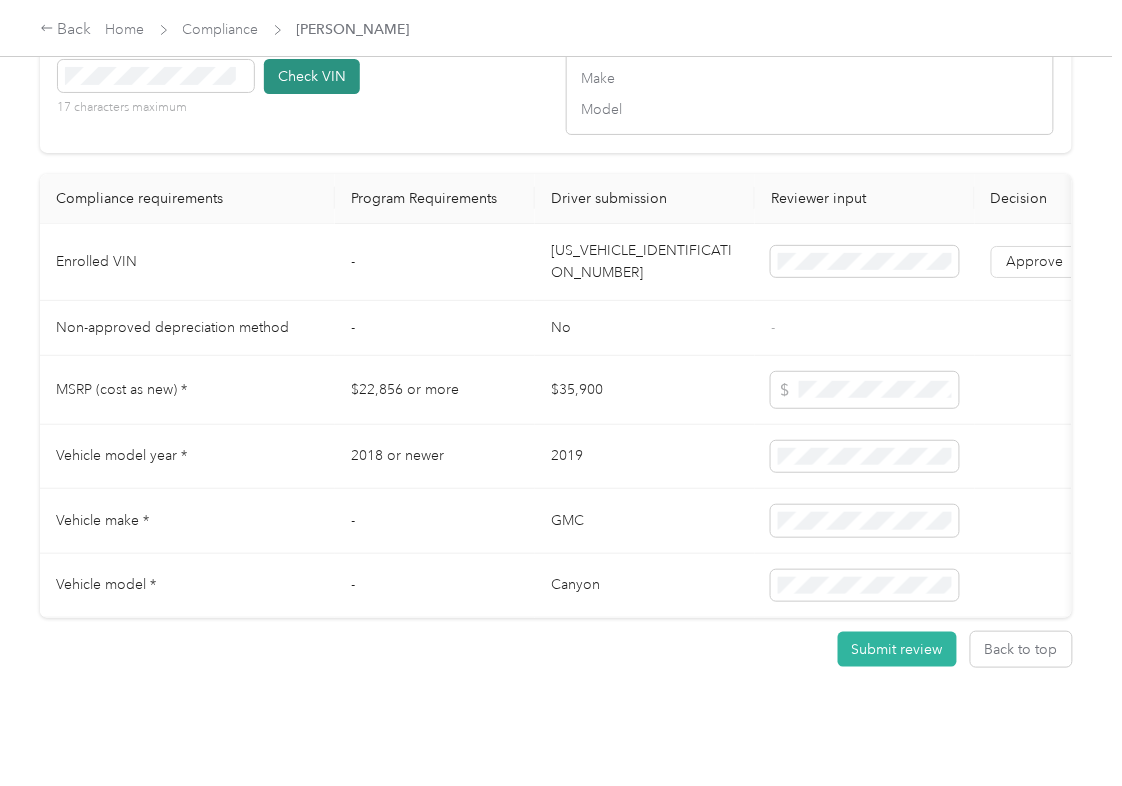 type 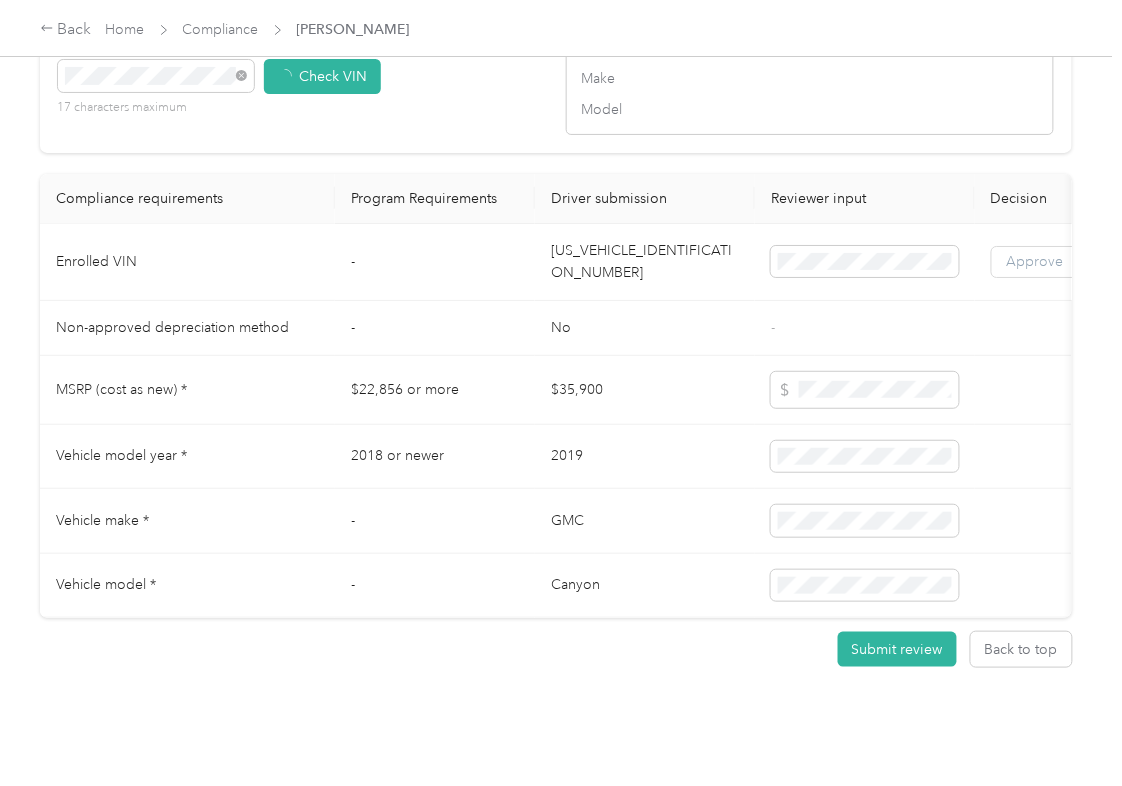 click on "Approve" at bounding box center [1035, 262] 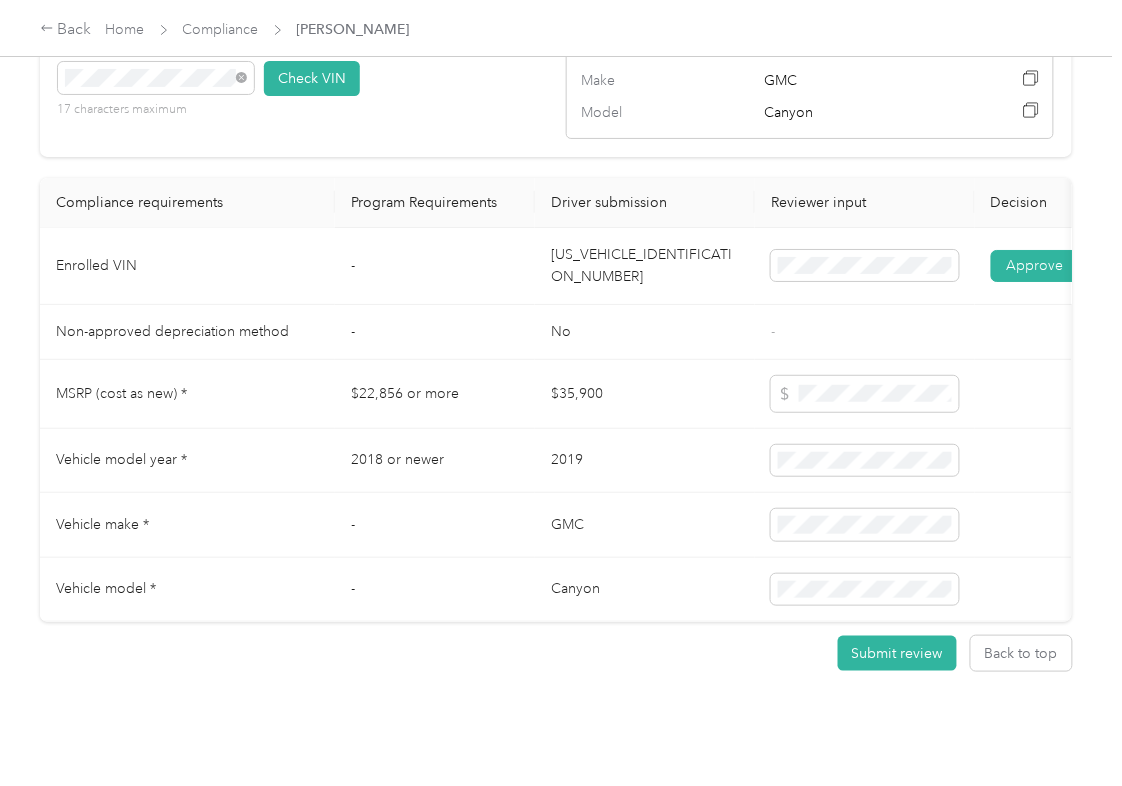scroll, scrollTop: 1869, scrollLeft: 0, axis: vertical 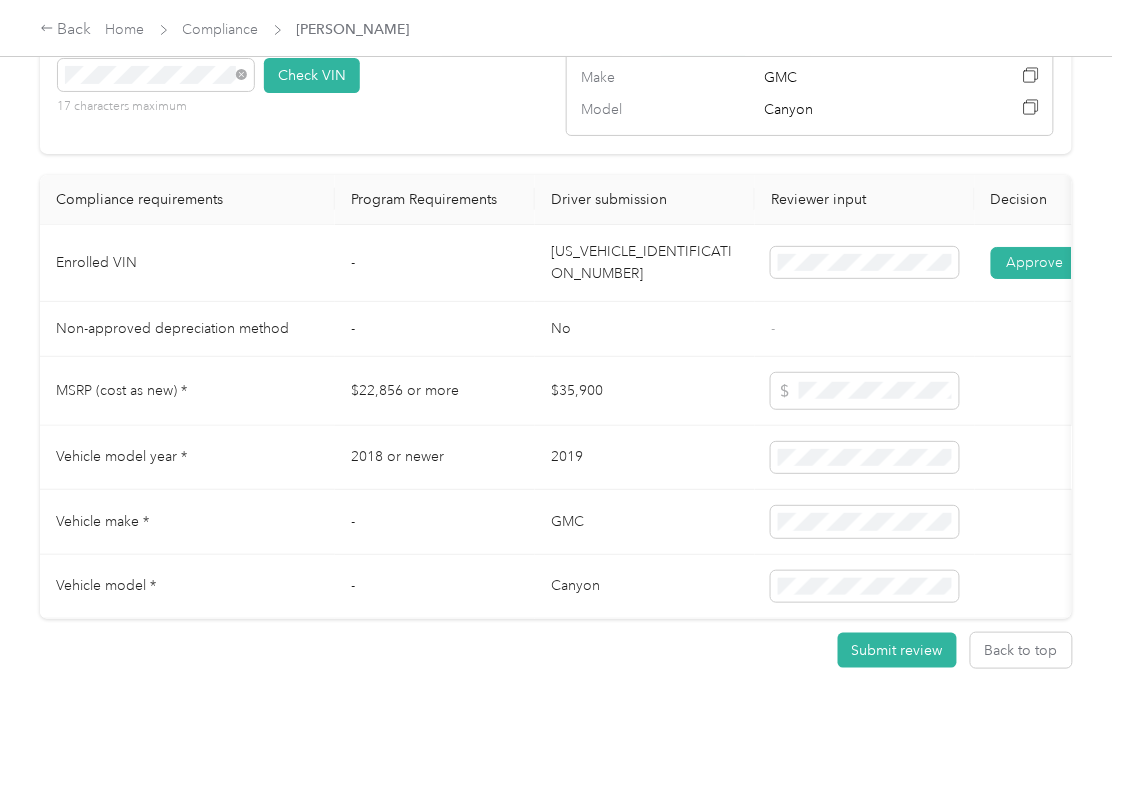 click on "2019" at bounding box center [645, 458] 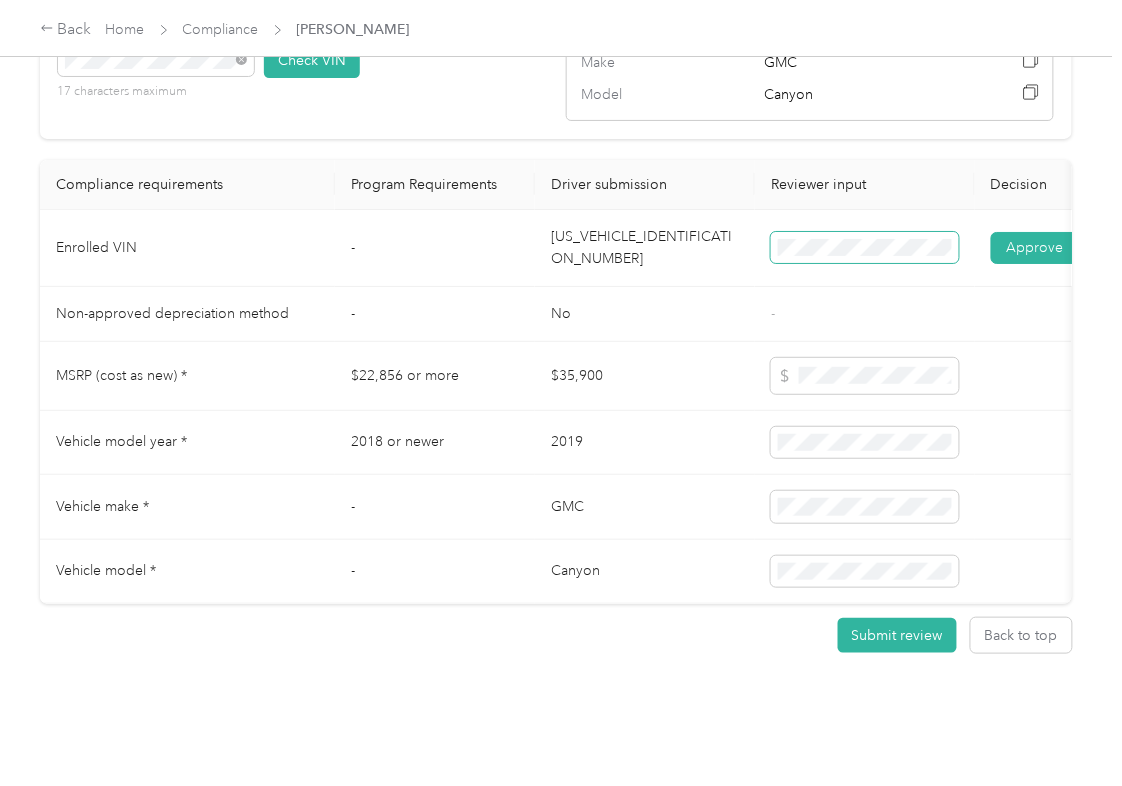 scroll, scrollTop: 1966, scrollLeft: 0, axis: vertical 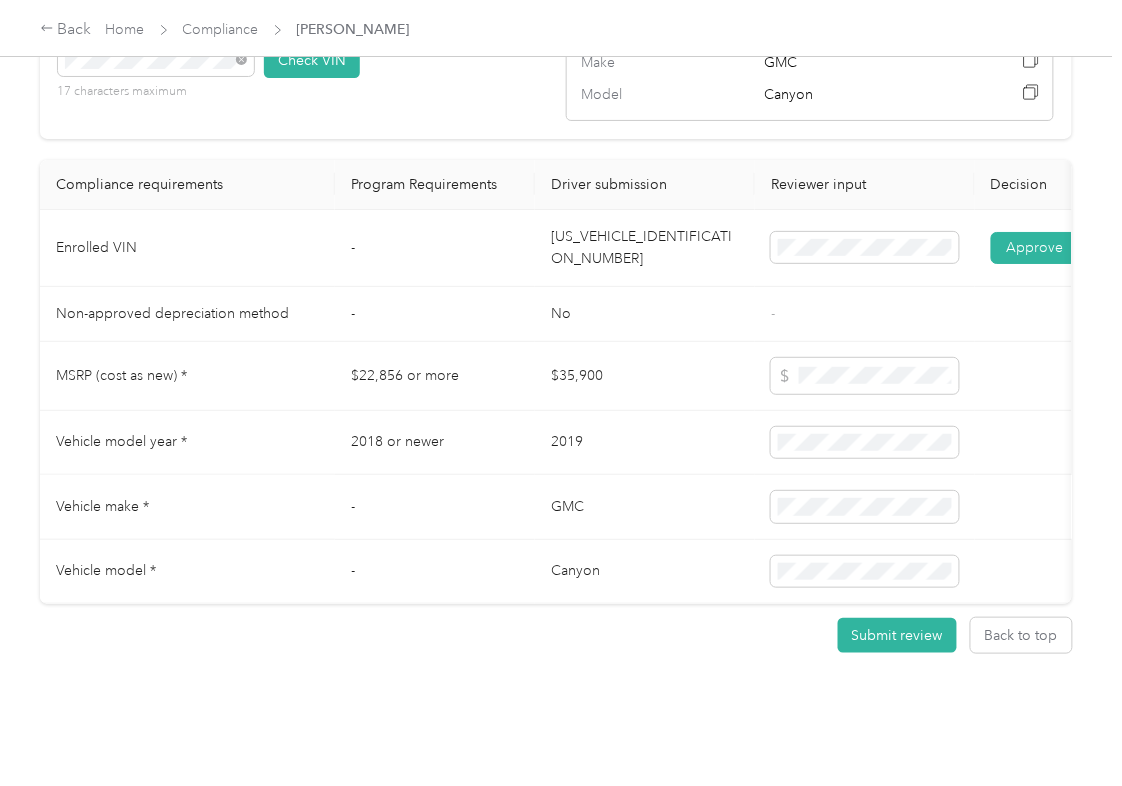 click on "GMC" at bounding box center (645, 507) 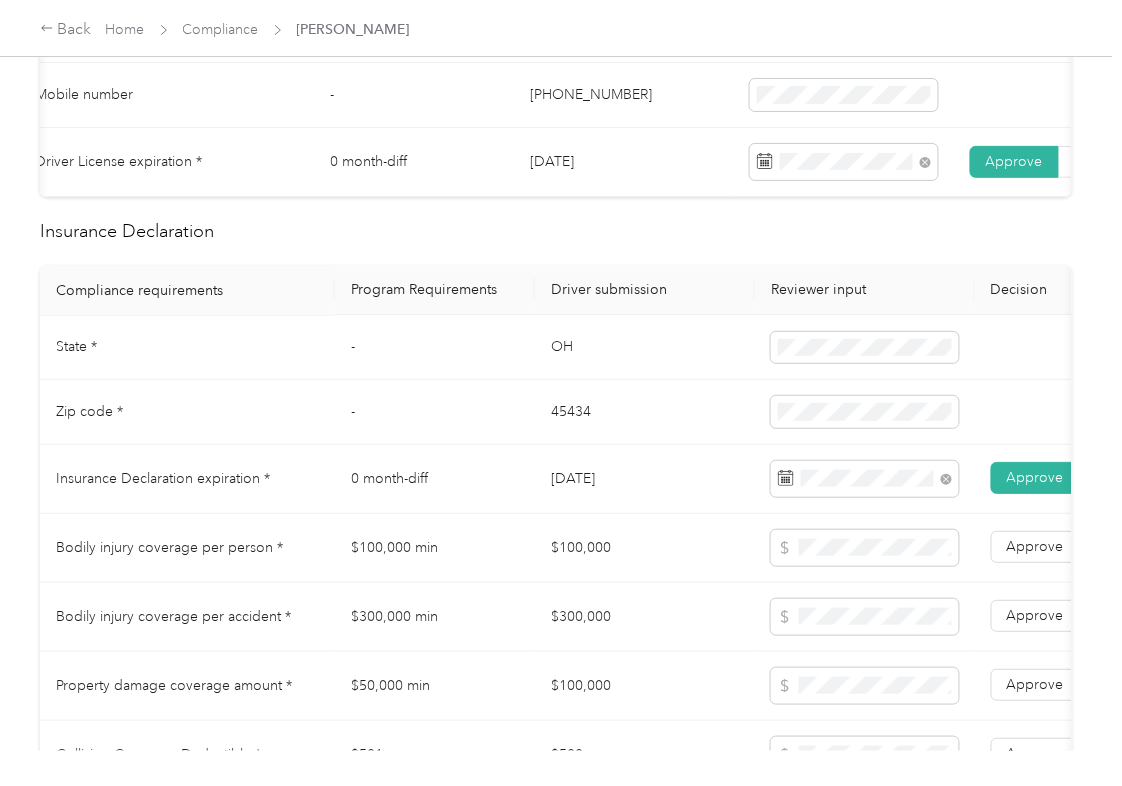 scroll, scrollTop: 0, scrollLeft: 0, axis: both 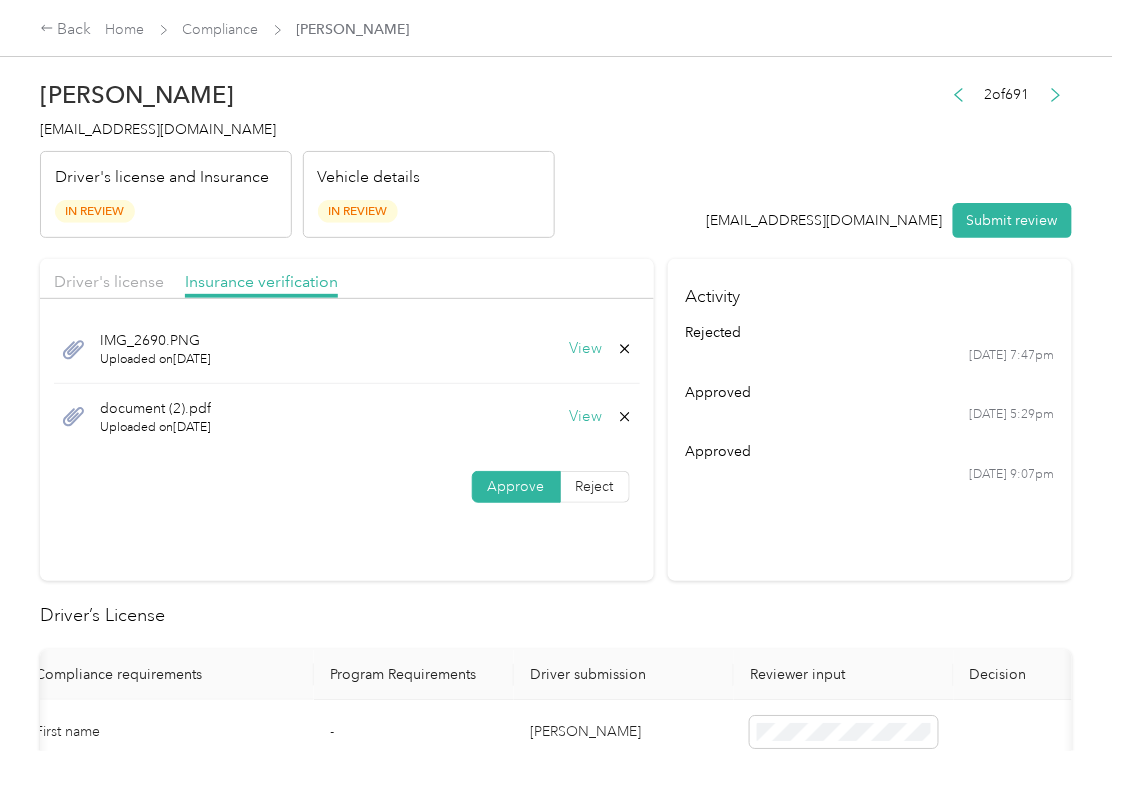click 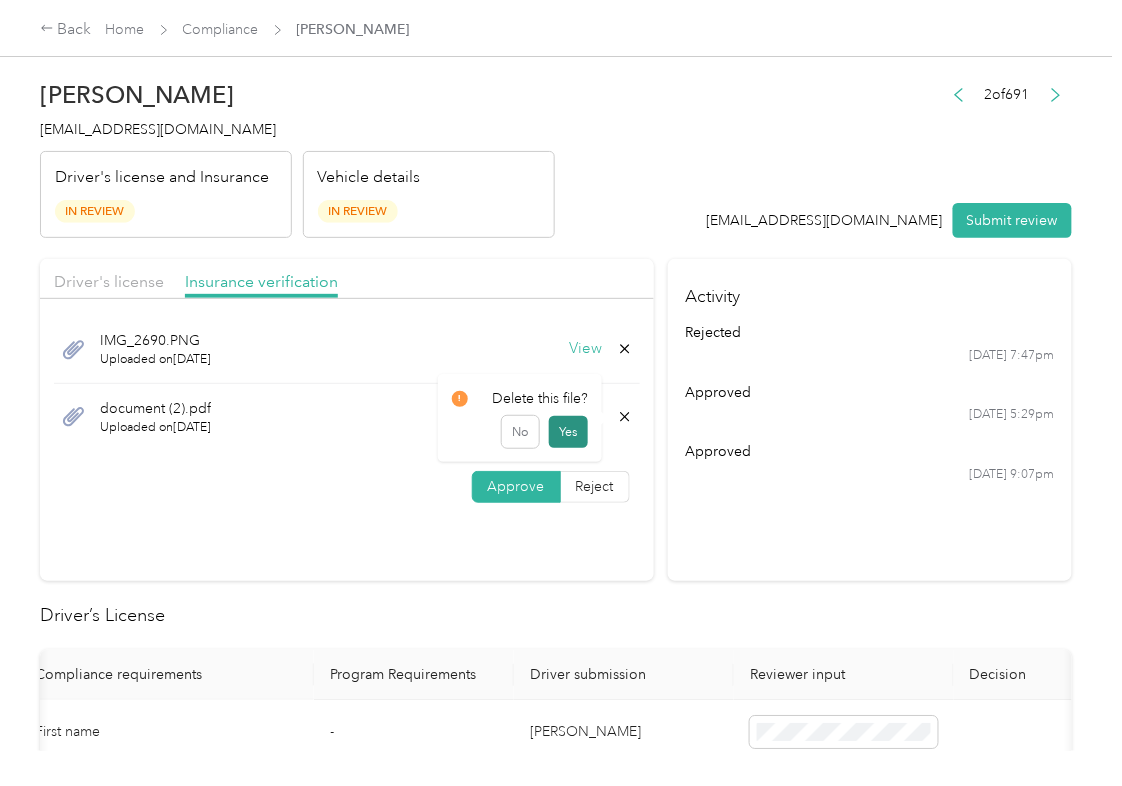 click on "Yes" at bounding box center [568, 432] 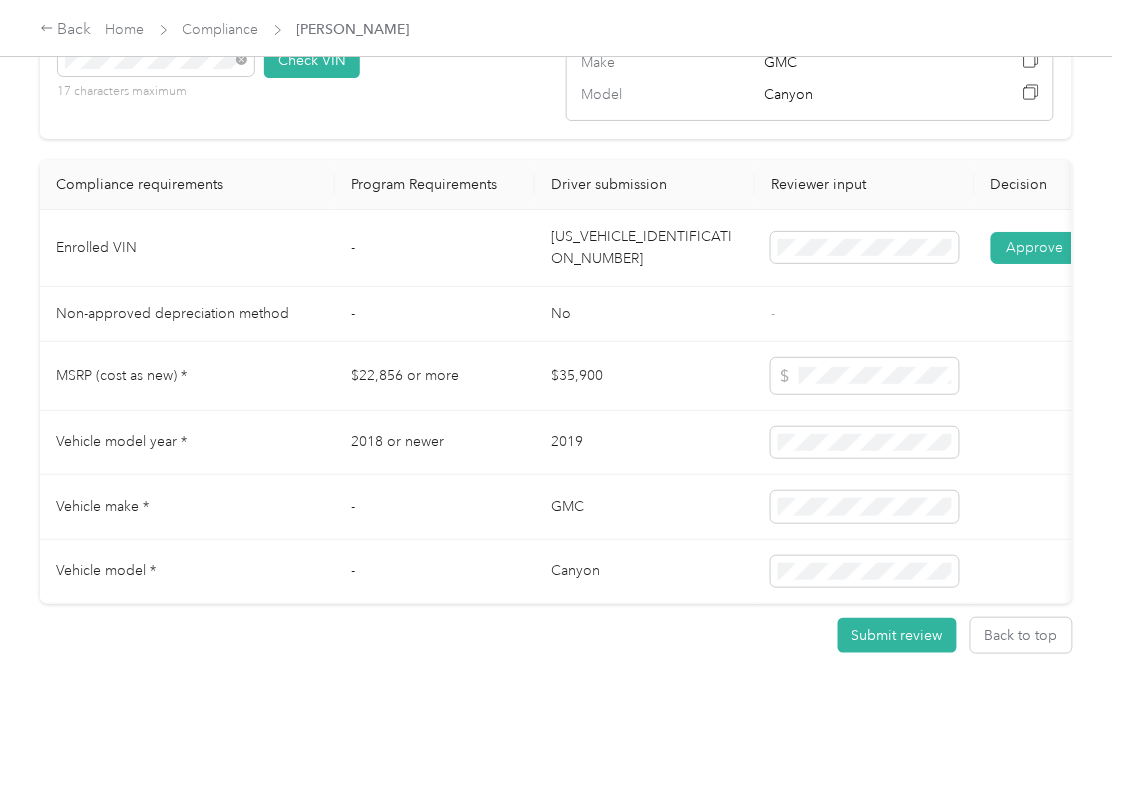 scroll, scrollTop: 1966, scrollLeft: 0, axis: vertical 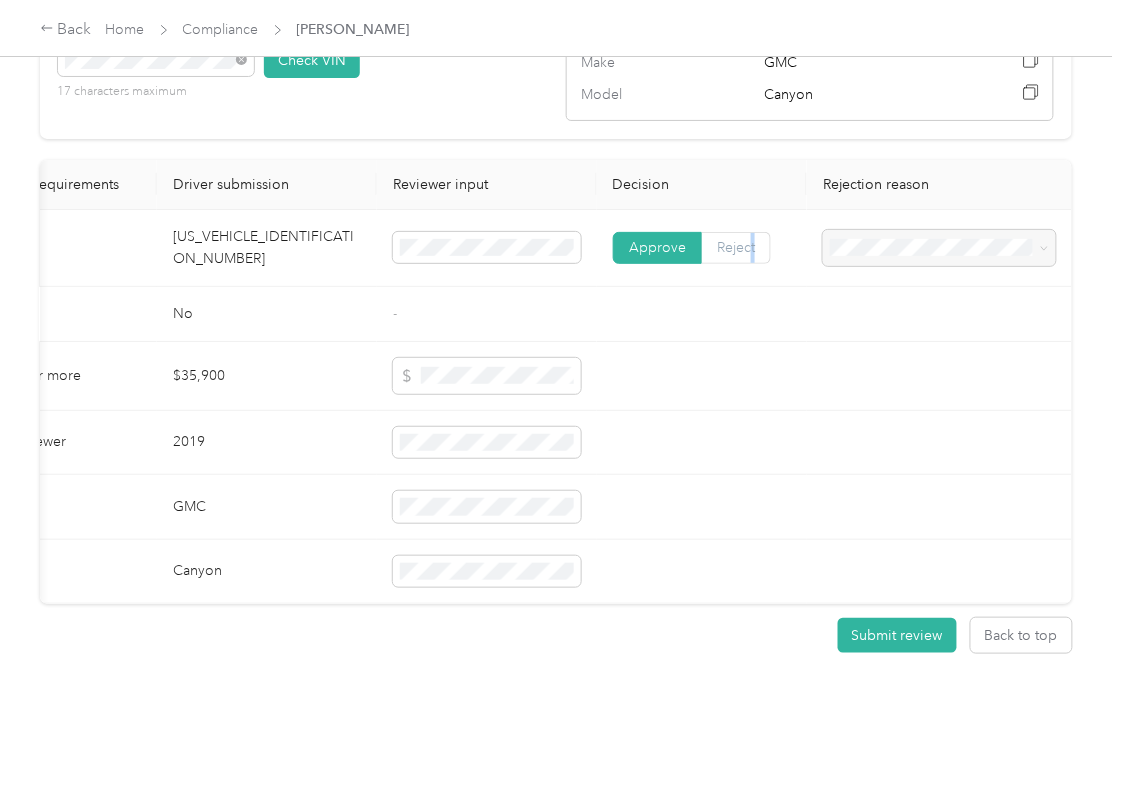 click on "Reject" at bounding box center (736, 247) 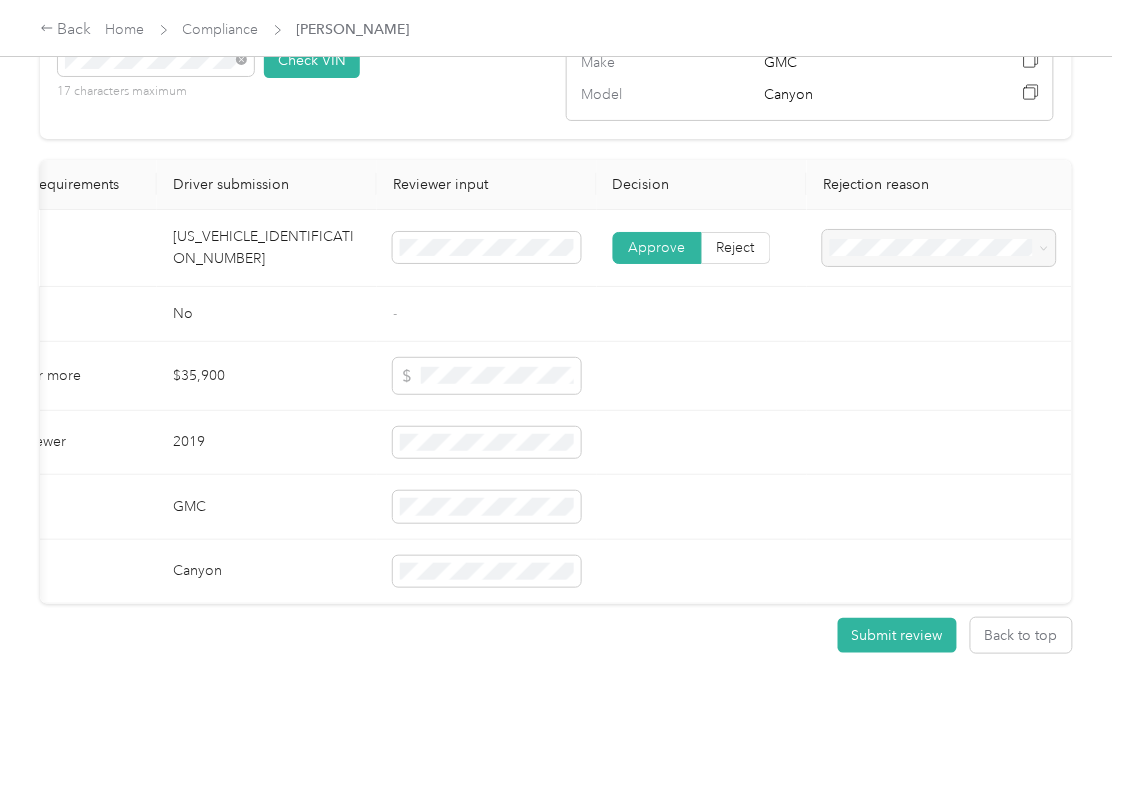 click at bounding box center (939, 248) 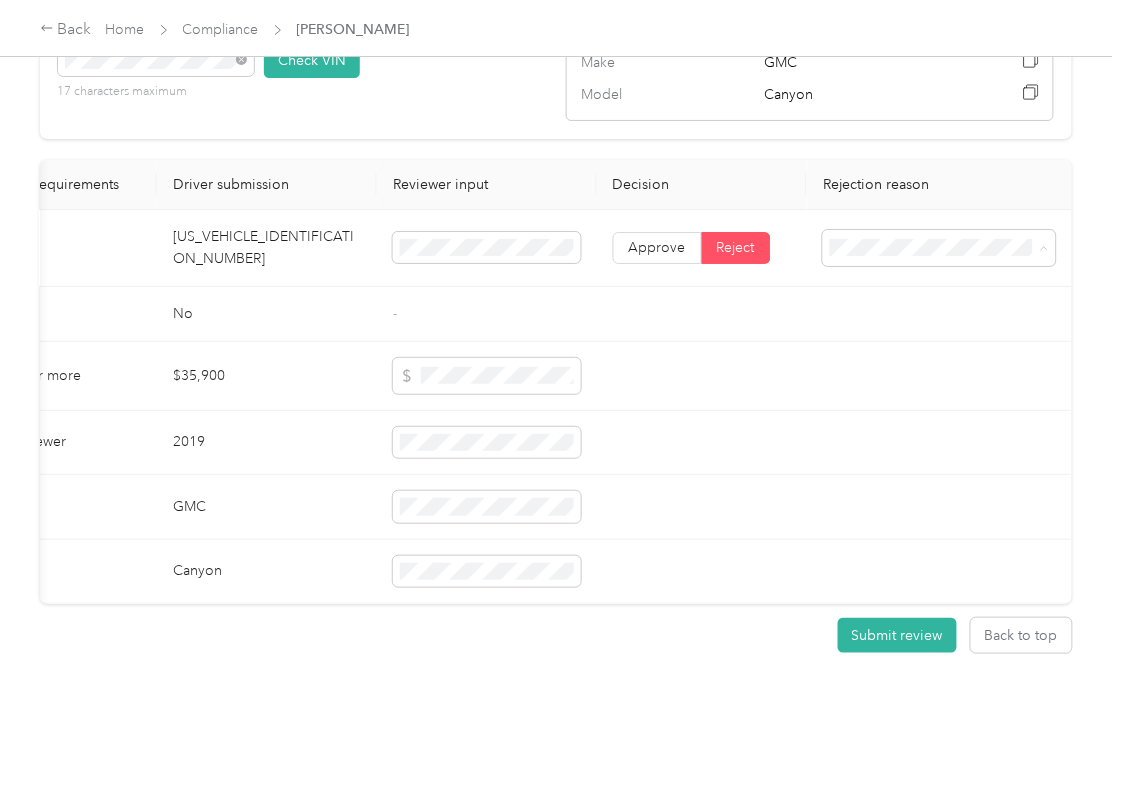 click on "Vehicle VIN missing from uploaded Insurance Policy doc" at bounding box center (929, 258) 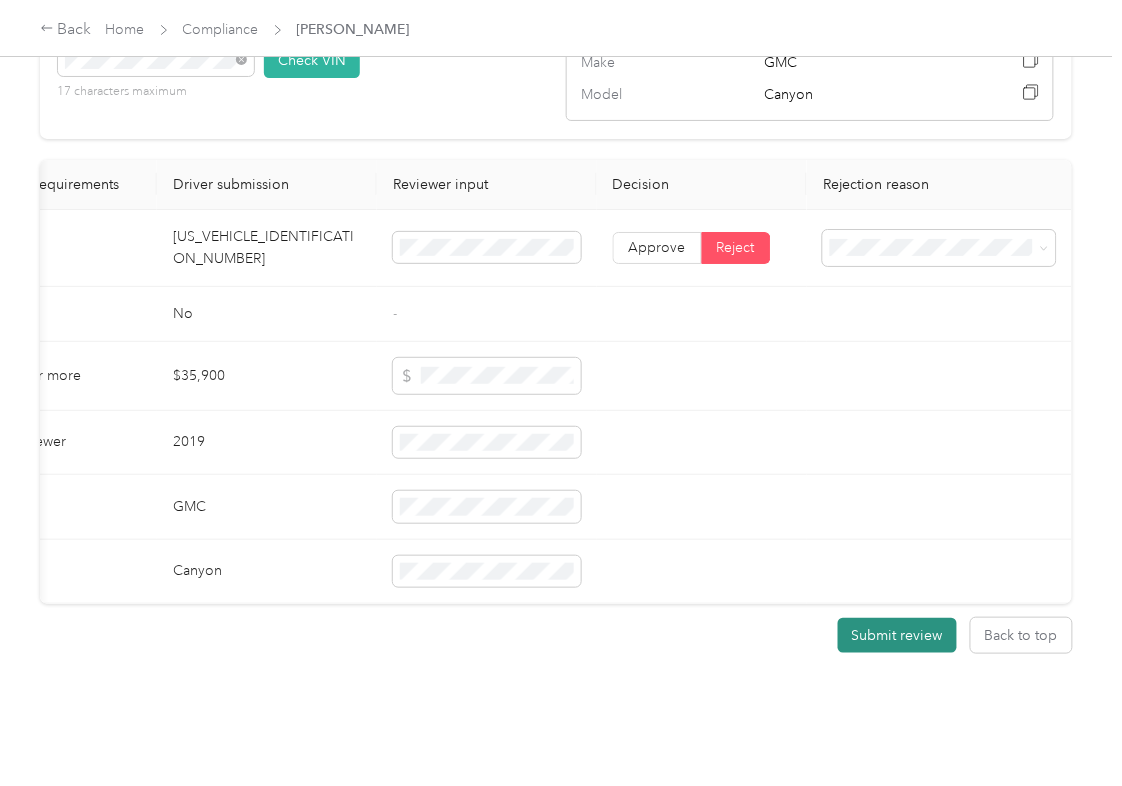 click on "Submit review" at bounding box center (897, 635) 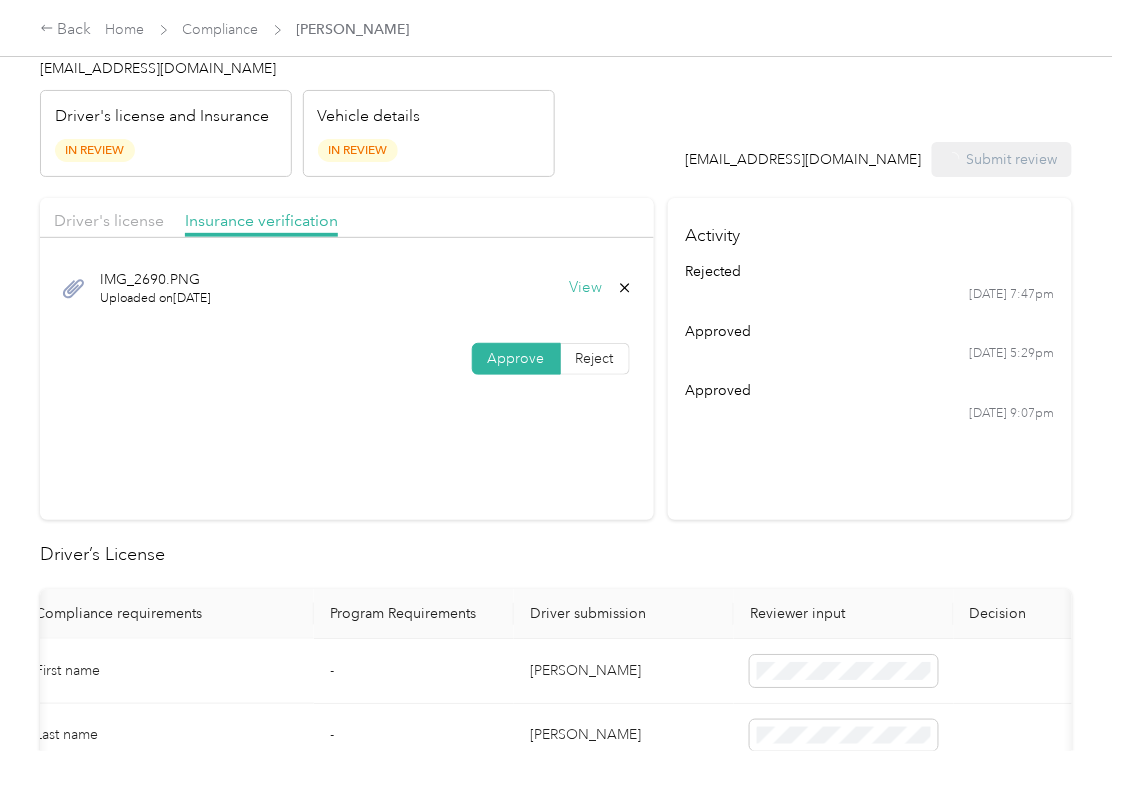 scroll, scrollTop: 0, scrollLeft: 0, axis: both 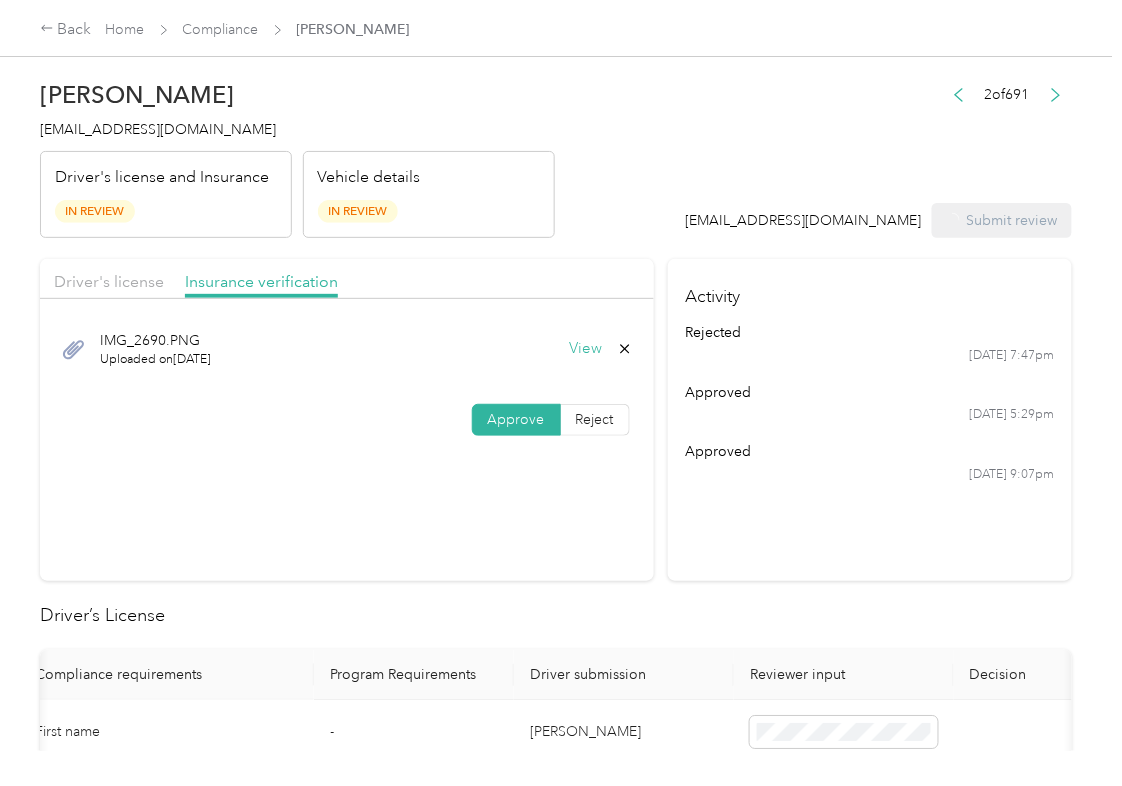 click on "[PERSON_NAME] [EMAIL_ADDRESS][DOMAIN_NAME] Driver's license and Insurance In Review Vehicle details In Review" at bounding box center (297, 154) 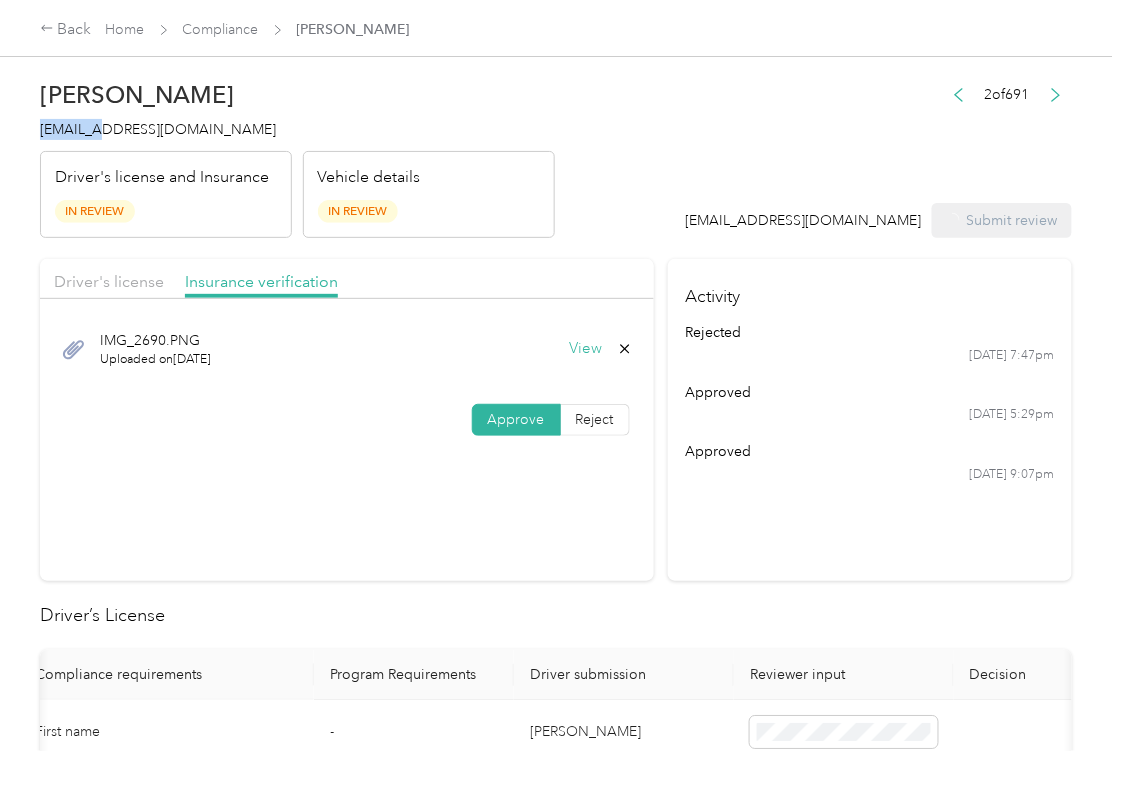 click on "[EMAIL_ADDRESS][DOMAIN_NAME]" at bounding box center [297, 129] 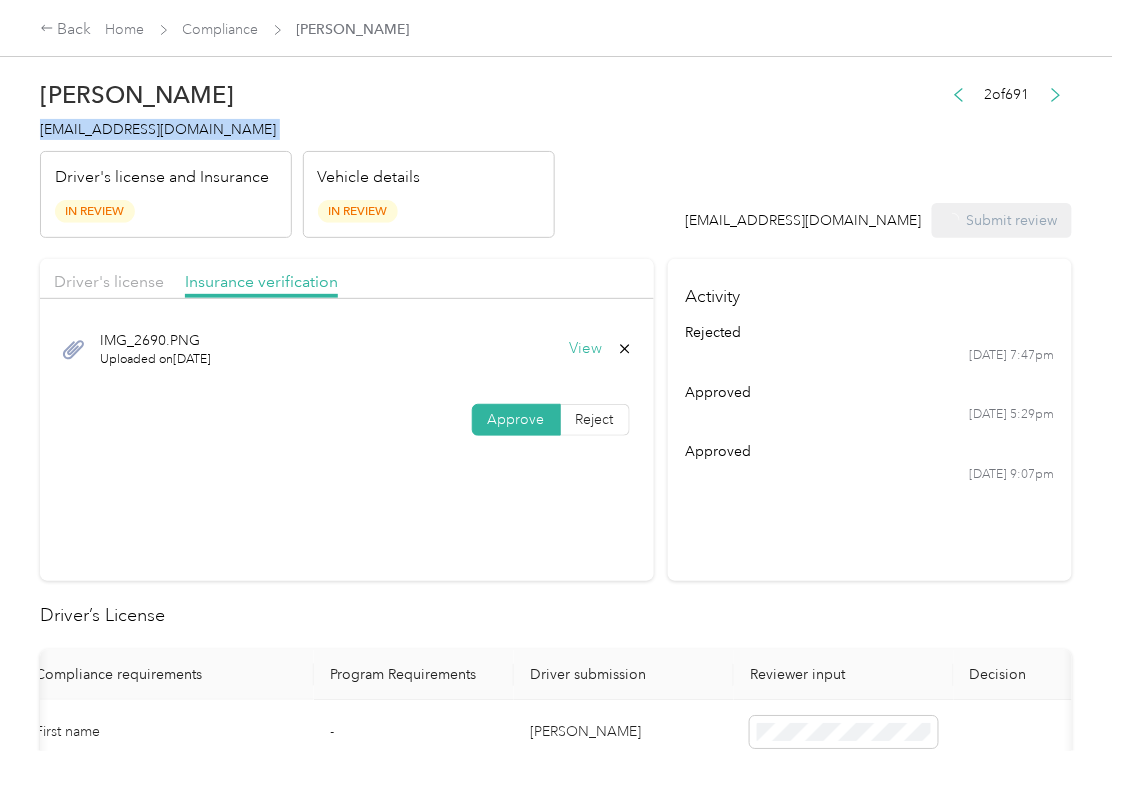 click on "[EMAIL_ADDRESS][DOMAIN_NAME]" at bounding box center [297, 129] 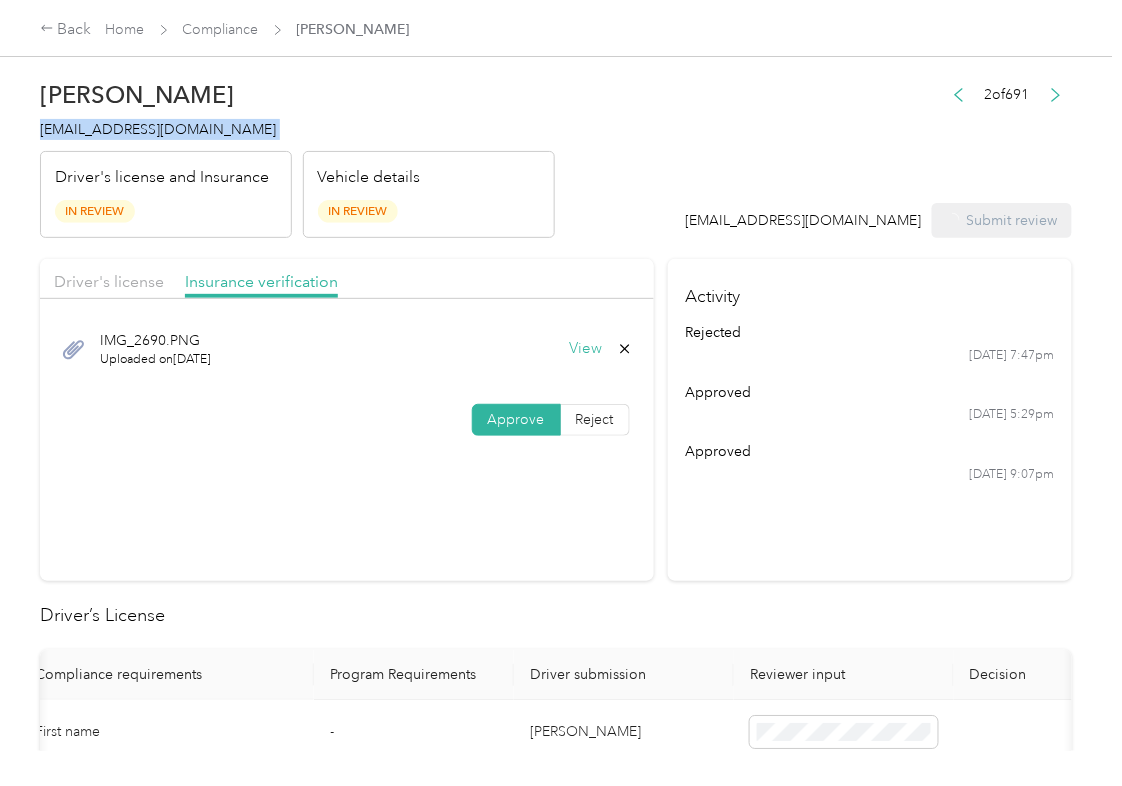 click on "[EMAIL_ADDRESS][DOMAIN_NAME]" at bounding box center [297, 129] 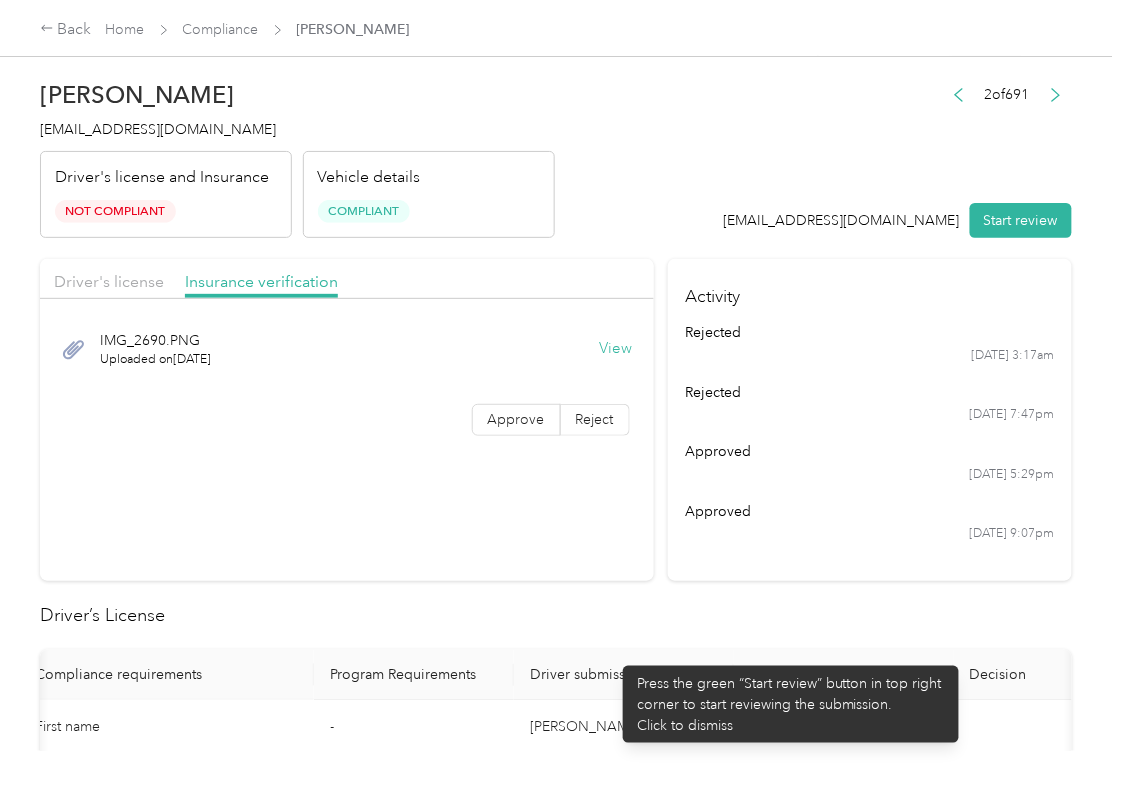 click on "Driver submission" at bounding box center [624, 675] 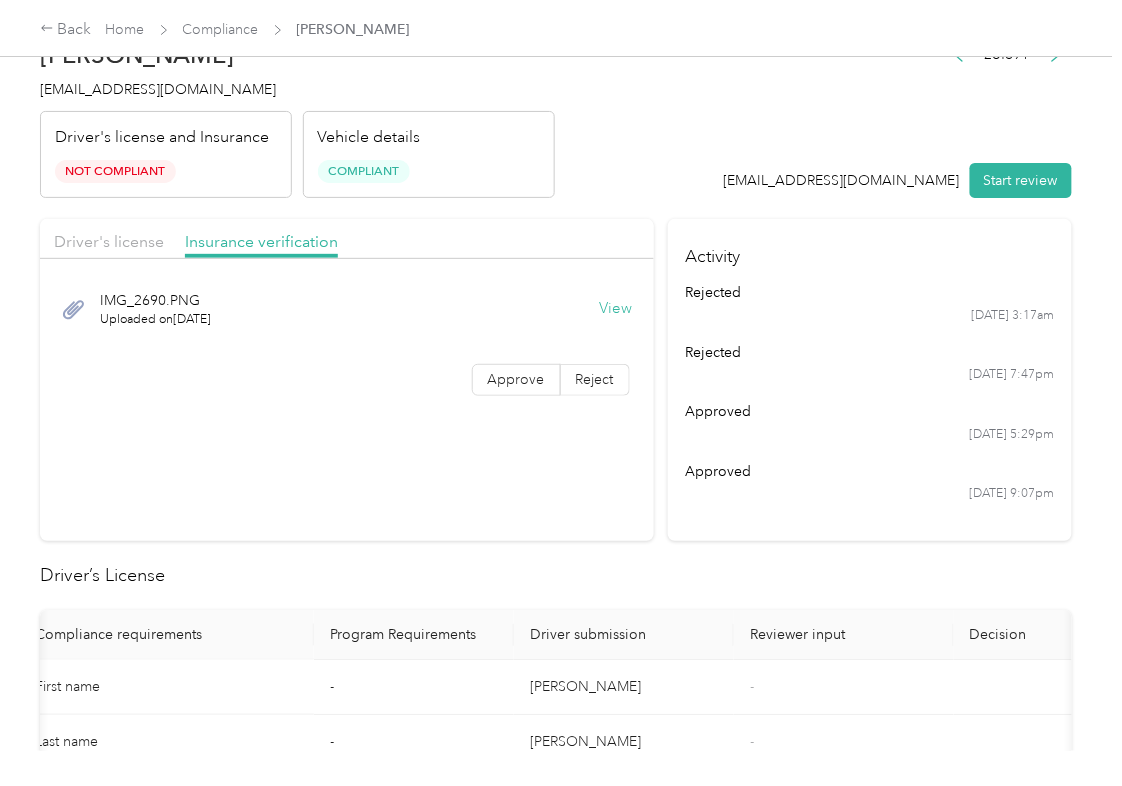 scroll, scrollTop: 0, scrollLeft: 0, axis: both 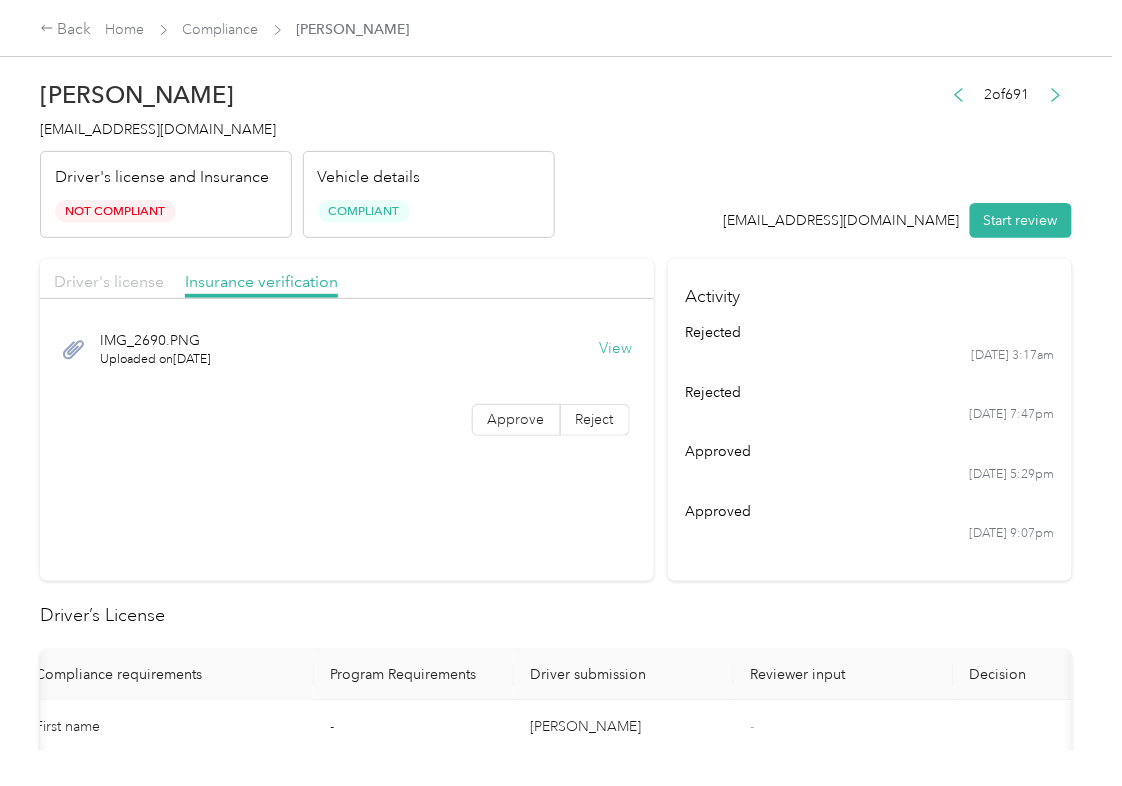 click on "Driver's license" at bounding box center [109, 281] 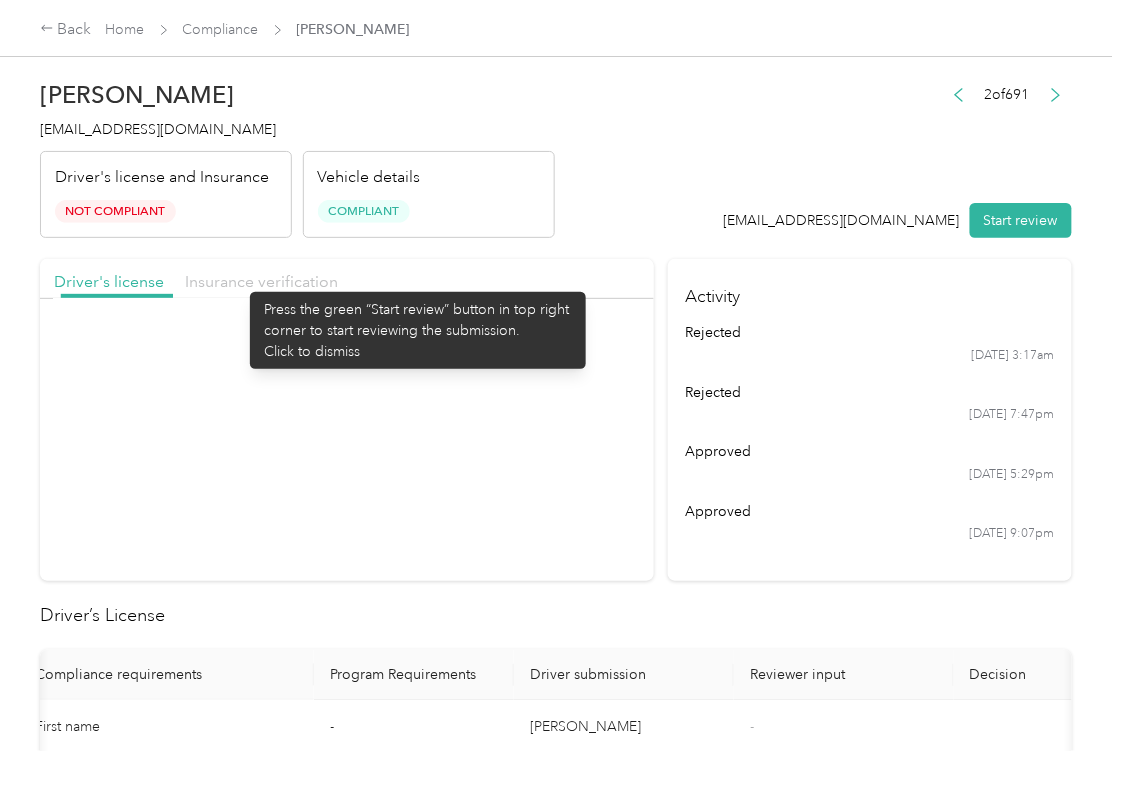 click on "Insurance verification" at bounding box center (261, 281) 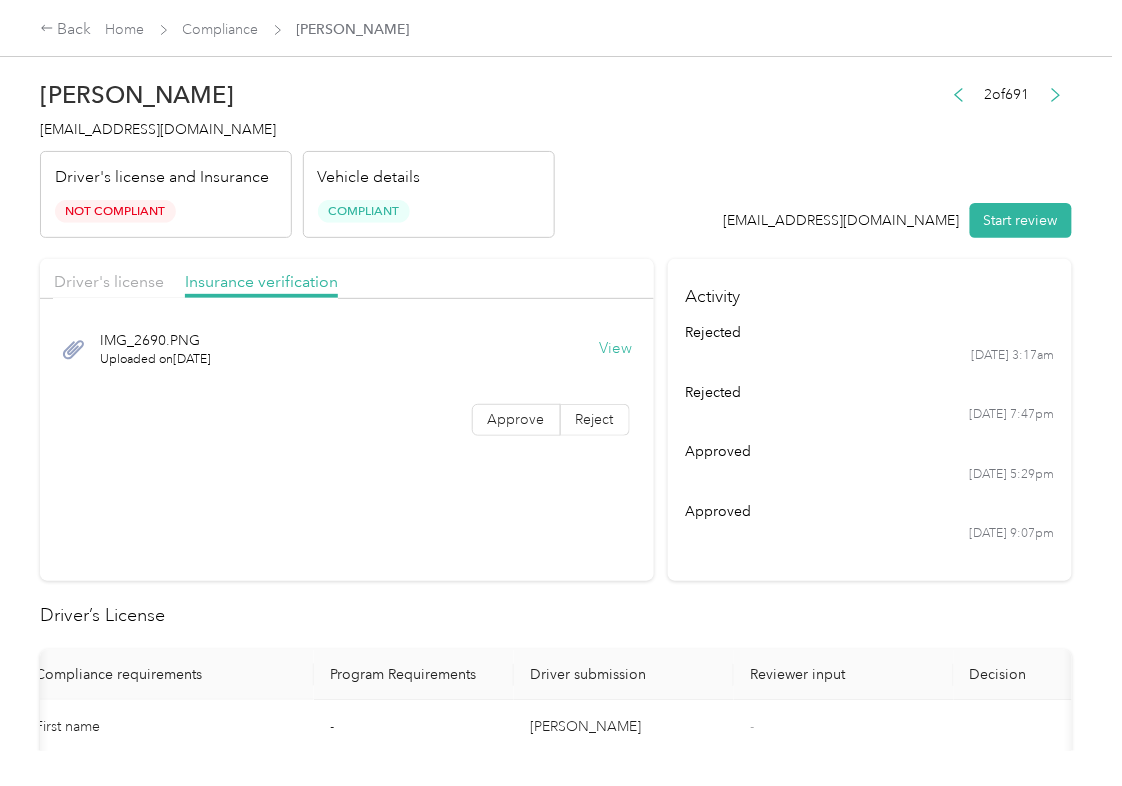 click on "View" at bounding box center [616, 349] 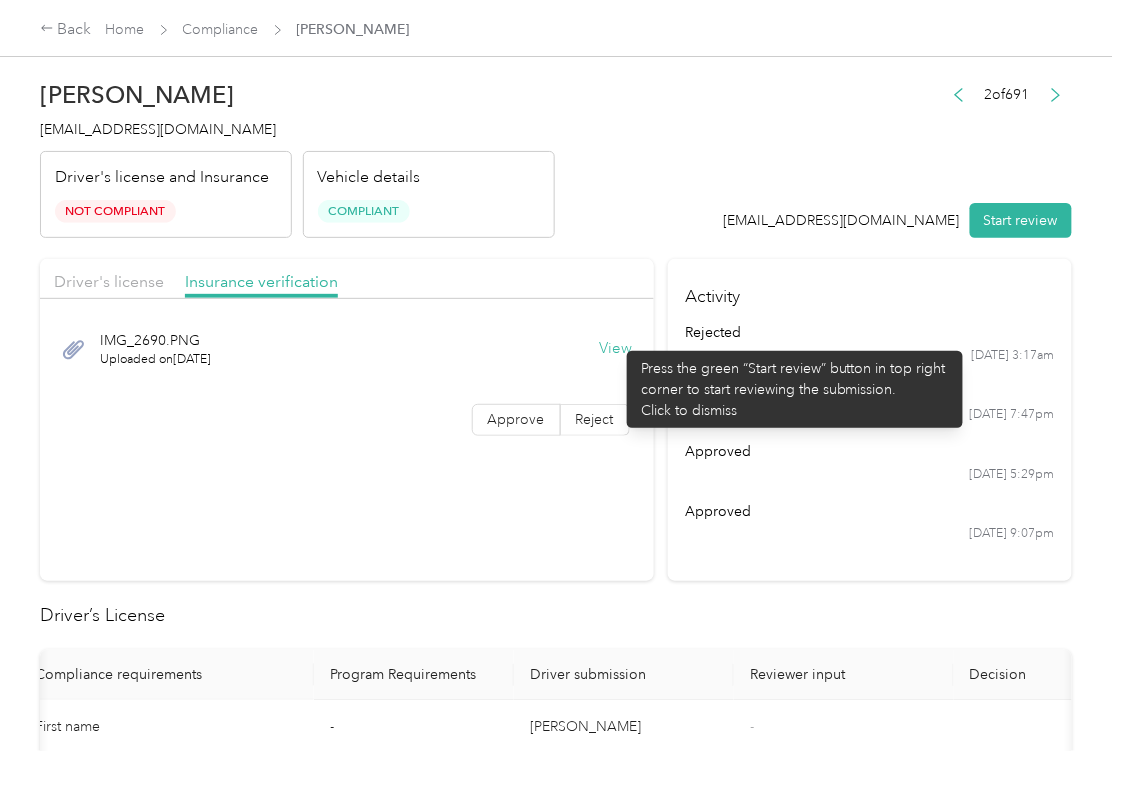 click on "View" at bounding box center (616, 349) 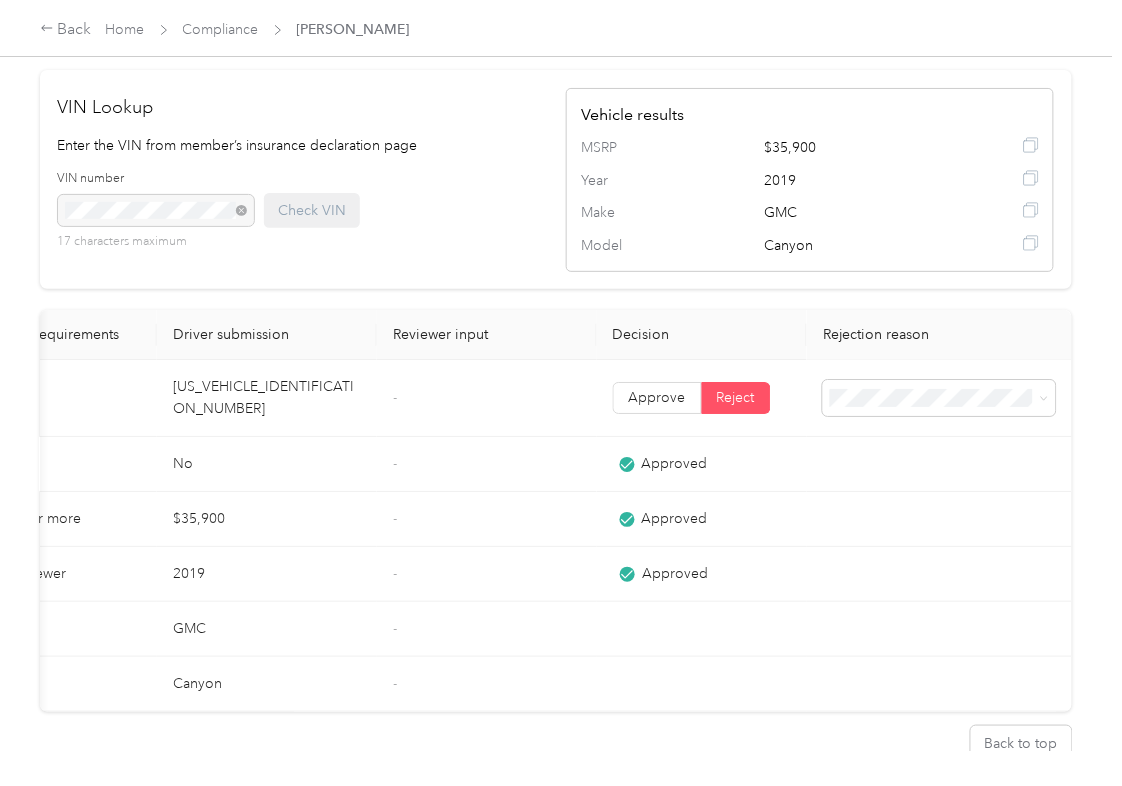 scroll, scrollTop: 1733, scrollLeft: 0, axis: vertical 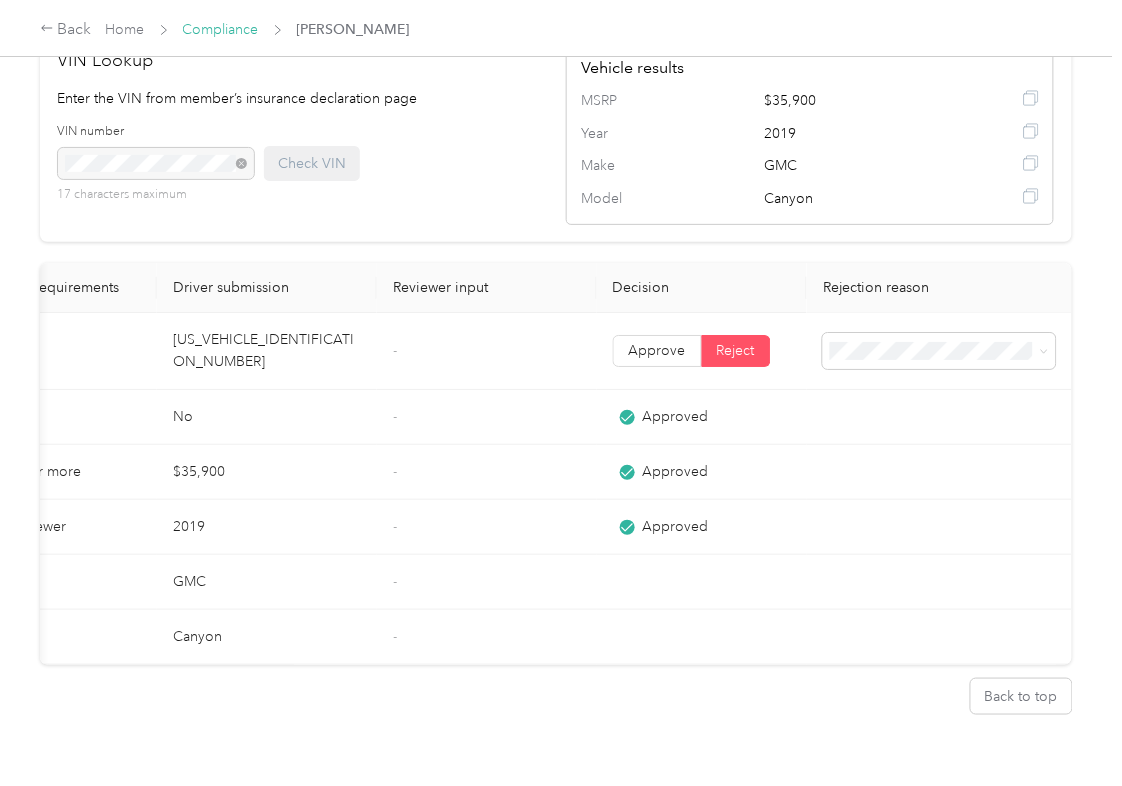 click on "Compliance" at bounding box center [221, 29] 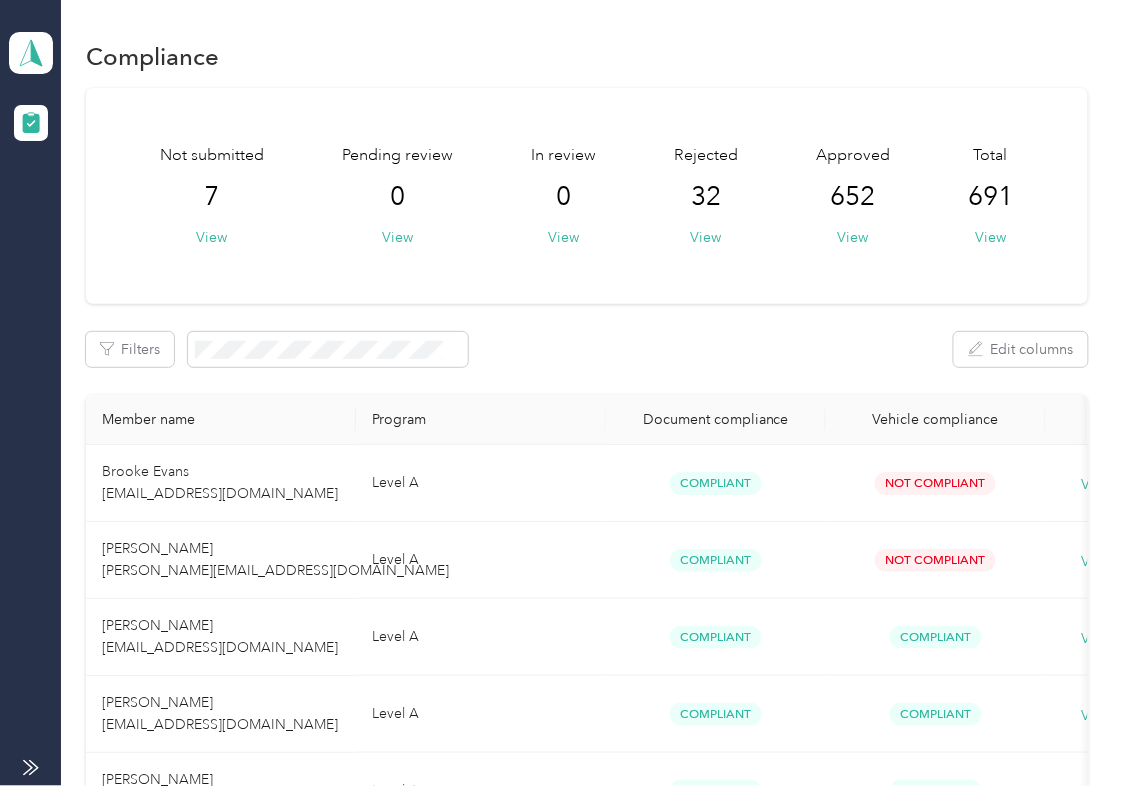 click on "Not submitted 7 View Pending review 0 View In review 0 View Rejected 32 View Approved 652 View Total 691 View Filters Edit columns Member name Program Document compliance Vehicle compliance             Brooke Evans
[EMAIL_ADDRESS][DOMAIN_NAME] Level A Compliant Not Compliant View history [PERSON_NAME]
[PERSON_NAME][EMAIL_ADDRESS][DOMAIN_NAME] Level A Compliant Not Compliant View history [PERSON_NAME]
[EMAIL_ADDRESS][DOMAIN_NAME] Level A Compliant Compliant View history [PERSON_NAME]
[EMAIL_ADDRESS][DOMAIN_NAME] Level A Compliant Compliant View history [PERSON_NAME]
[EMAIL_ADDRESS][DOMAIN_NAME] Level A Compliant Compliant View history [PERSON_NAME]
[EMAIL_ADDRESS][DOMAIN_NAME] Level A Compliant Compliant View history [PERSON_NAME]
[EMAIL_ADDRESS][DOMAIN_NAME] Level A Compliant Not Compliant View history [PERSON_NAME]
[EMAIL_ADDRESS][DOMAIN_NAME] Level A Compliant Compliant View history [PERSON_NAME]
[EMAIL_ADDRESS][DOMAIN_NAME] Level A Compliant Compliant View history Level A Compliant Level A" at bounding box center [587, 1261] 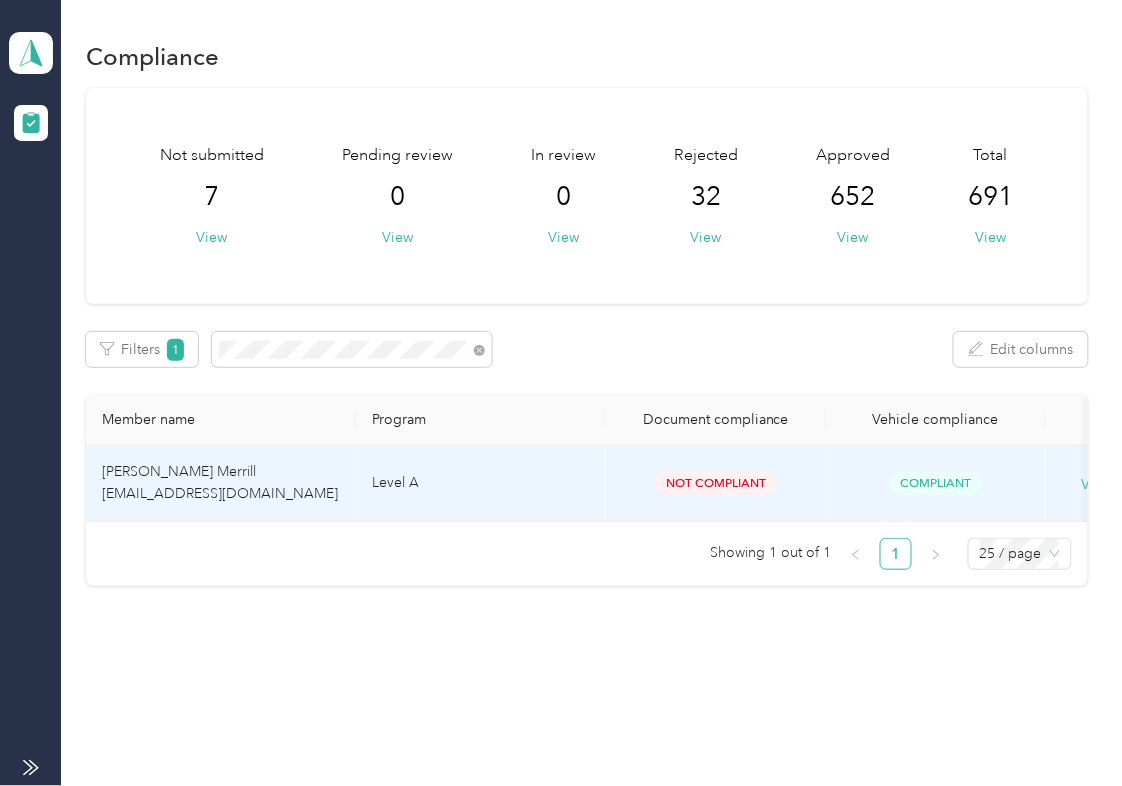 click on "[PERSON_NAME] Merrill
[EMAIL_ADDRESS][DOMAIN_NAME]" at bounding box center [220, 482] 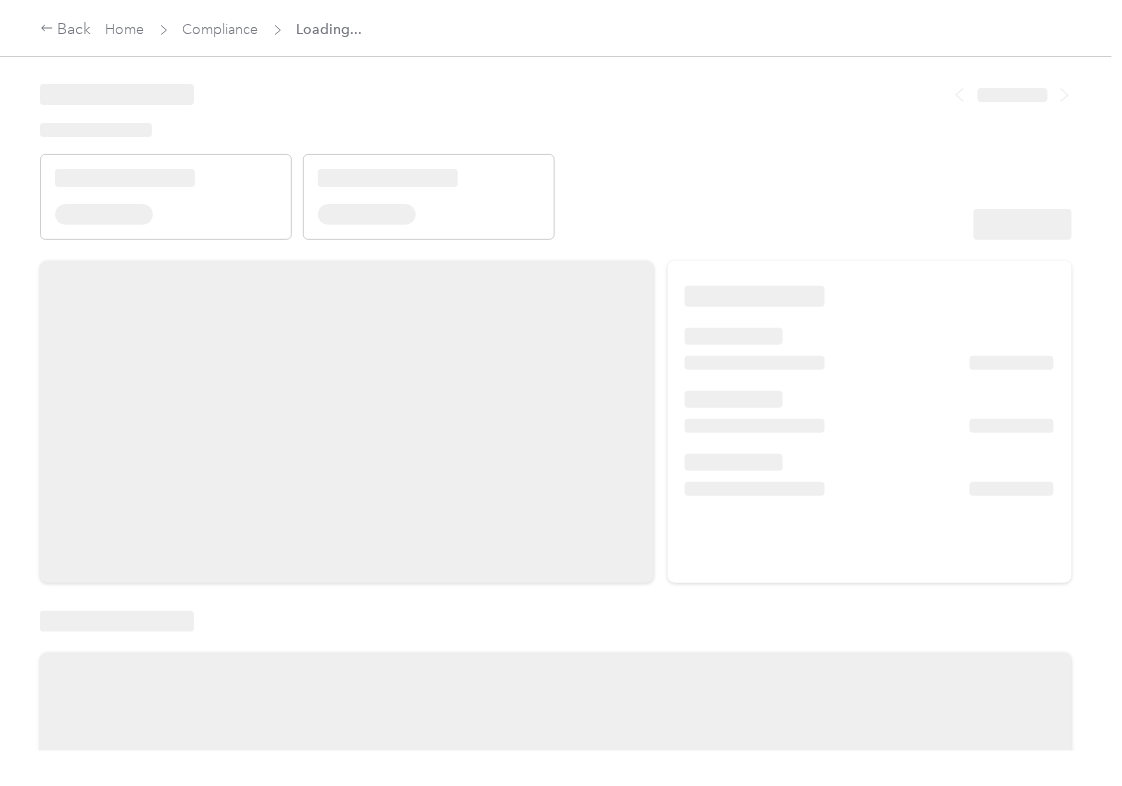 click at bounding box center [347, 422] 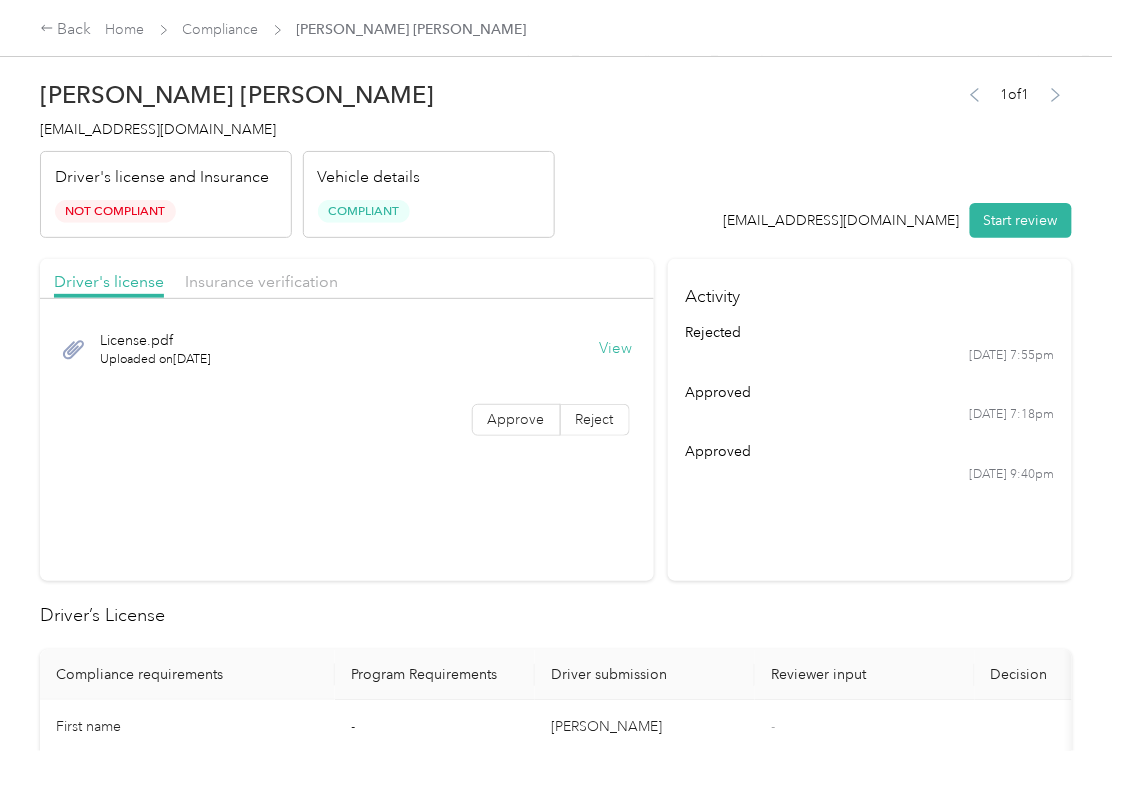 click on "Insurance verification" at bounding box center [261, 282] 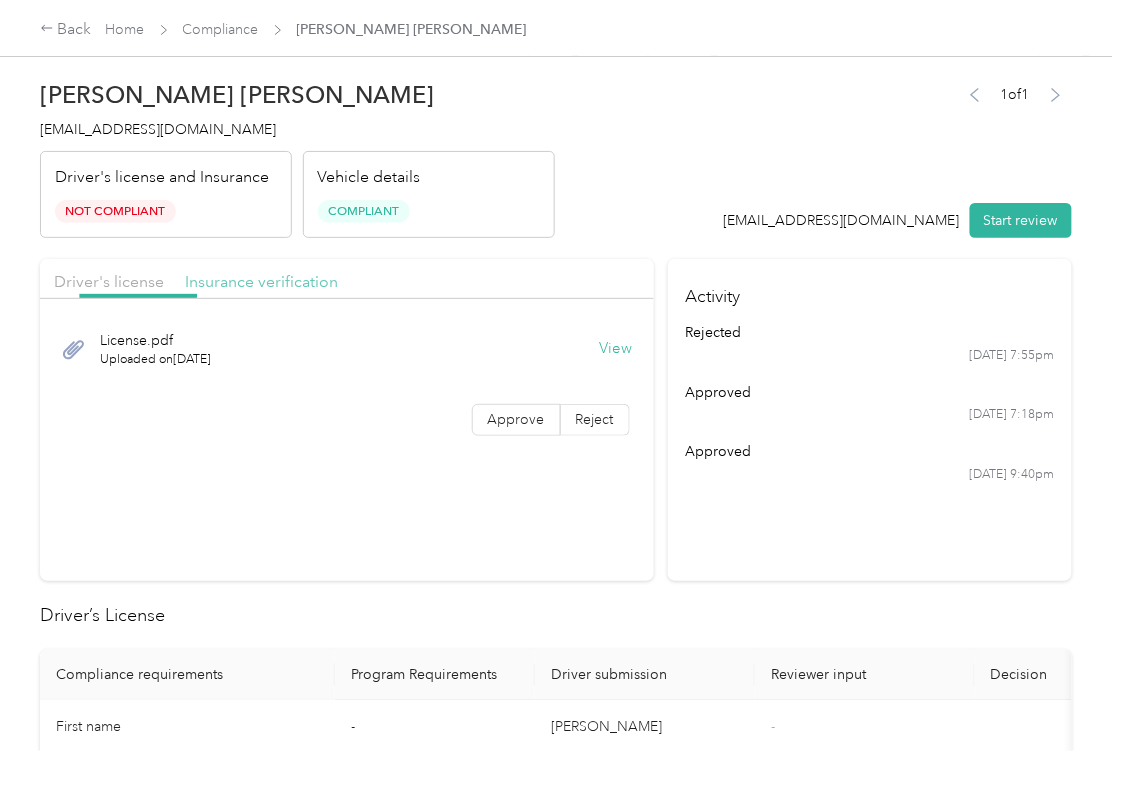 click on "Insurance verification" at bounding box center (261, 281) 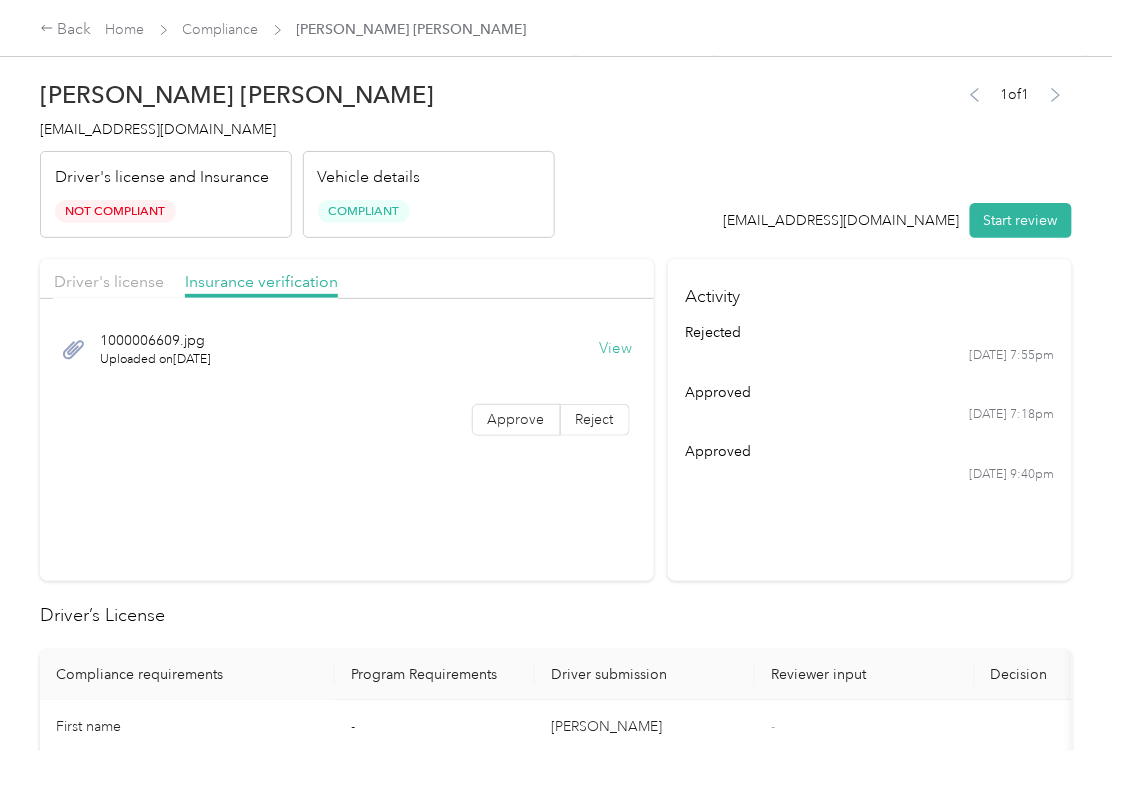 click on "View" at bounding box center [616, 349] 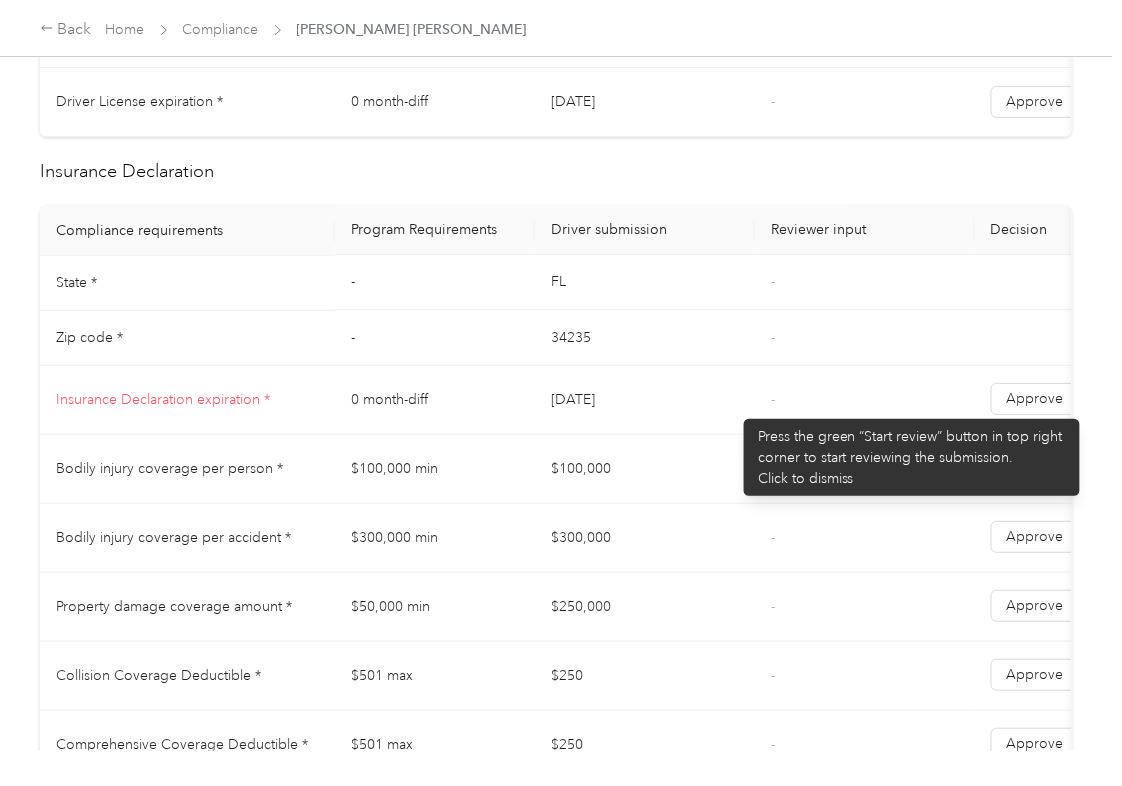 scroll, scrollTop: 800, scrollLeft: 0, axis: vertical 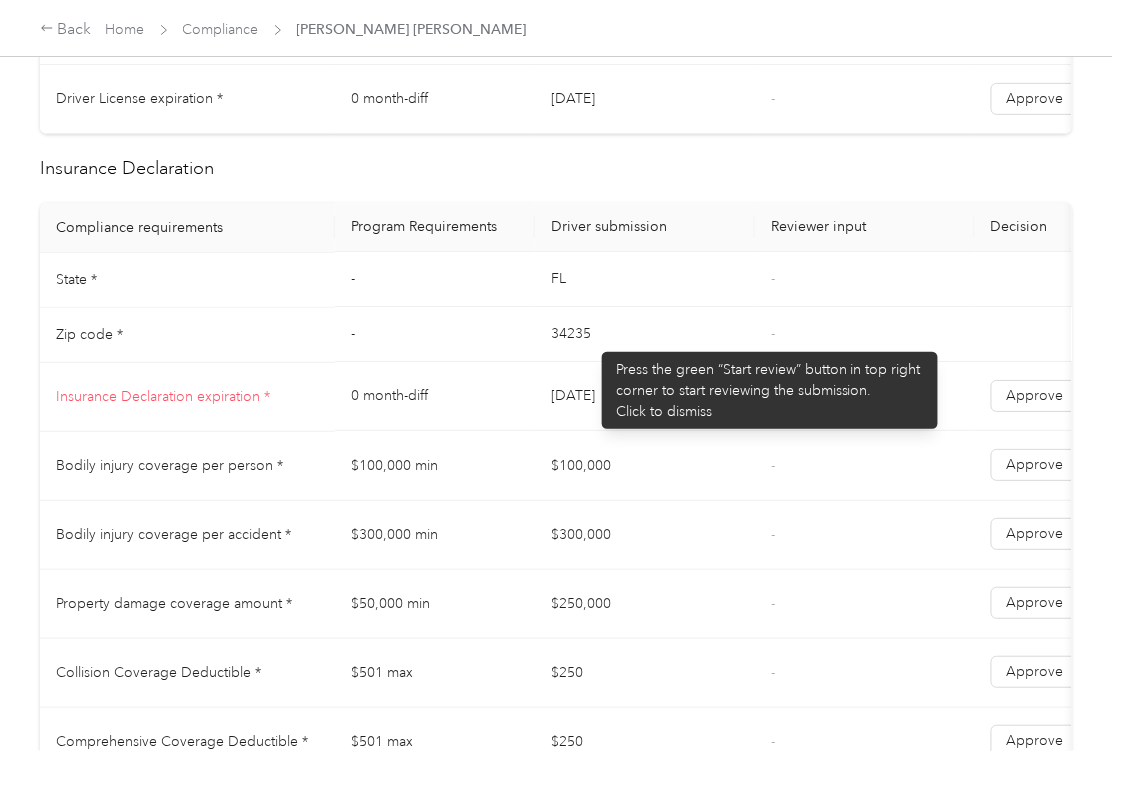 click on "34235" at bounding box center [645, 335] 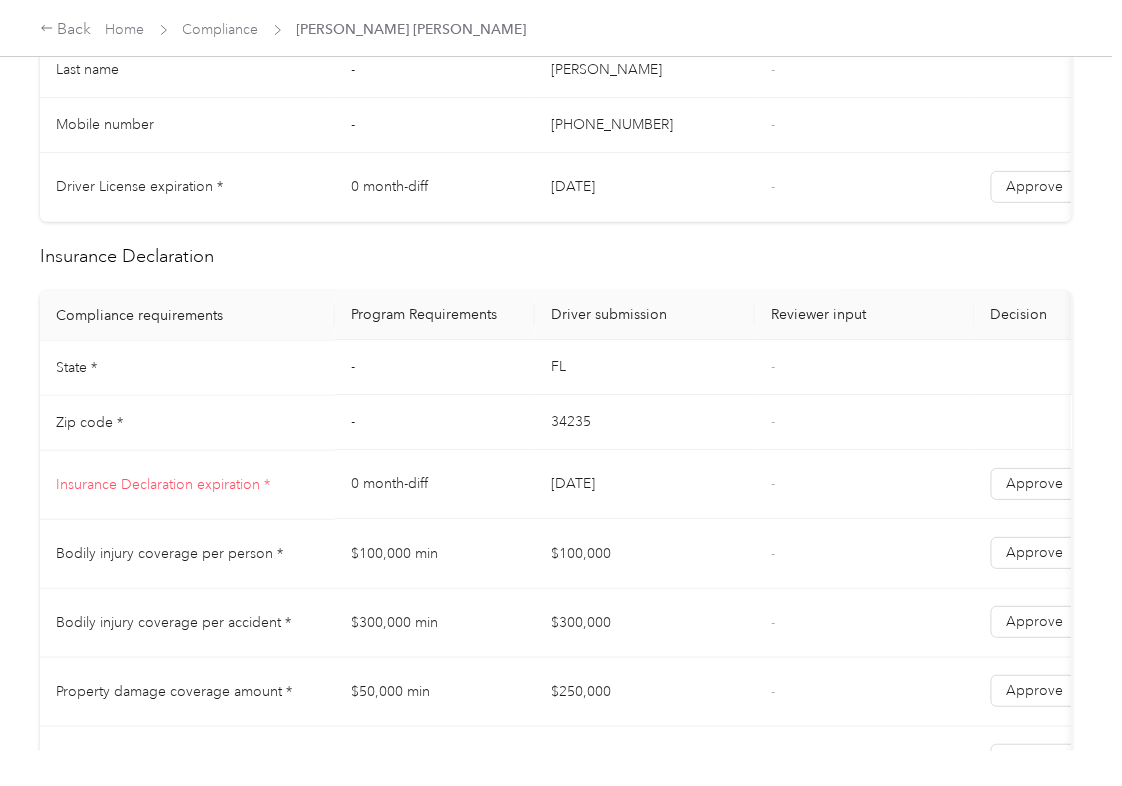 scroll, scrollTop: 666, scrollLeft: 0, axis: vertical 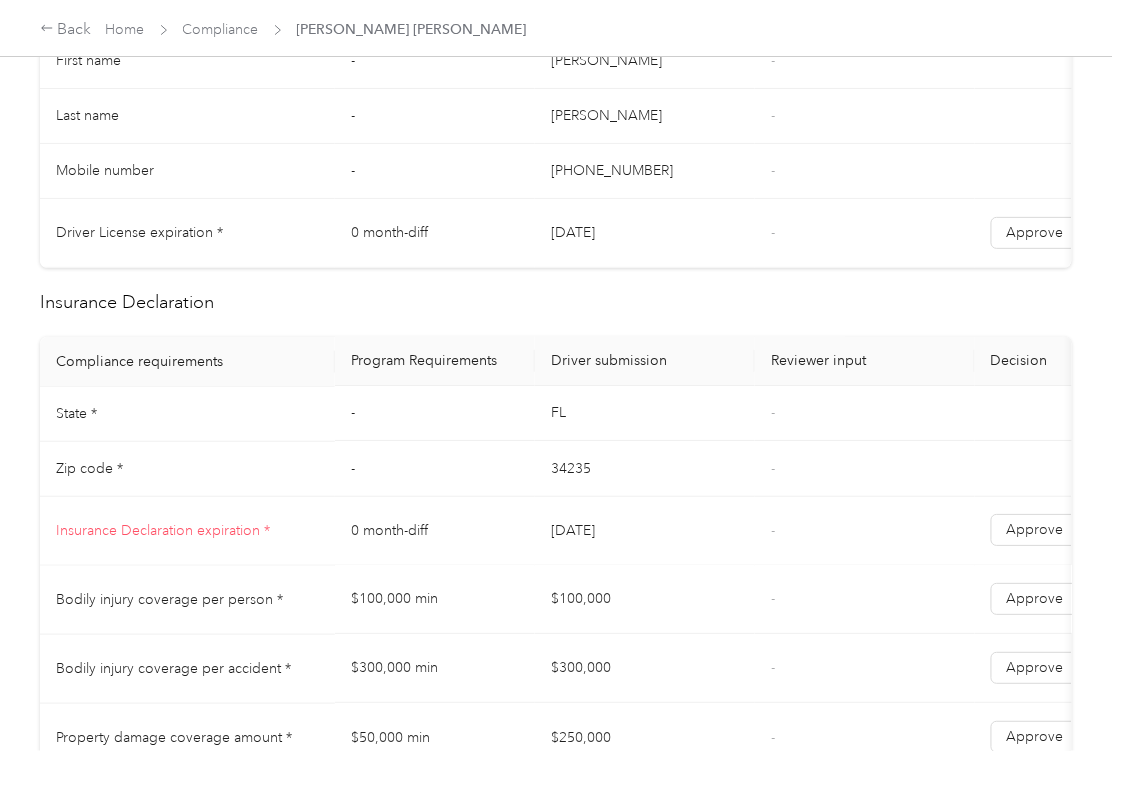 click on "$100,000" at bounding box center (645, 600) 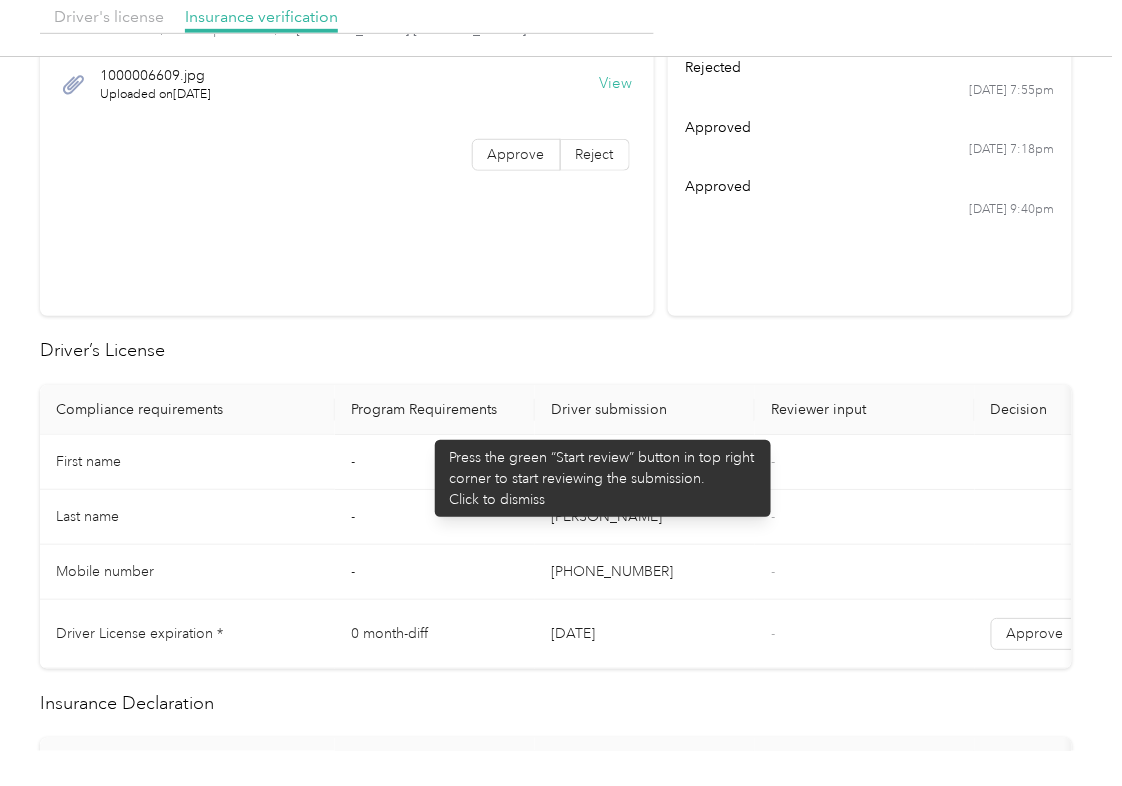 scroll, scrollTop: 0, scrollLeft: 0, axis: both 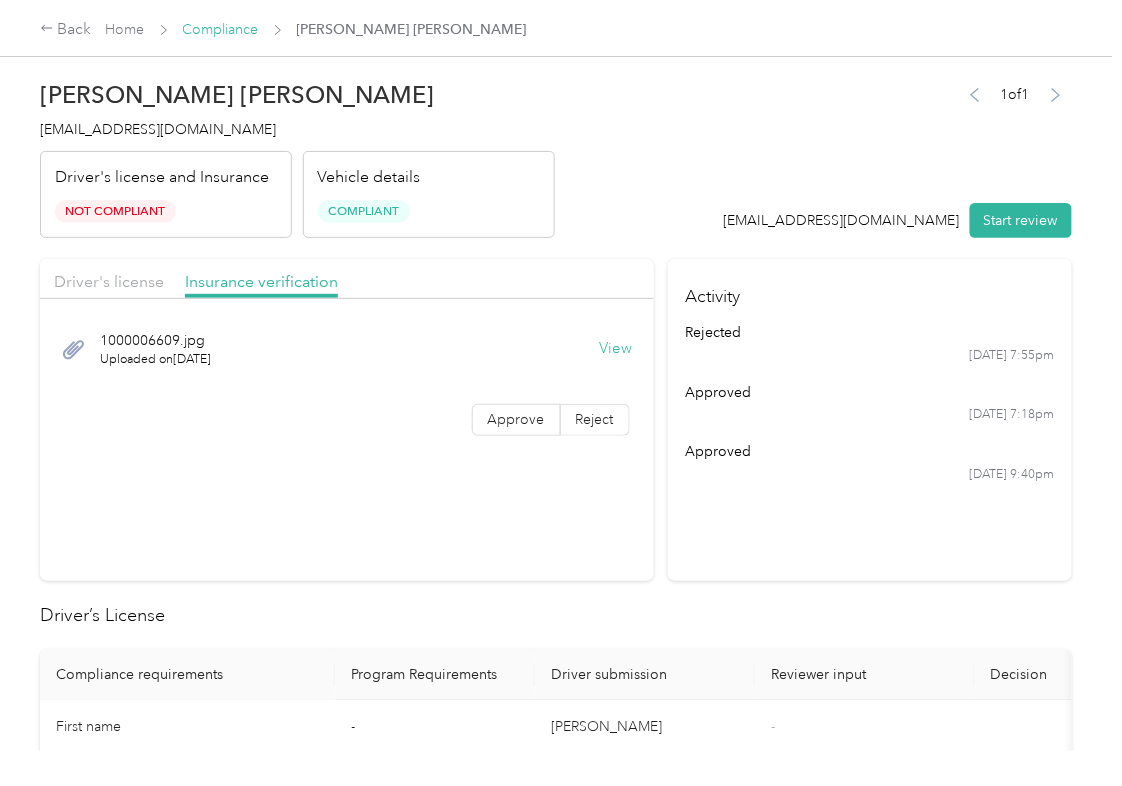 click on "Compliance" at bounding box center (221, 29) 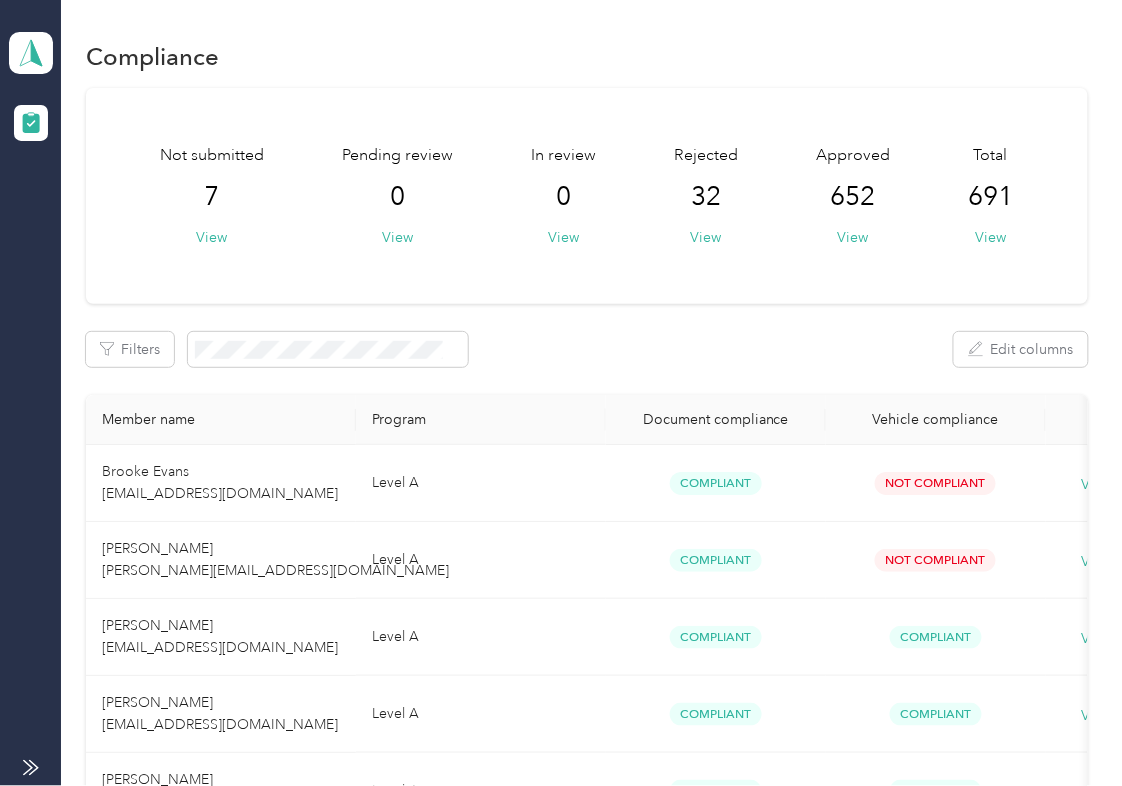 click on "Filters Edit columns" at bounding box center (587, 349) 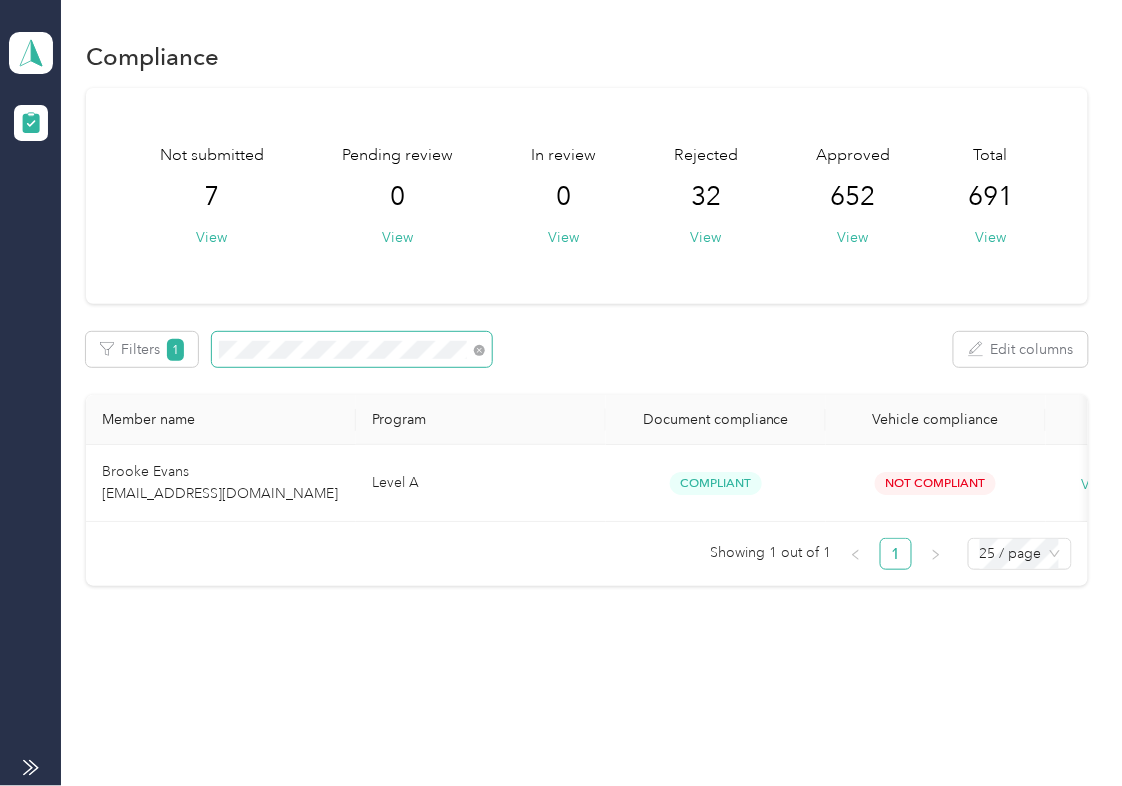 drag, startPoint x: 658, startPoint y: 360, endPoint x: 434, endPoint y: 358, distance: 224.00893 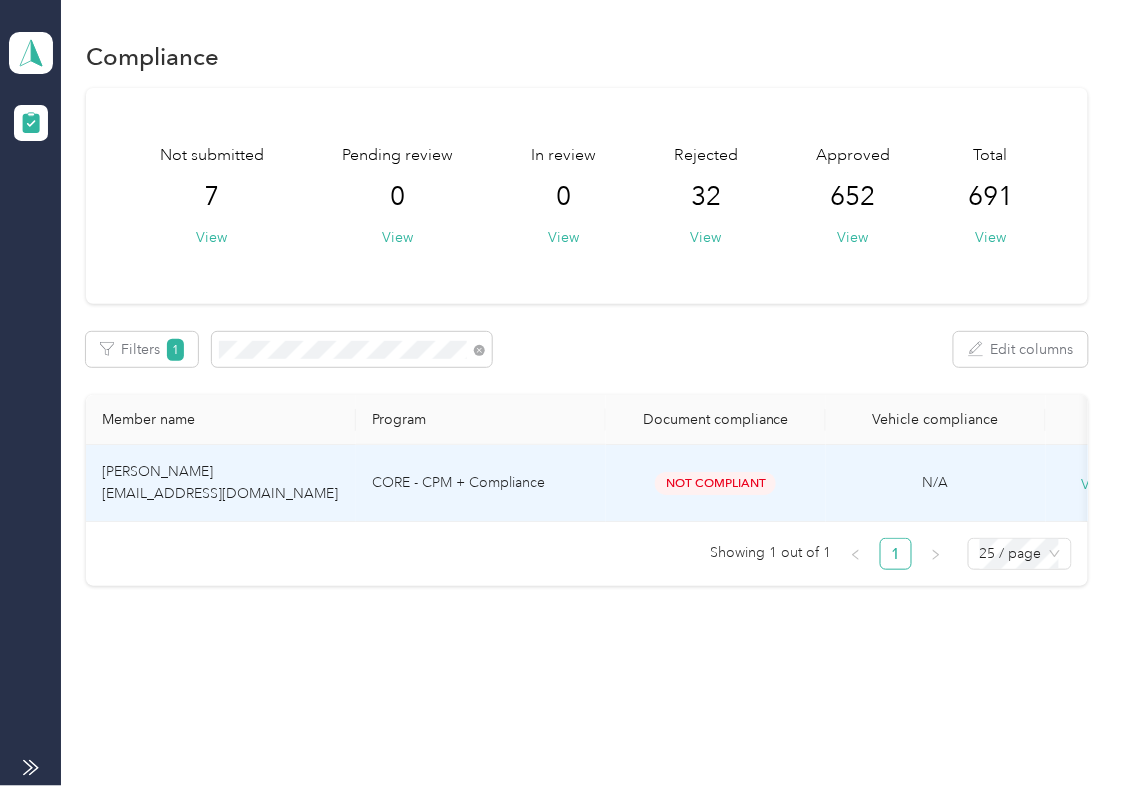 click on "[PERSON_NAME]
[EMAIL_ADDRESS][DOMAIN_NAME]" at bounding box center [221, 483] 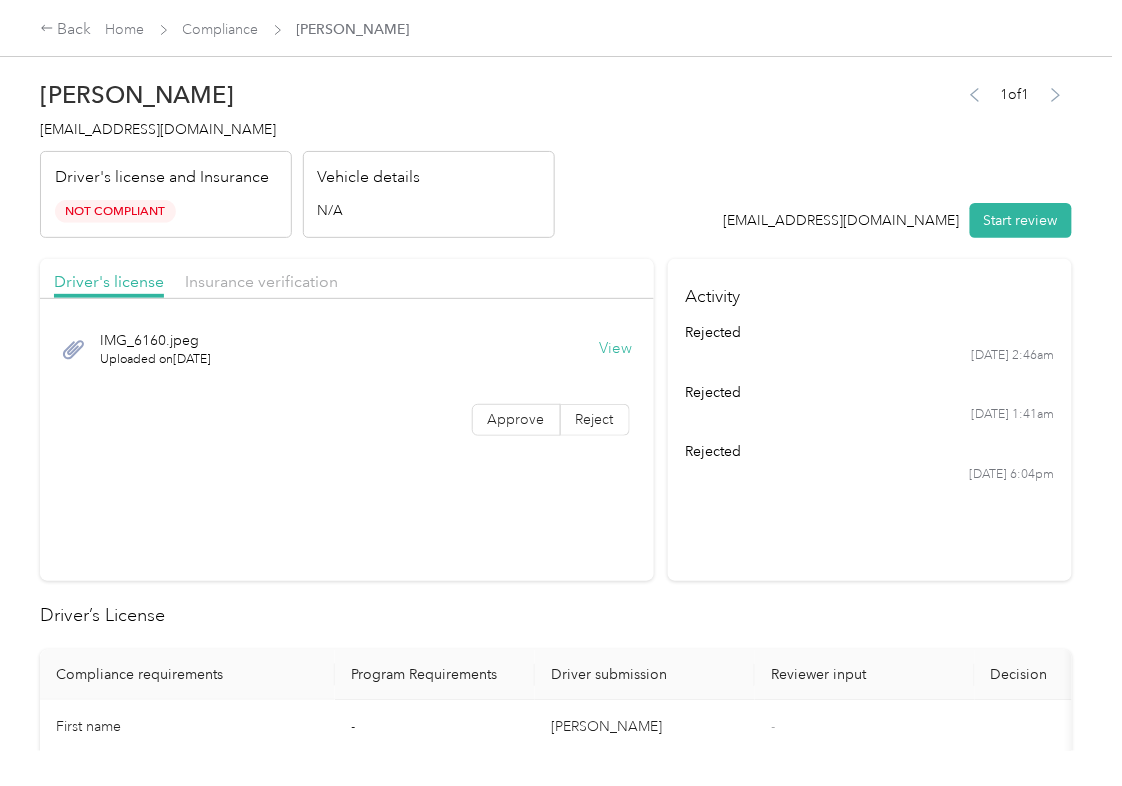 click at bounding box center (347, 304) 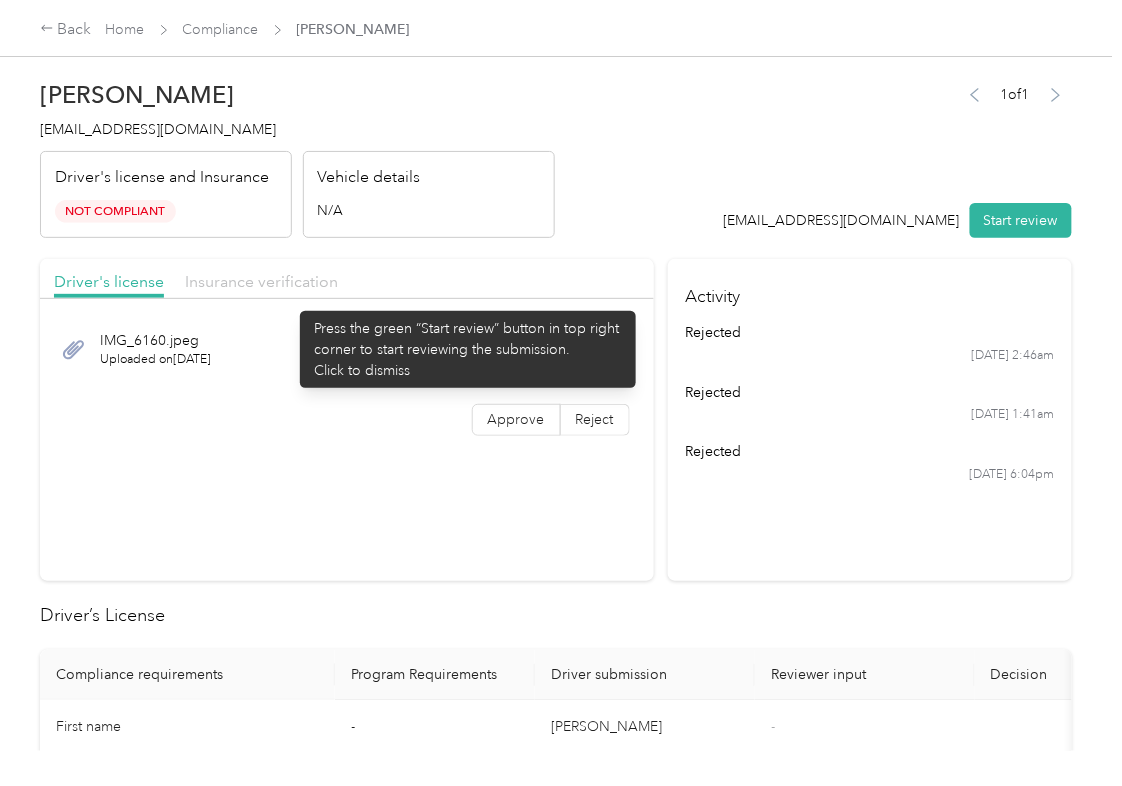 click on "Insurance verification" at bounding box center [261, 281] 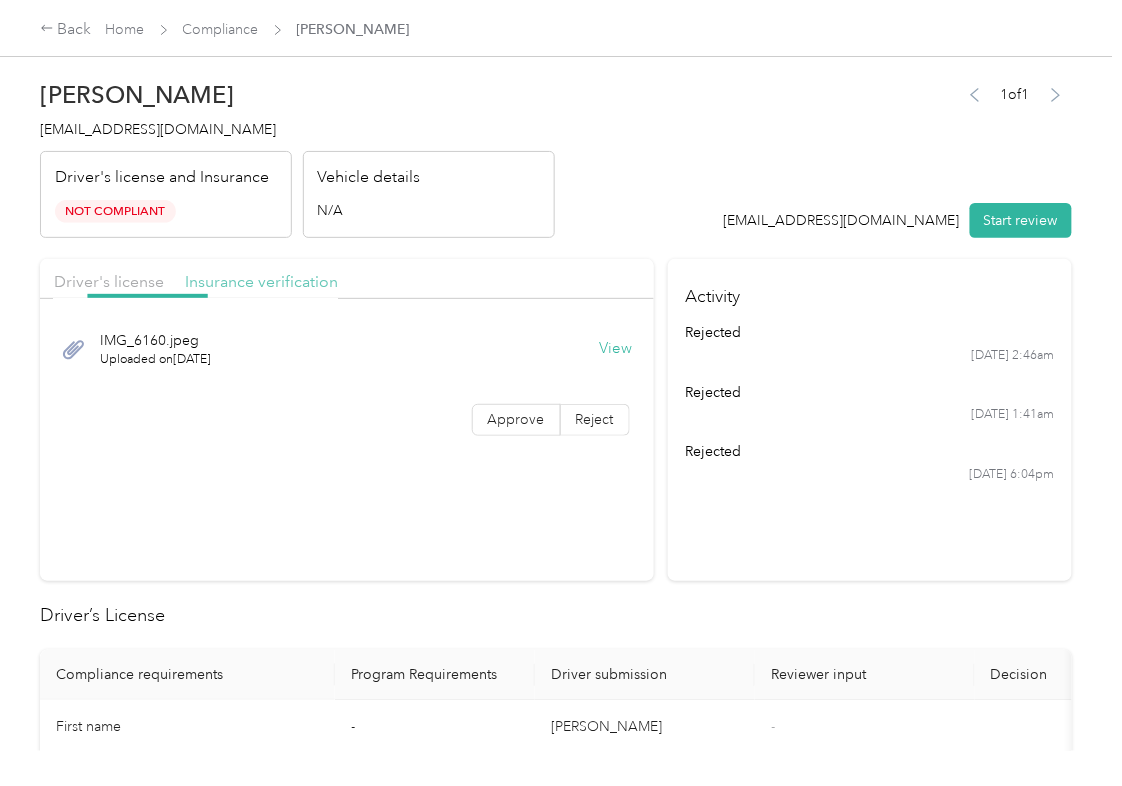 click on "Insurance verification" at bounding box center [261, 281] 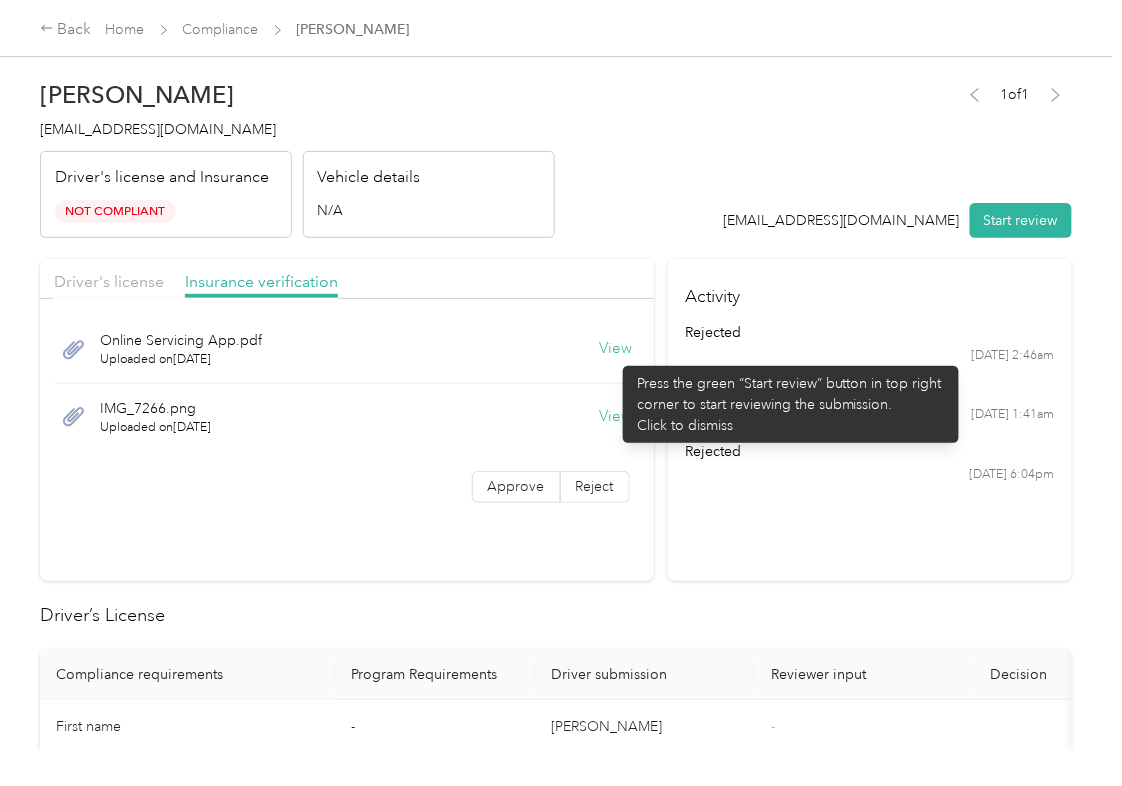 click on "View" at bounding box center [616, 349] 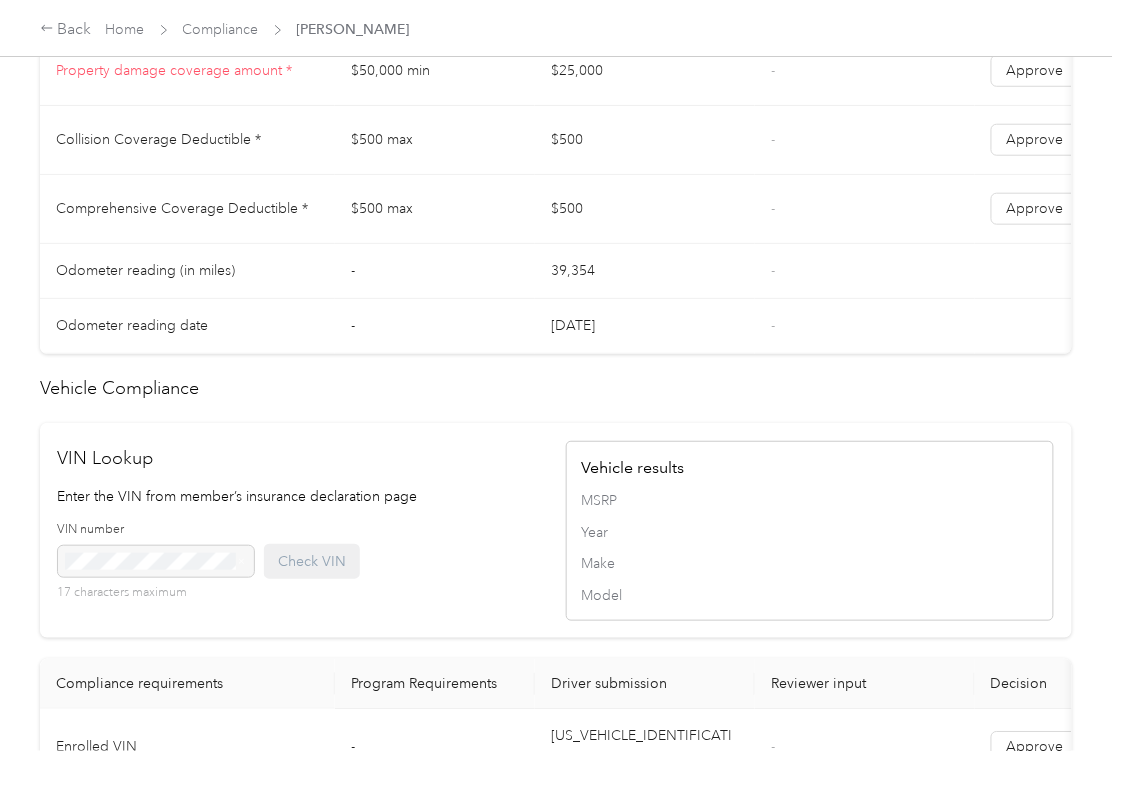 scroll, scrollTop: 1870, scrollLeft: 0, axis: vertical 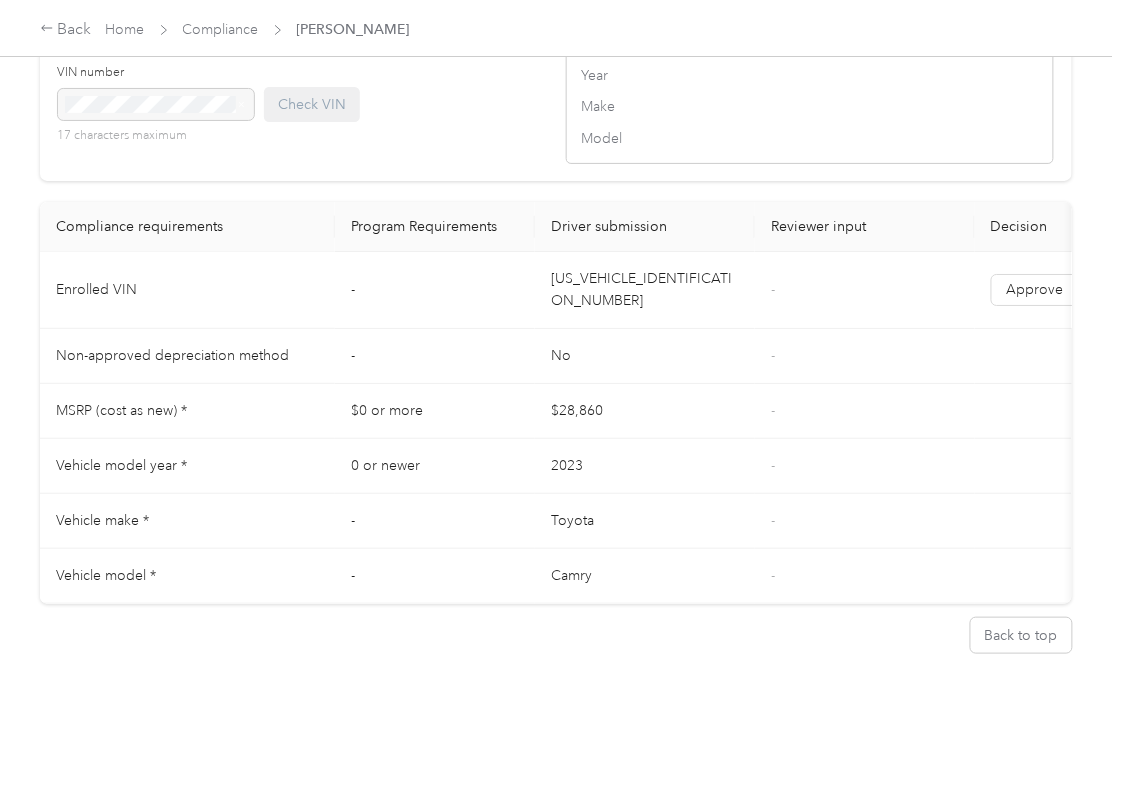 click on "[US_VEHICLE_IDENTIFICATION_NUMBER]" at bounding box center (645, 290) 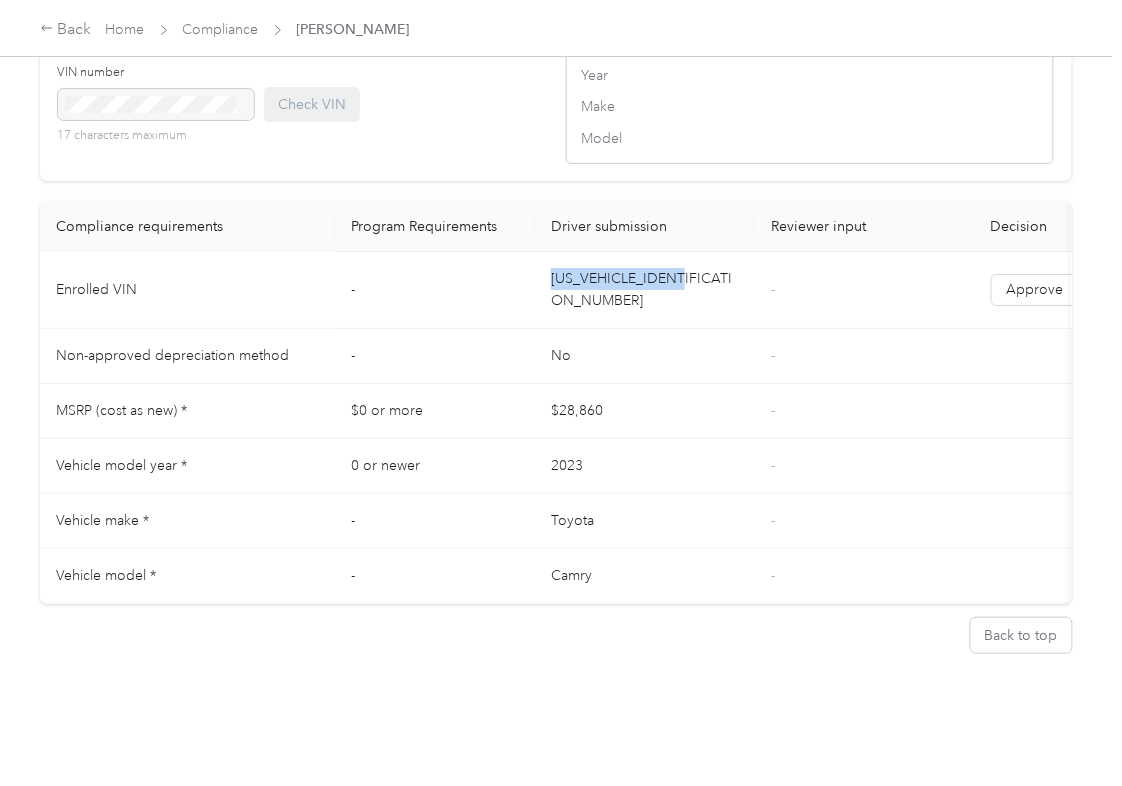 click on "[US_VEHICLE_IDENTIFICATION_NUMBER]" at bounding box center [645, 290] 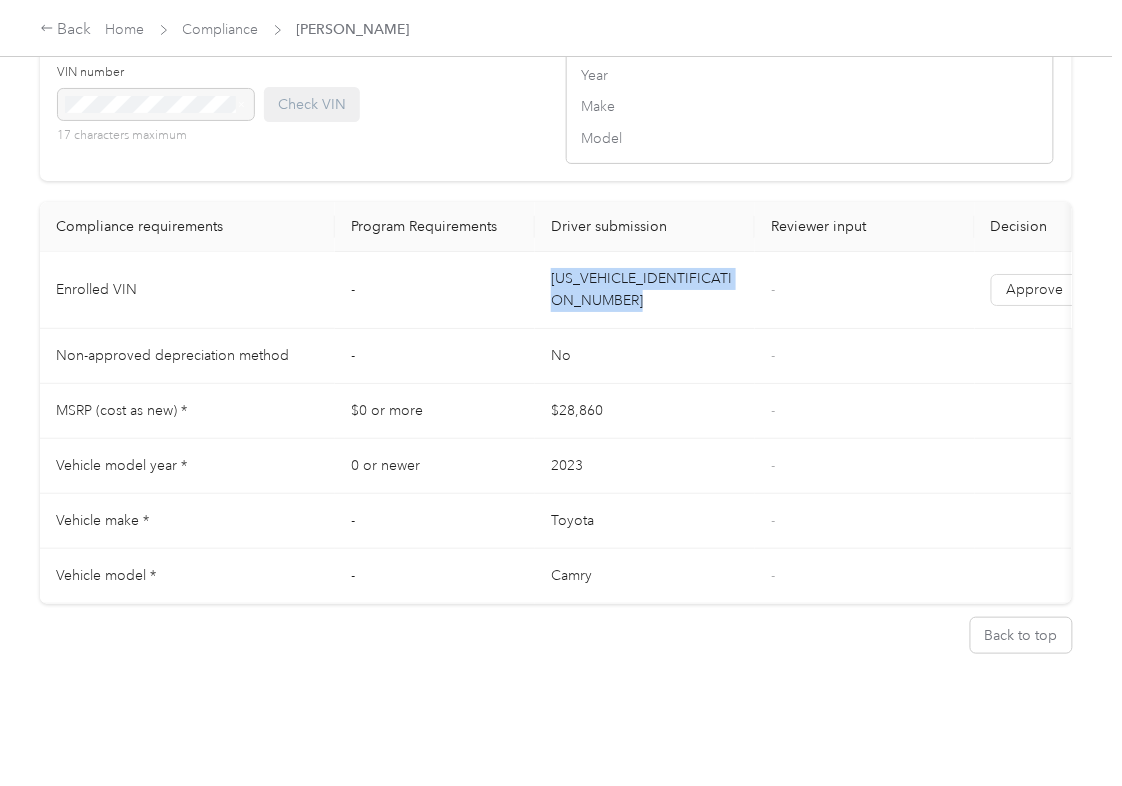 drag, startPoint x: 653, startPoint y: 262, endPoint x: 78, endPoint y: 334, distance: 579.4903 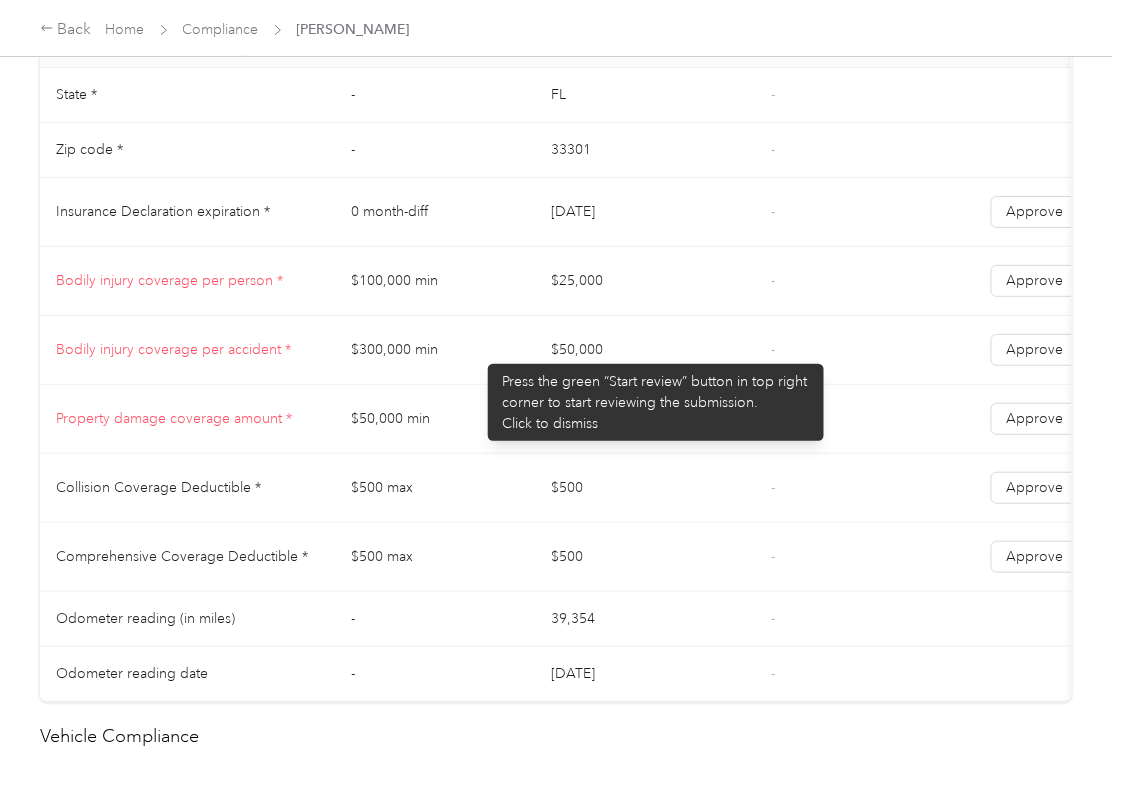 scroll, scrollTop: 804, scrollLeft: 0, axis: vertical 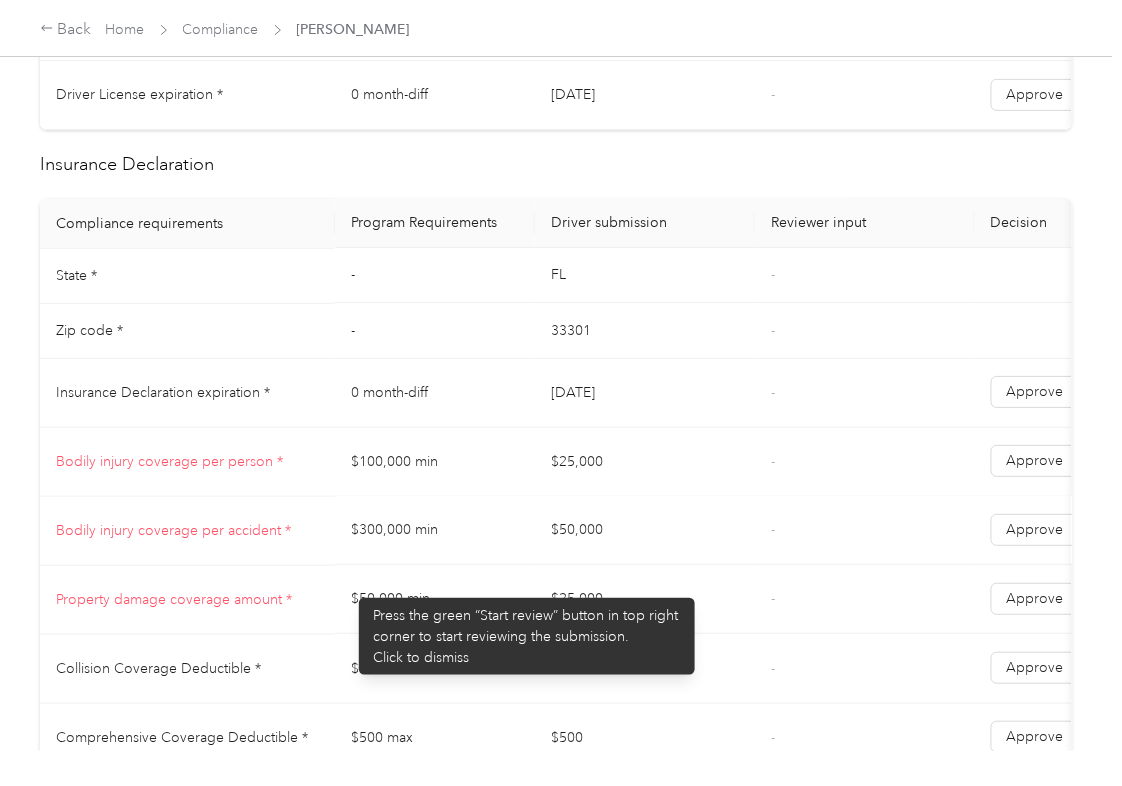 click on "$100,000 min" at bounding box center [435, 462] 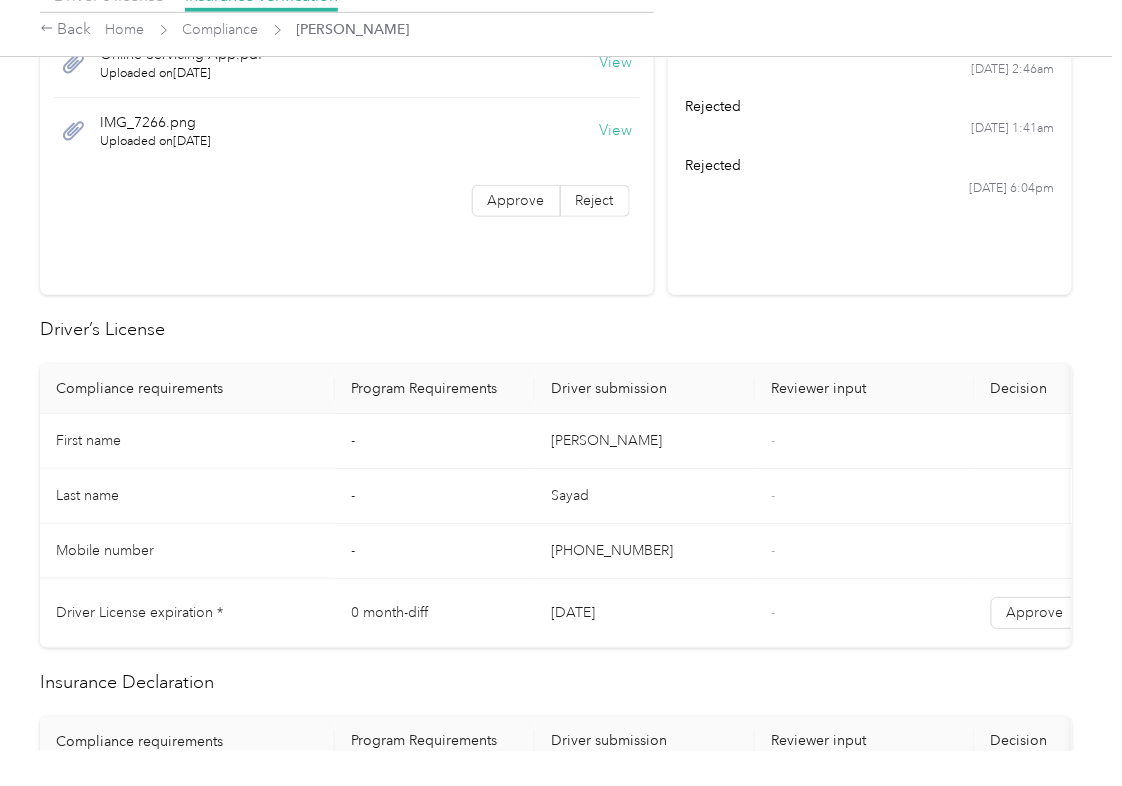 scroll, scrollTop: 0, scrollLeft: 0, axis: both 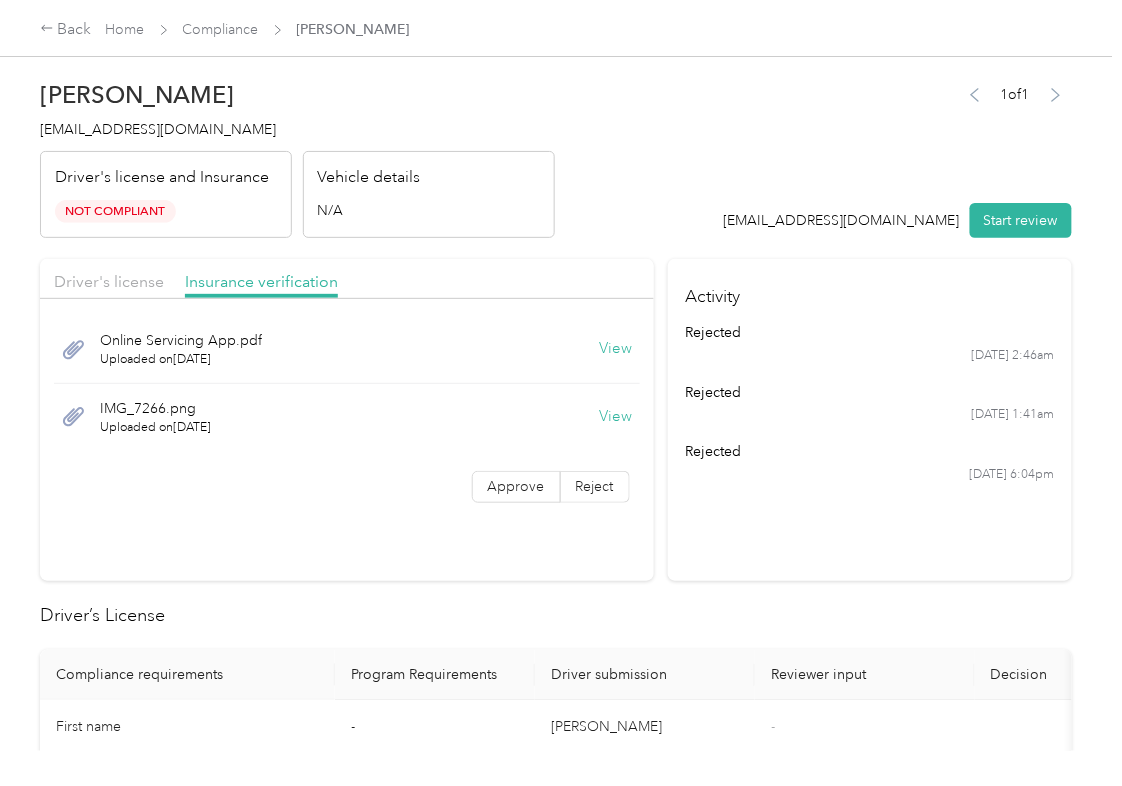 click on "View" at bounding box center (616, 417) 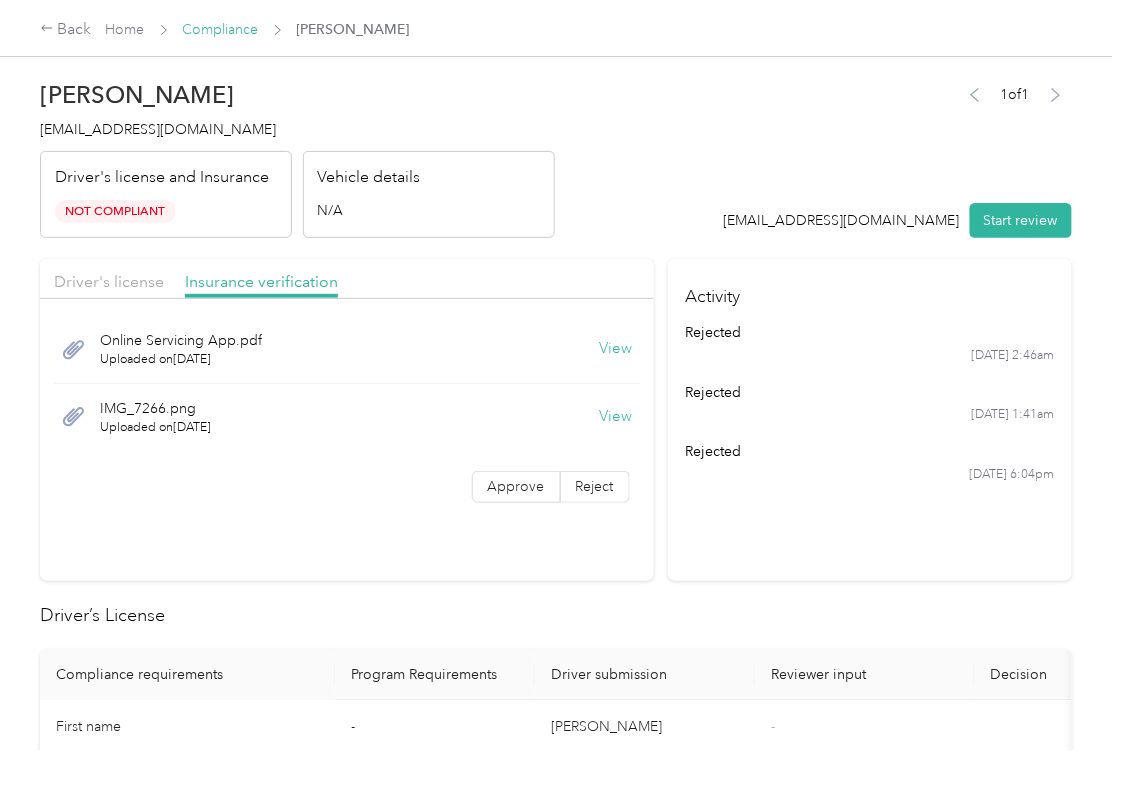 click on "Compliance" at bounding box center [221, 29] 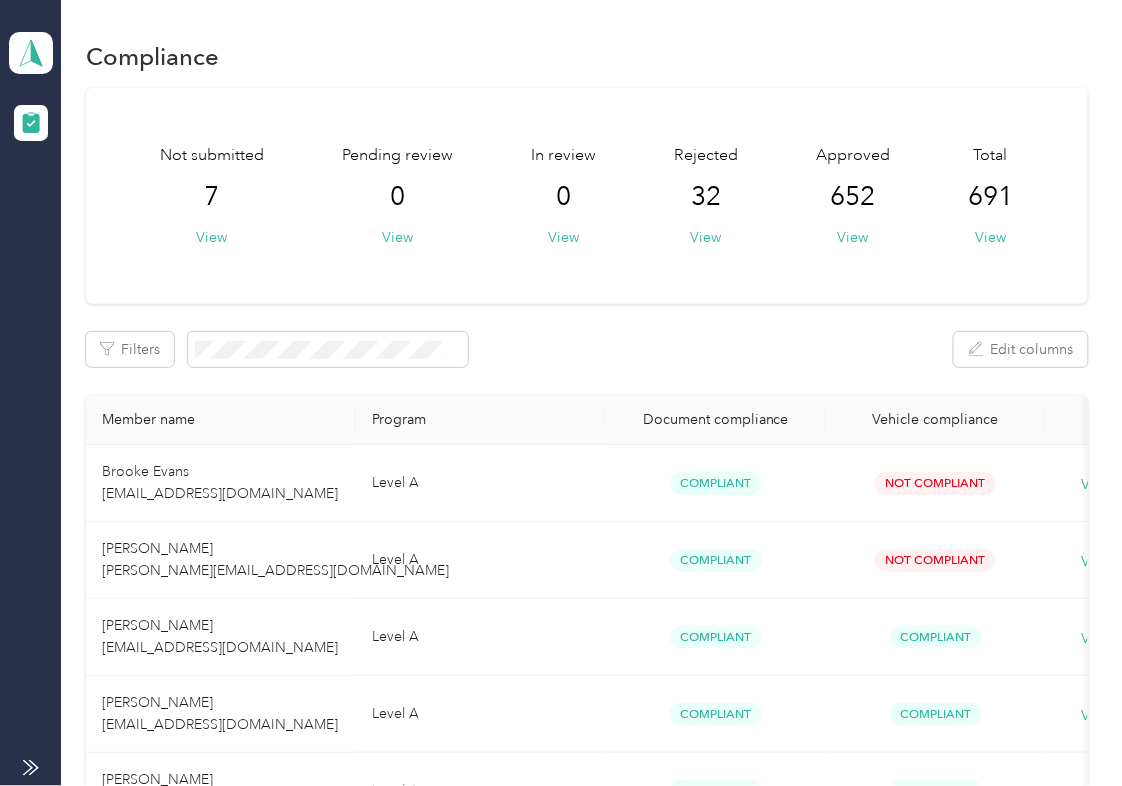 click on "Not submitted 7 View Pending review 0 View In review 0 View Rejected 32 View Approved 652 View Total 691 View" at bounding box center (587, 196) 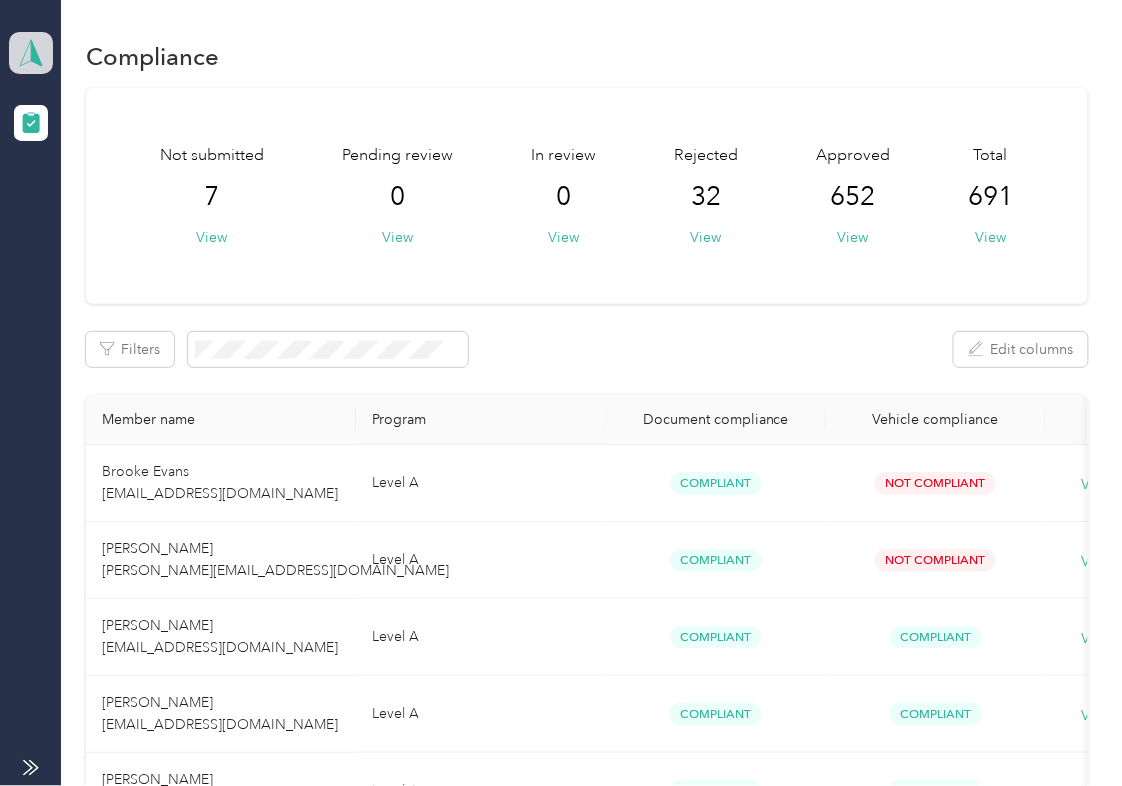drag, startPoint x: 37, startPoint y: 38, endPoint x: 37, endPoint y: 65, distance: 27 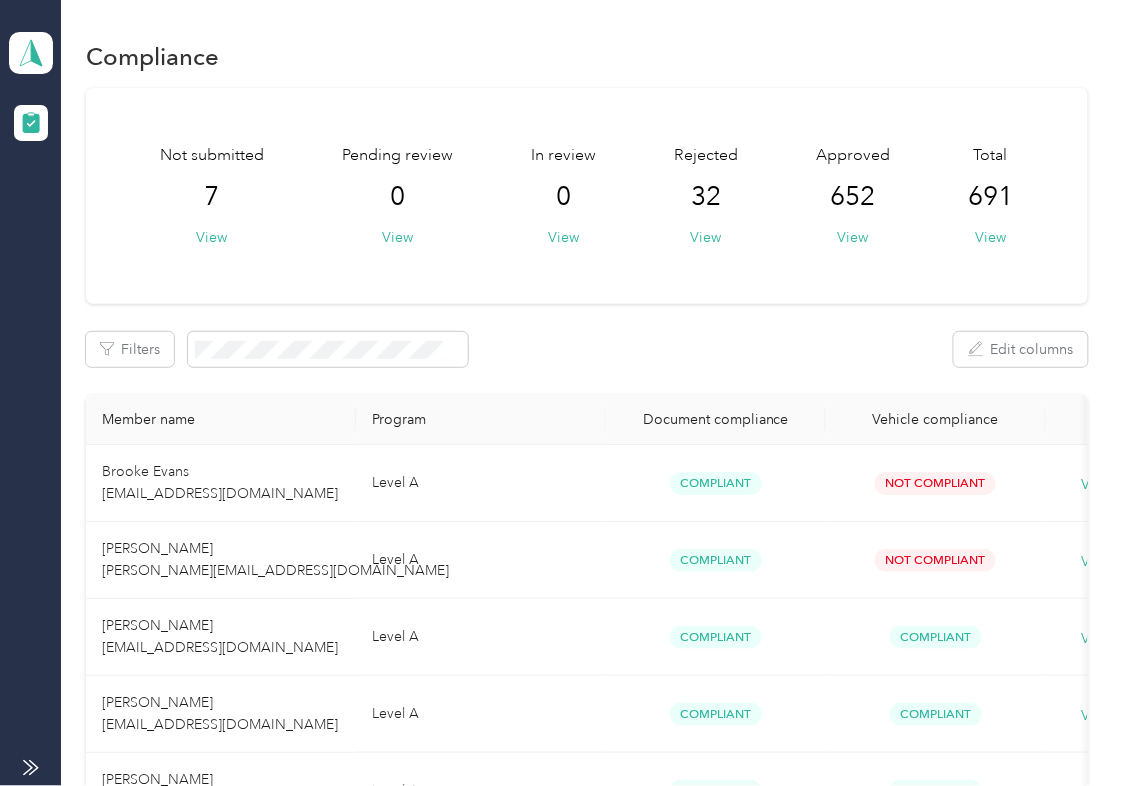 click on "Log out" at bounding box center (64, 205) 